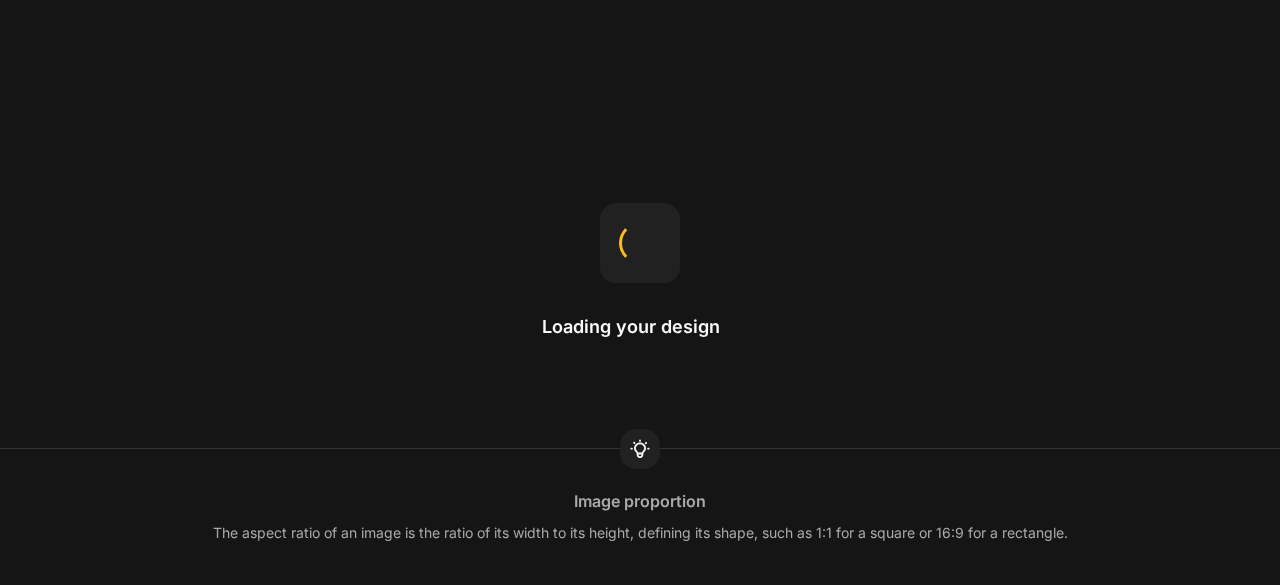 scroll, scrollTop: 0, scrollLeft: 0, axis: both 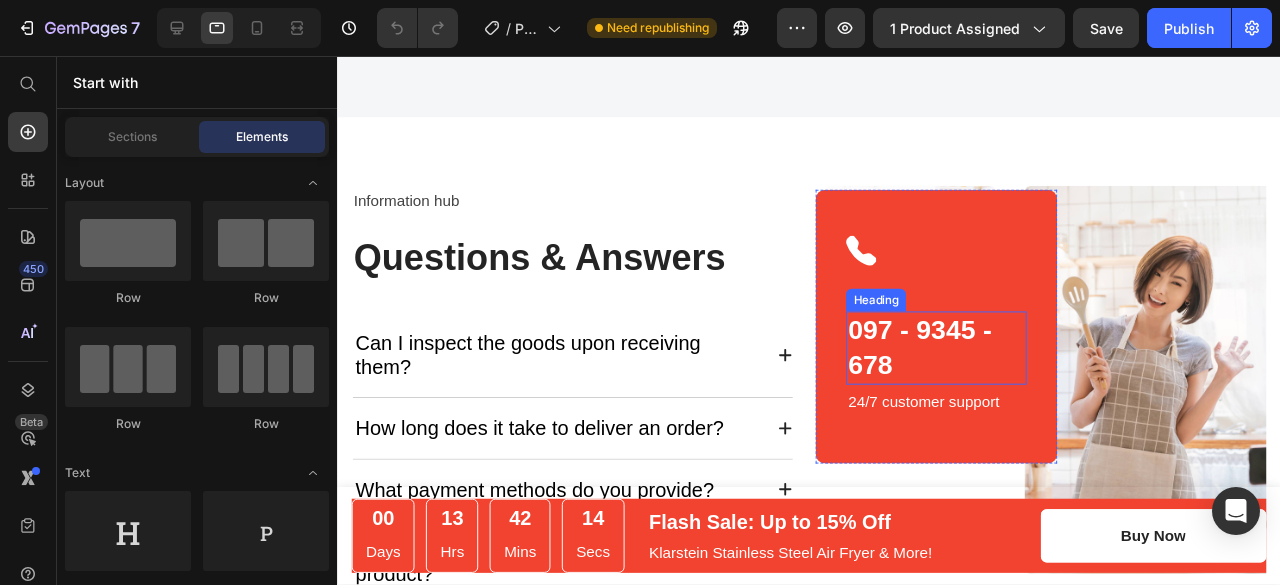 click on "097 - 9345 - 678" at bounding box center (967, 363) 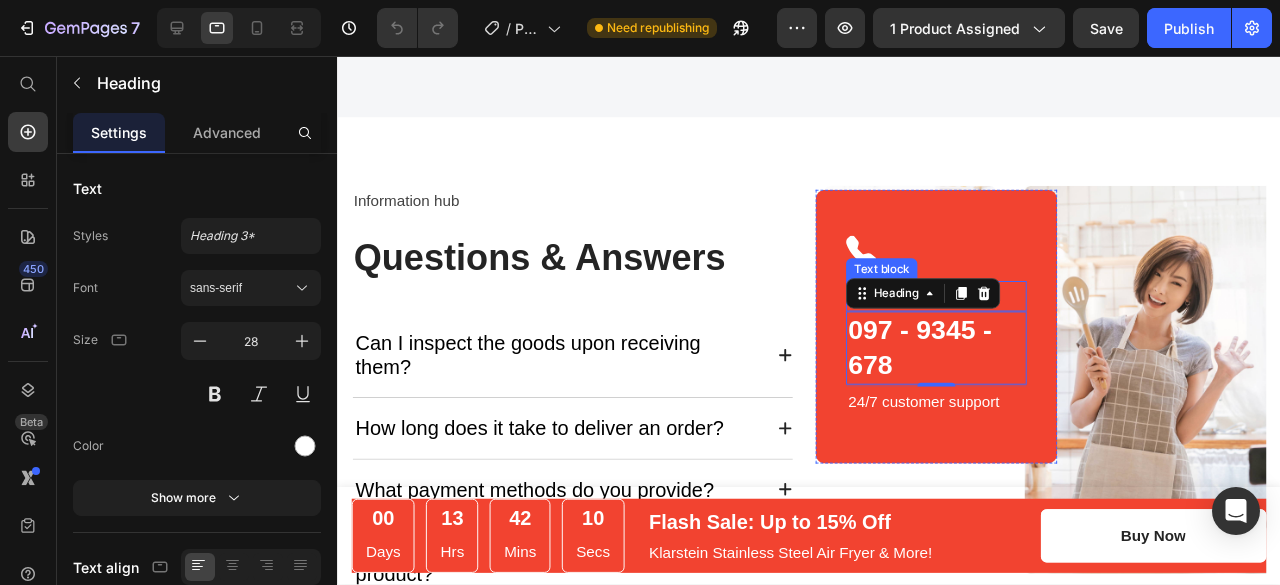 click on "Hotline:" at bounding box center (967, 309) 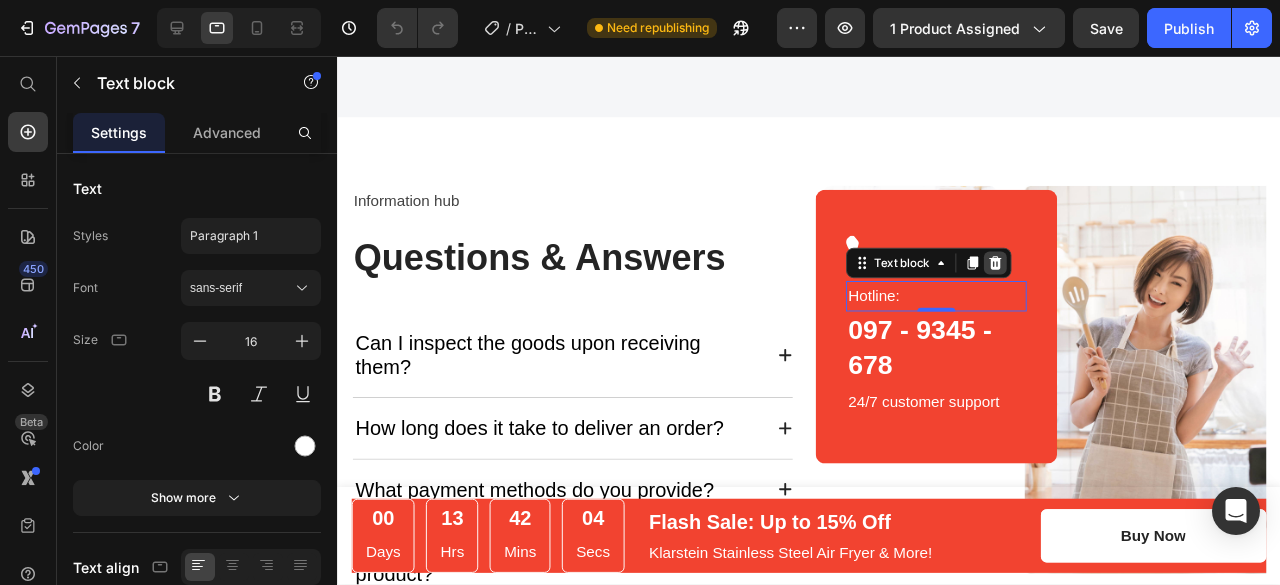 click 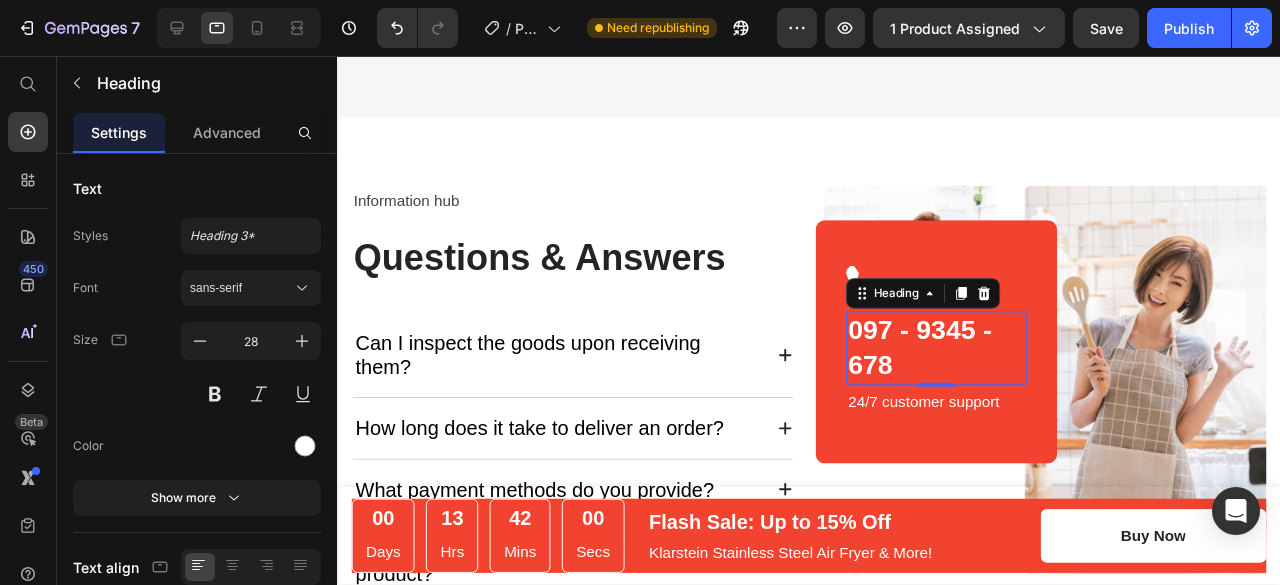 click on "097 - 9345 - 678" at bounding box center [967, 363] 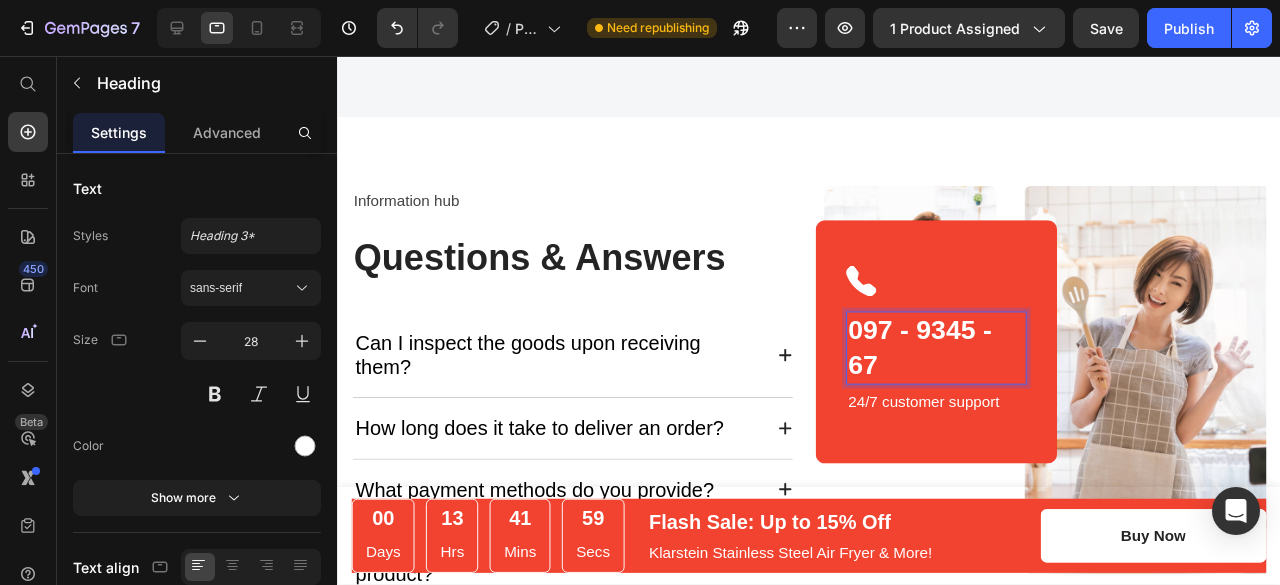 scroll, scrollTop: 5334, scrollLeft: 0, axis: vertical 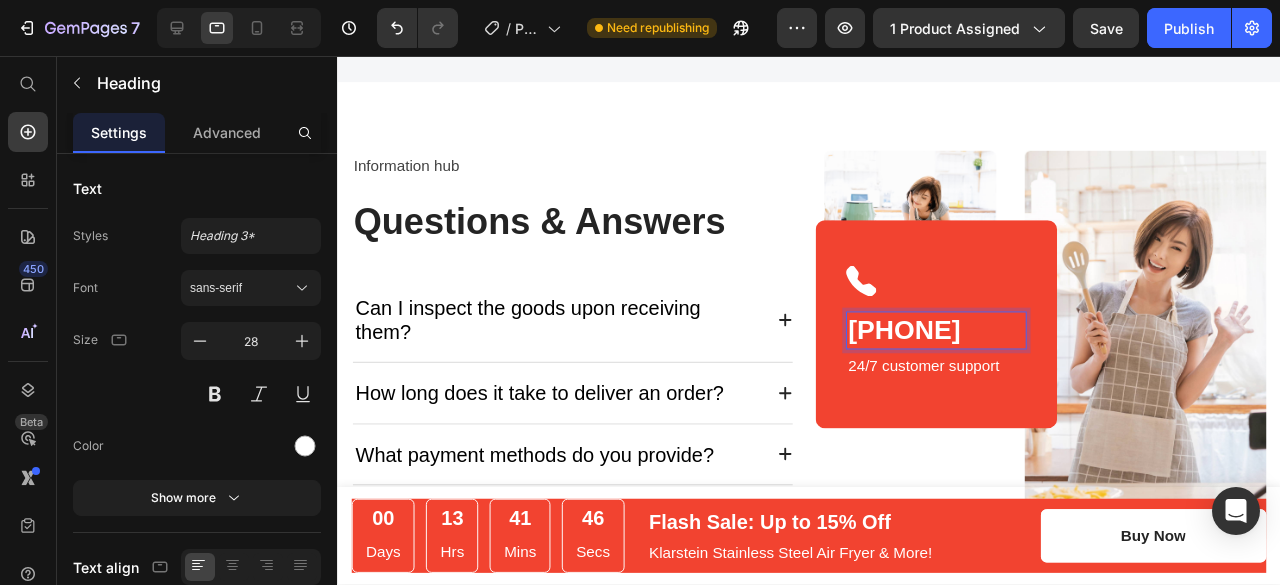 click on "[PHONE]" at bounding box center (967, 345) 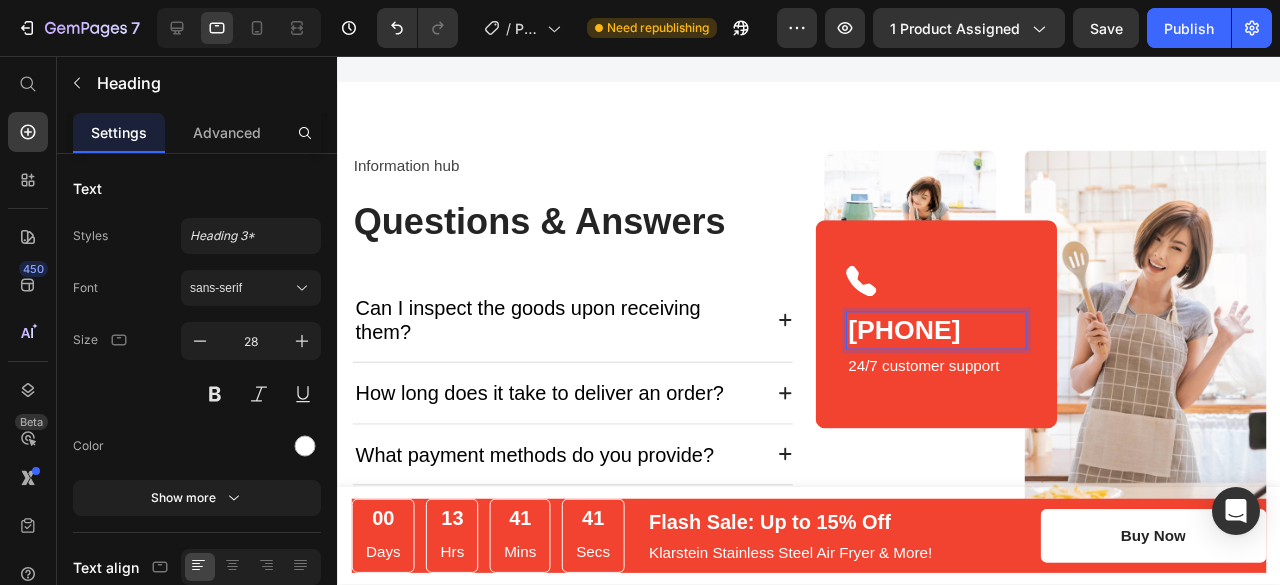 click on "[PHONE]" at bounding box center [967, 345] 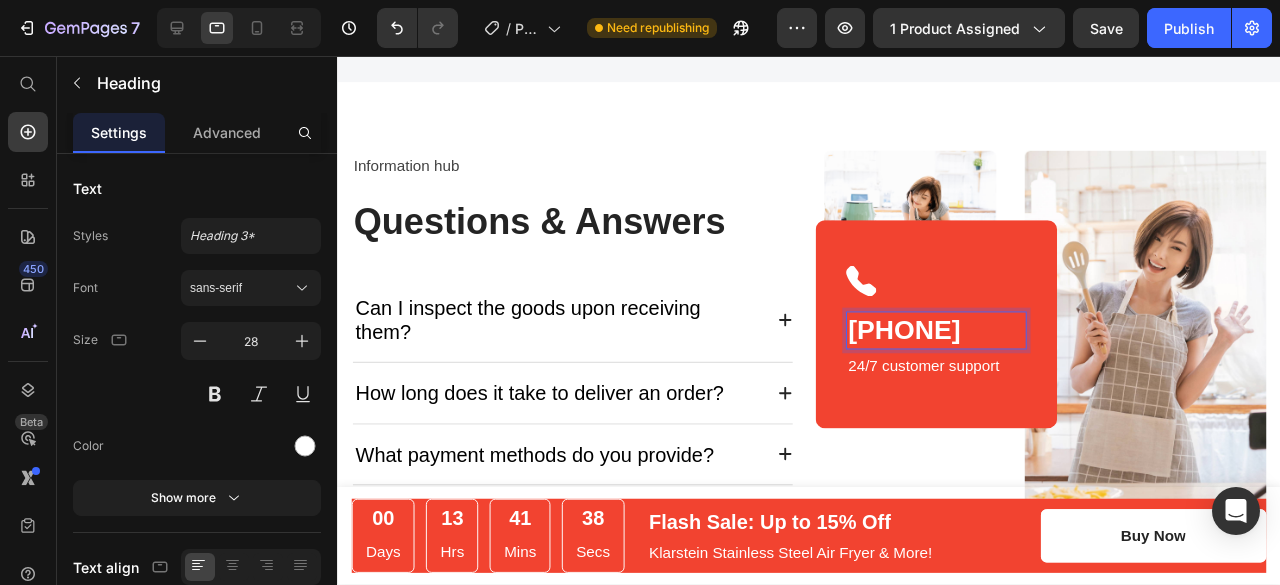 scroll, scrollTop: 5297, scrollLeft: 0, axis: vertical 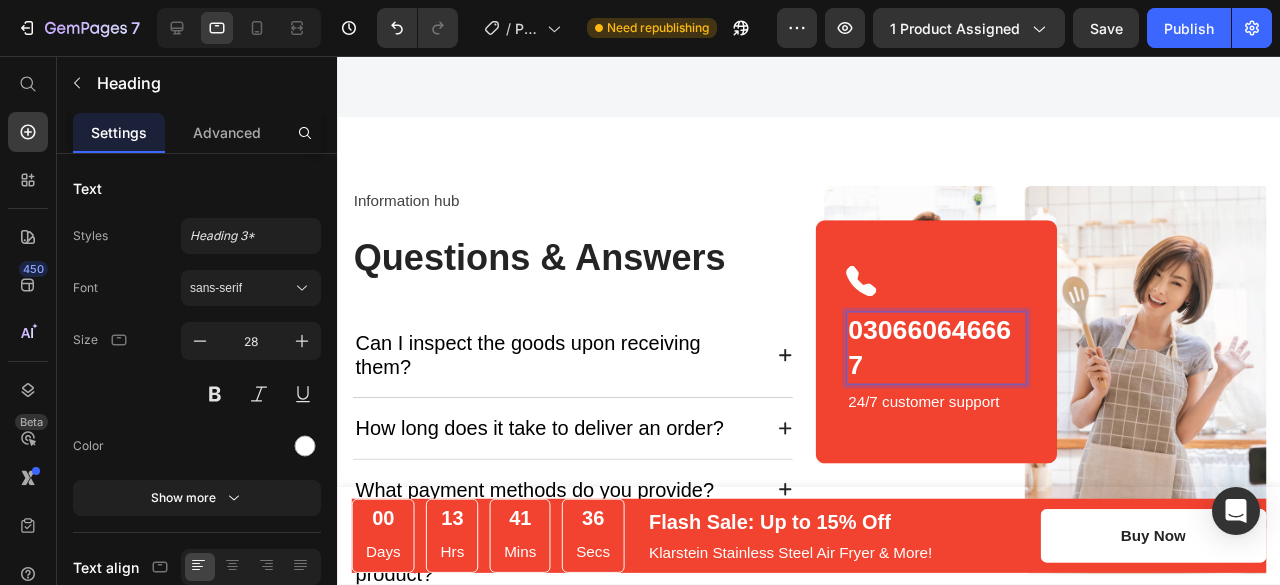 click on "030660646667" at bounding box center [967, 363] 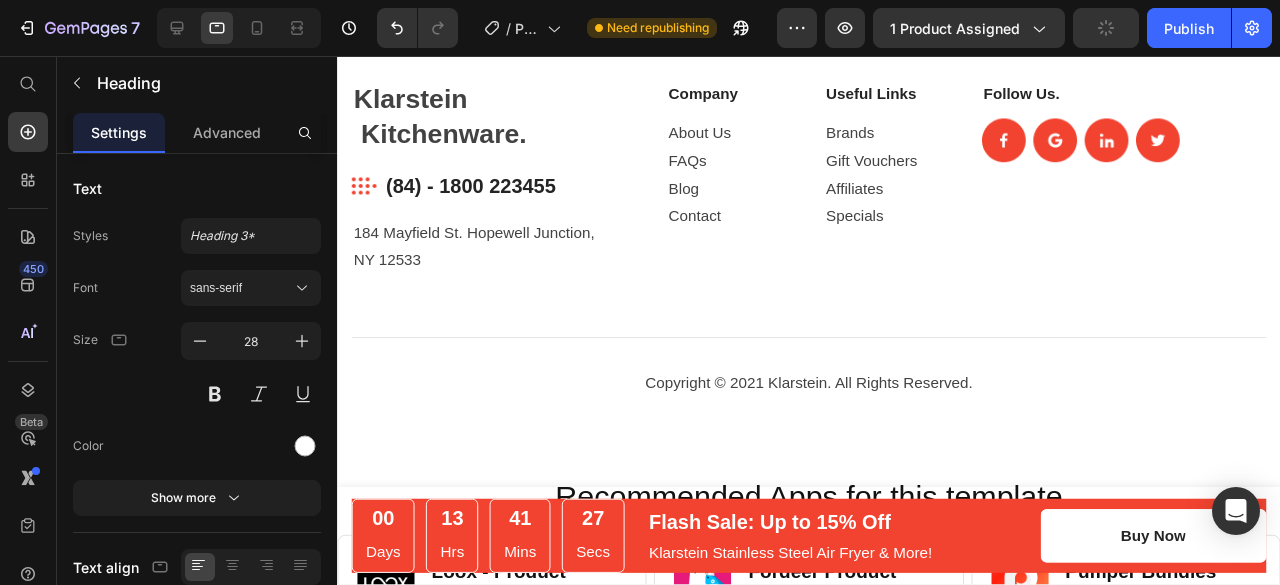 scroll, scrollTop: 6696, scrollLeft: 0, axis: vertical 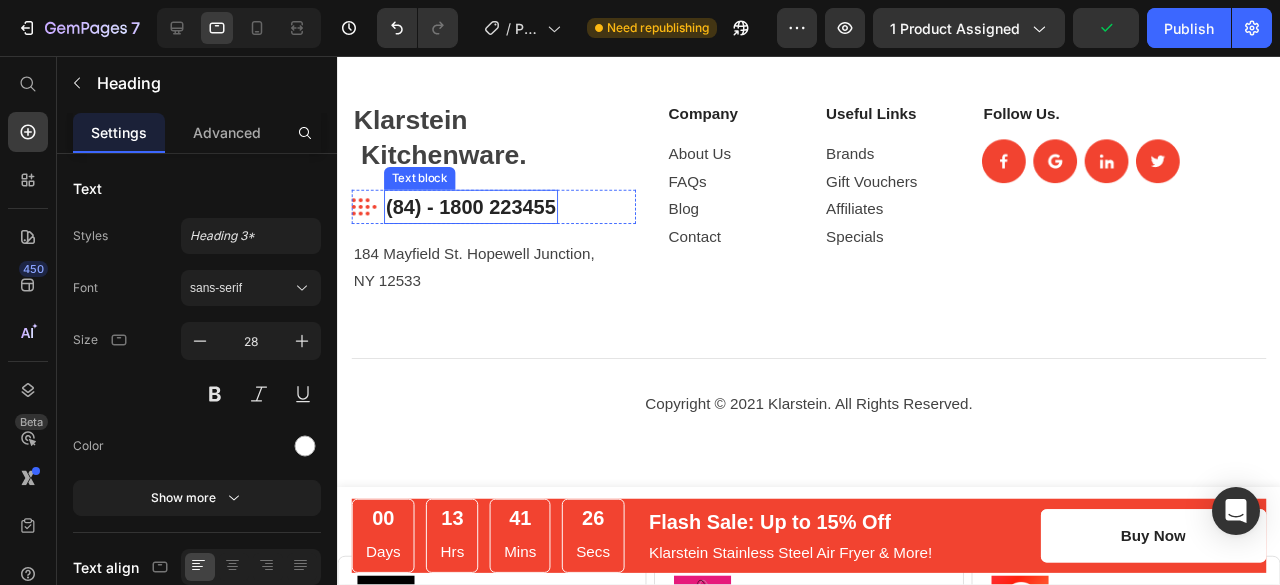click on "(84) - 1800 223455" at bounding box center (477, 215) 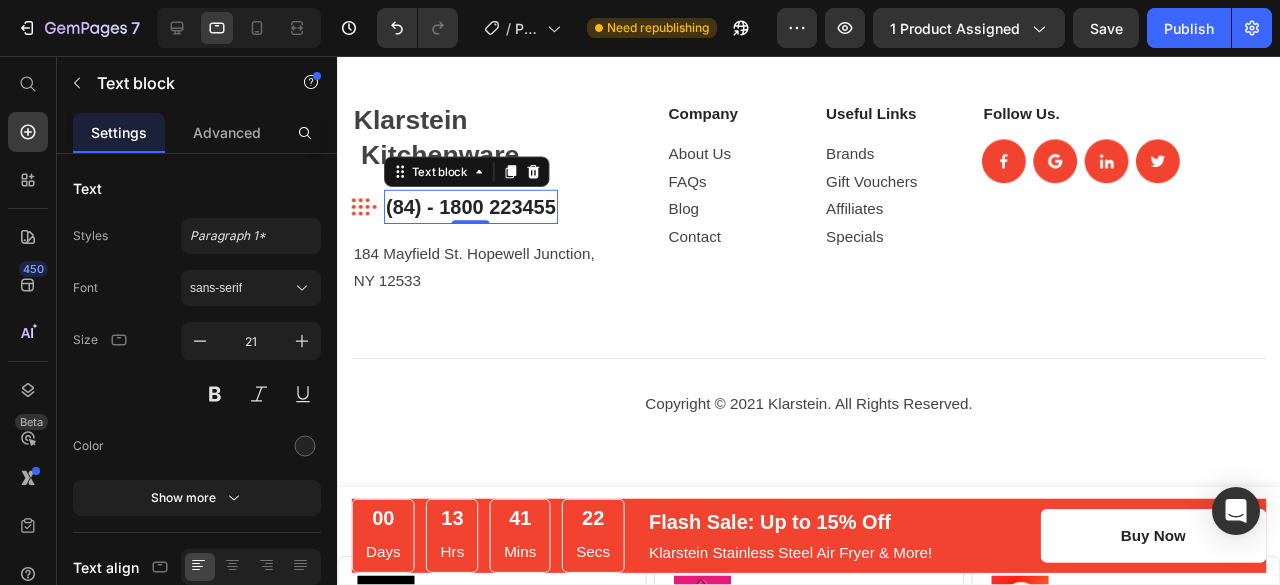 click on "(84) - 1800 223455" at bounding box center [477, 215] 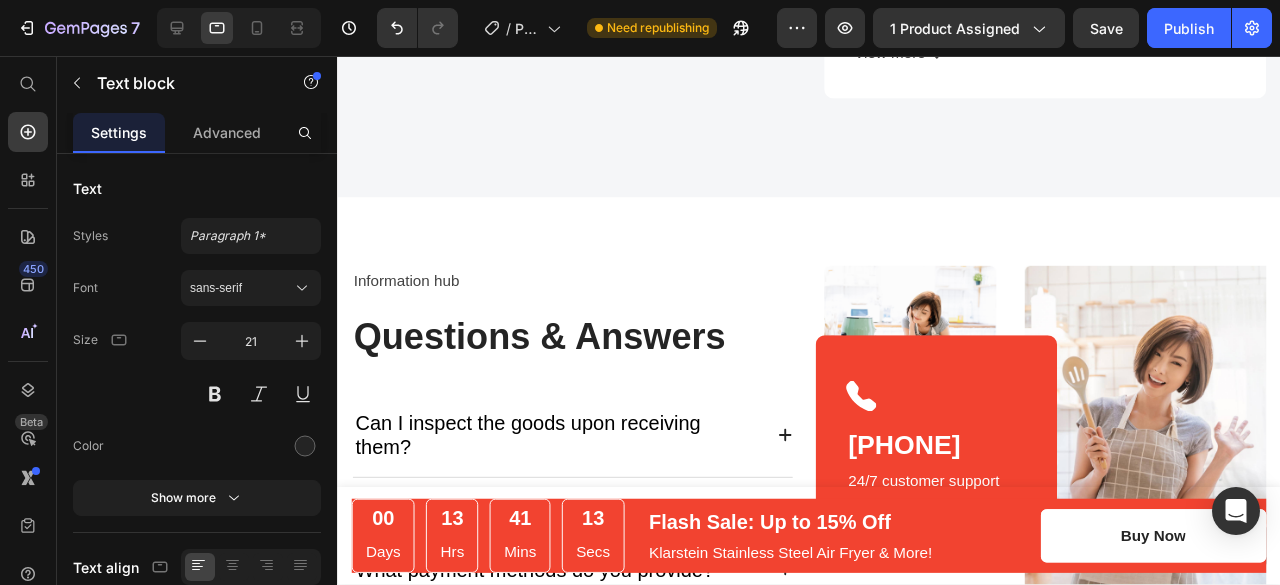 scroll, scrollTop: 5212, scrollLeft: 0, axis: vertical 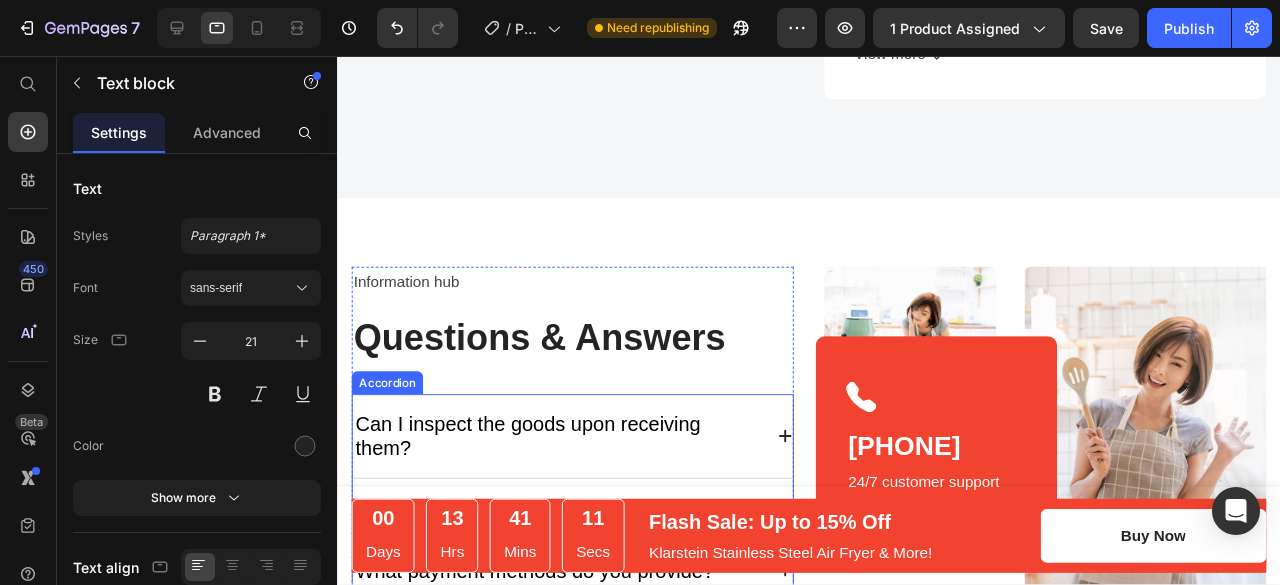 click 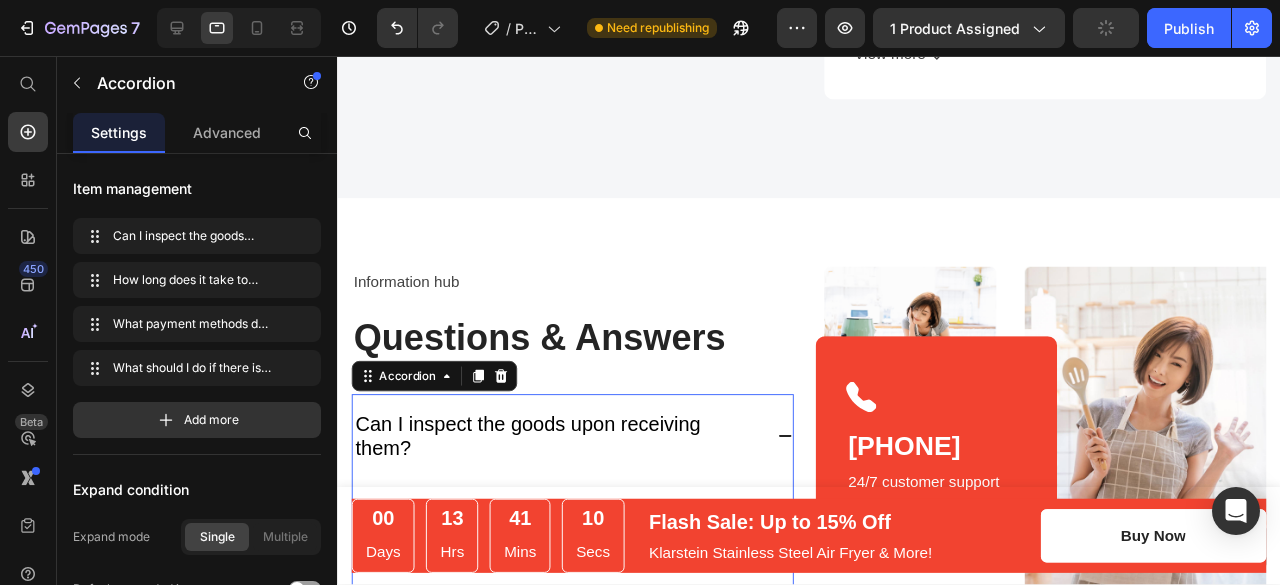 click 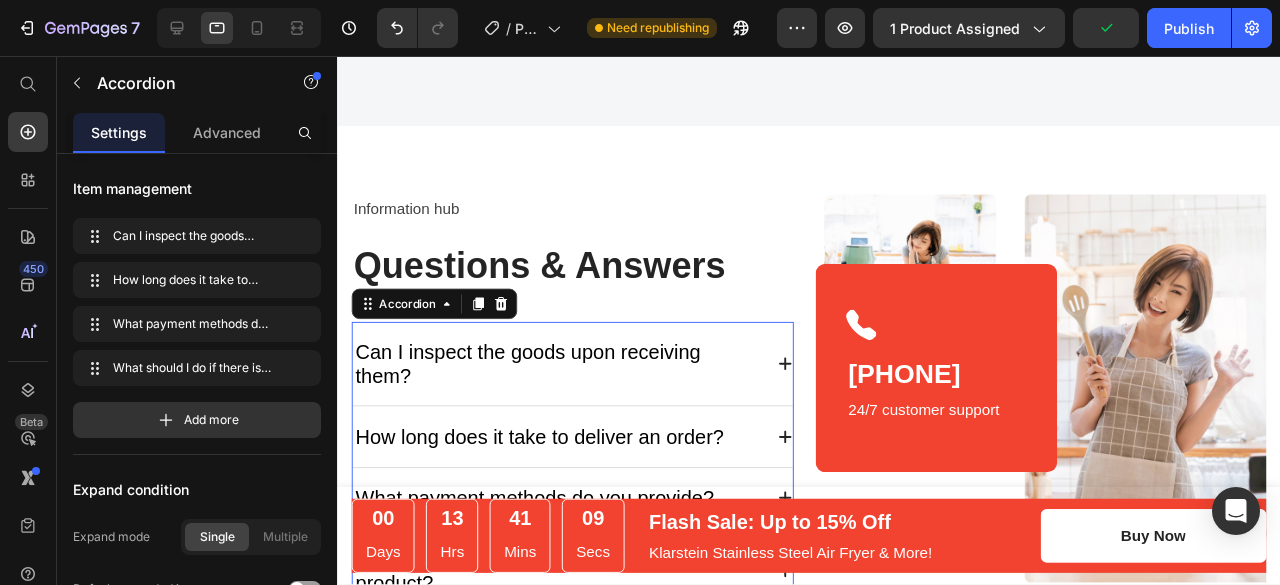 scroll, scrollTop: 5289, scrollLeft: 0, axis: vertical 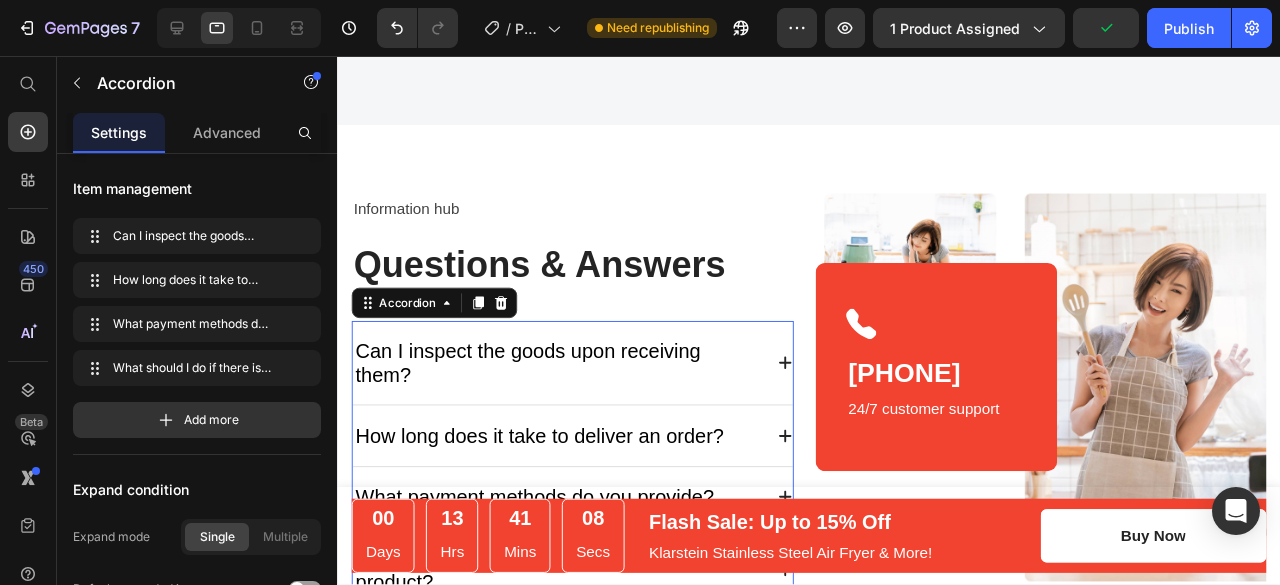 click 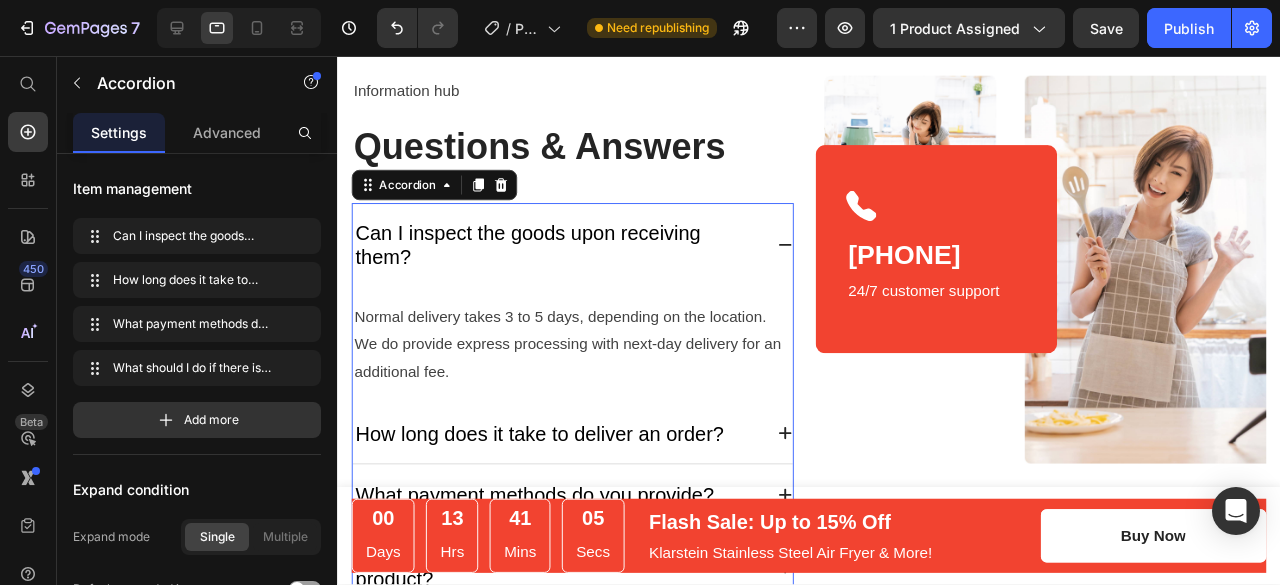 scroll, scrollTop: 5425, scrollLeft: 0, axis: vertical 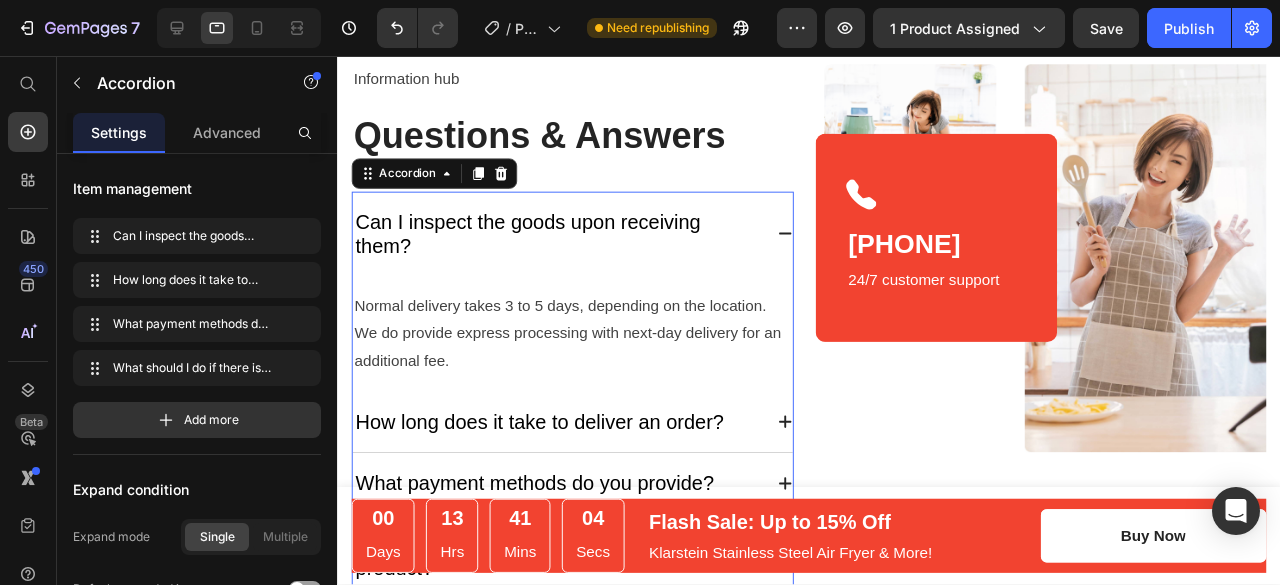 click 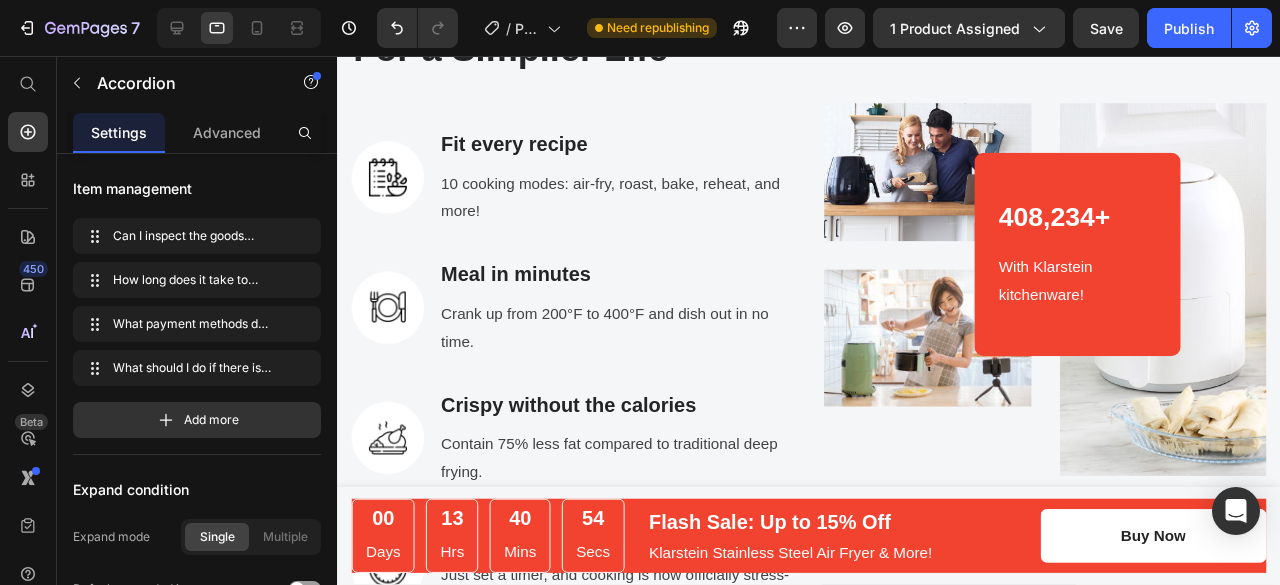 scroll, scrollTop: 2702, scrollLeft: 0, axis: vertical 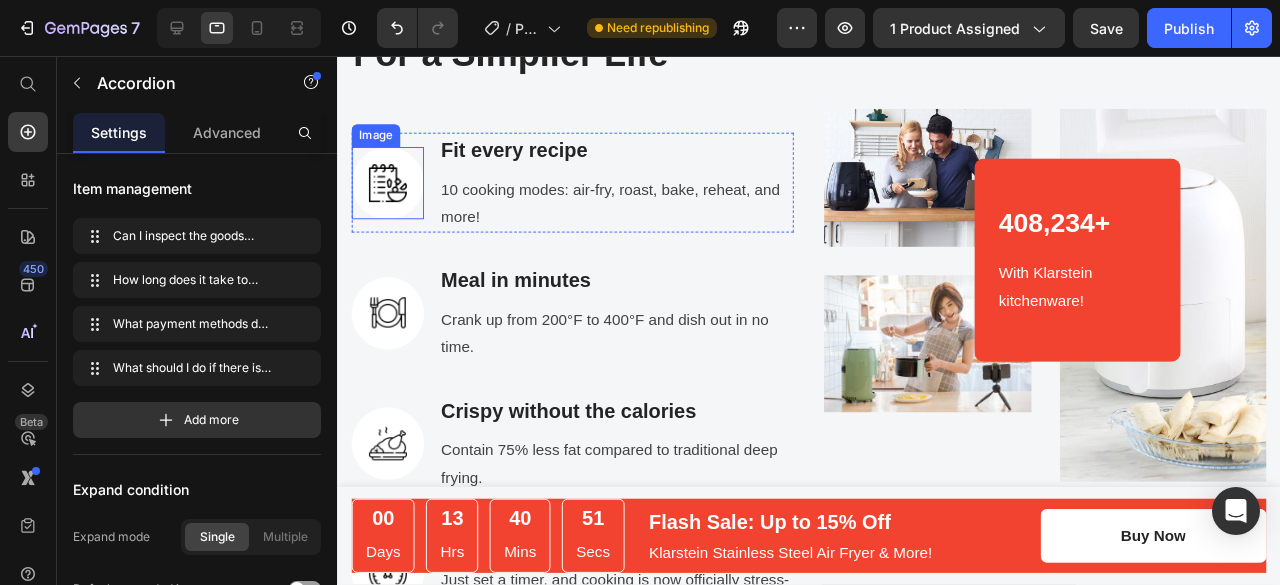click at bounding box center (390, 190) 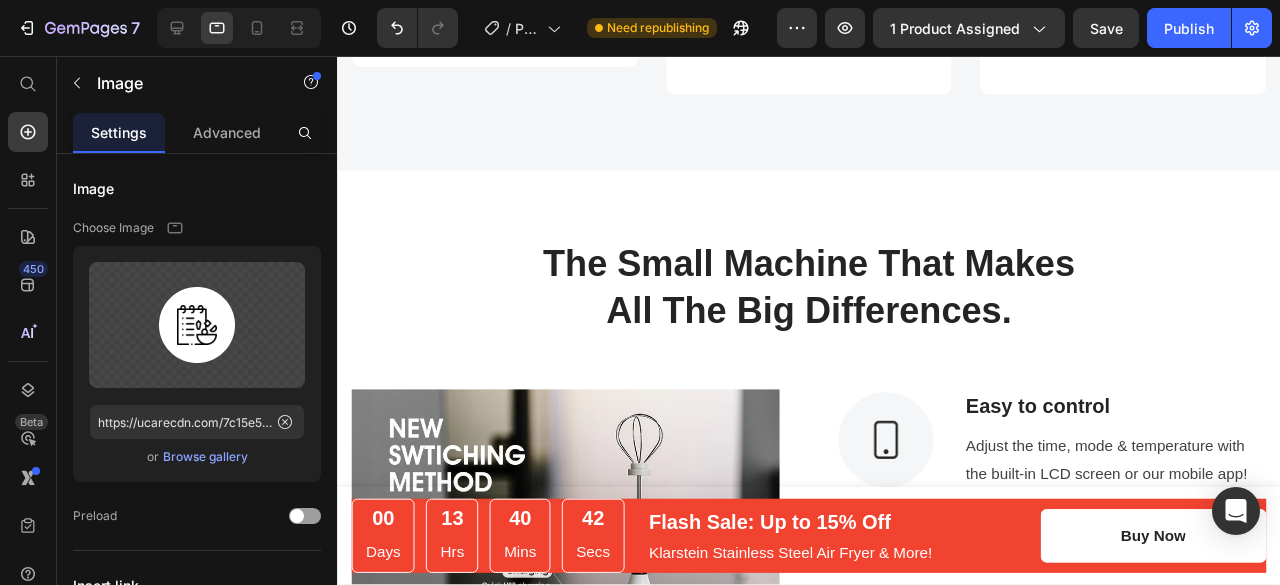scroll, scrollTop: 1778, scrollLeft: 0, axis: vertical 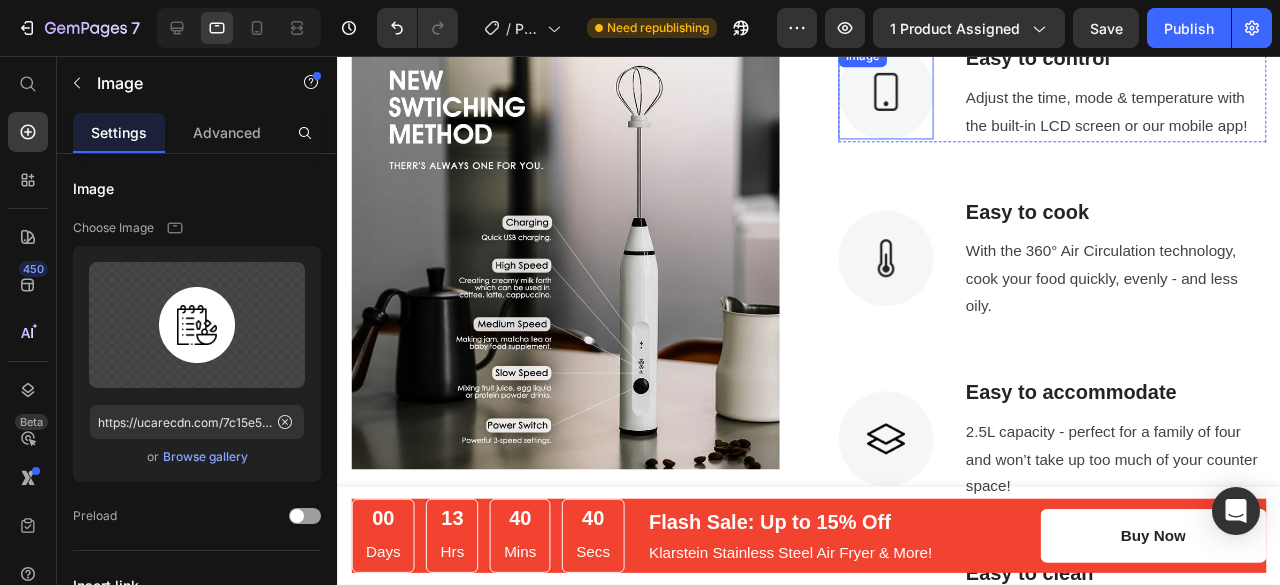 click at bounding box center [914, 94] 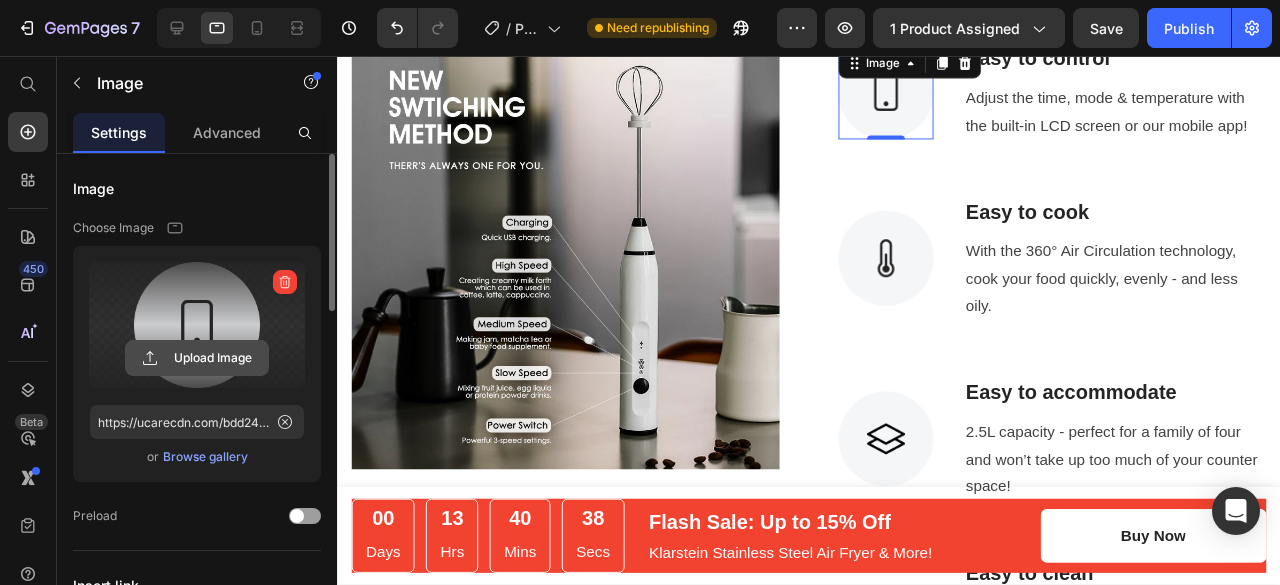 click 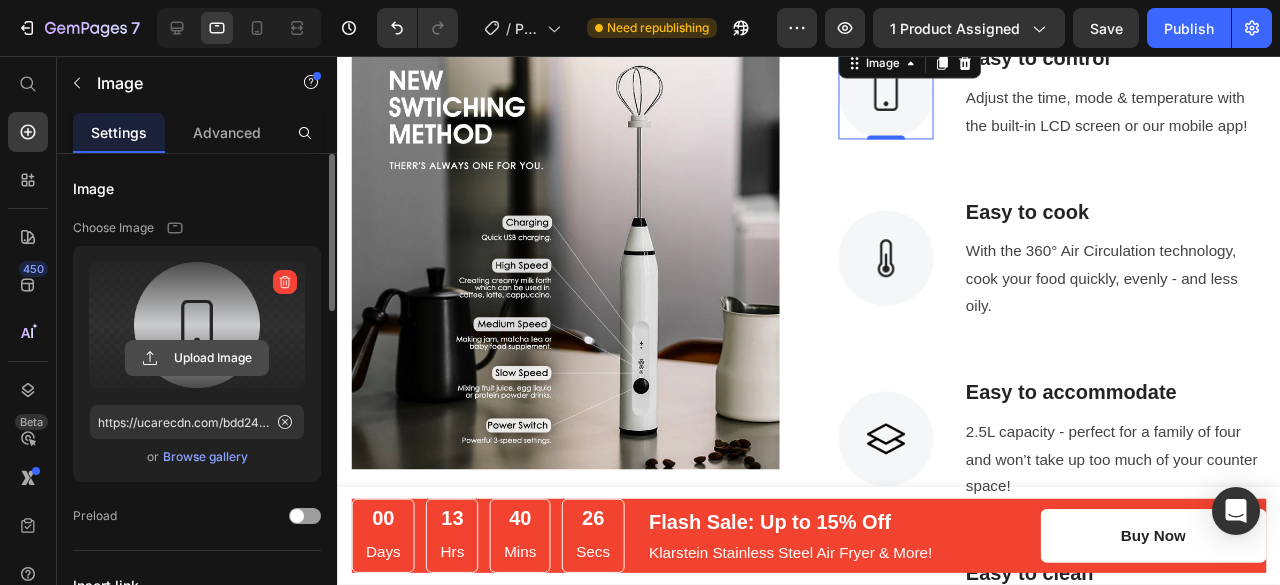 click 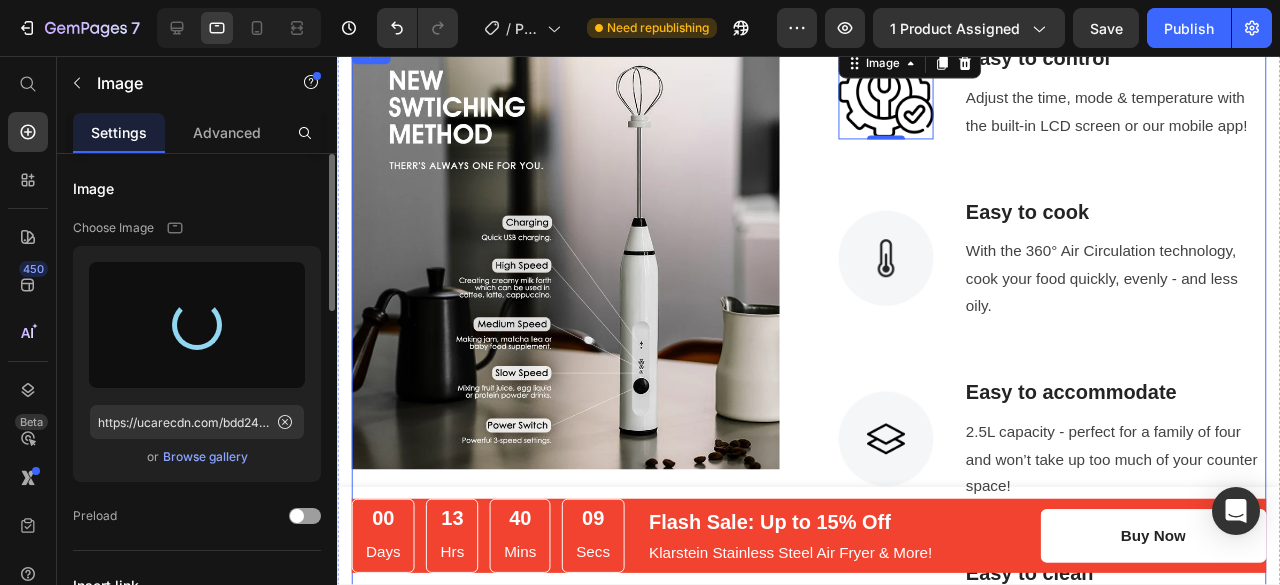 type on "https://cdn.shopify.com/s/files/1/0706/1857/9129/files/gempages_575009767479575664-d2d49c22-8fb5-413d-8081-4143454a8b7a.jpg" 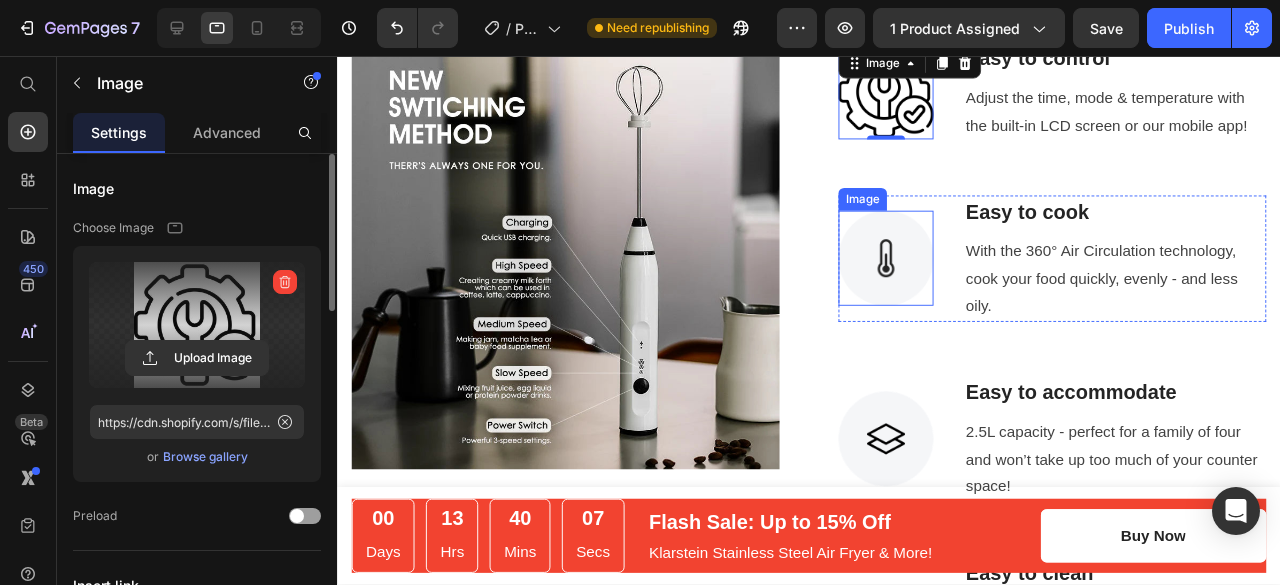 click at bounding box center [914, 269] 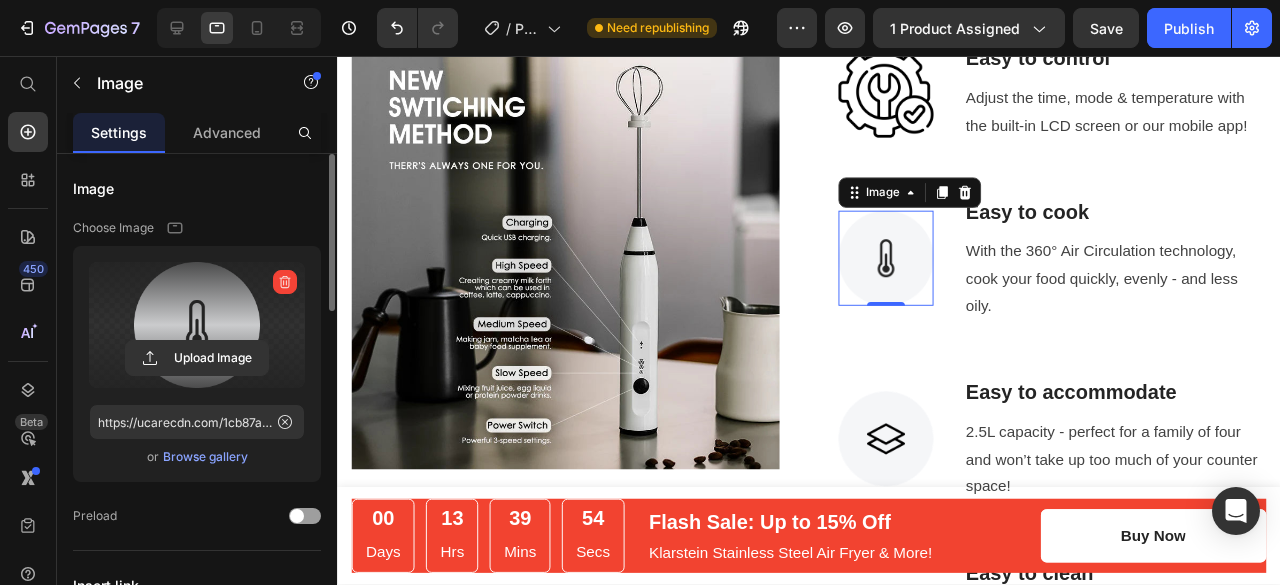 click at bounding box center (197, 325) 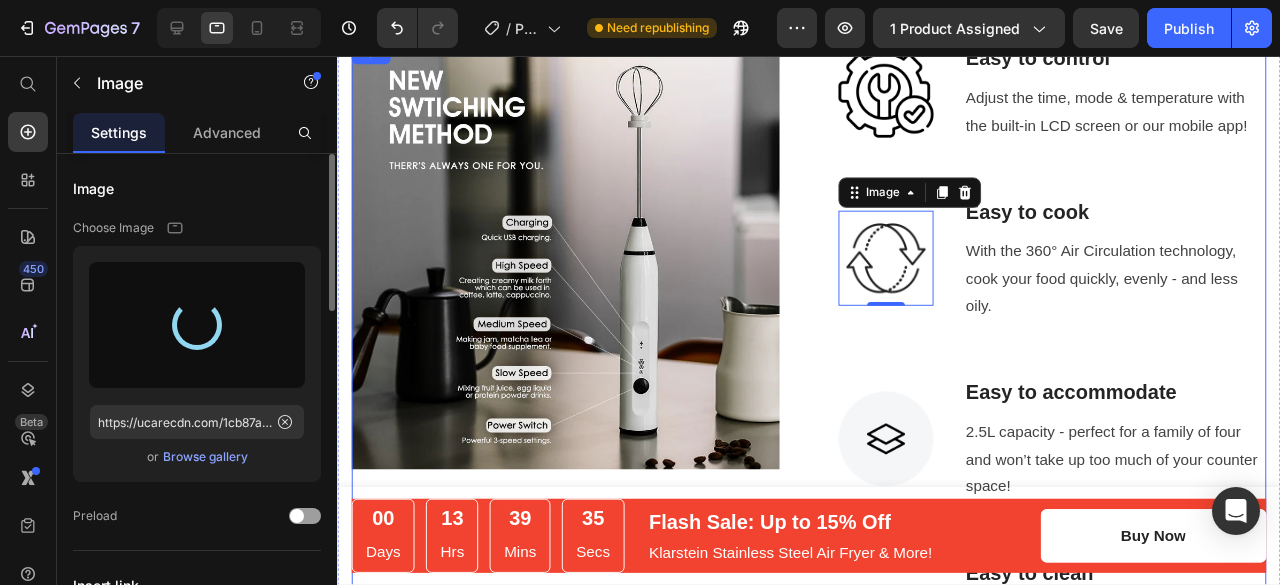 type on "https://cdn.shopify.com/s/files/1/0706/1857/9129/files/gempages_575009767479575664-f51a603a-f8e0-42f6-8068-9df1ea6bab69.jpg" 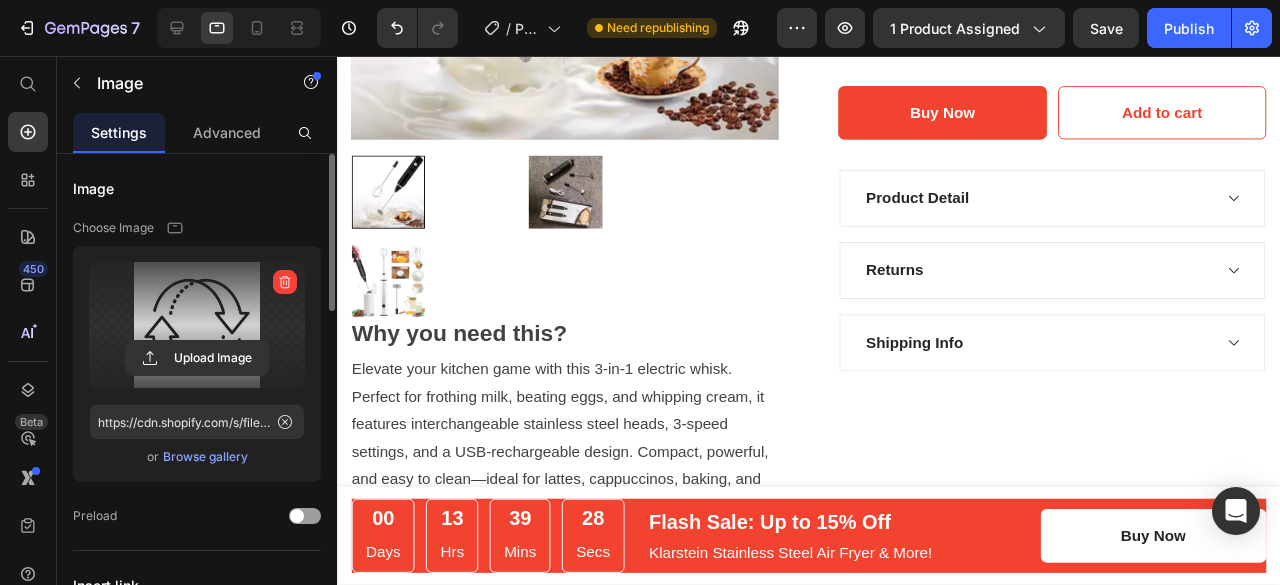 scroll, scrollTop: 470, scrollLeft: 0, axis: vertical 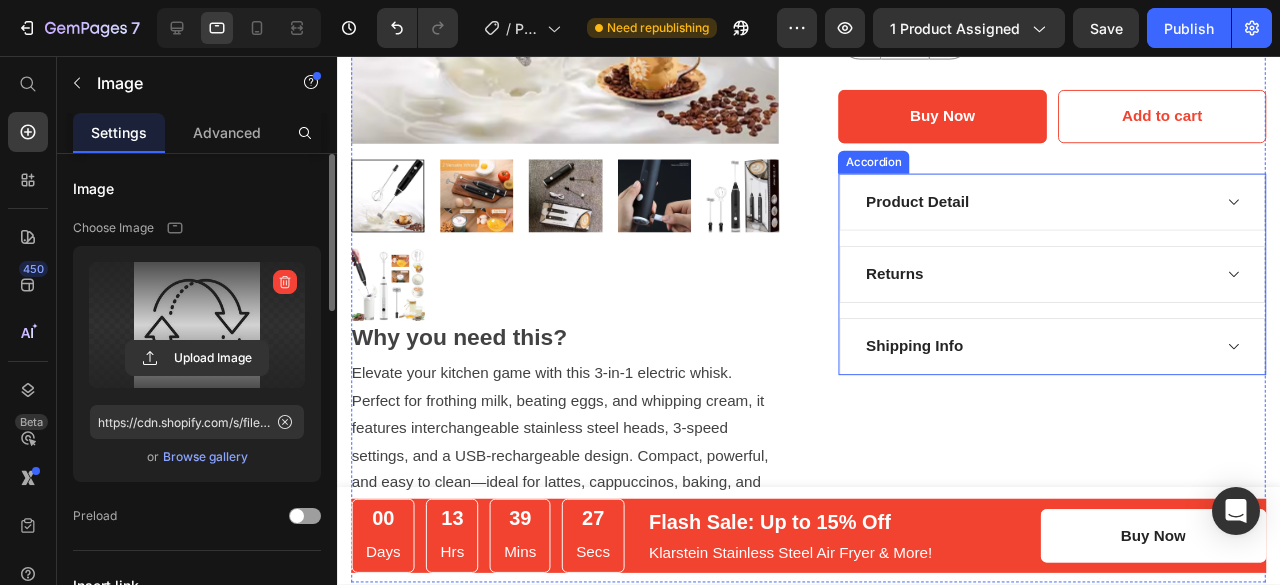 click on "Product Detail" at bounding box center [1073, 210] 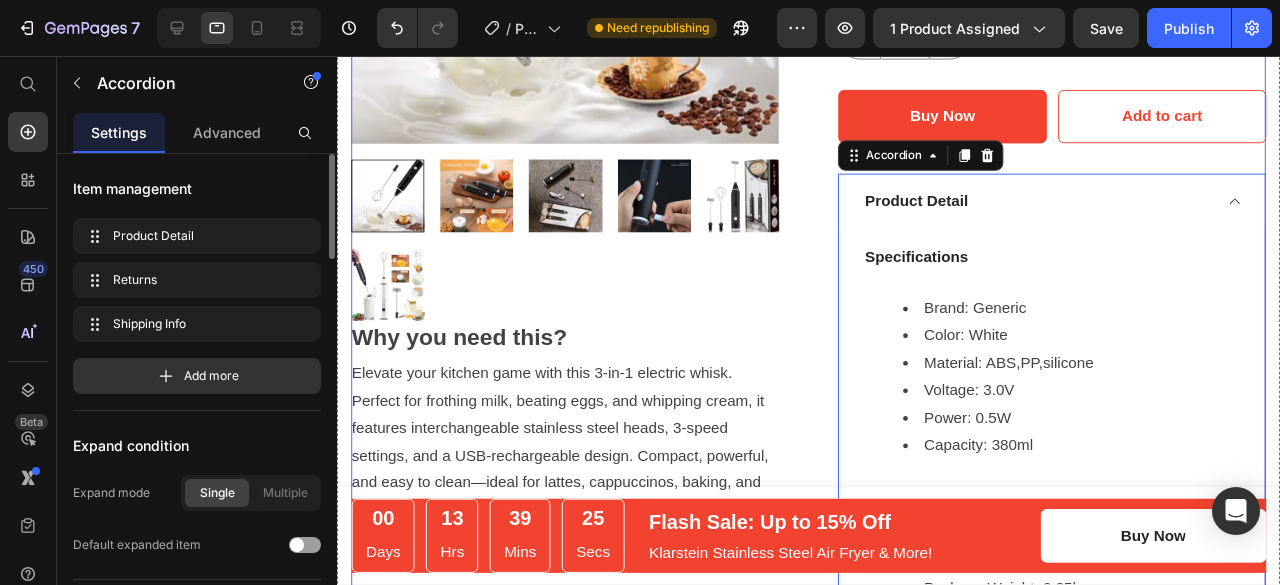click on "USB Chargeable Milk Frother | Egg Beater (P) Title Icon Icon Icon Icon Icon Icon Icon List Hoz (1298 reviews) Text block Row Rs.1,899.00 (P) Price Rs.2,199.00 (P) Price - 14% (P) Tag Row Quantity Text block 1 Product Quantity Buy Now (P) Cart Button Add to cart (P) Cart Button Row Product Detail Specifications Text block Brand: Generic Color: White Material: ABS,PP,silicone Voltage: 3.0V Power: 0.5W Capacity: 380ml Text block Dimensions Text block Product Weight: 0.05kg Package Weight: 0.25kg Text block Row Row Returns Shipping Info Accordion 32" at bounding box center (1089, 274) 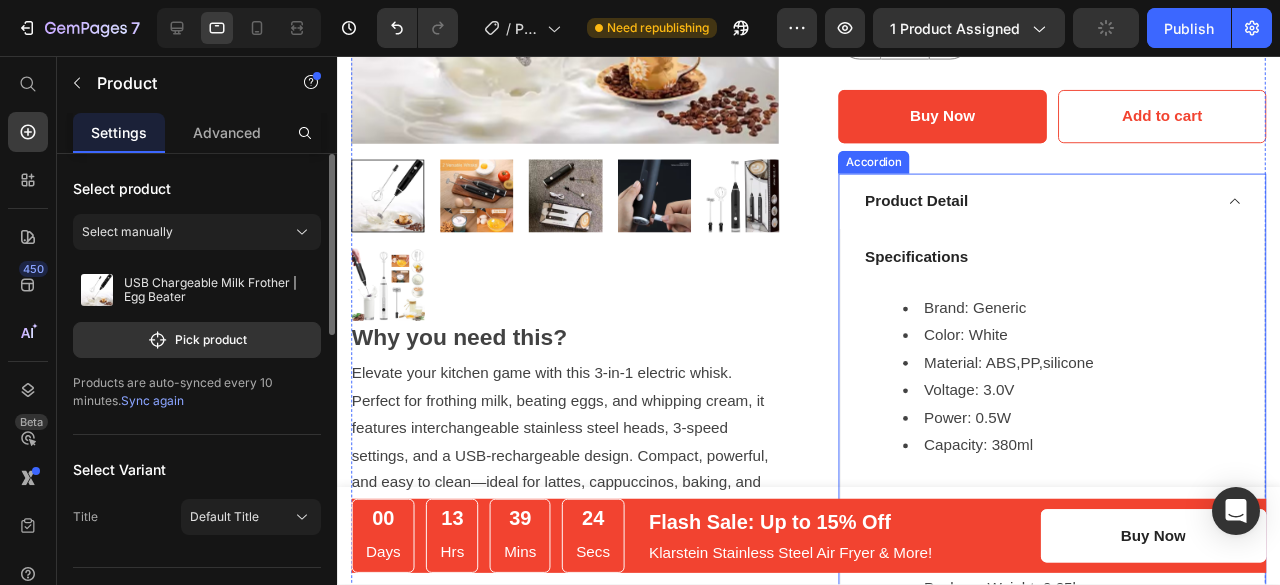 click on "Product Detail" at bounding box center [1089, 209] 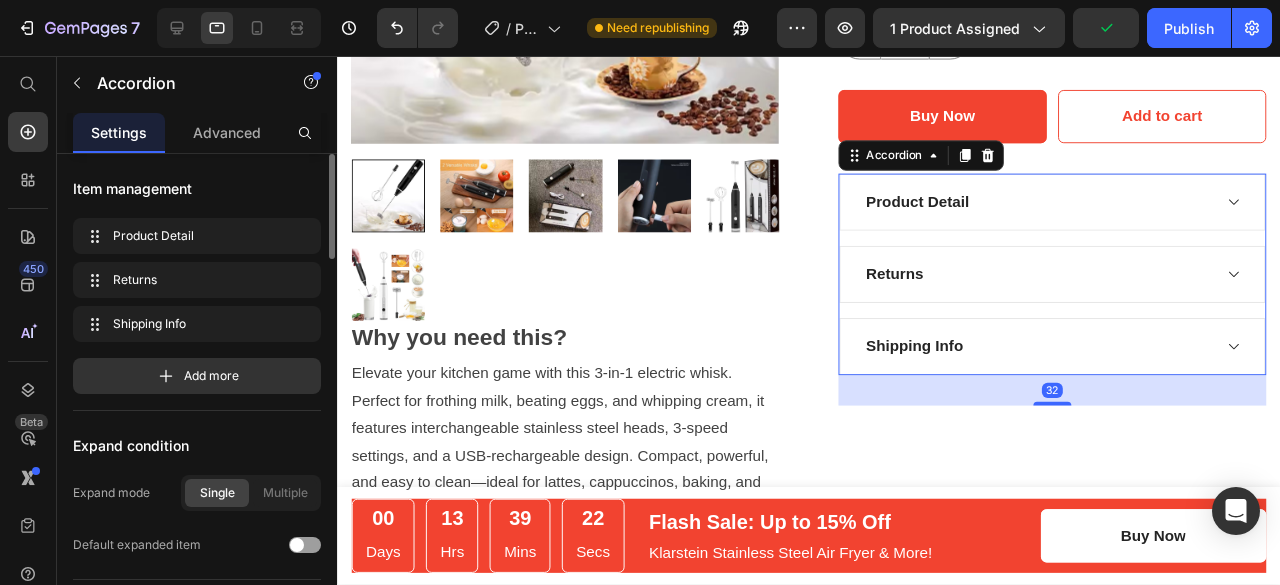 click on "Returns" at bounding box center (1073, 286) 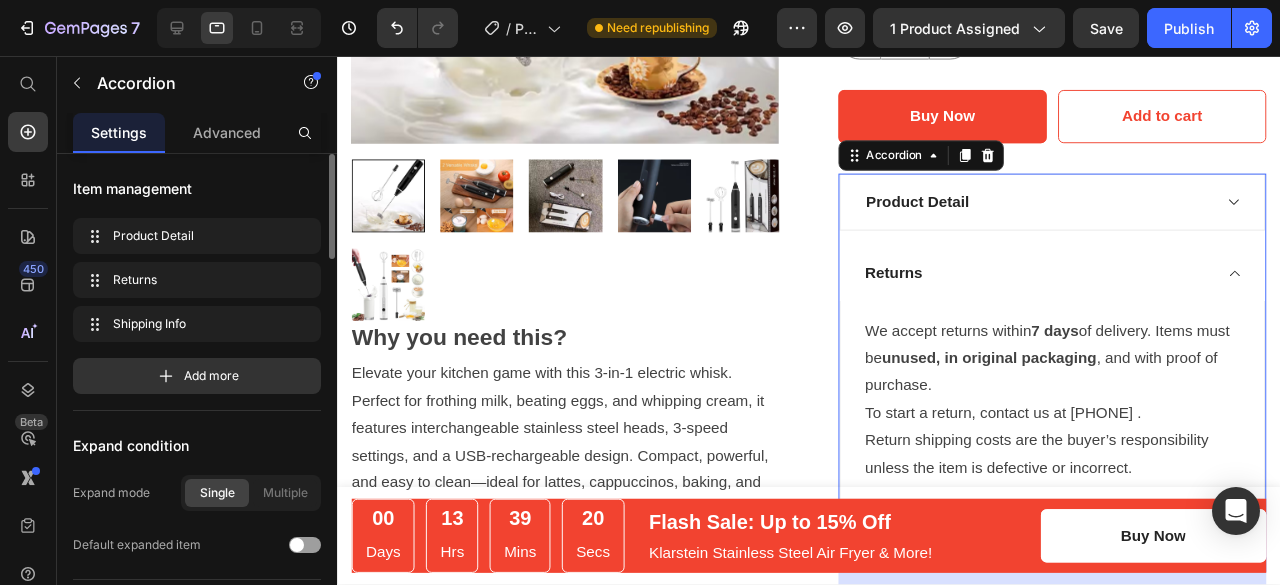 scroll, scrollTop: 504, scrollLeft: 0, axis: vertical 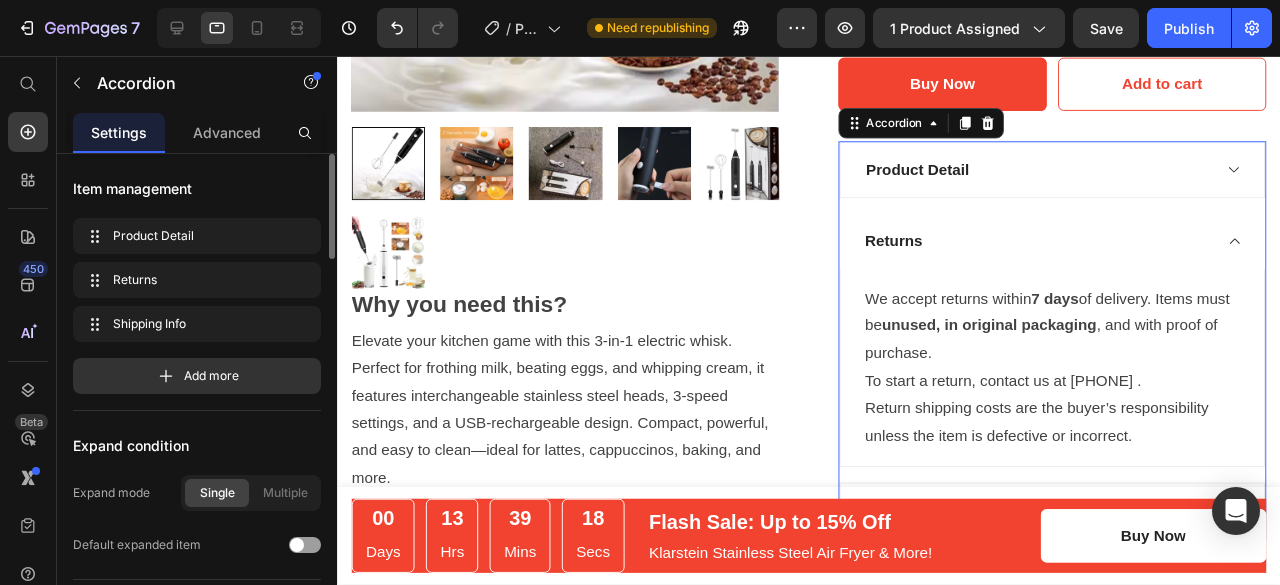 click 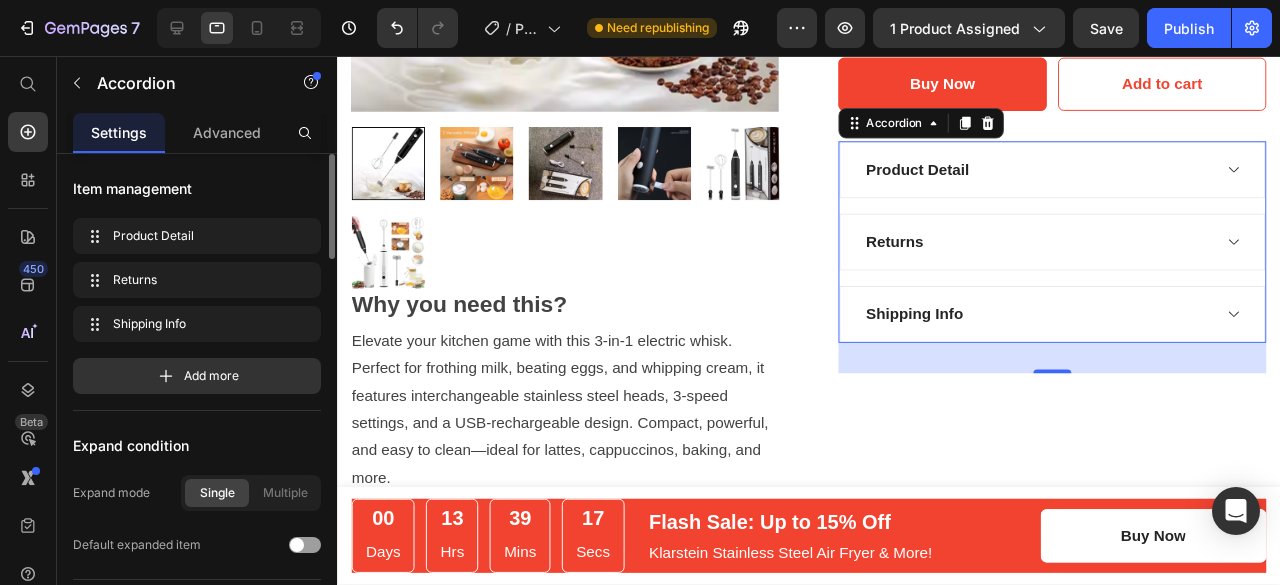 click on "Shipping Info" at bounding box center [1073, 328] 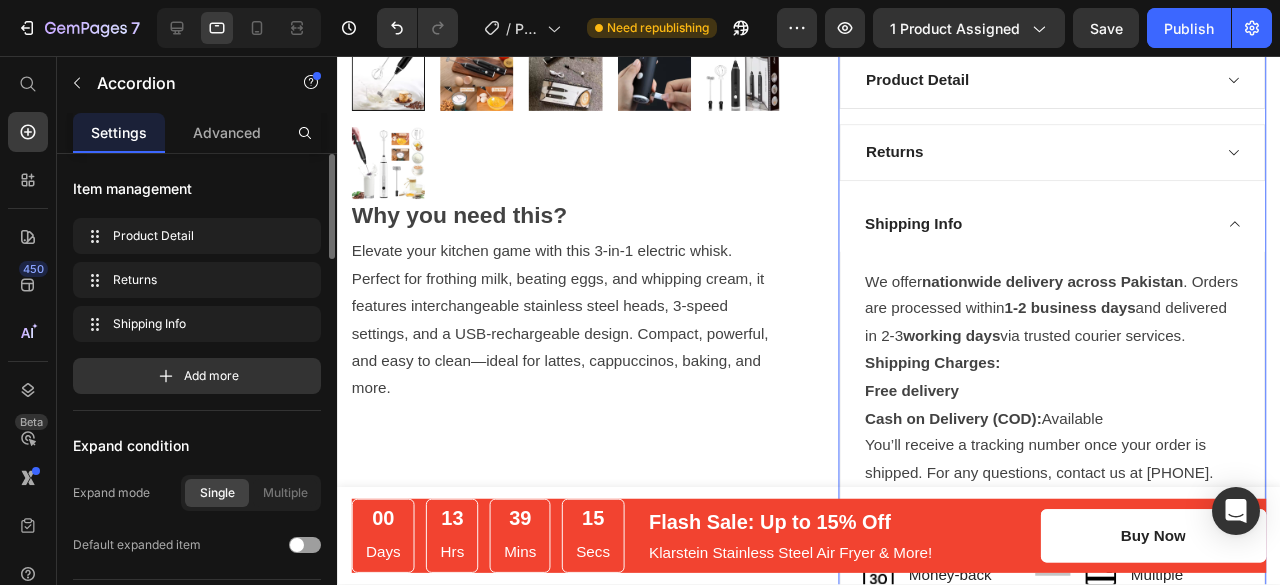 scroll, scrollTop: 600, scrollLeft: 0, axis: vertical 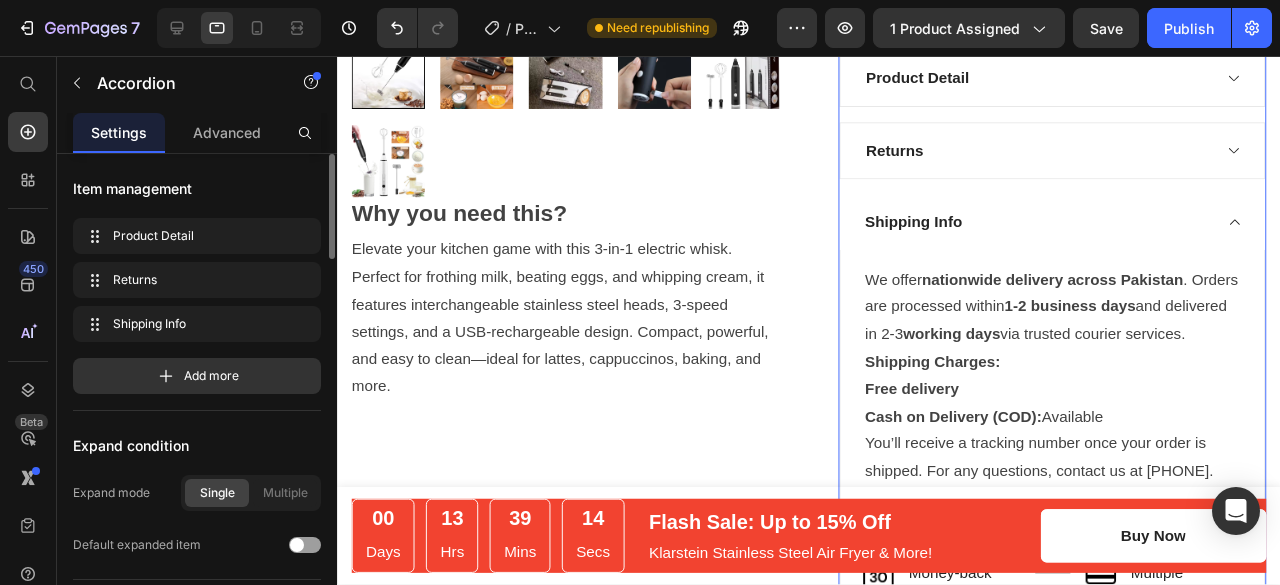 click on "Shipping Info" at bounding box center (1089, 231) 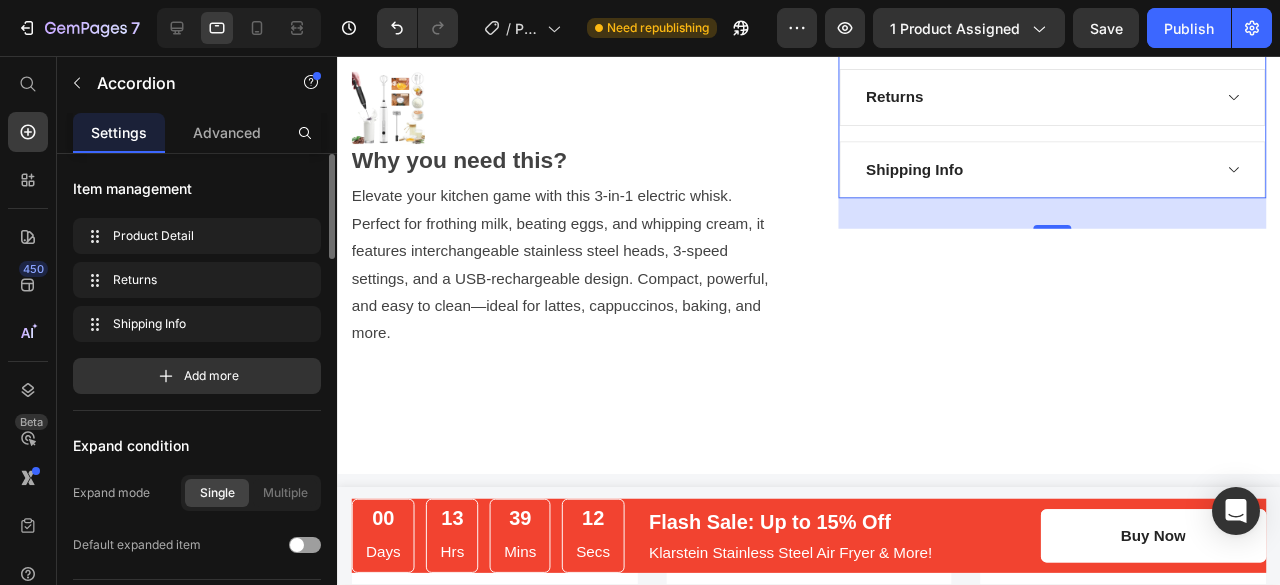 scroll, scrollTop: 642, scrollLeft: 0, axis: vertical 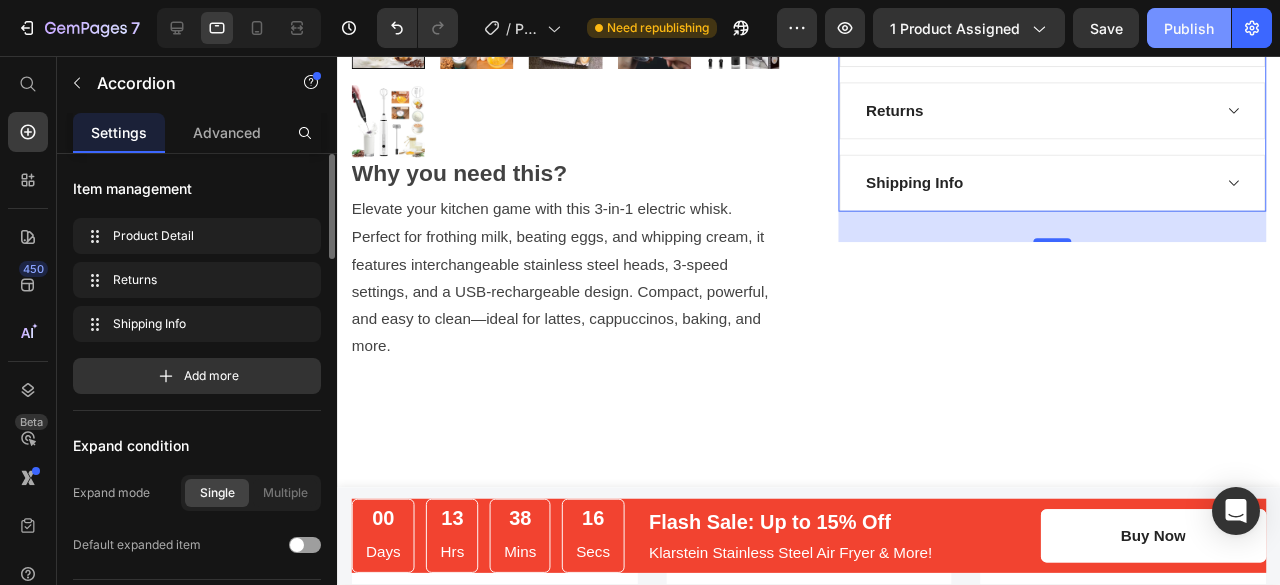 click on "Publish" at bounding box center (1189, 28) 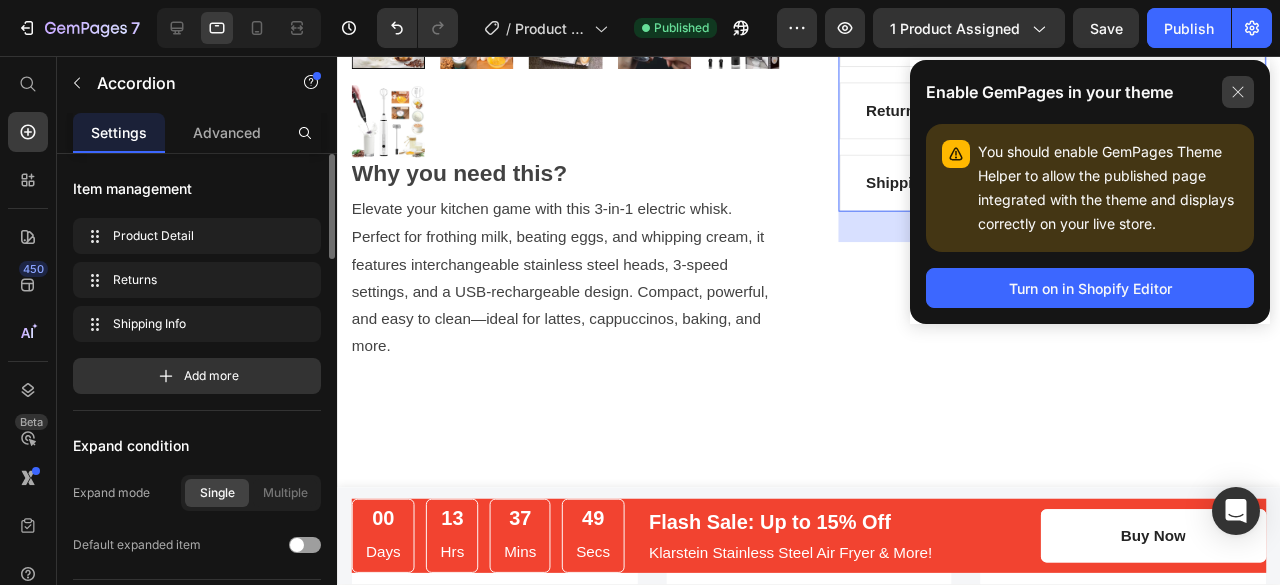 click 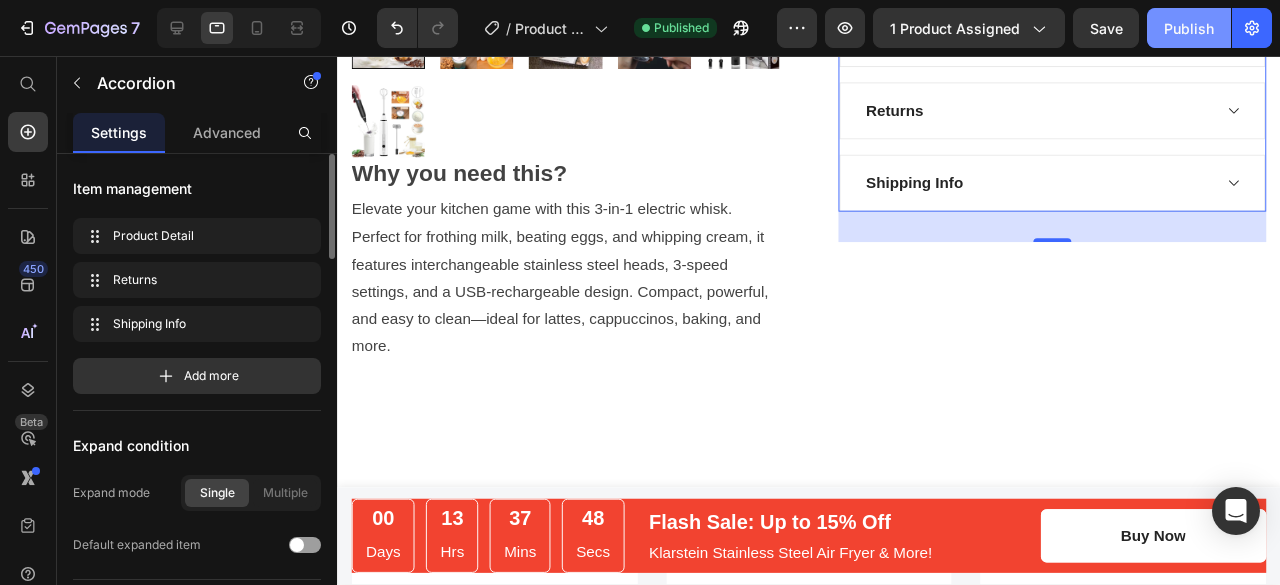 click on "Publish" 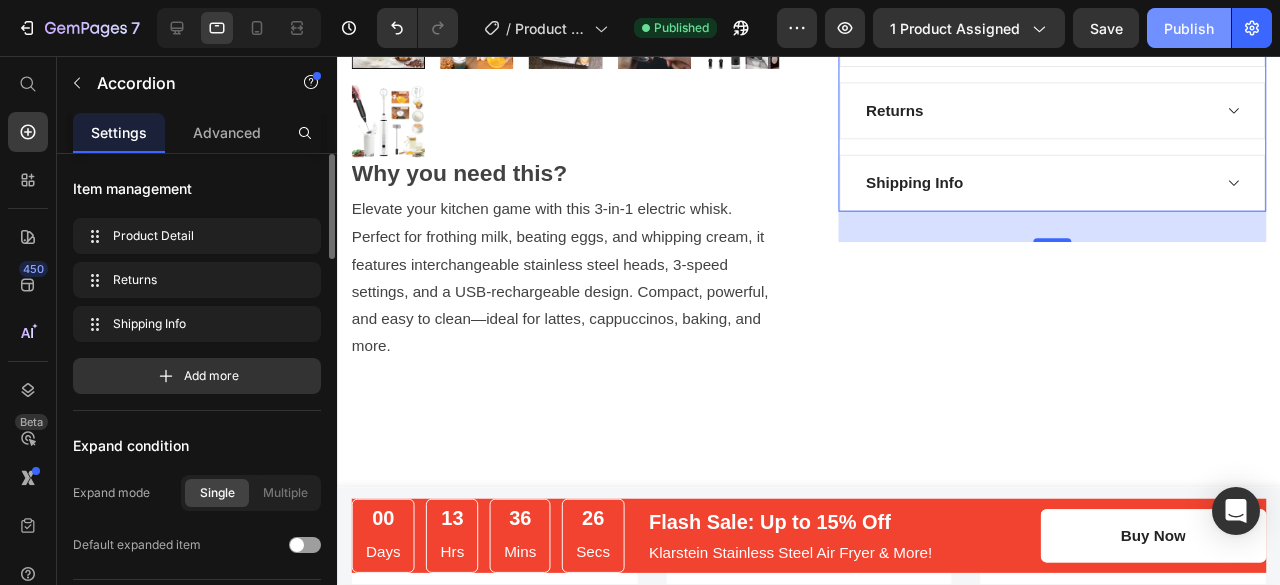click on "Publish" 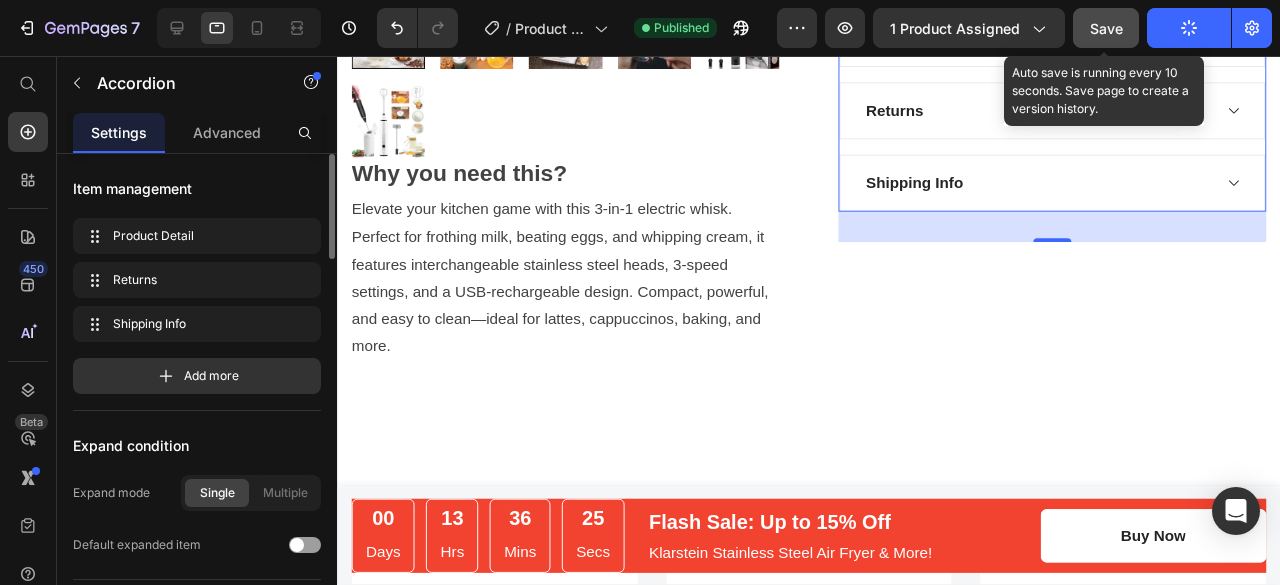 click on "Save" at bounding box center [1106, 28] 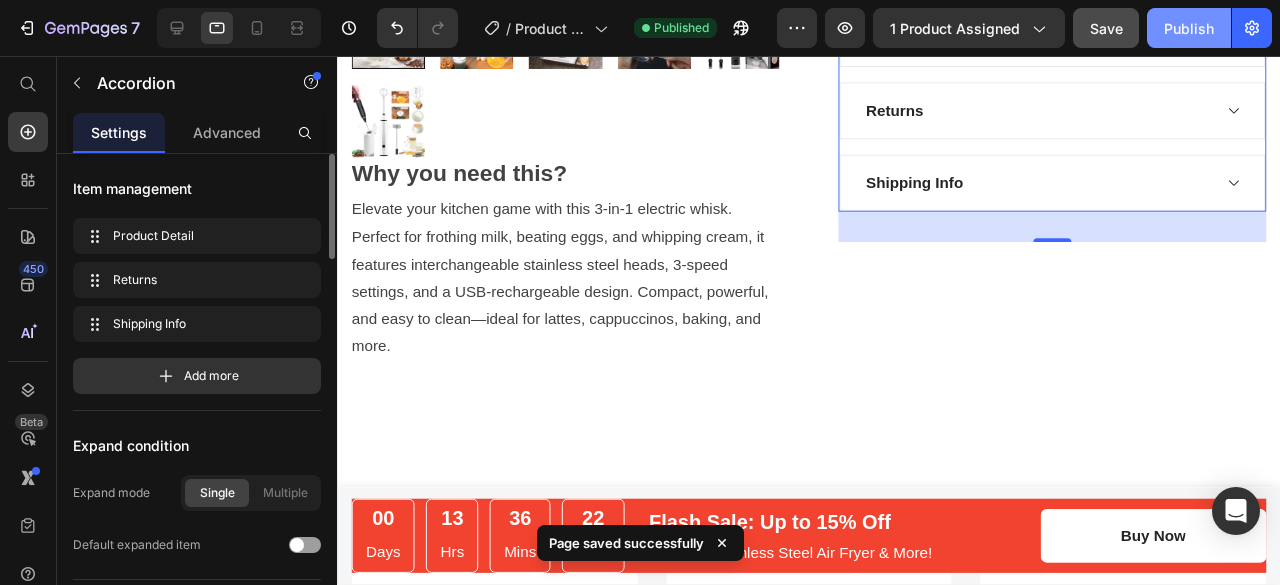 click on "Publish" at bounding box center (1189, 28) 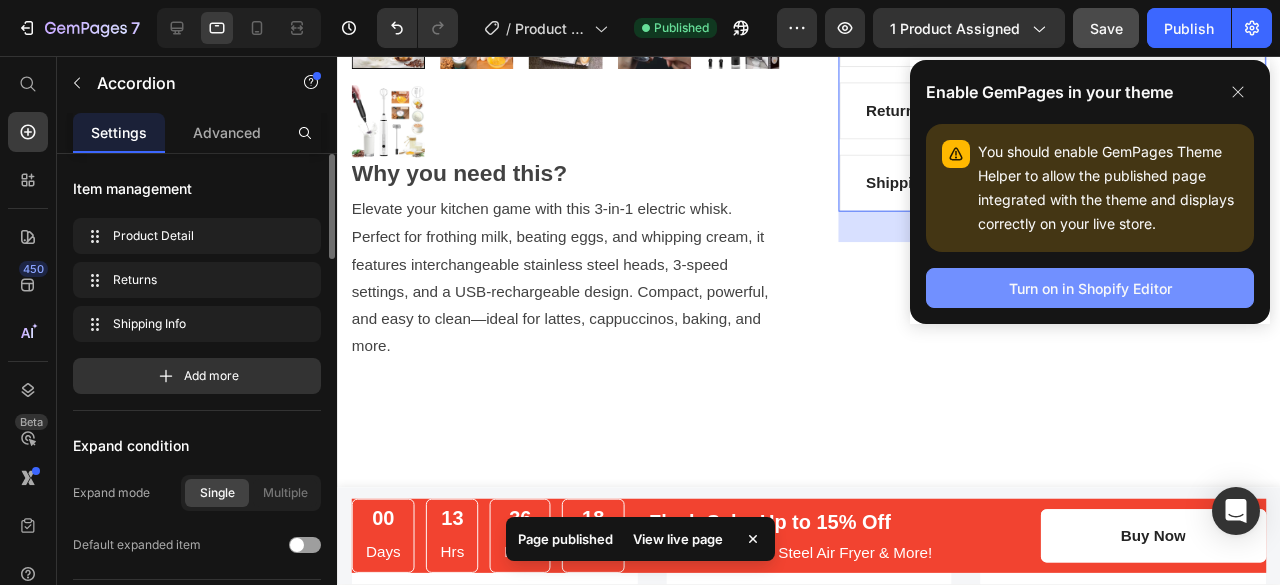 click on "Turn on in Shopify Editor" at bounding box center (1090, 288) 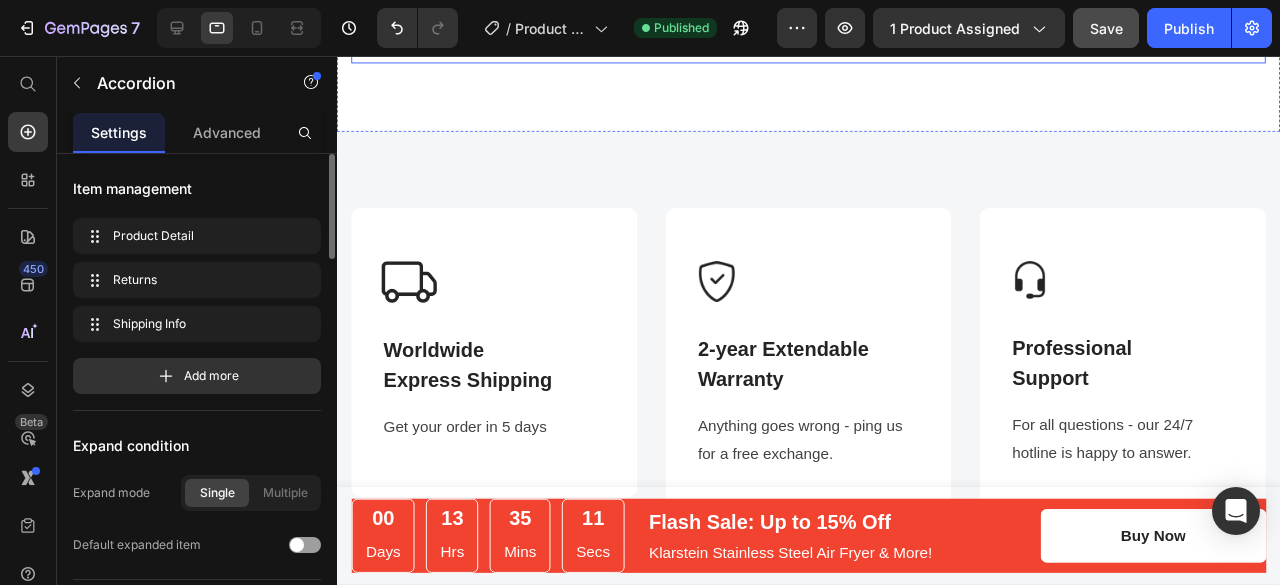 scroll, scrollTop: 1030, scrollLeft: 0, axis: vertical 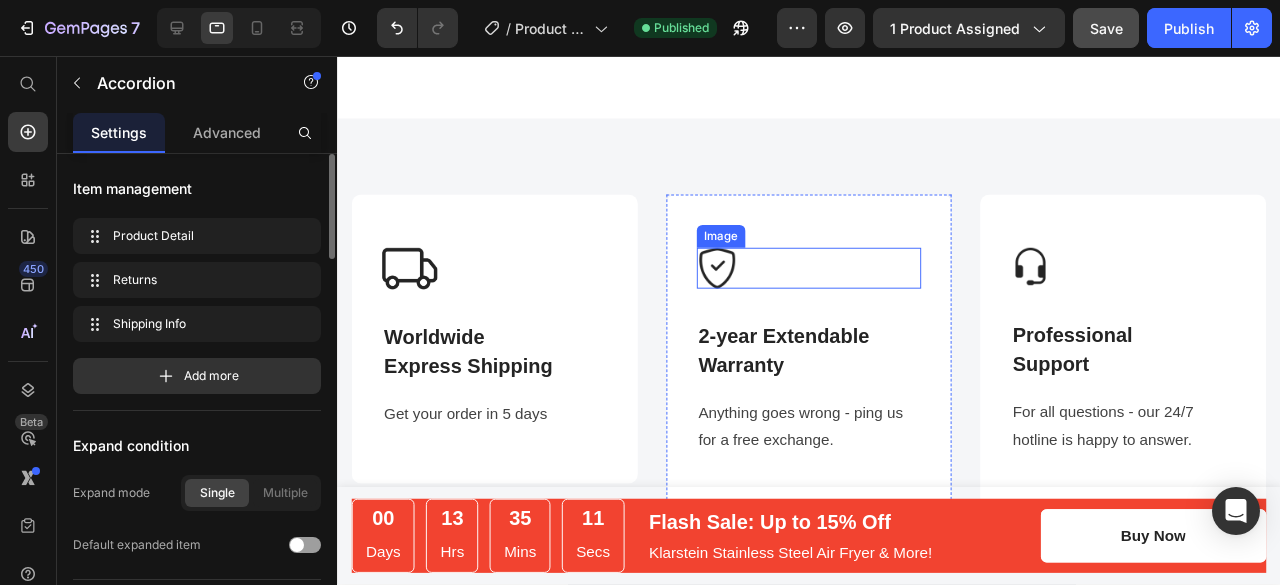 click at bounding box center (833, 279) 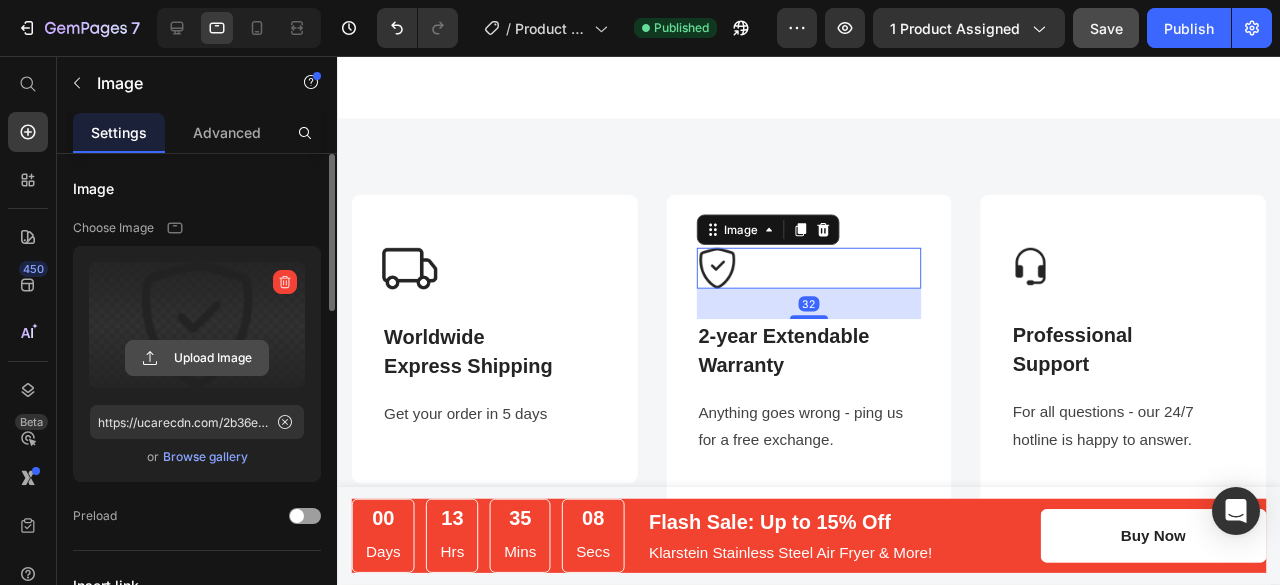 click 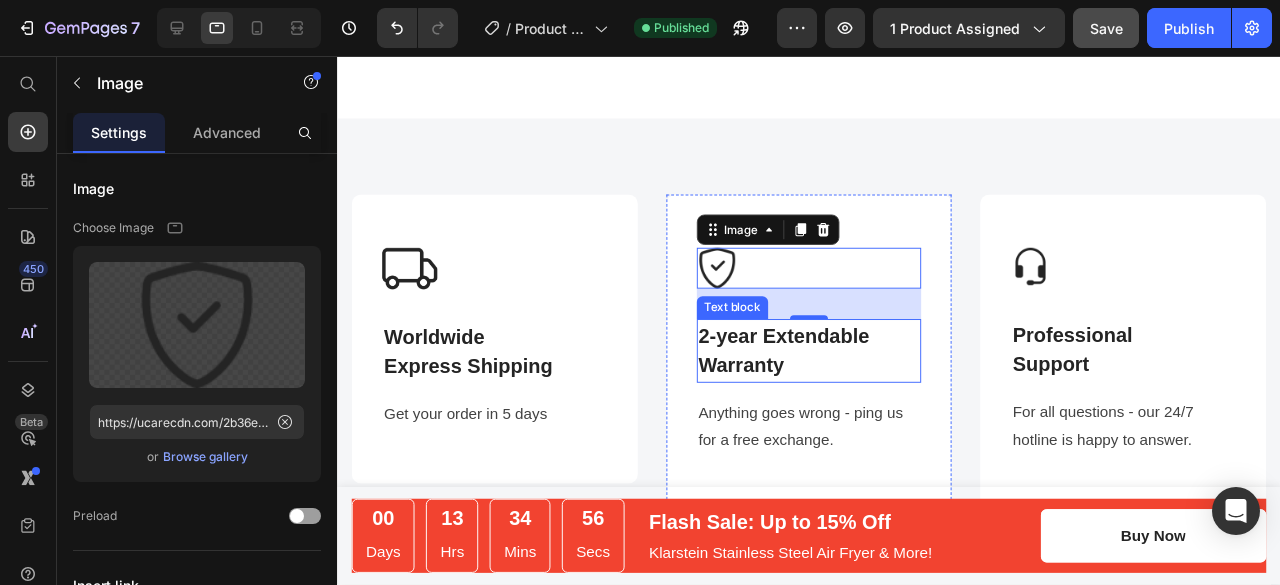 click on "Warranty" at bounding box center (833, 382) 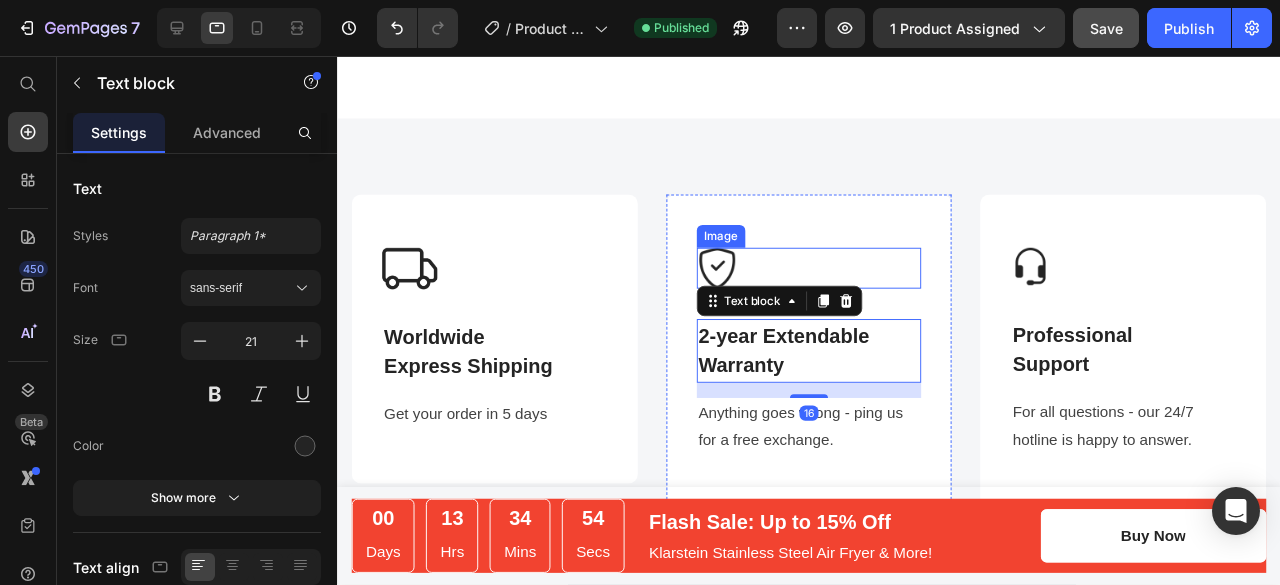 click at bounding box center (833, 279) 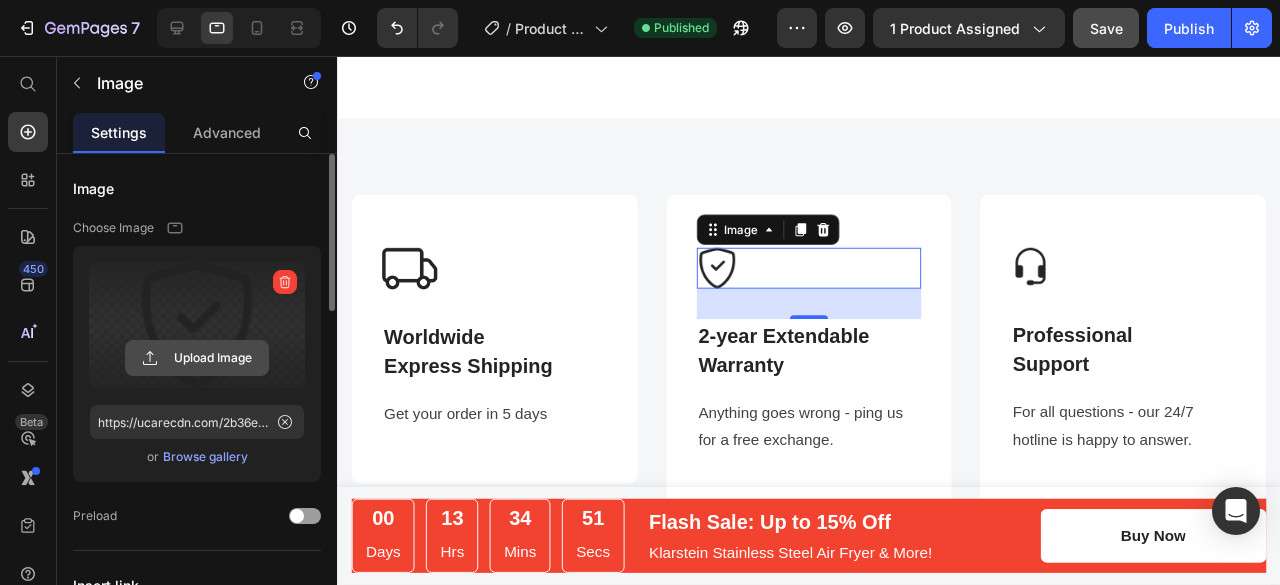 click 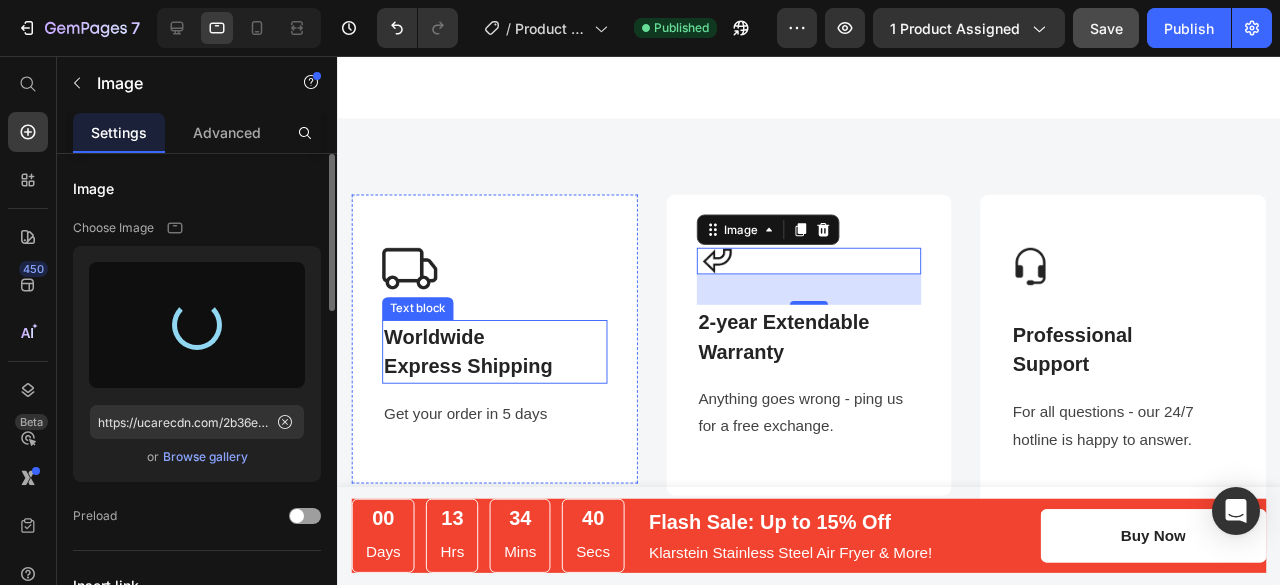 type on "https://cdn.shopify.com/s/files/1/0706/1857/9129/files/gempages_575009767479575664-e88bdf1a-30ca-4cac-9780-5f6510b3e77f.jpg" 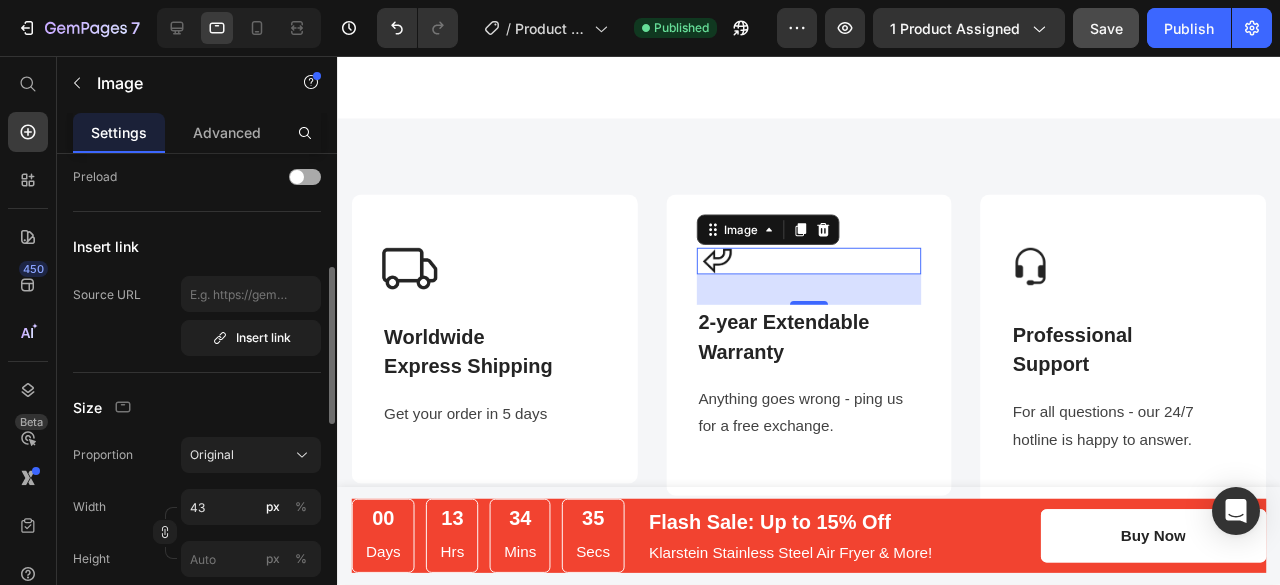 scroll, scrollTop: 342, scrollLeft: 0, axis: vertical 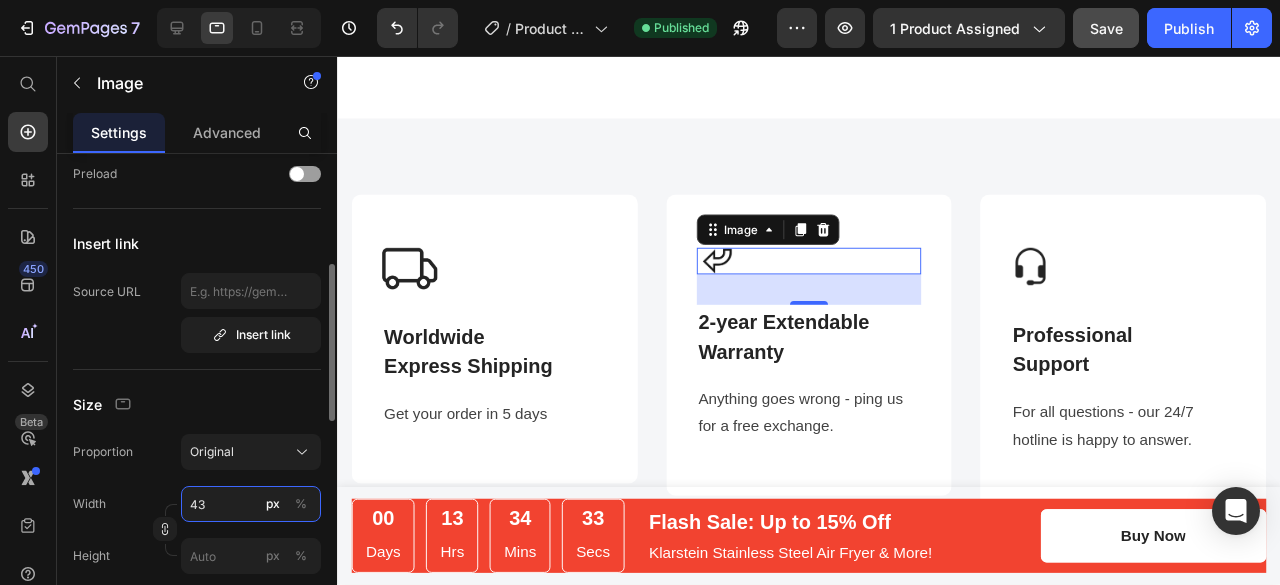 click on "43" at bounding box center (251, 504) 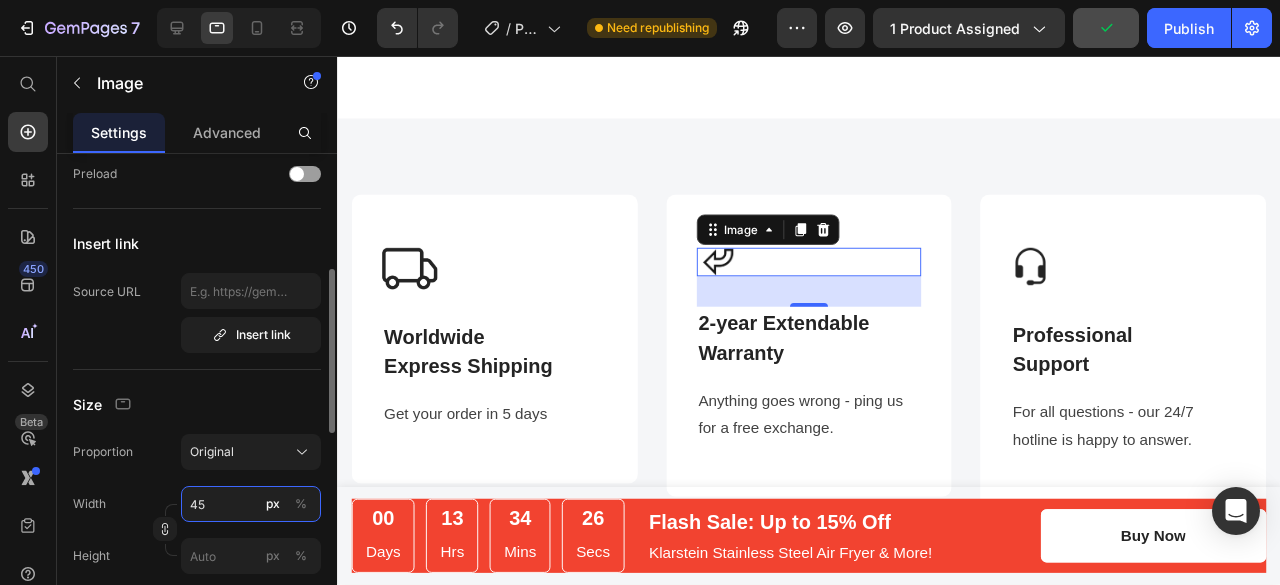 type on "4" 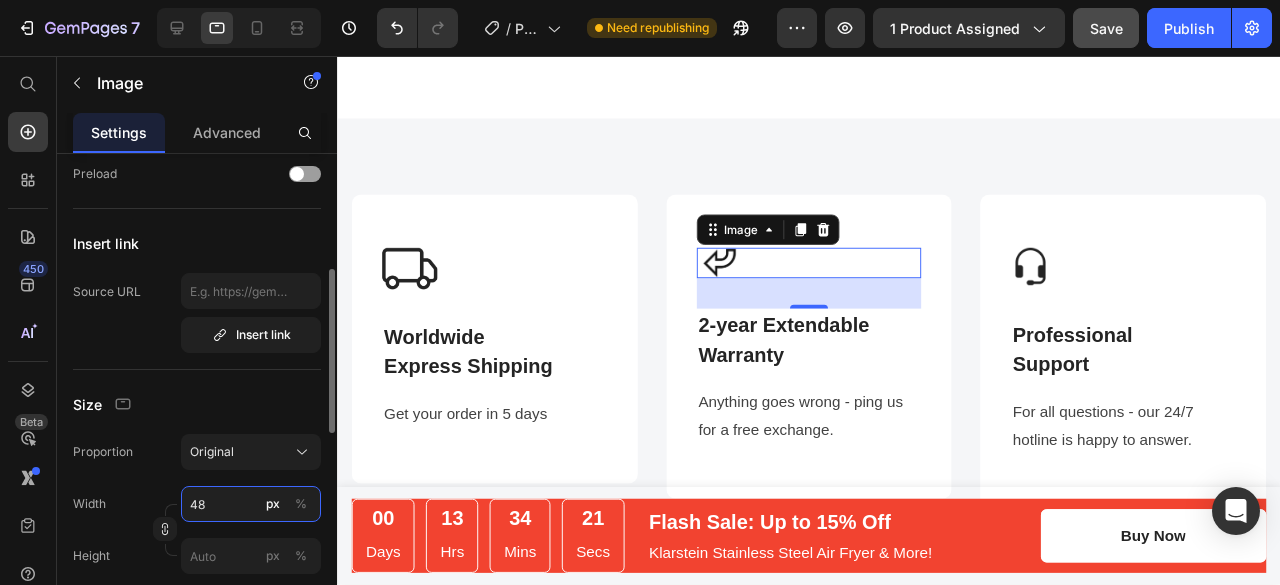 type on "4" 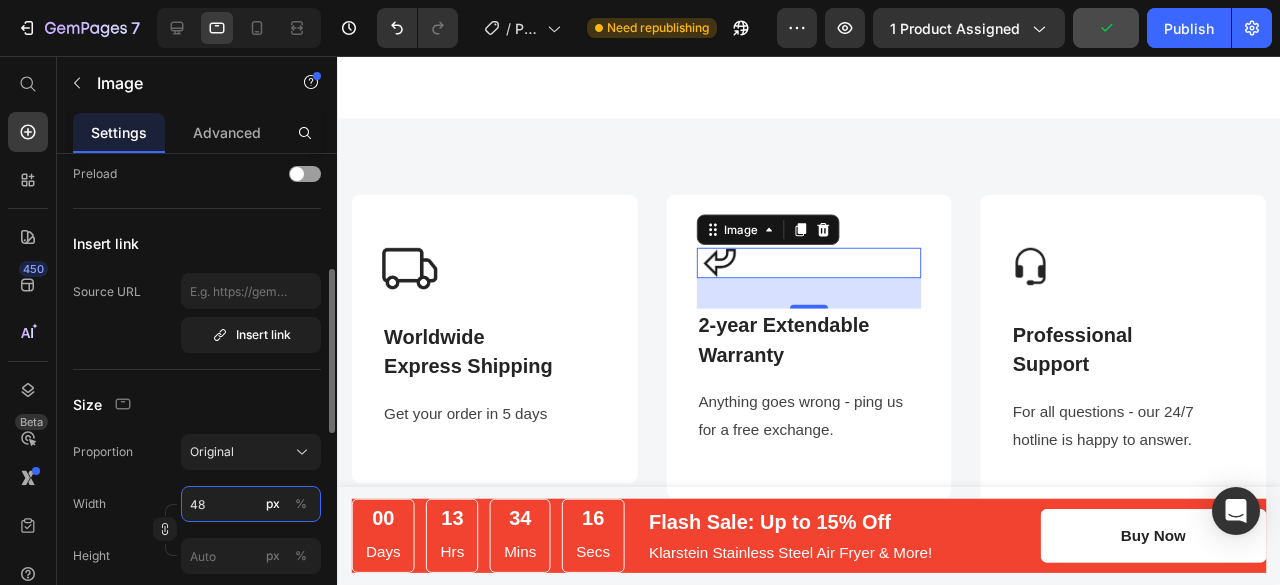 type on "4" 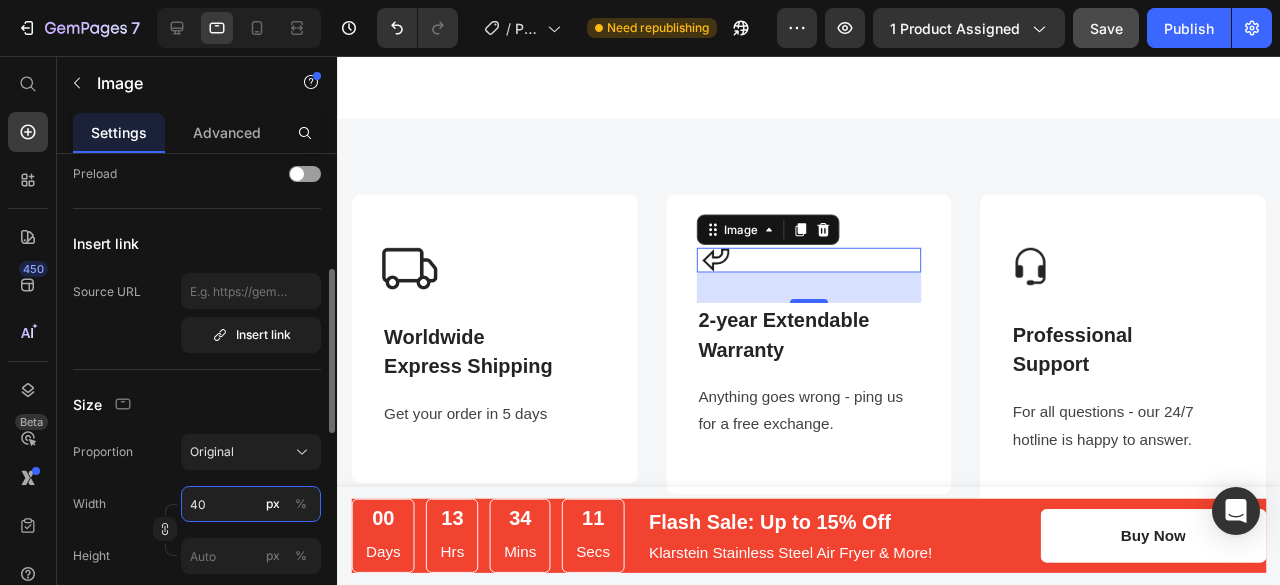 type on "4" 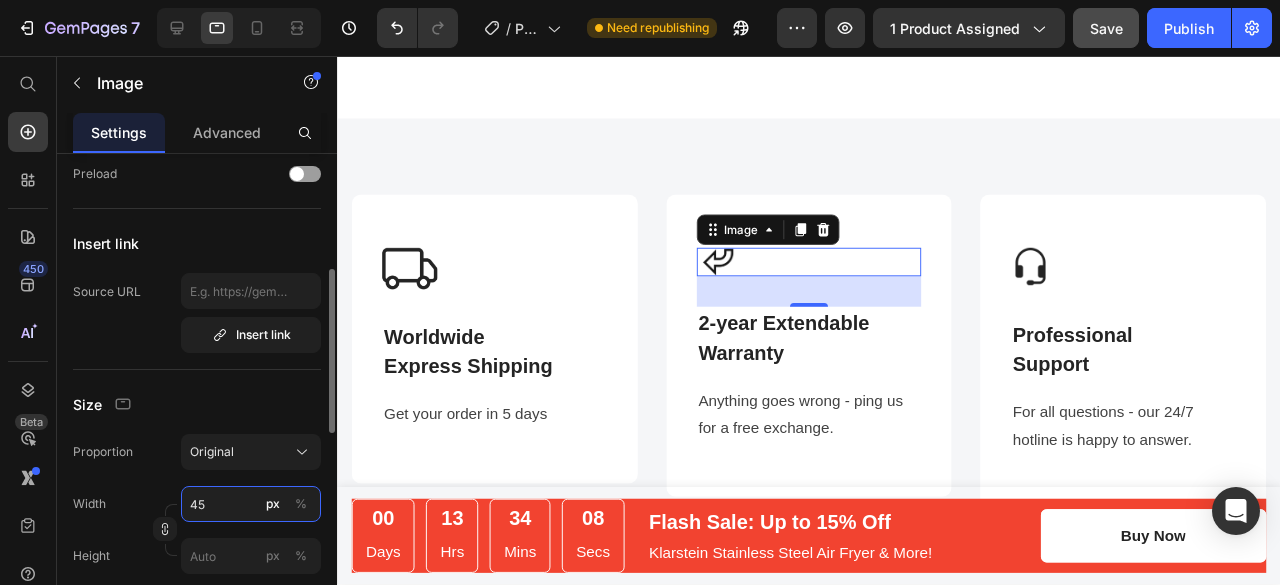 type on "4" 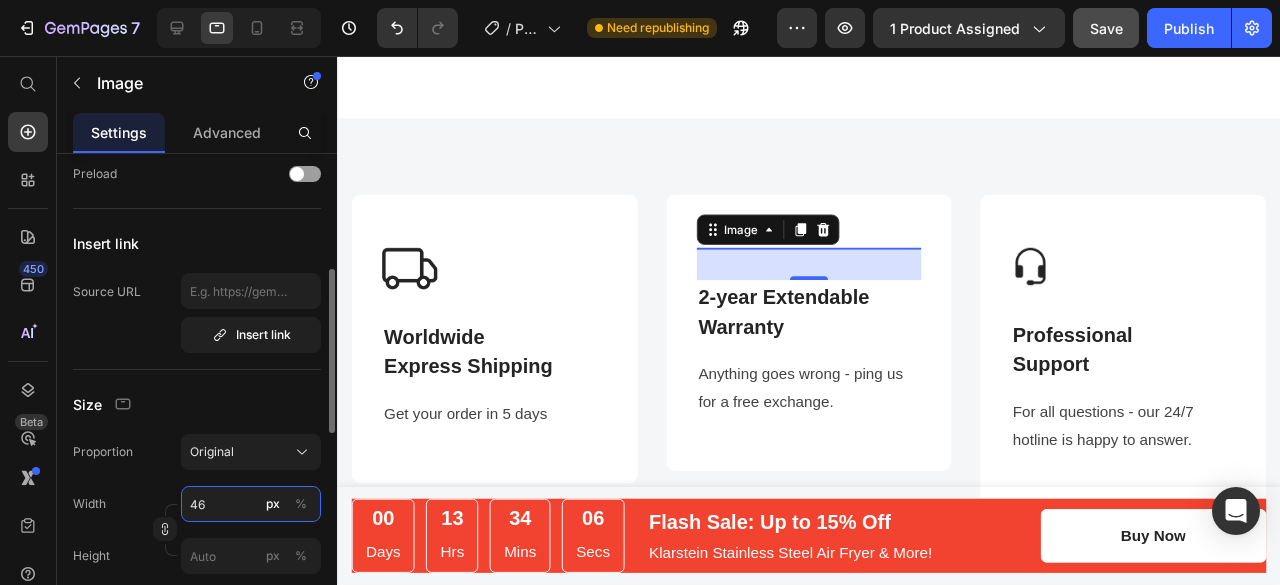 type on "4" 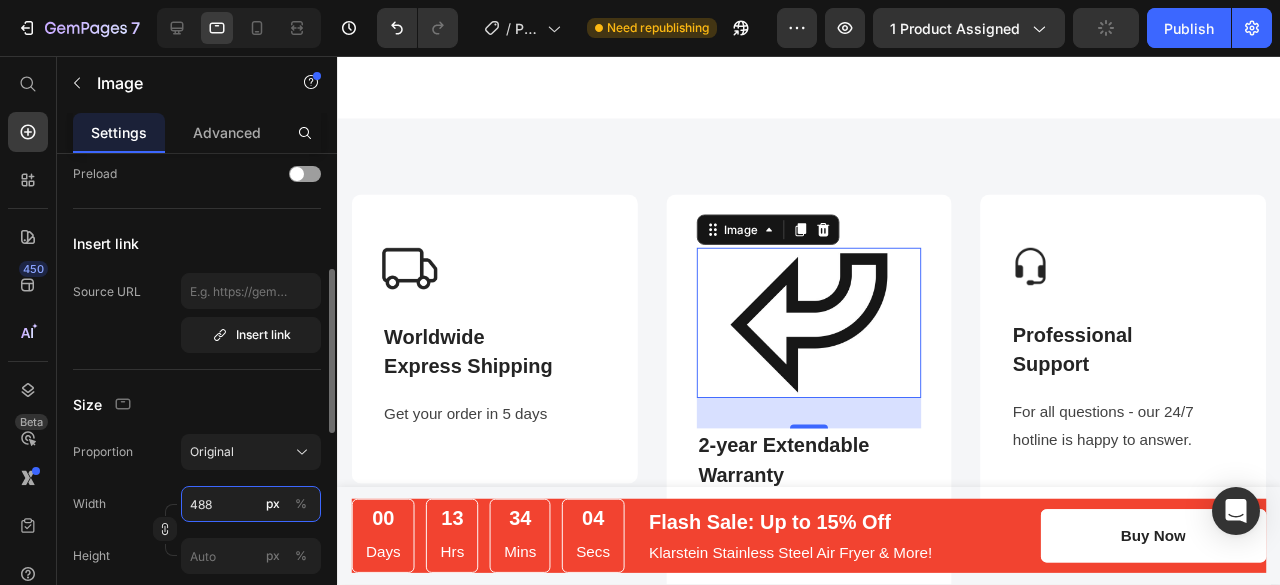 type on "4" 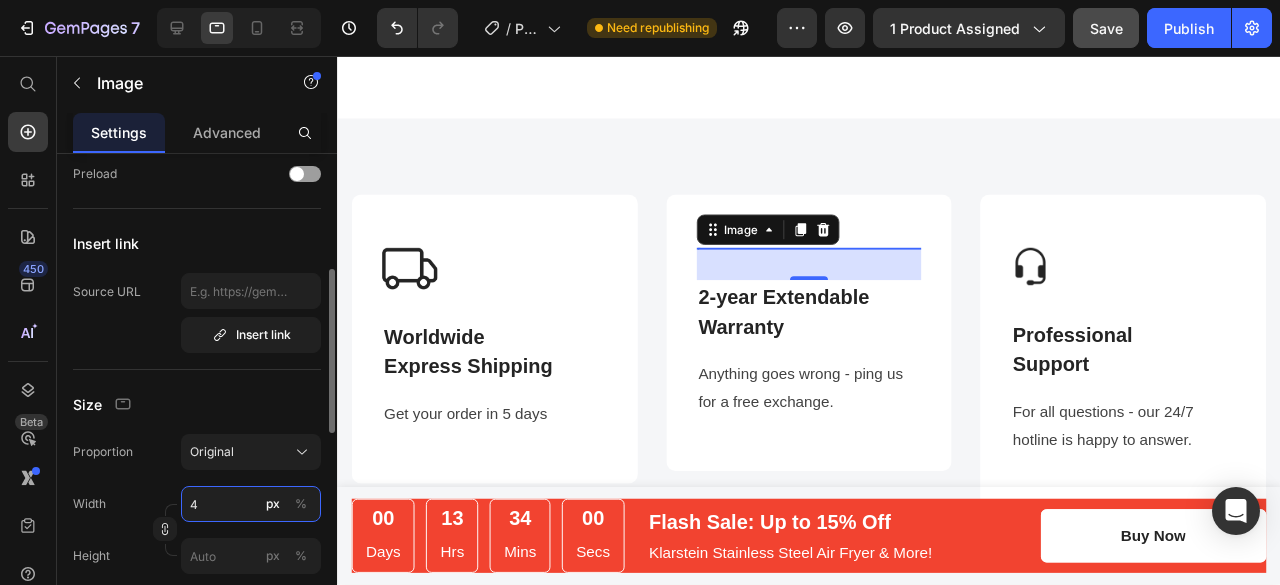 type on "49" 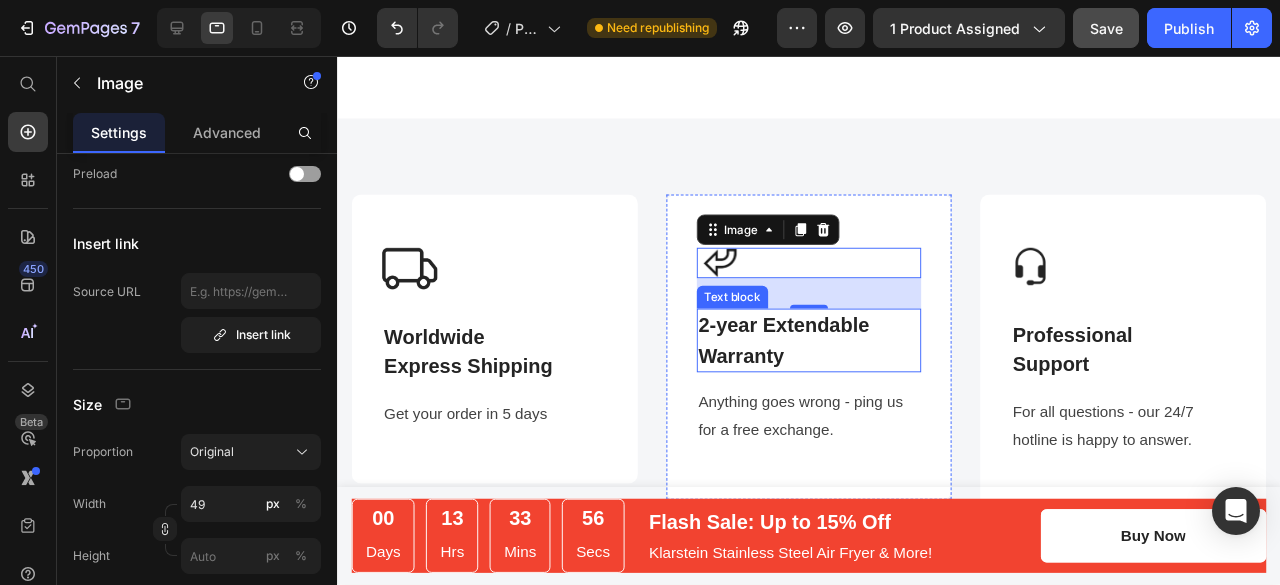 click on "Warranty" at bounding box center [833, 372] 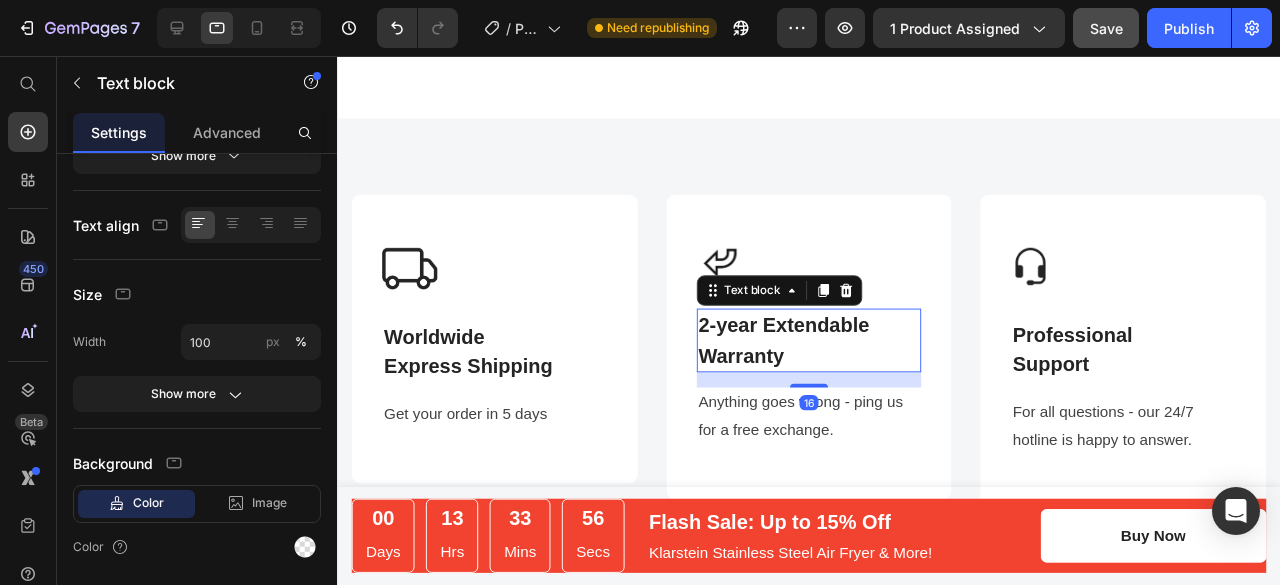 scroll, scrollTop: 0, scrollLeft: 0, axis: both 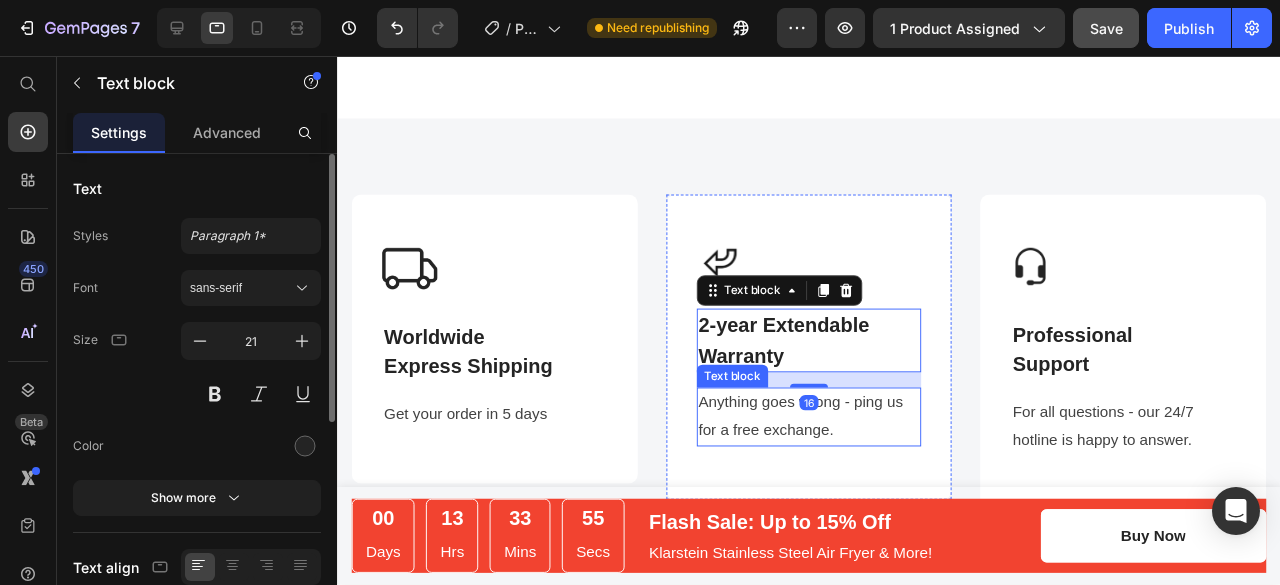 click on "Anything goes wrong - ping us for a free exchange." at bounding box center [833, 436] 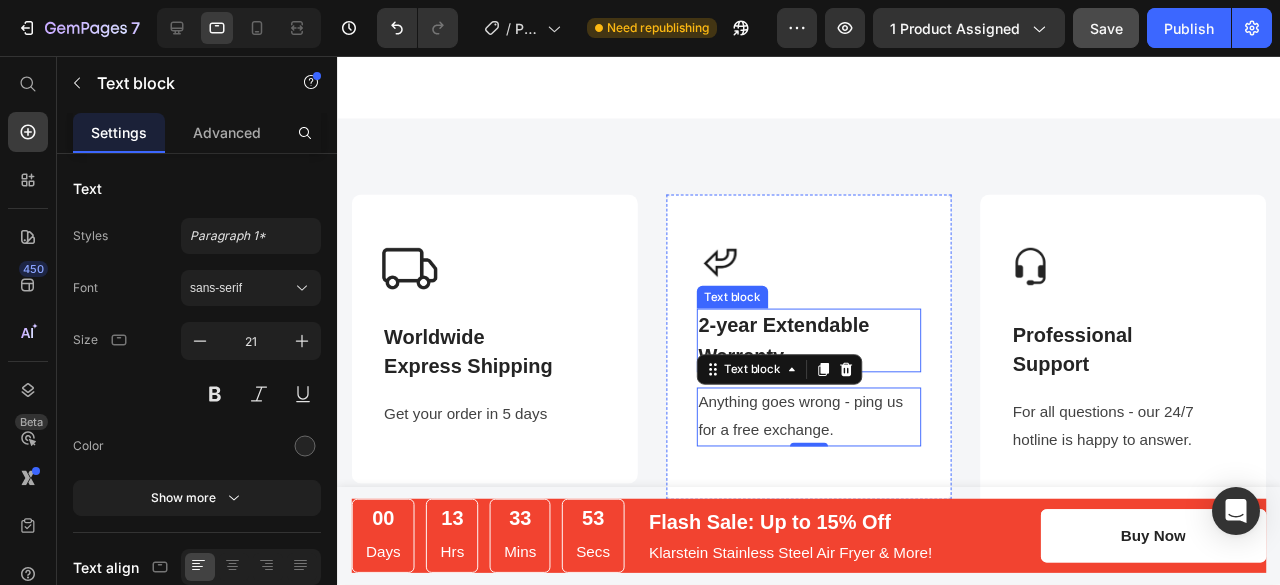 click on "2-year Extendable" at bounding box center (833, 340) 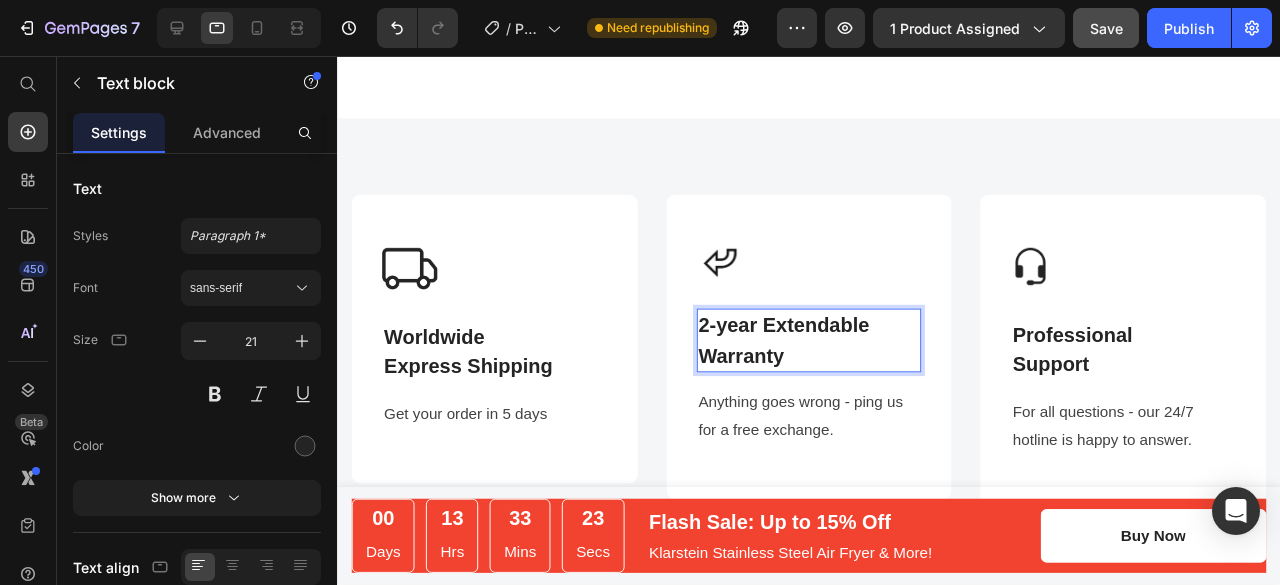 click on "Warranty" at bounding box center (833, 372) 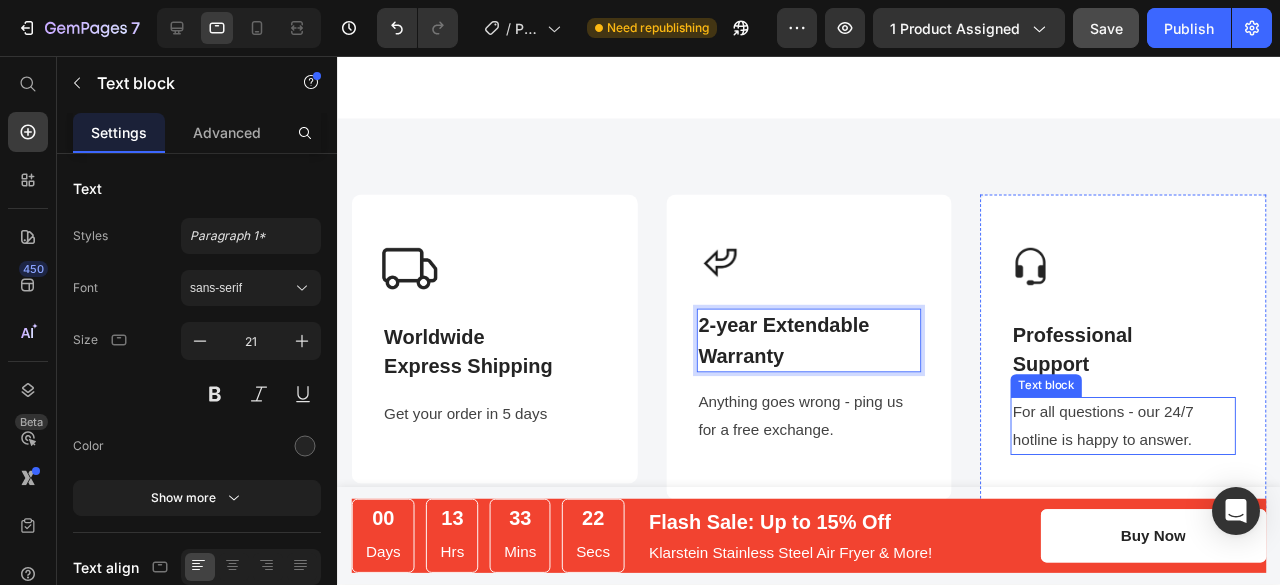 click on "For all questions - our 24/7 hotline is happy to answer." at bounding box center [1163, 446] 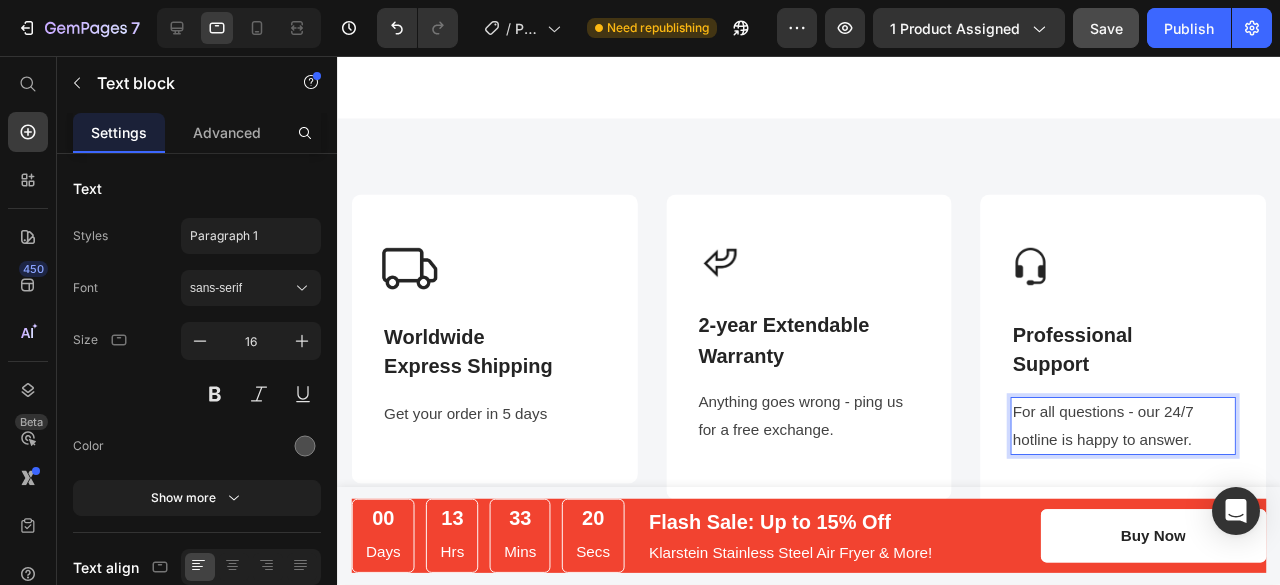 click on "For all questions - our 24/7 hotline is happy to answer." at bounding box center (1163, 446) 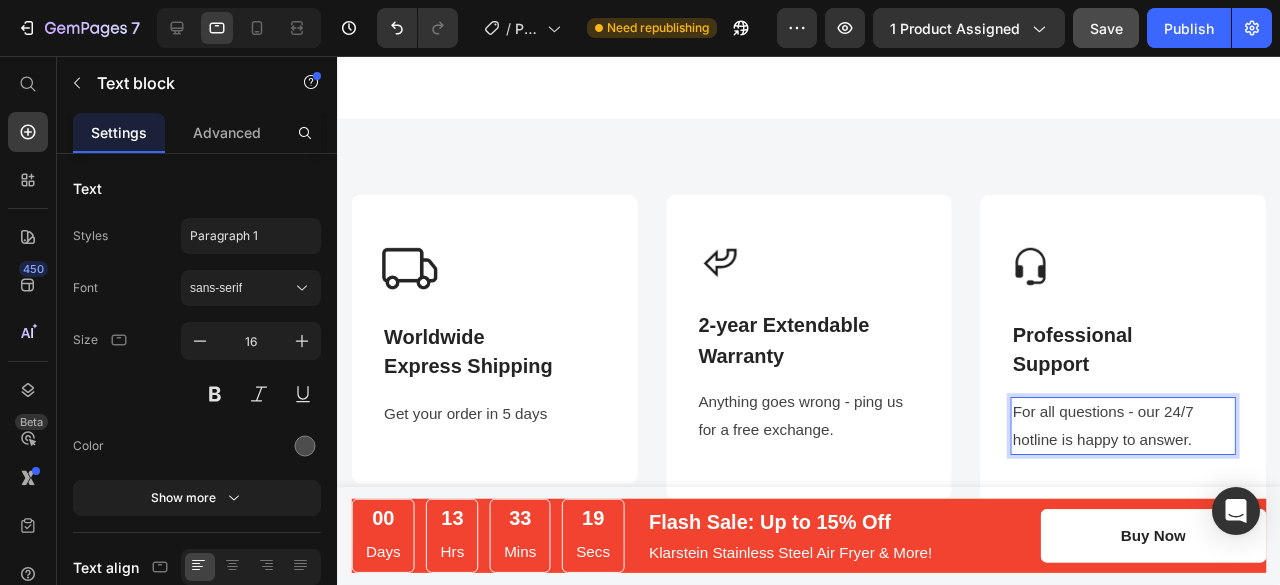 click on "For all questions - our 24/7 hotline is happy to answer." at bounding box center [1163, 446] 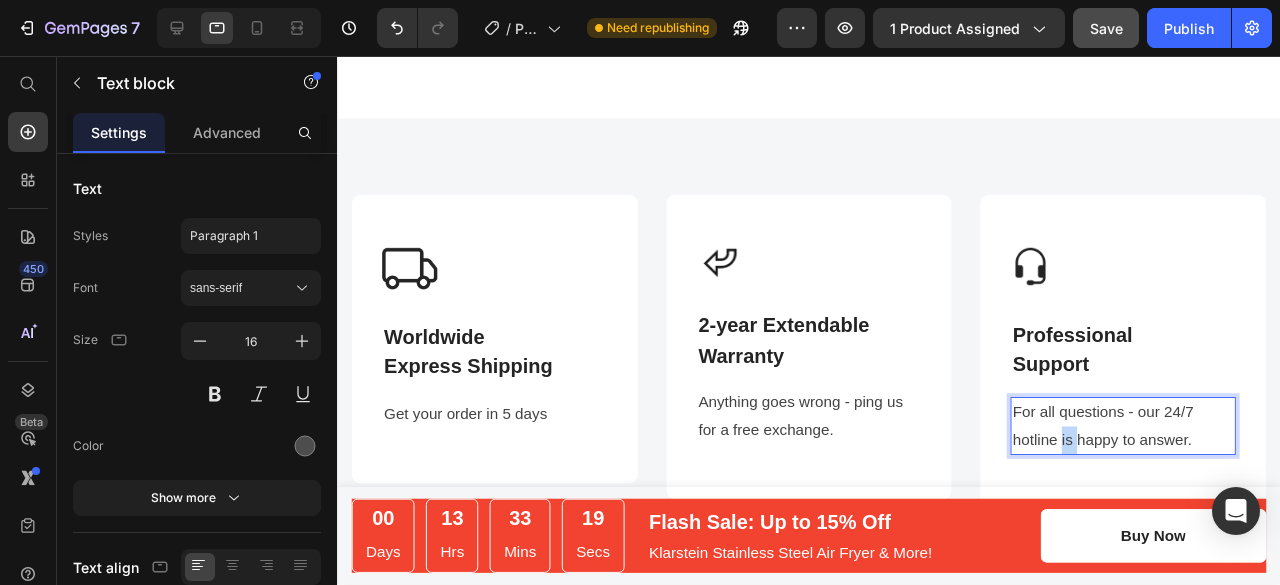 click on "For all questions - our 24/7 hotline is happy to answer." at bounding box center [1163, 446] 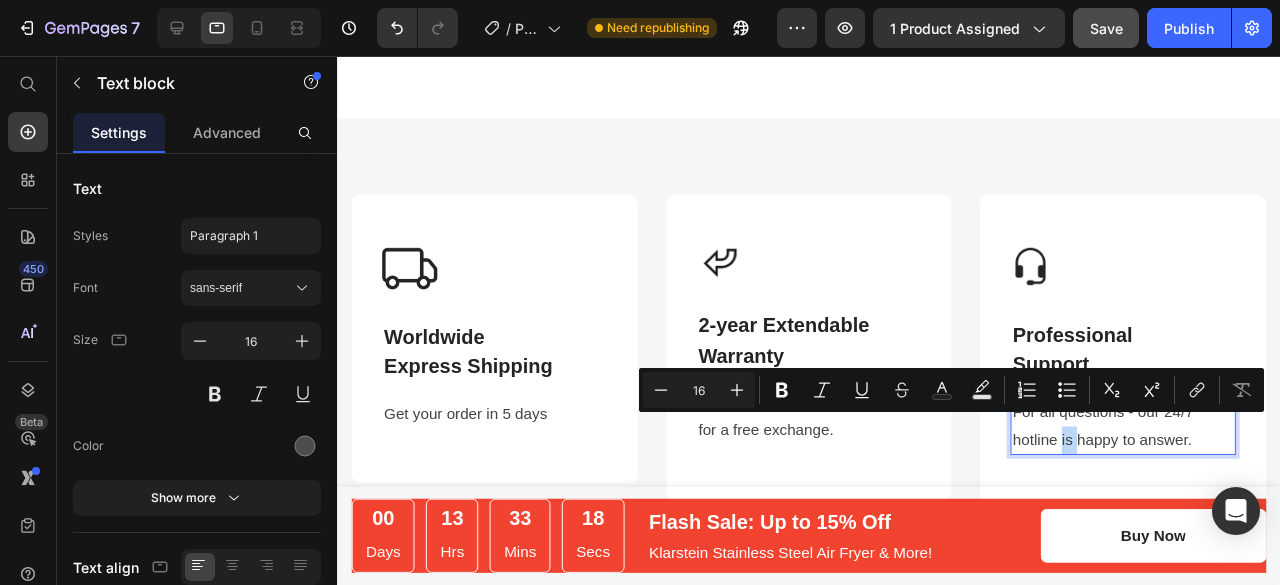 click on "For all questions - our 24/7 hotline is happy to answer." at bounding box center [1163, 446] 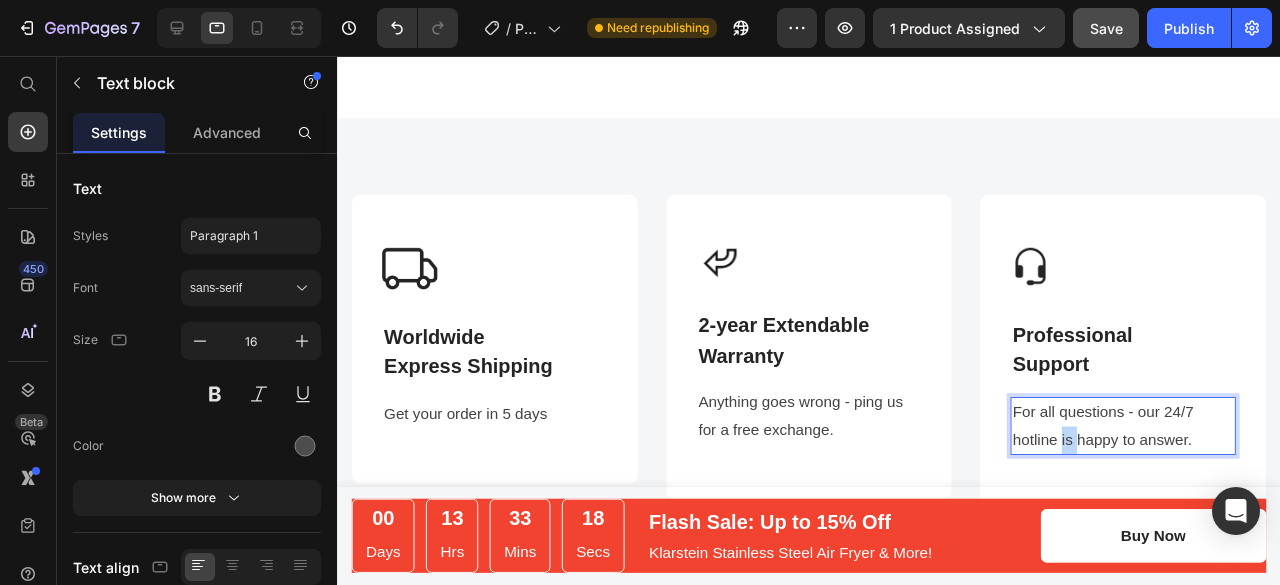 click on "For all questions - our 24/7 hotline is happy to answer." at bounding box center (1163, 446) 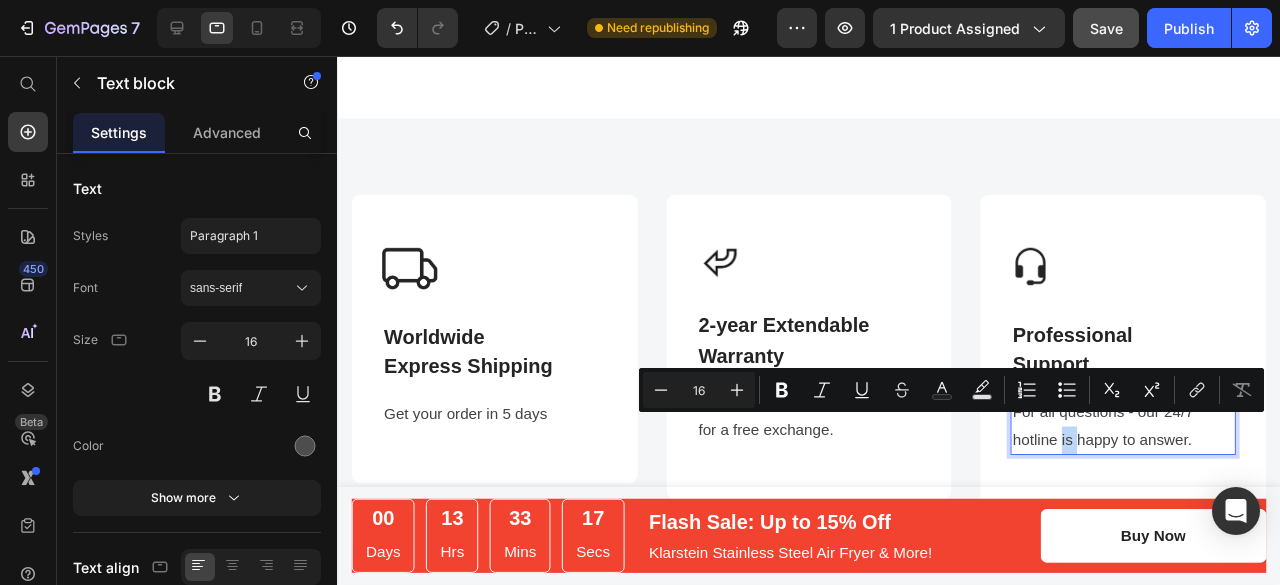 click on "For all questions - our 24/7 hotline is happy to answer." at bounding box center [1163, 446] 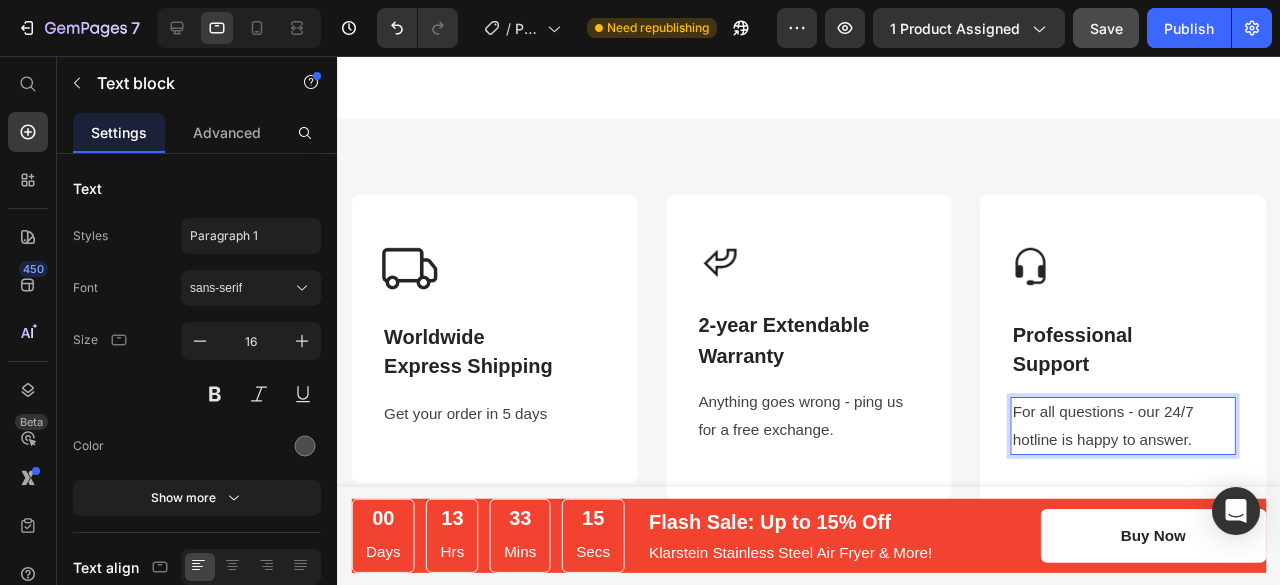 click on "For all questions - our 24/7 hotline is happy to answer." at bounding box center [1163, 446] 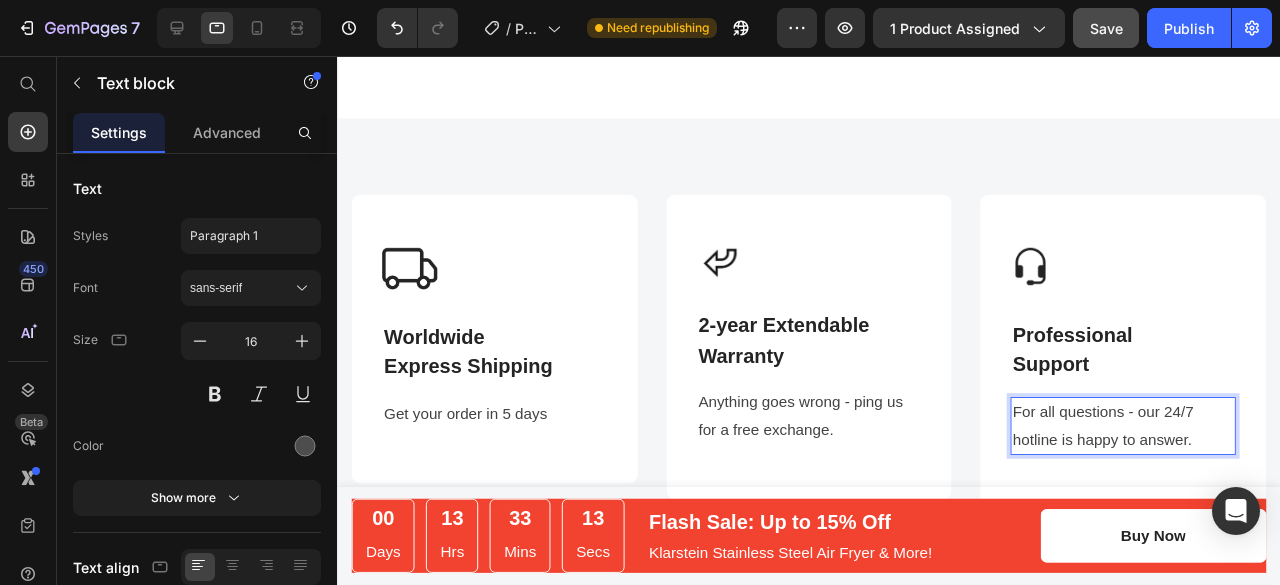 click on "For all questions - our 24/7 hotline is happy to answer." at bounding box center [1163, 446] 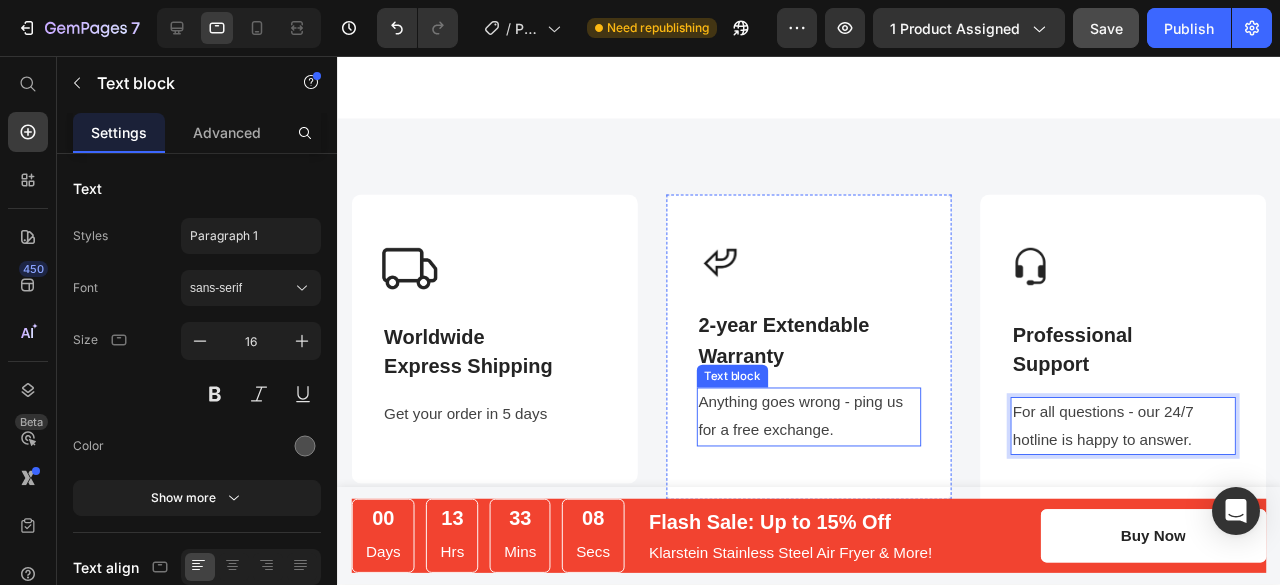 click on "Anything goes wrong - ping us for a free exchange." at bounding box center [833, 436] 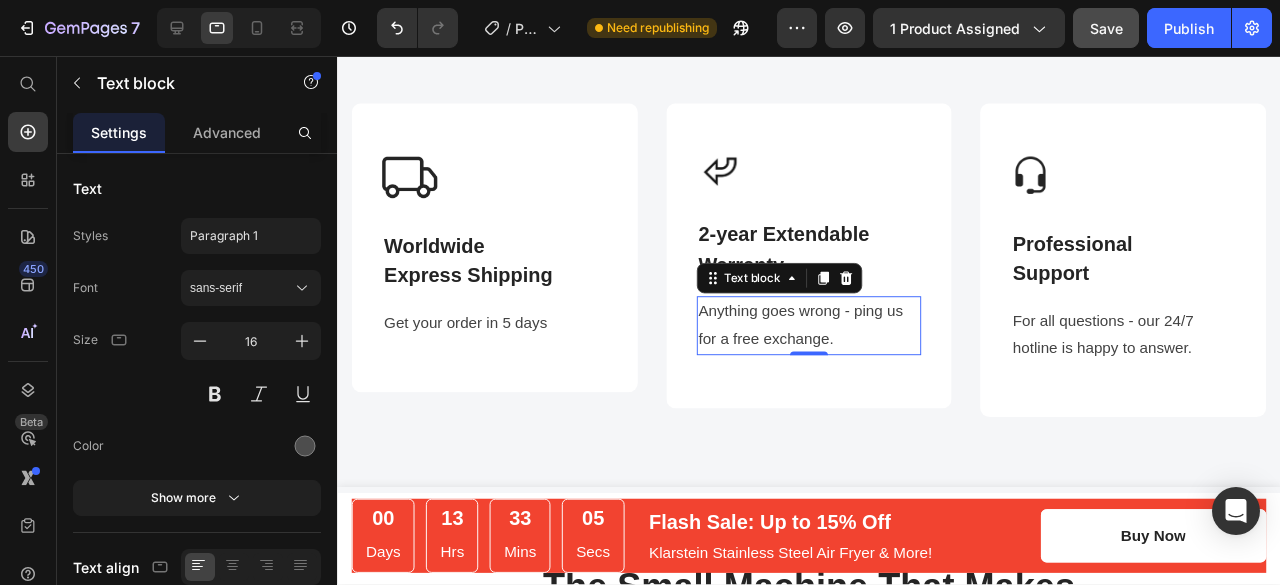 scroll, scrollTop: 1134, scrollLeft: 0, axis: vertical 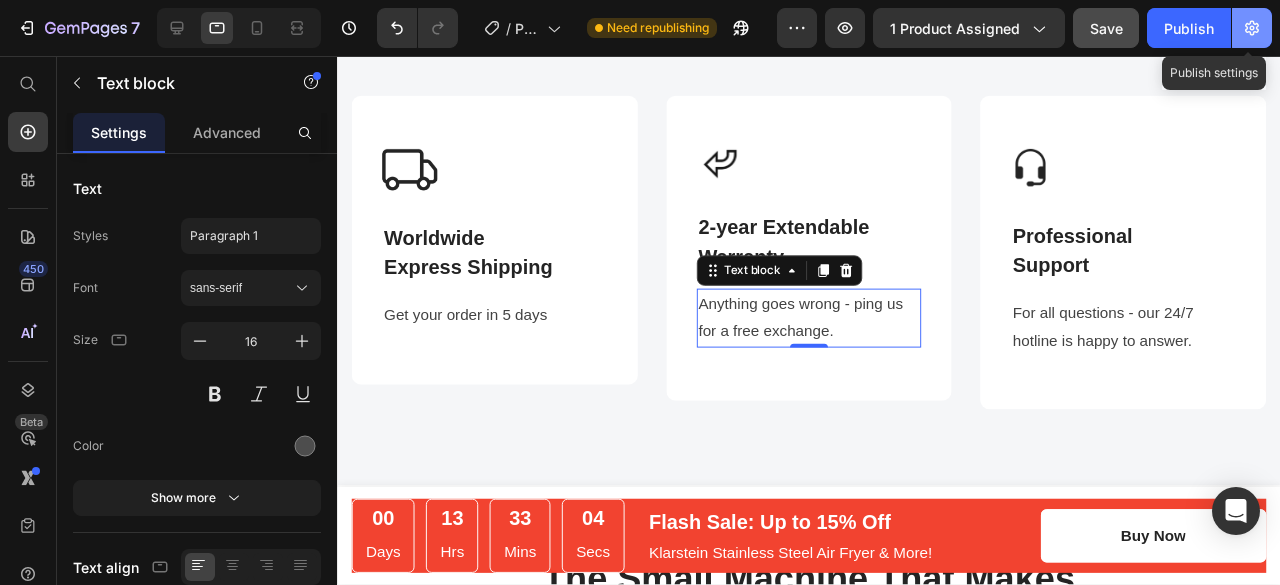 click 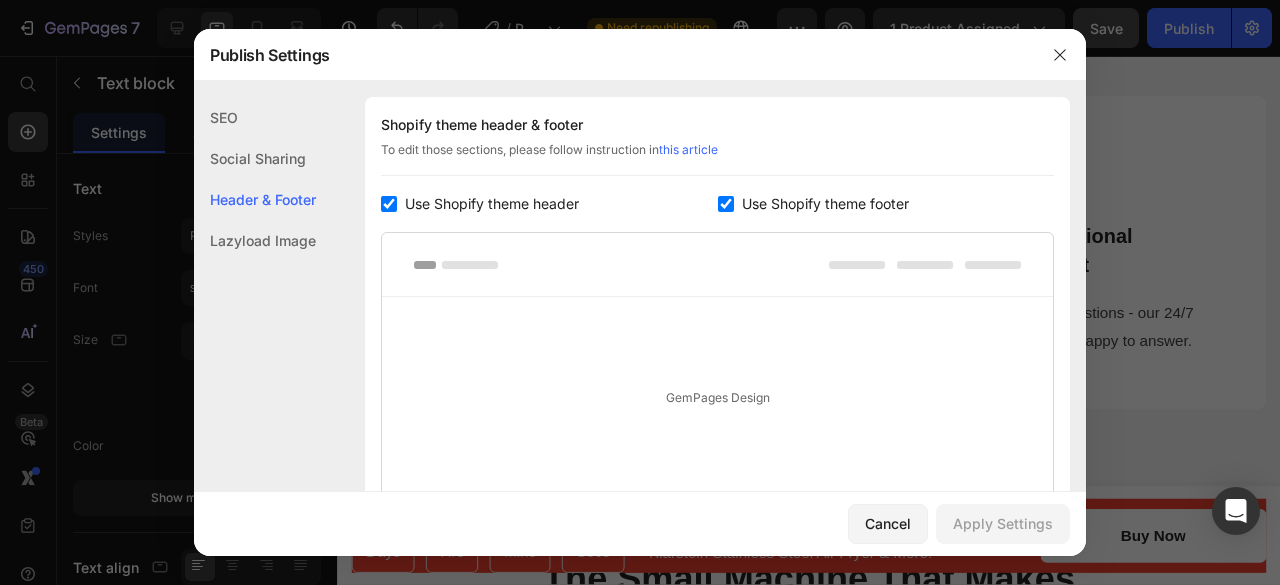 scroll, scrollTop: 296, scrollLeft: 0, axis: vertical 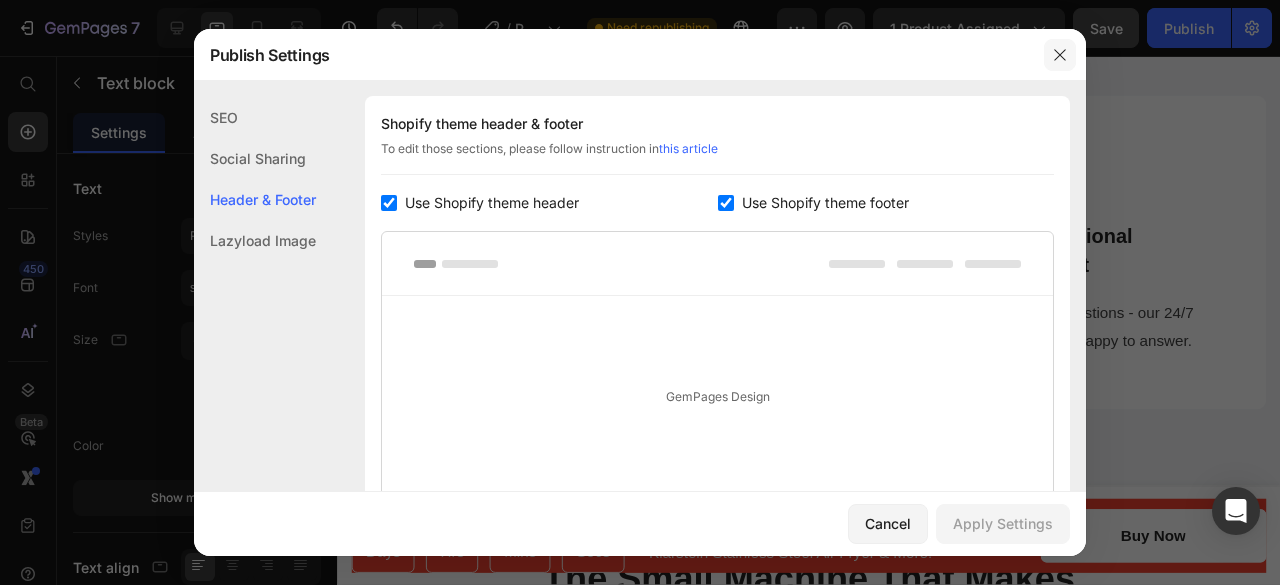 click at bounding box center (1060, 55) 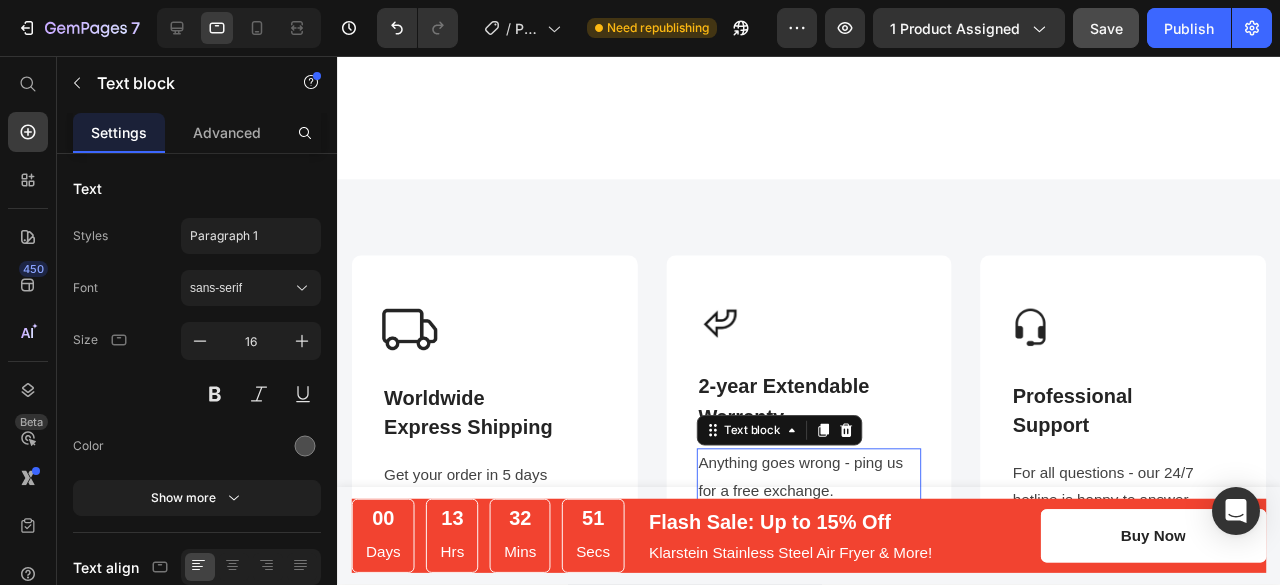 scroll, scrollTop: 960, scrollLeft: 0, axis: vertical 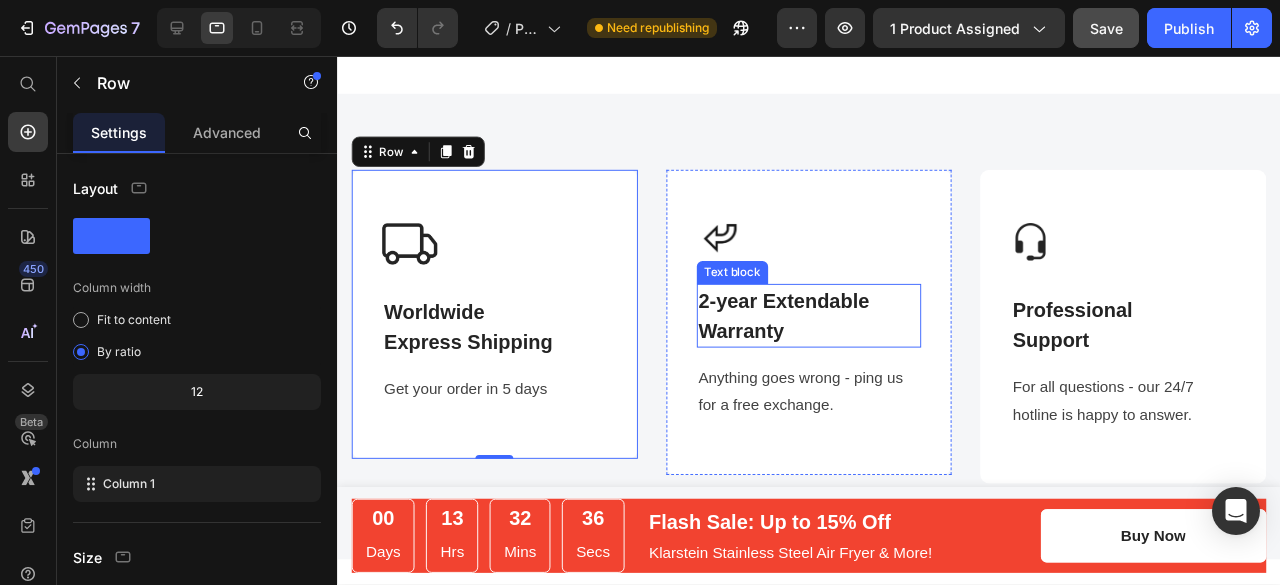 click on "Warranty" at bounding box center (833, 346) 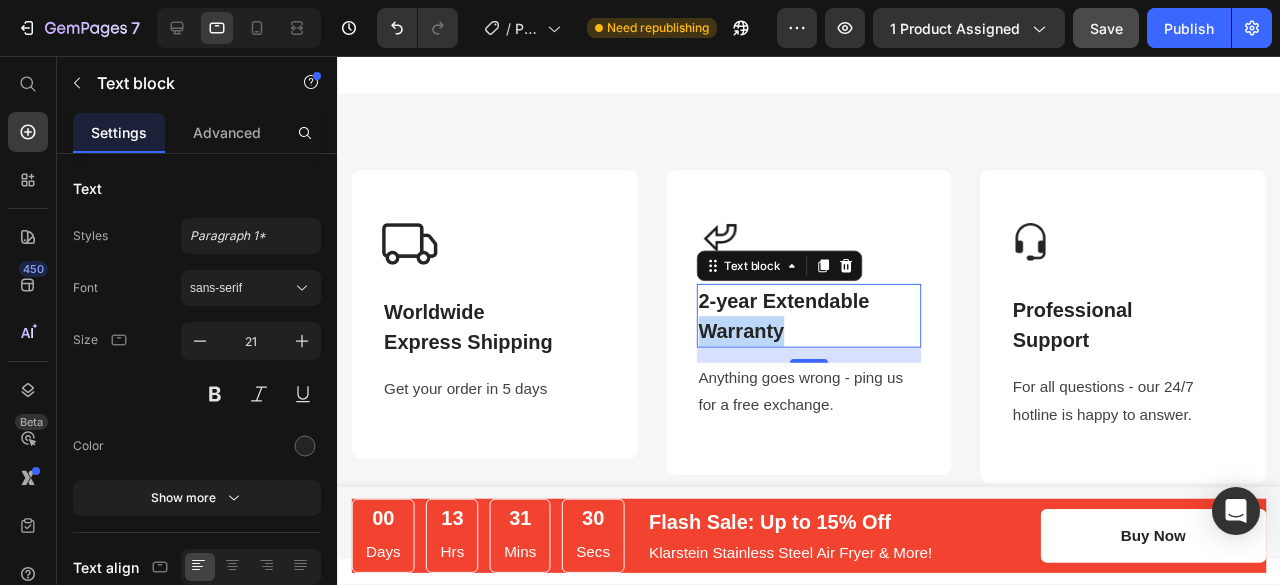 click on "Warranty" at bounding box center [833, 346] 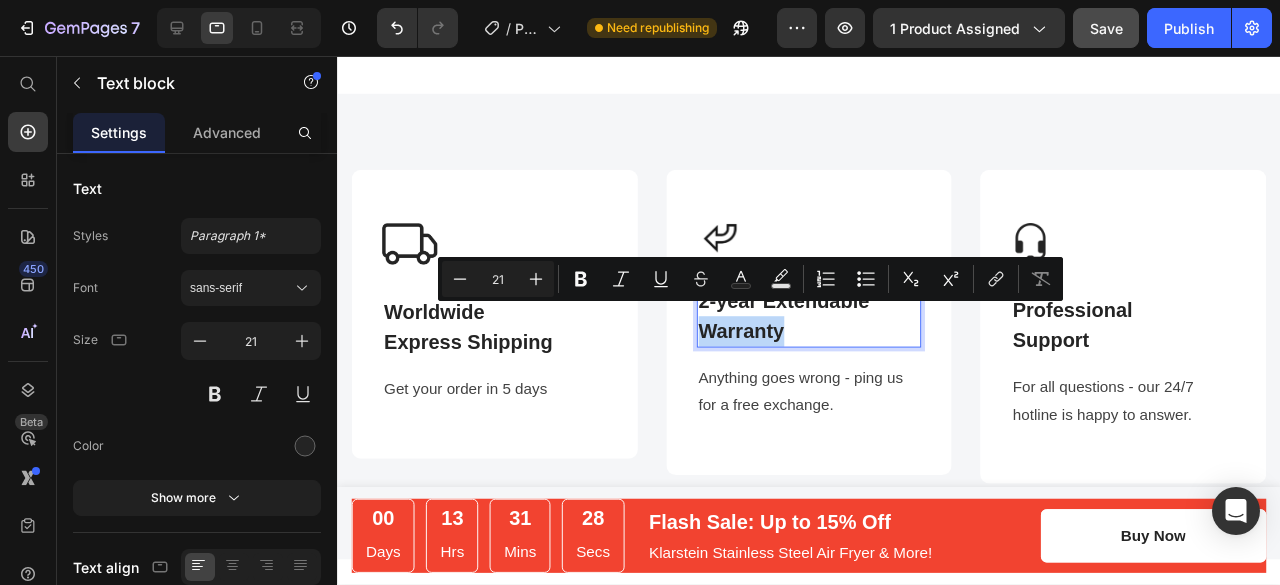 click on "Warranty" at bounding box center [833, 346] 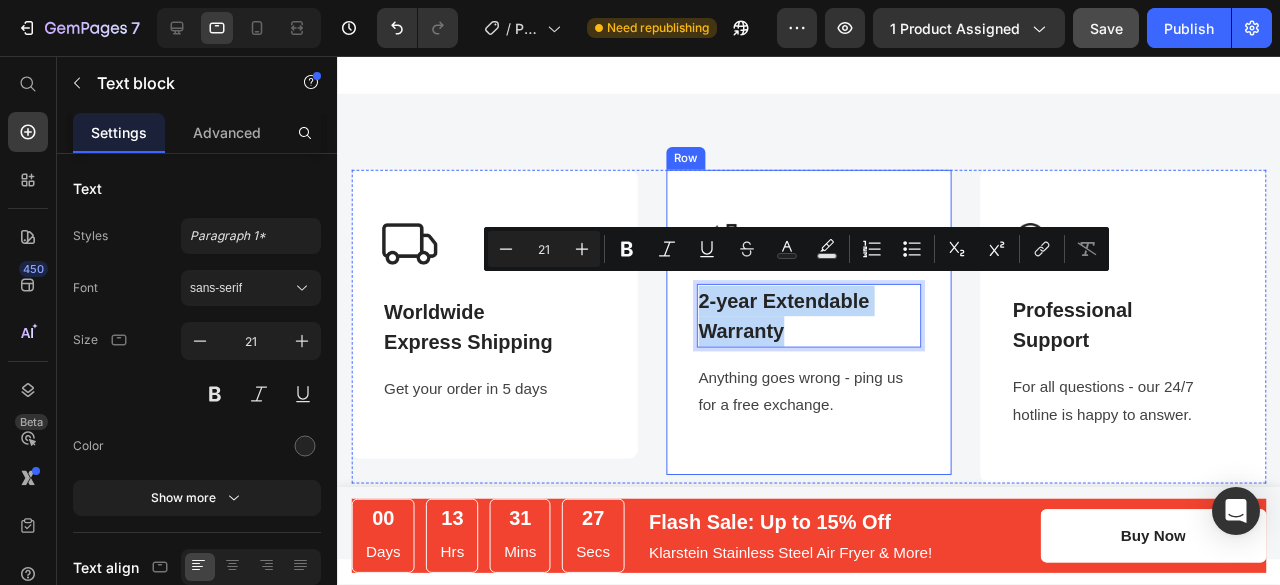 drag, startPoint x: 817, startPoint y: 337, endPoint x: 708, endPoint y: 289, distance: 119.1008 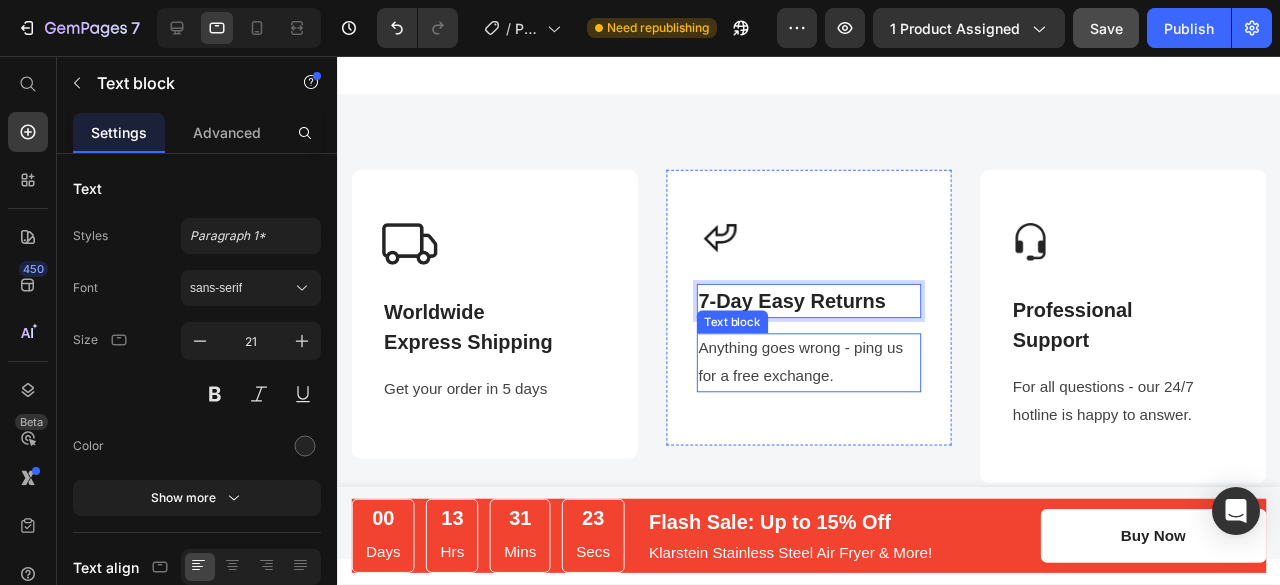 click on "Anything goes wrong - ping us for a free exchange." at bounding box center [833, 379] 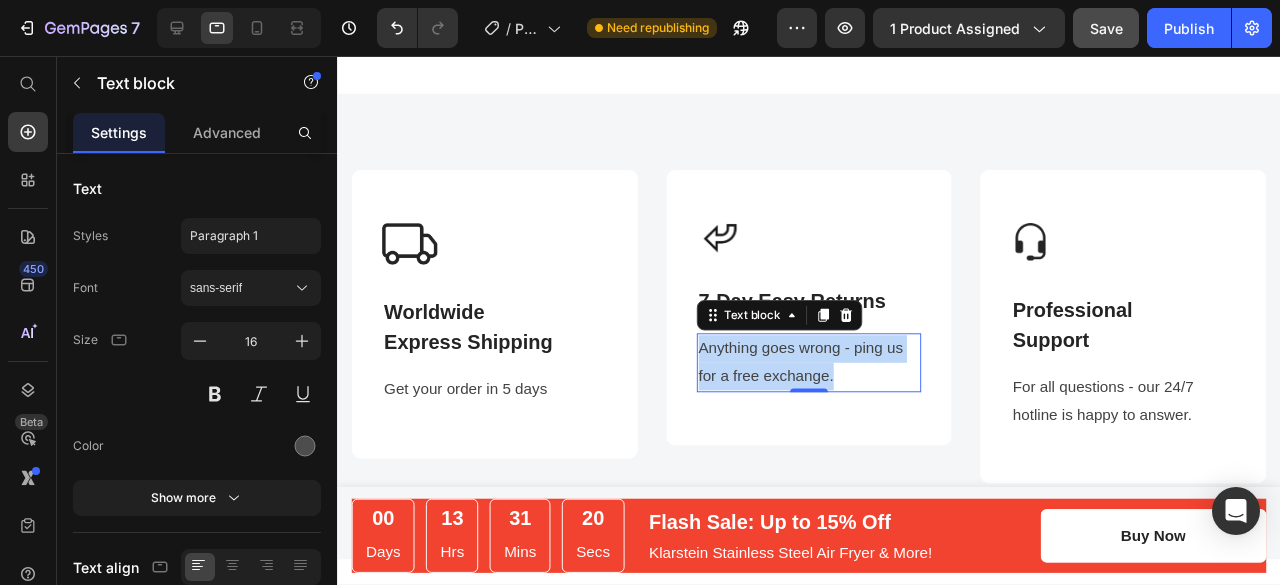 drag, startPoint x: 852, startPoint y: 385, endPoint x: 711, endPoint y: 346, distance: 146.29422 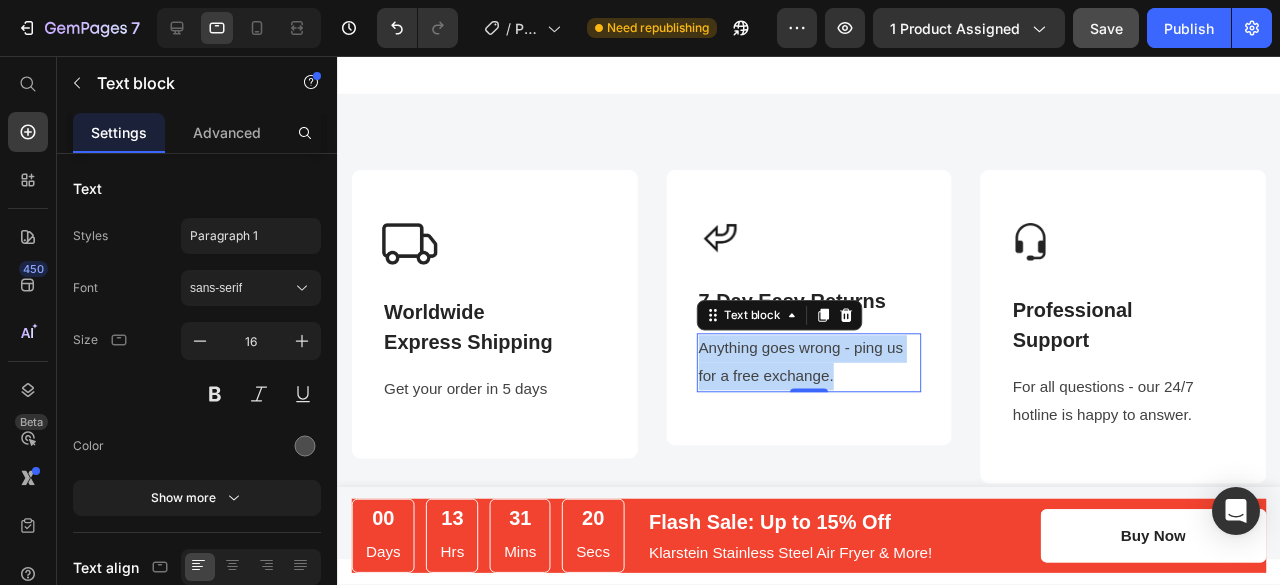 click on "Anything goes wrong - ping us for a free exchange." at bounding box center [833, 379] 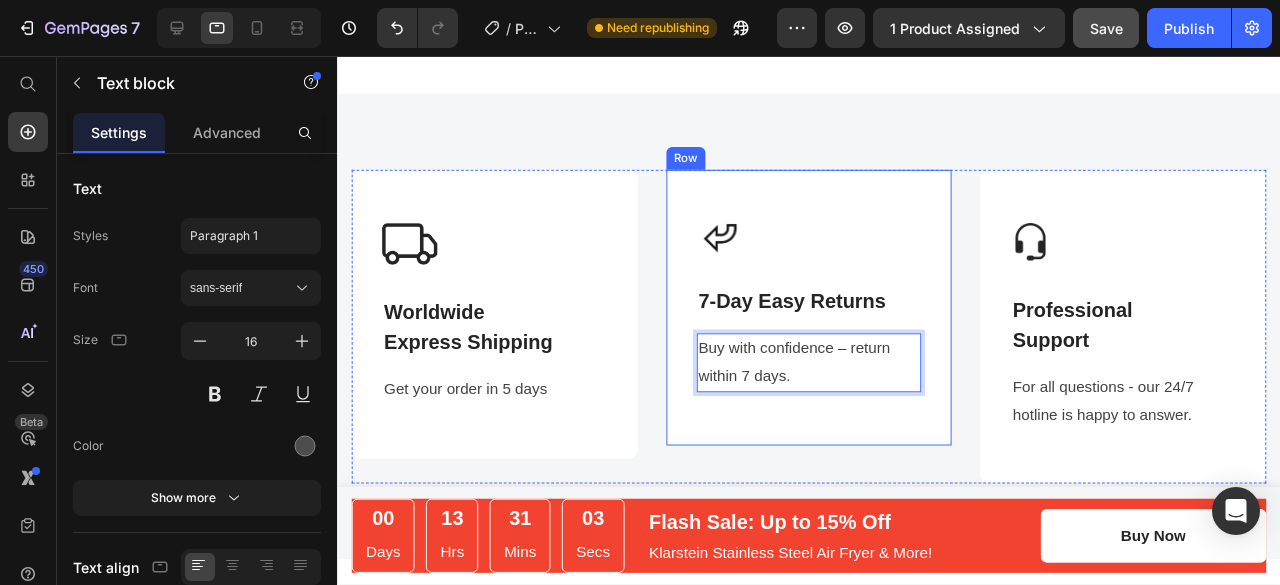 click on "Image 7-Day Easy Returns Text block Buy with confidence – return within 7 days. Text block 0 Row" at bounding box center (833, 321) 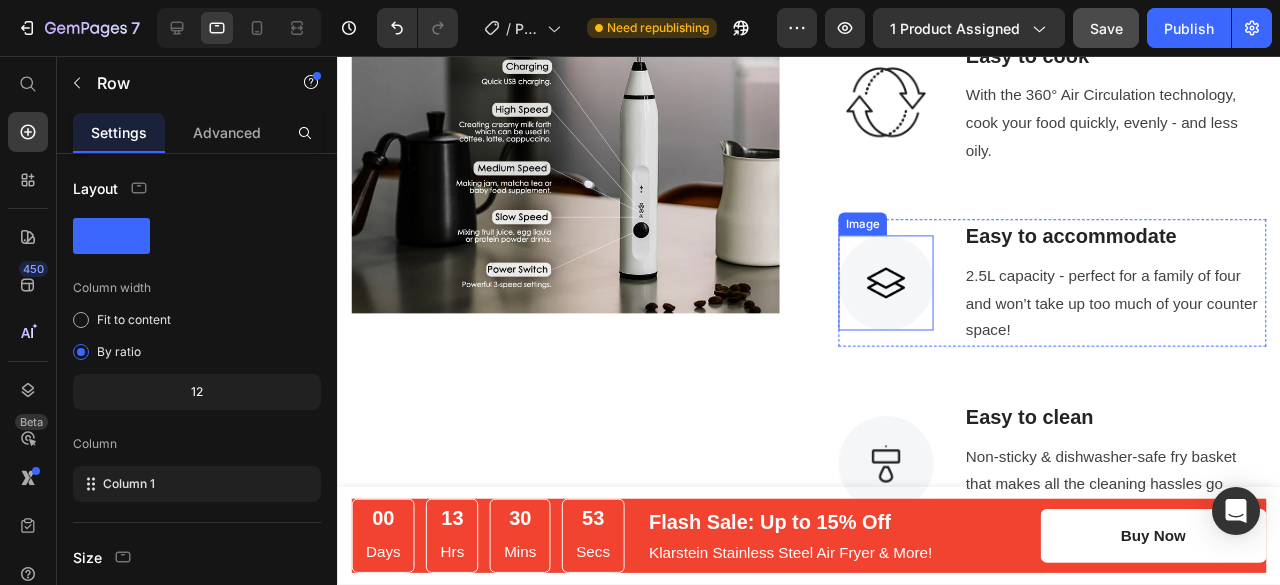 scroll, scrollTop: 1960, scrollLeft: 0, axis: vertical 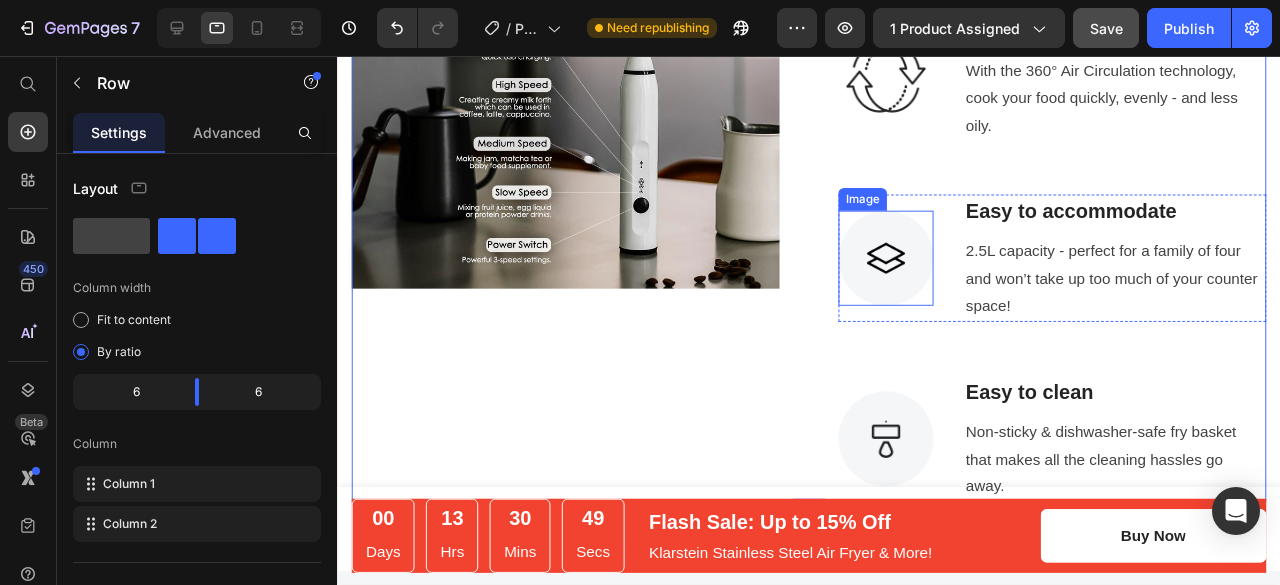click at bounding box center (914, 269) 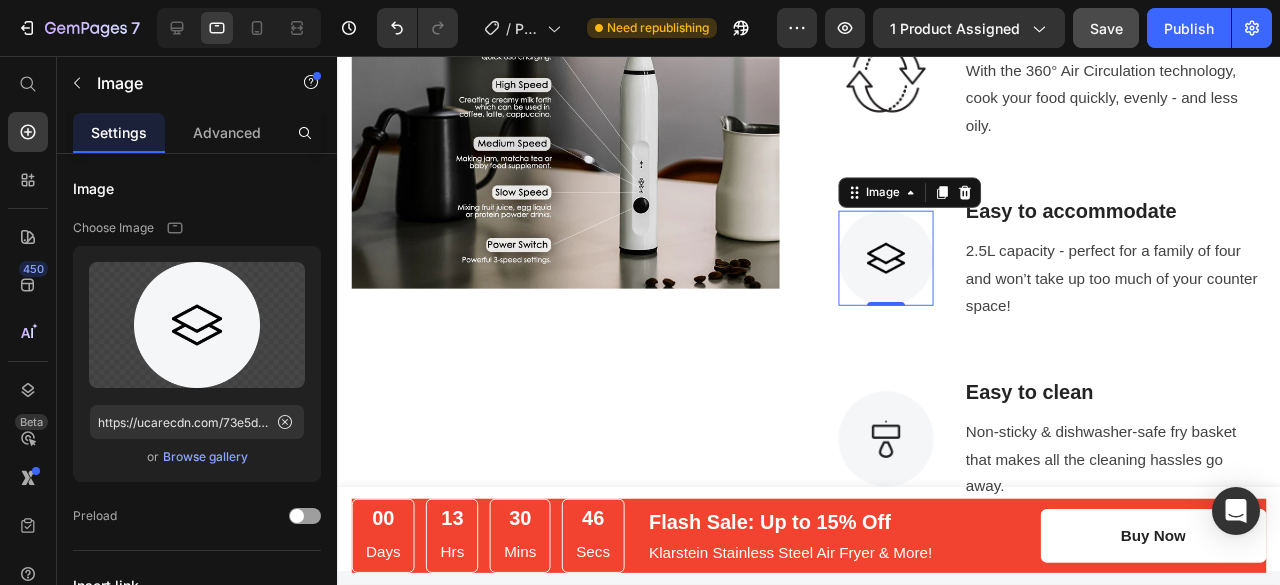 click at bounding box center [914, 269] 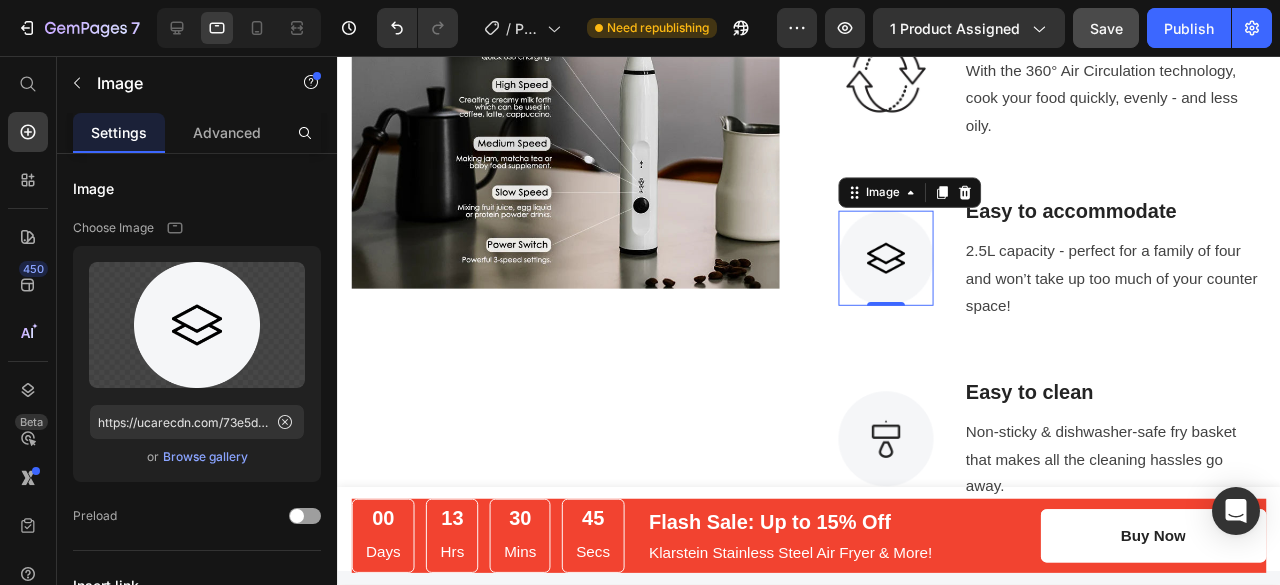 click at bounding box center [914, 269] 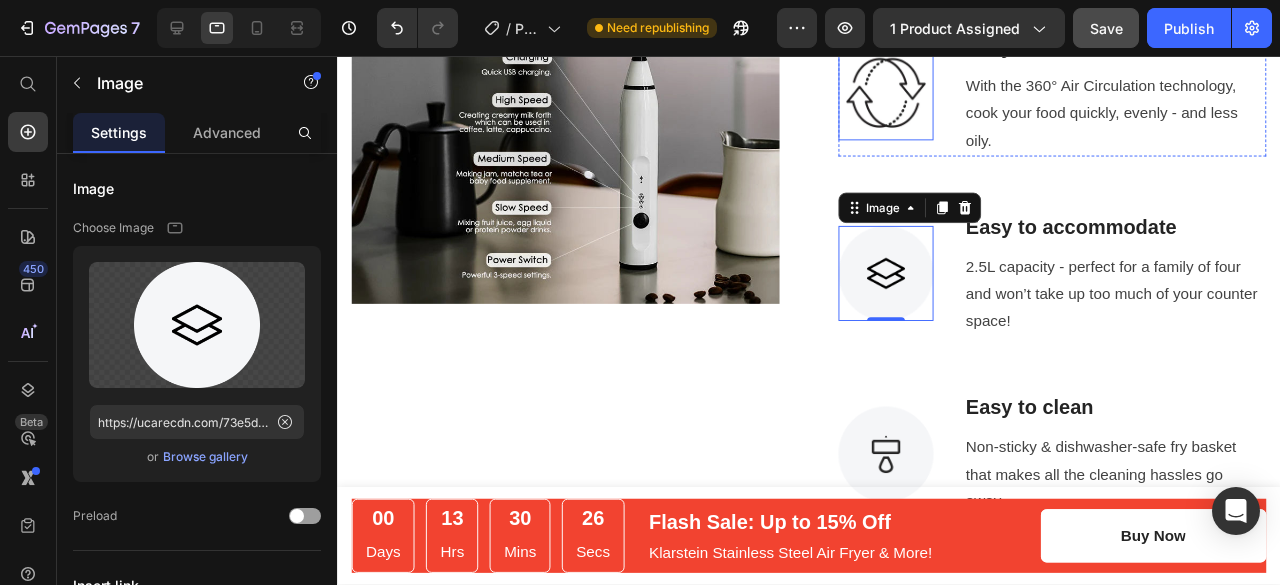 scroll, scrollTop: 1996, scrollLeft: 0, axis: vertical 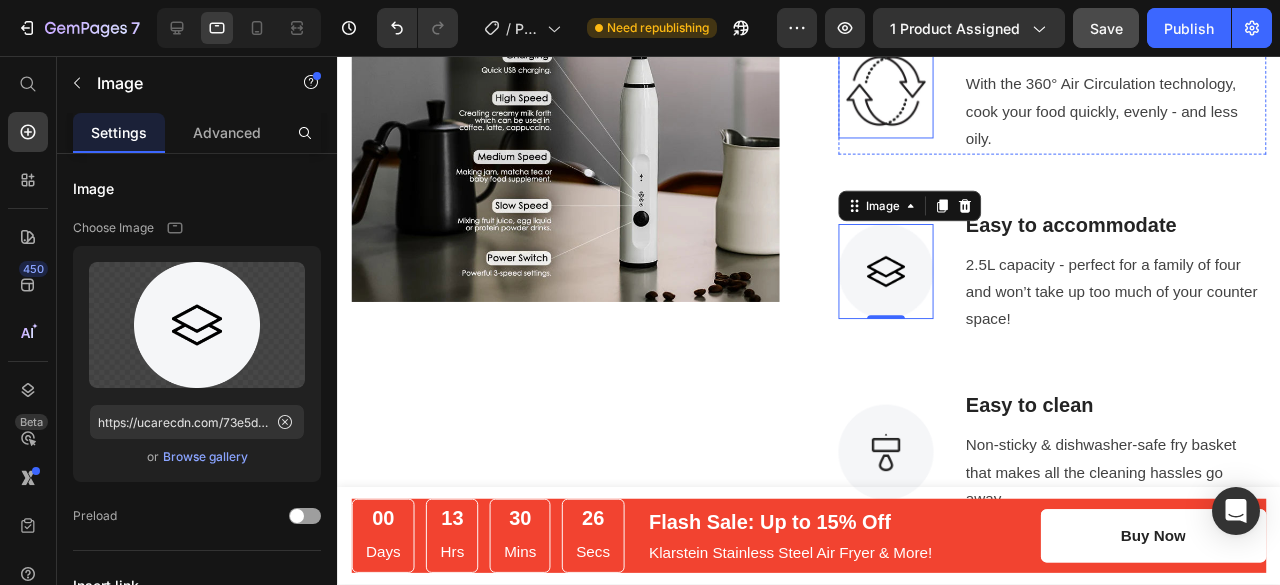 click at bounding box center [914, 283] 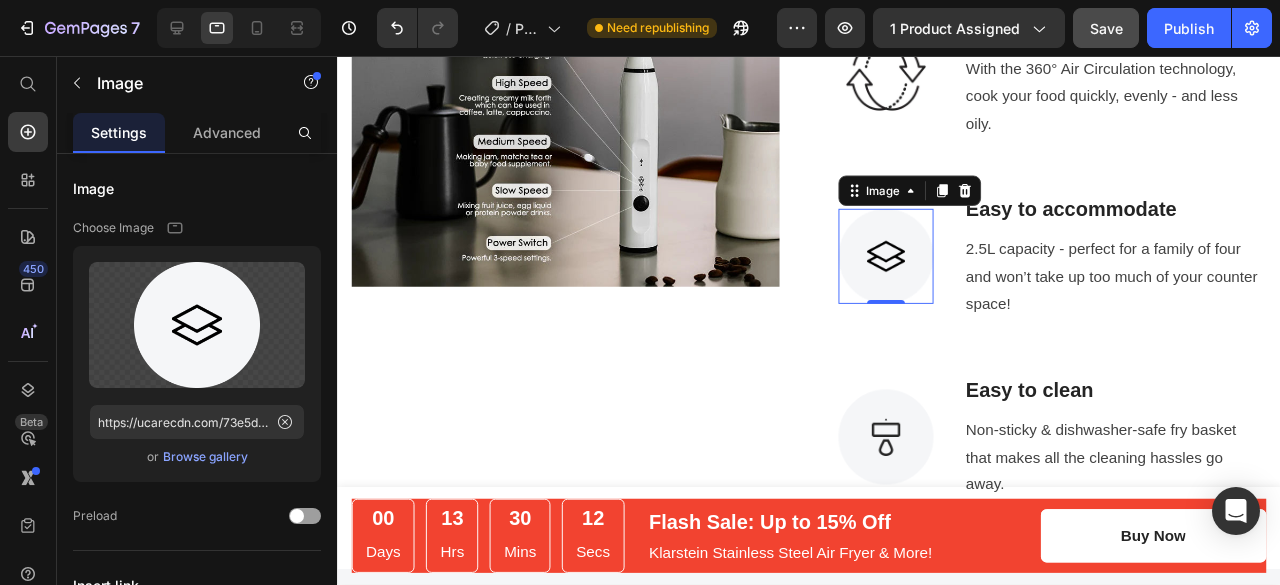 scroll, scrollTop: 1992, scrollLeft: 0, axis: vertical 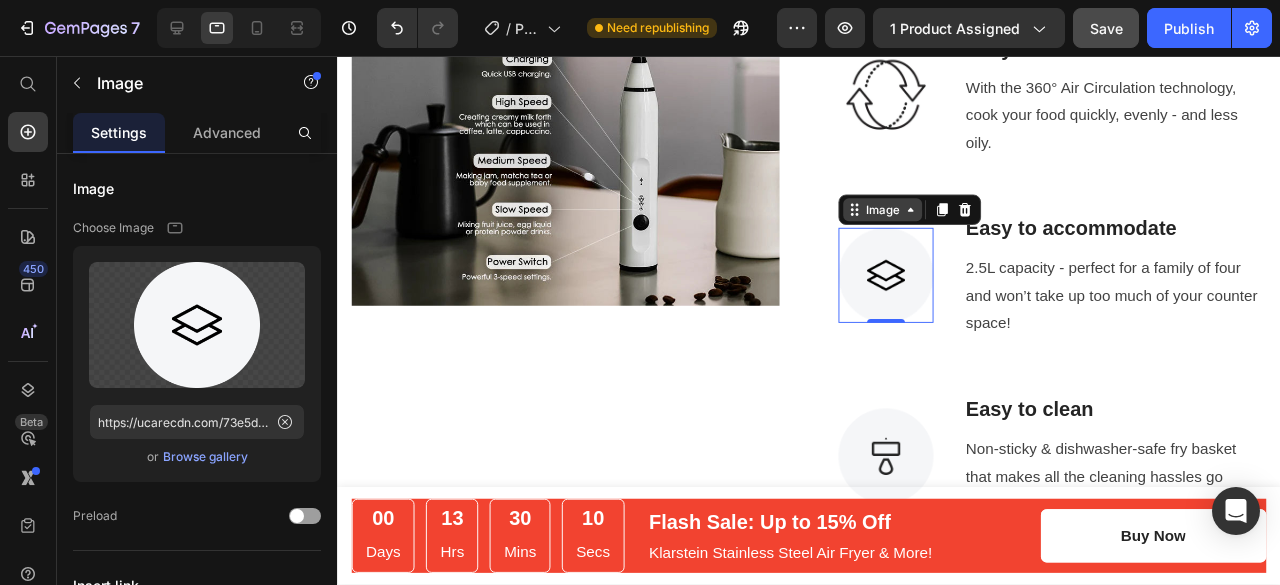 click on "Image" at bounding box center [910, 218] 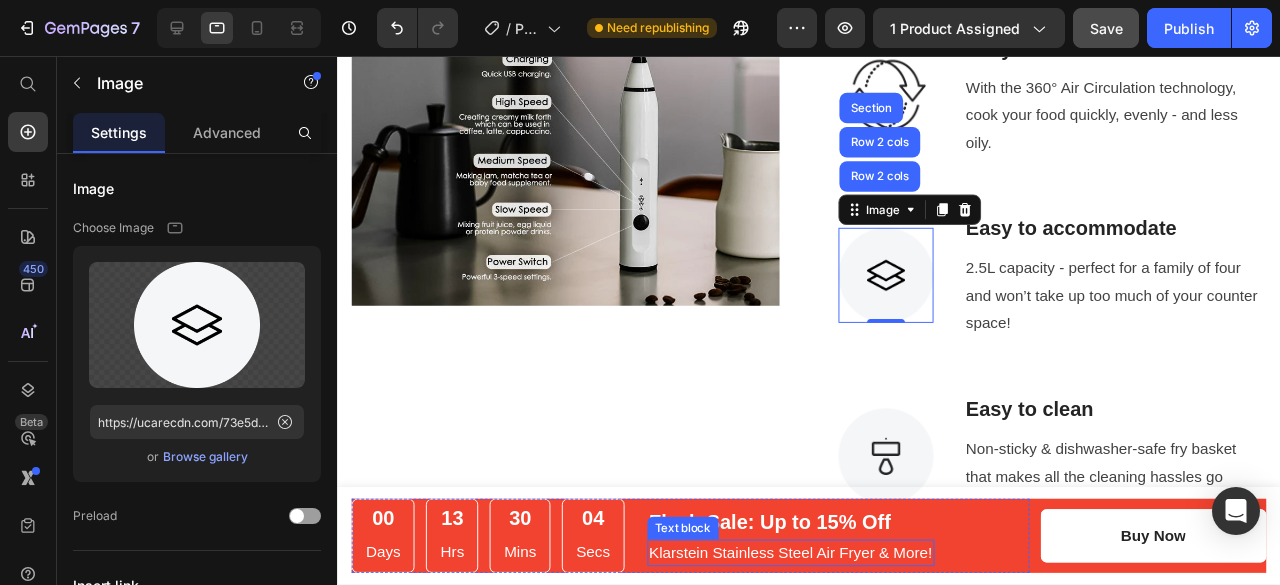 click on "Klarstein Stainless Steel Air Fryer & More!" at bounding box center [814, 579] 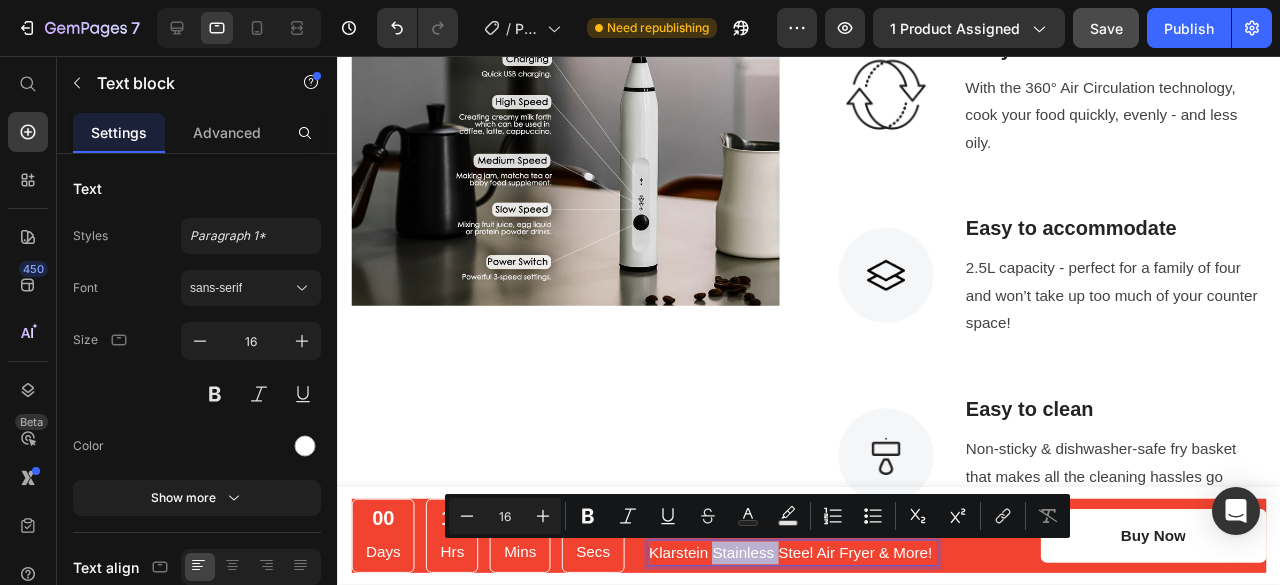 click on "Klarstein Stainless Steel Air Fryer & More!" at bounding box center [814, 579] 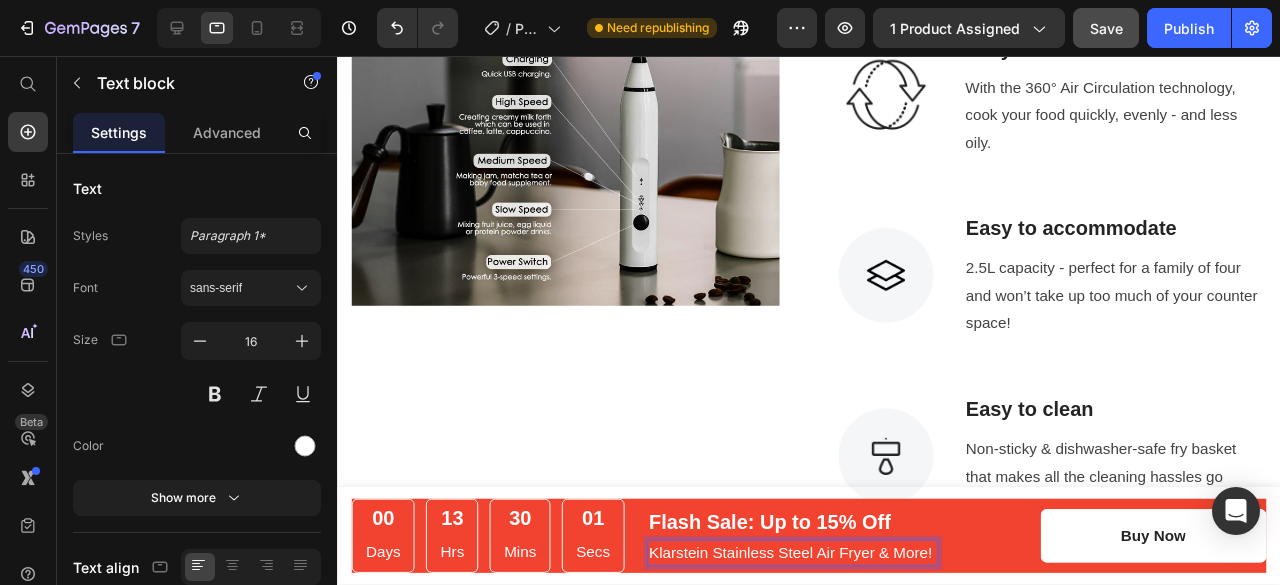 click on "Klarstein Stainless Steel Air Fryer & More!" at bounding box center [814, 579] 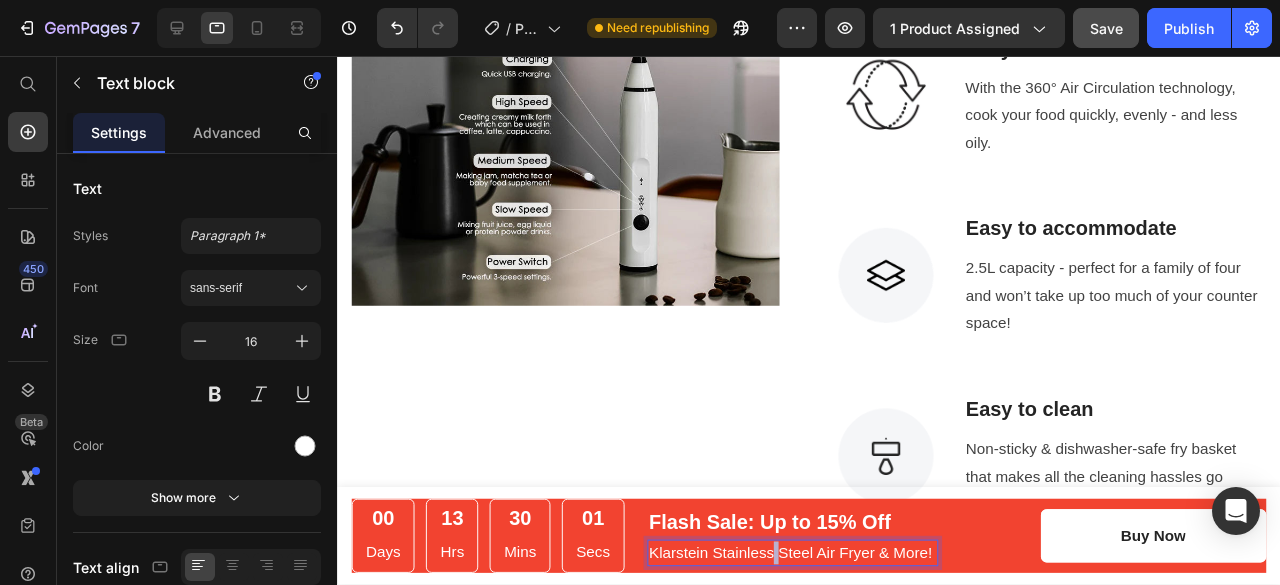 click on "Klarstein Stainless Steel Air Fryer & More!" at bounding box center (814, 579) 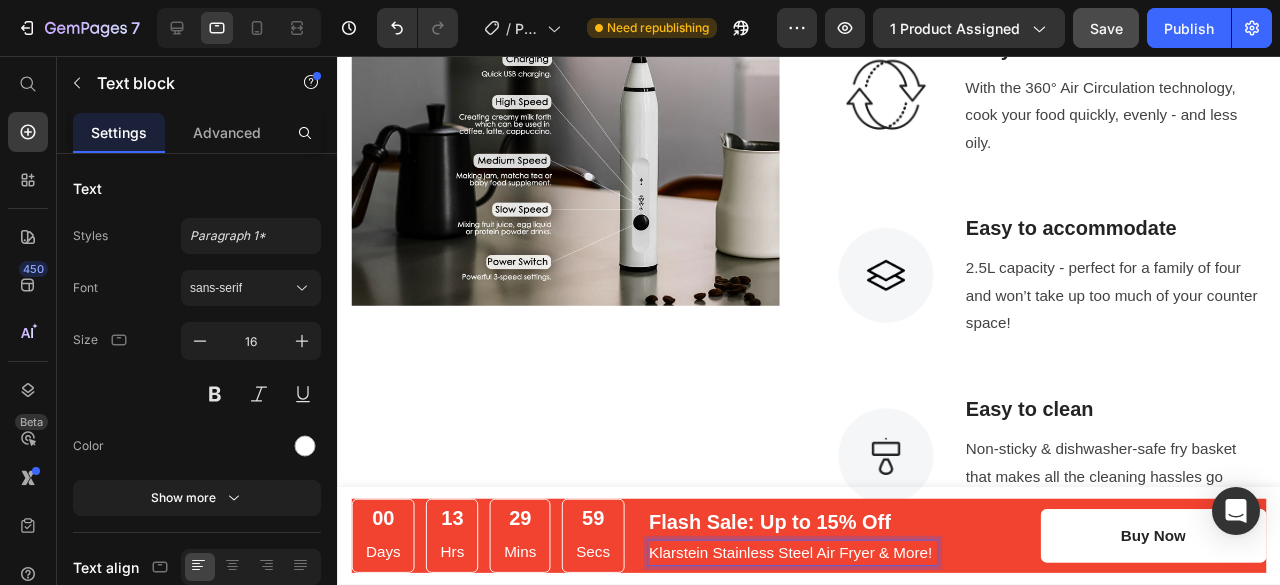 click on "Klarstein Stainless Steel Air Fryer & More!" at bounding box center [814, 579] 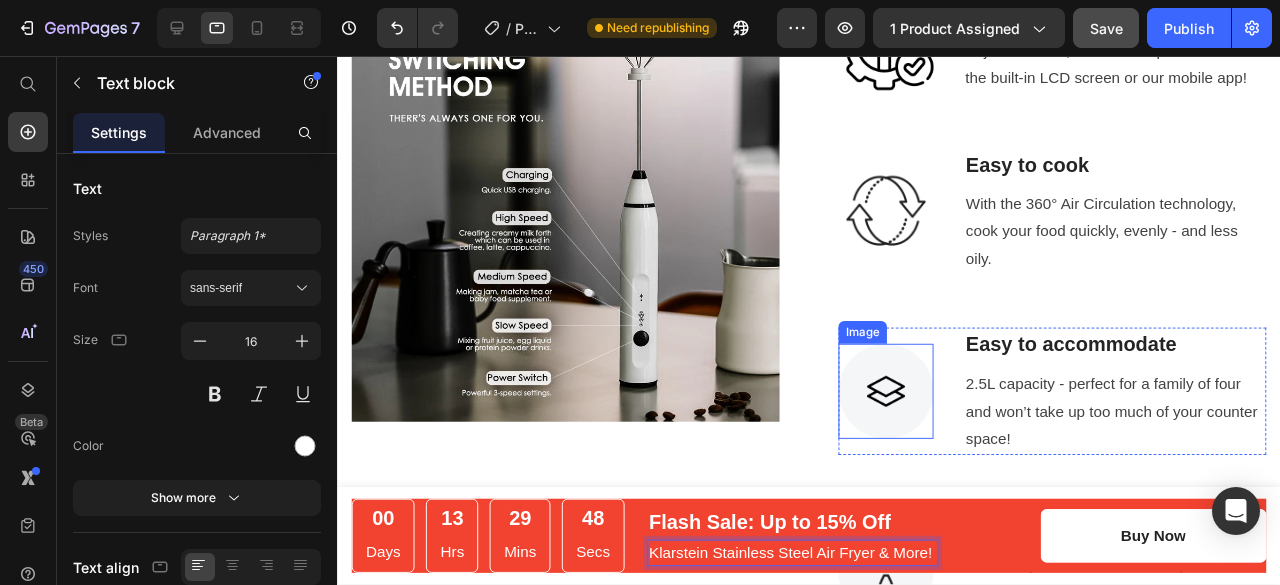 scroll, scrollTop: 1888, scrollLeft: 0, axis: vertical 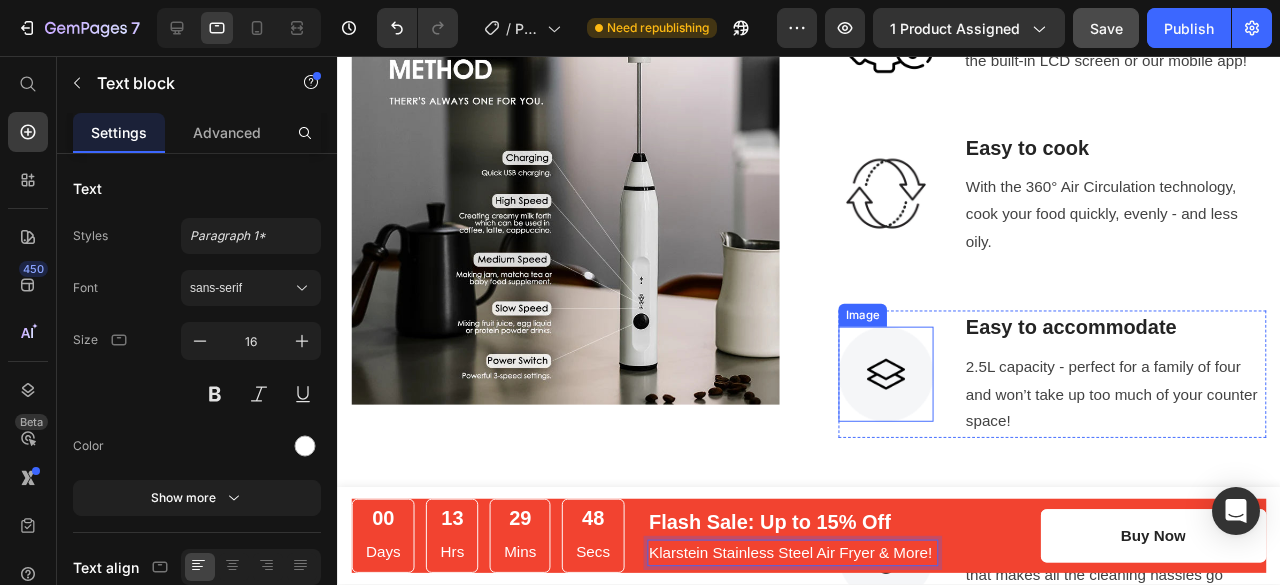 click at bounding box center (914, 391) 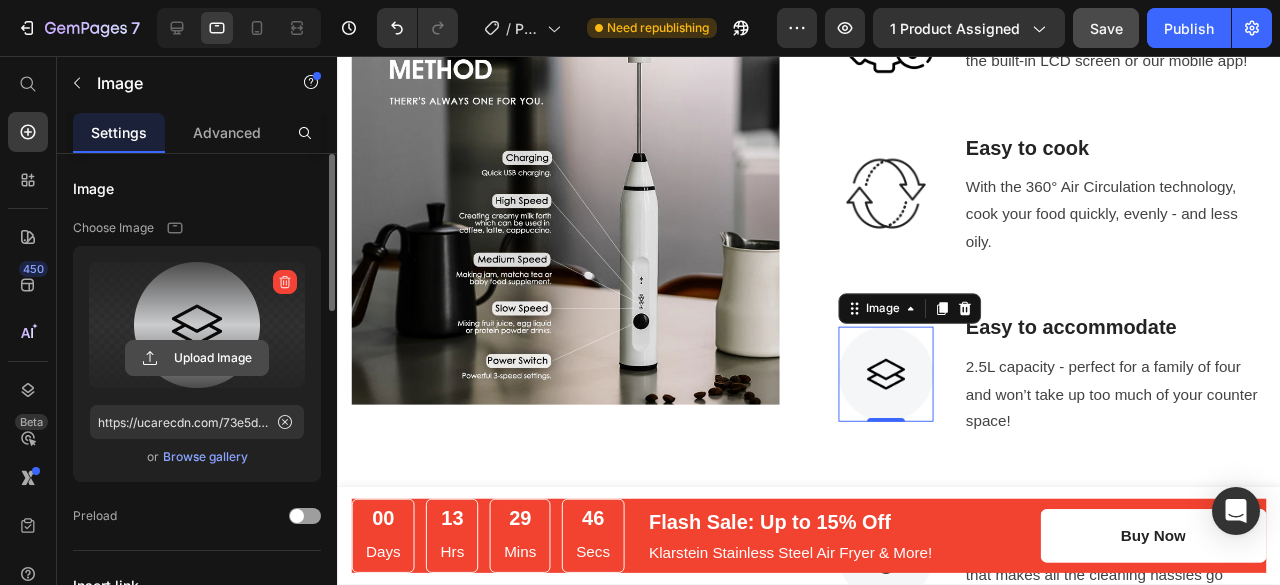click 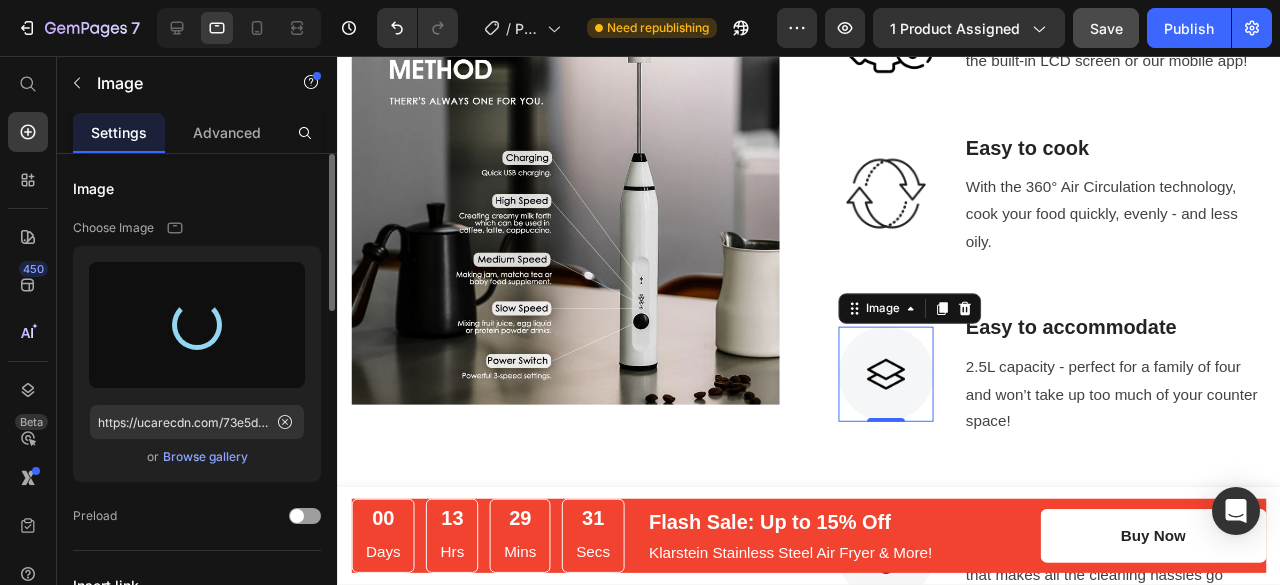 type on "https://cdn.shopify.com/s/files/1/0706/1857/9129/files/gempages_575009767479575664-c7affb31-0243-4214-b4e8-a7df8c43818b.png" 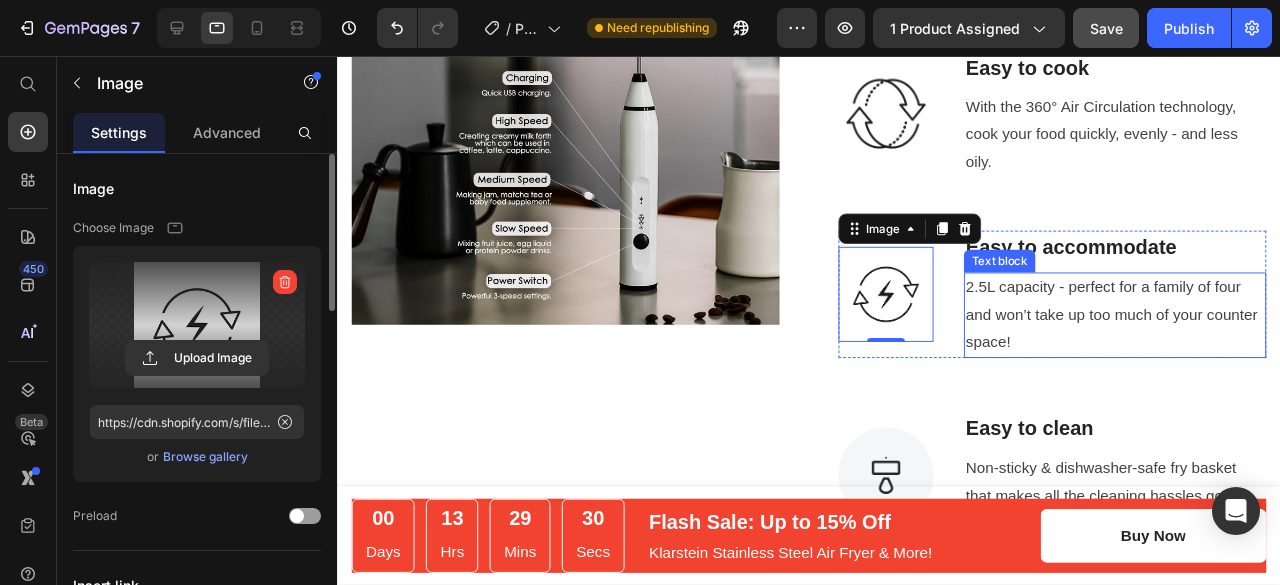 scroll, scrollTop: 1976, scrollLeft: 0, axis: vertical 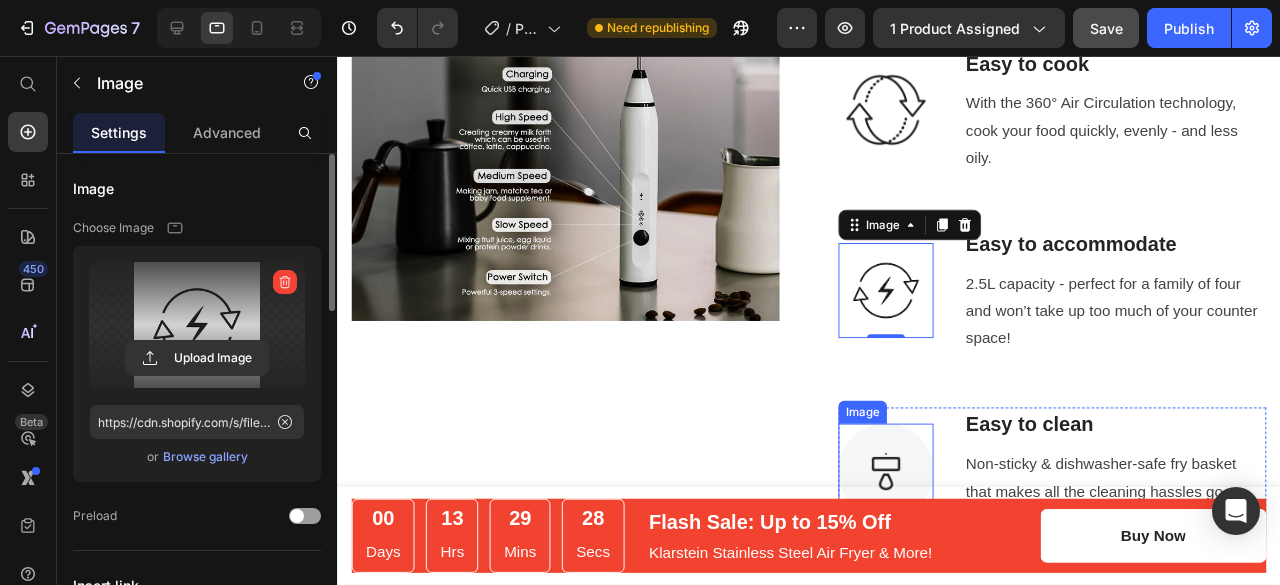 click at bounding box center [914, 493] 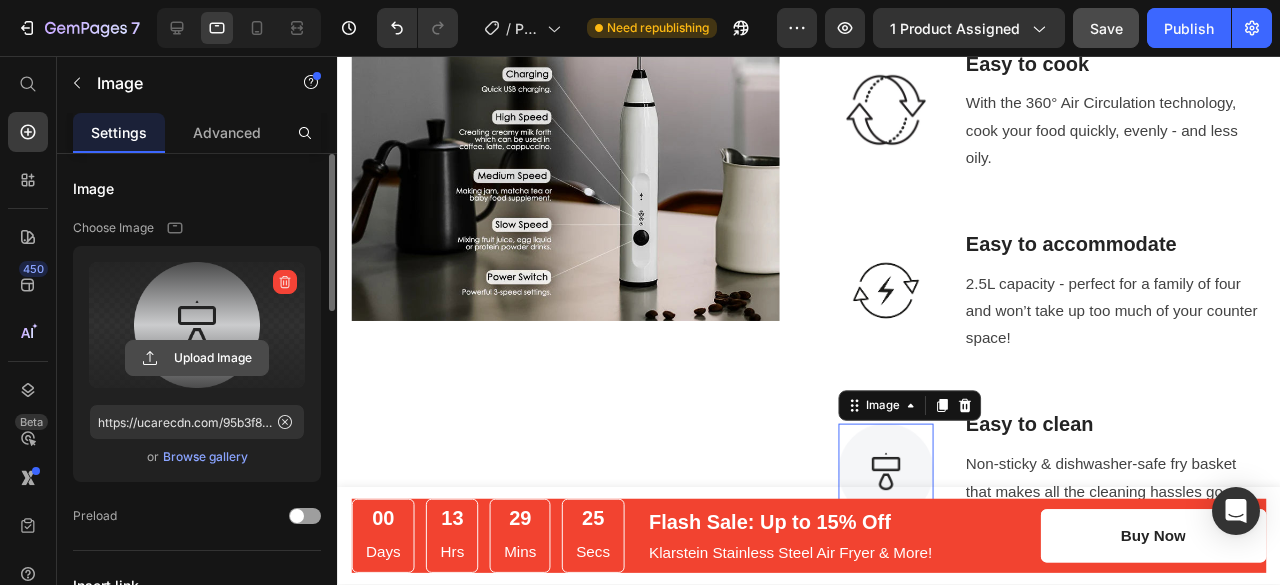 click 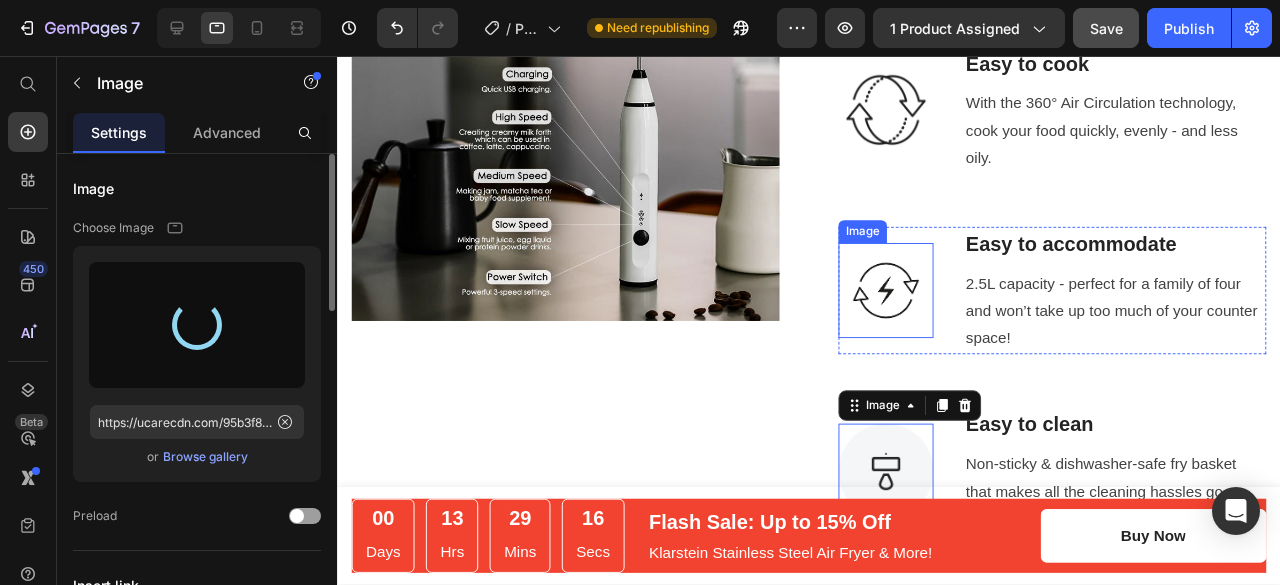 type on "https://cdn.shopify.com/s/files/1/0706/1857/9129/files/gempages_575009767479575664-9c45a647-fd7b-49a3-9735-8c8d0748cbbd.jpg" 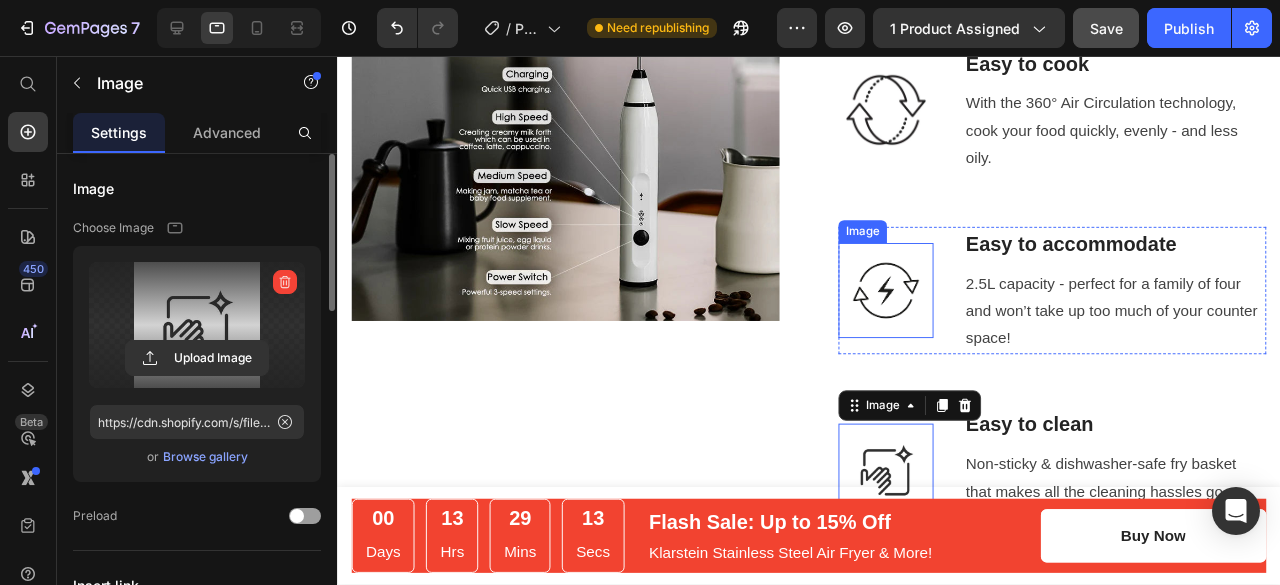 scroll, scrollTop: 1758, scrollLeft: 0, axis: vertical 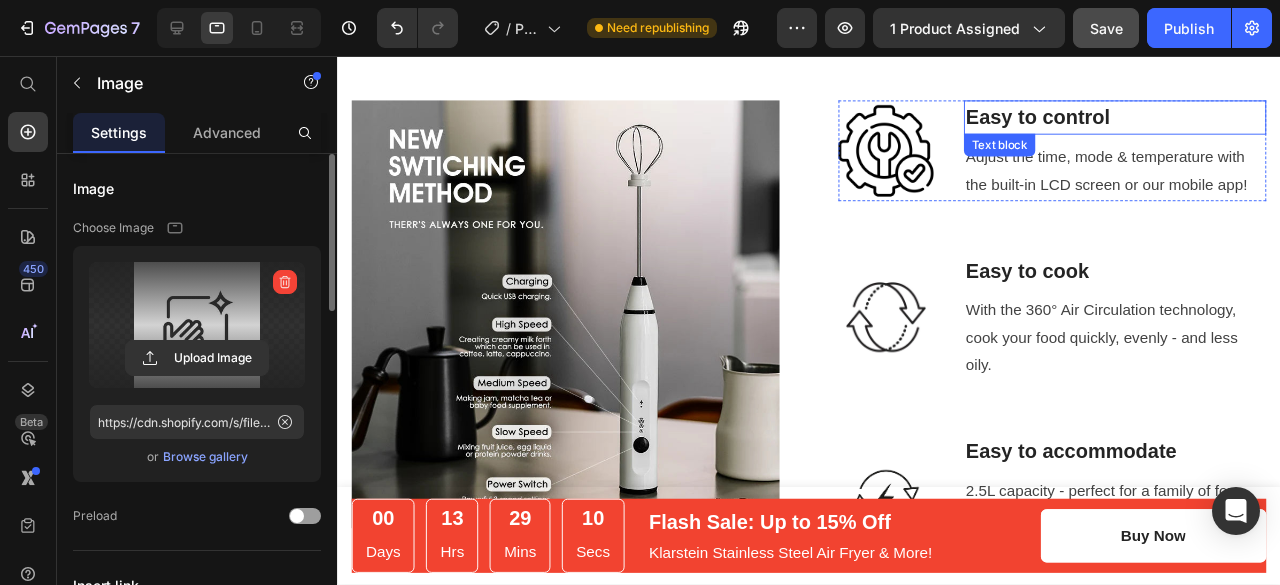 click on "Easy to control" at bounding box center (1155, 121) 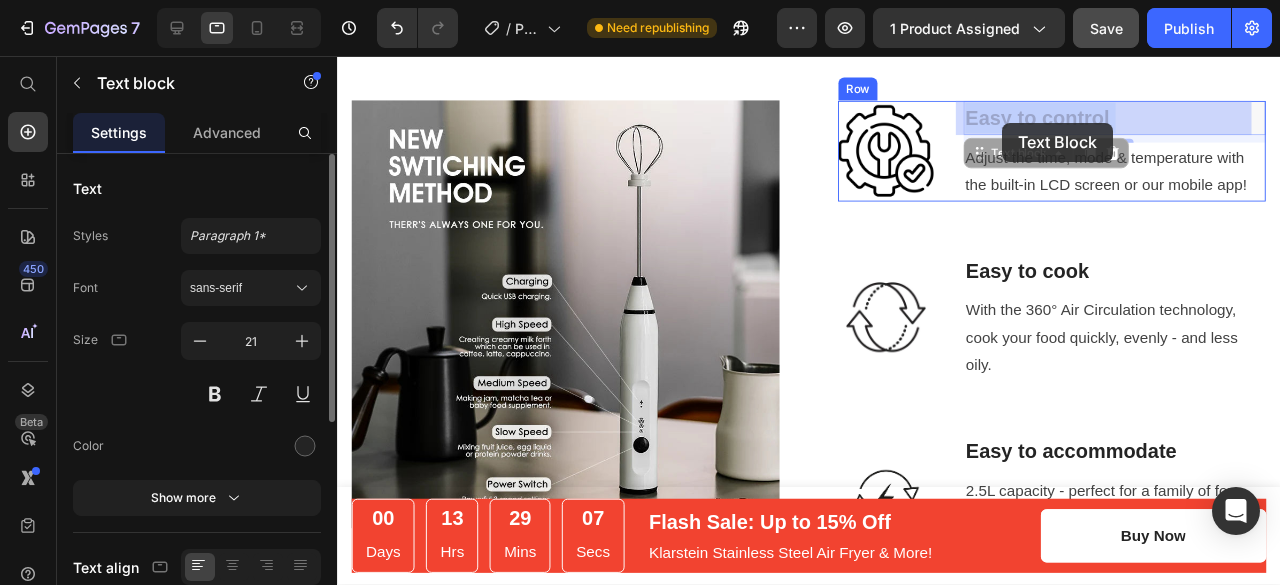 drag, startPoint x: 1139, startPoint y: 115, endPoint x: 1051, endPoint y: 137, distance: 90.70832 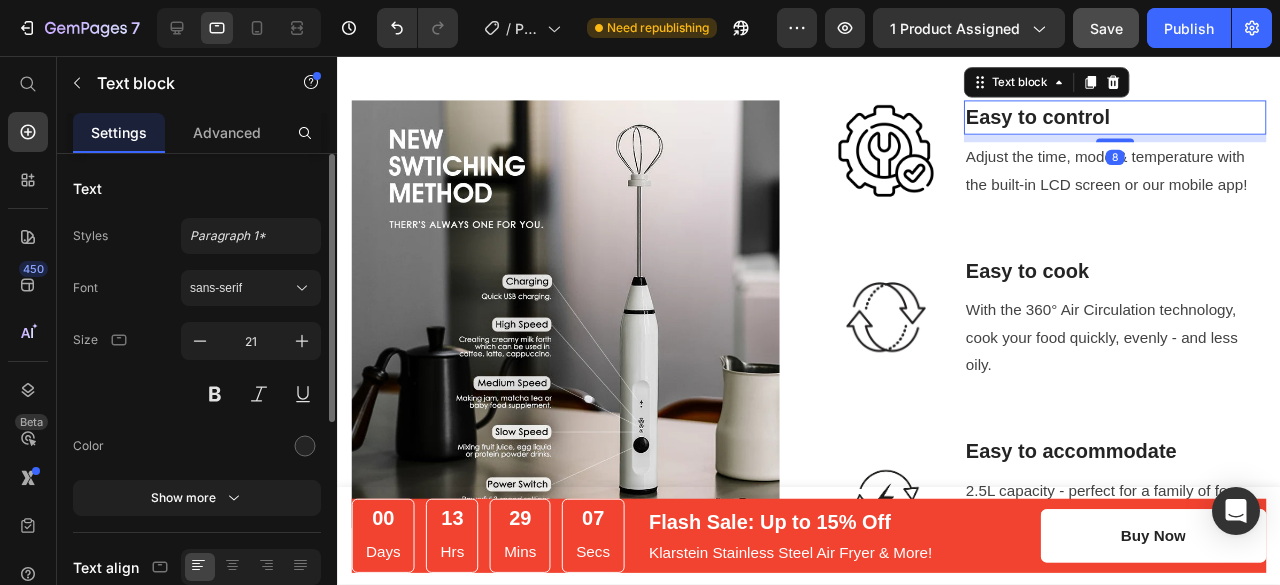 scroll, scrollTop: 1734, scrollLeft: 0, axis: vertical 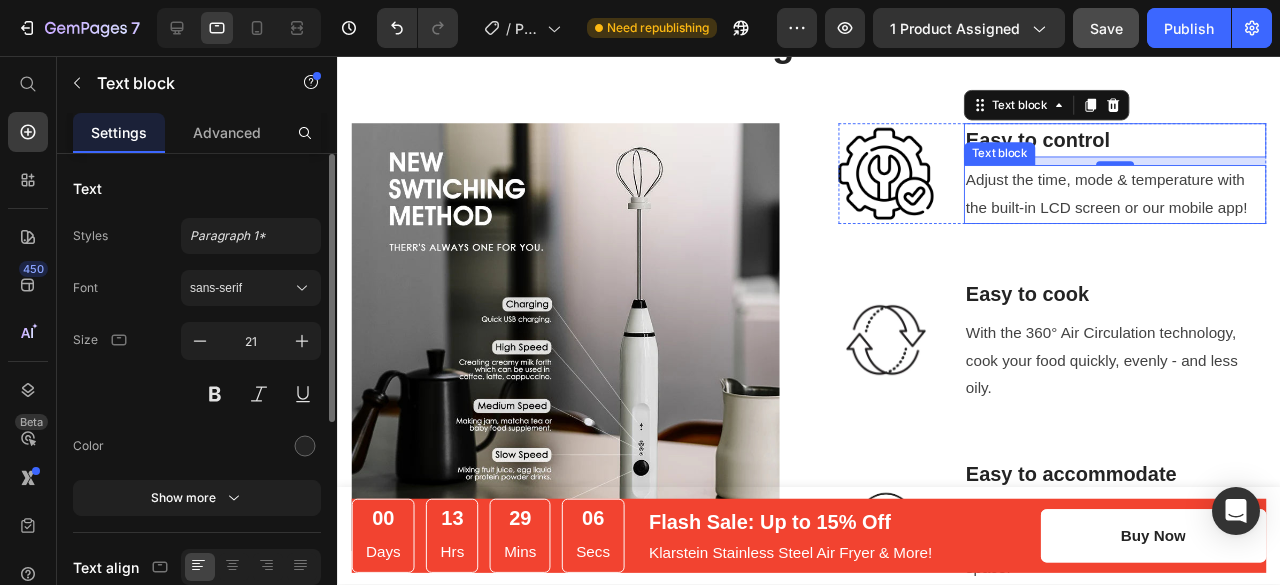 click on "Adjust the time, mode & temperature with the built-in LCD screen or our mobile app!" at bounding box center [1155, 202] 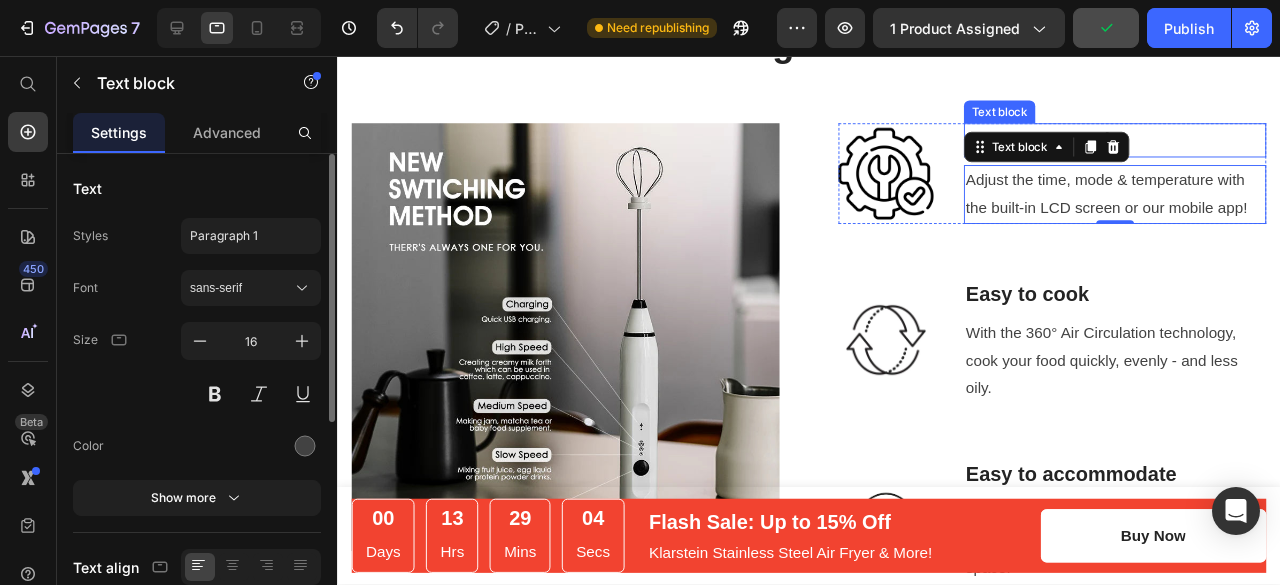 click on "Easy to control" at bounding box center [1155, 145] 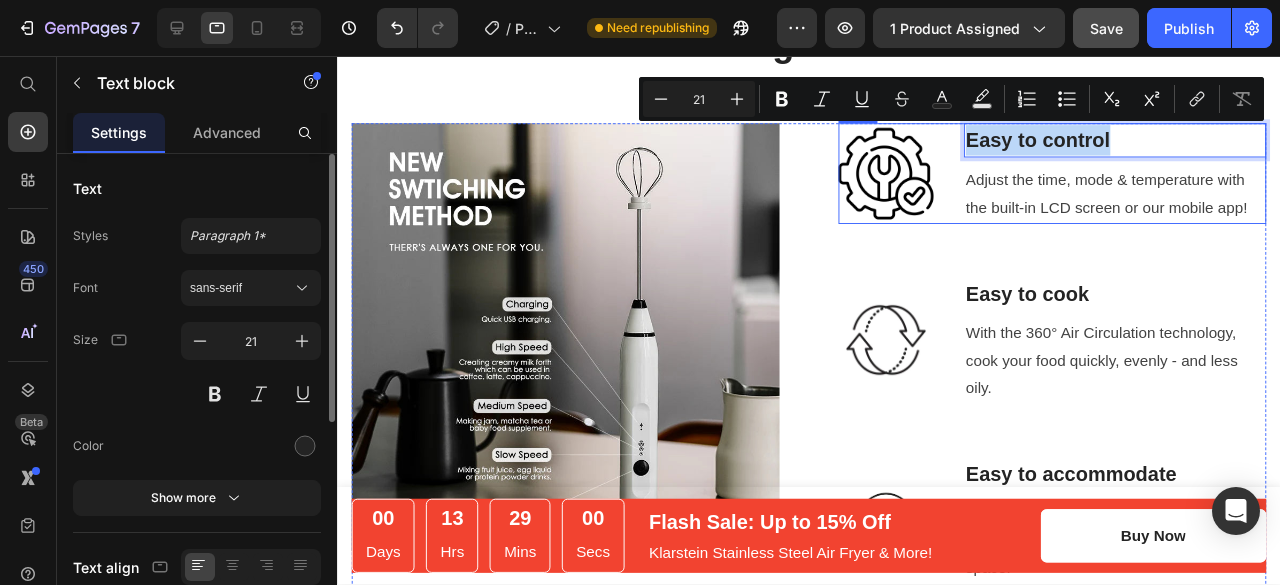 drag, startPoint x: 1174, startPoint y: 144, endPoint x: 980, endPoint y: 144, distance: 194 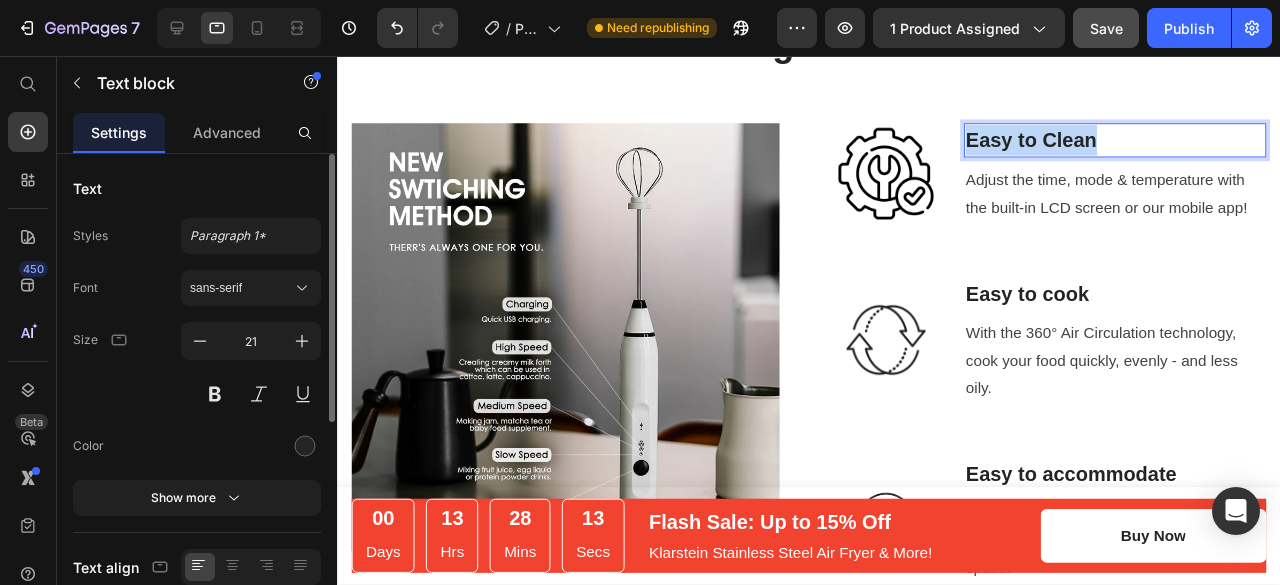 drag, startPoint x: 1136, startPoint y: 141, endPoint x: 991, endPoint y: 139, distance: 145.0138 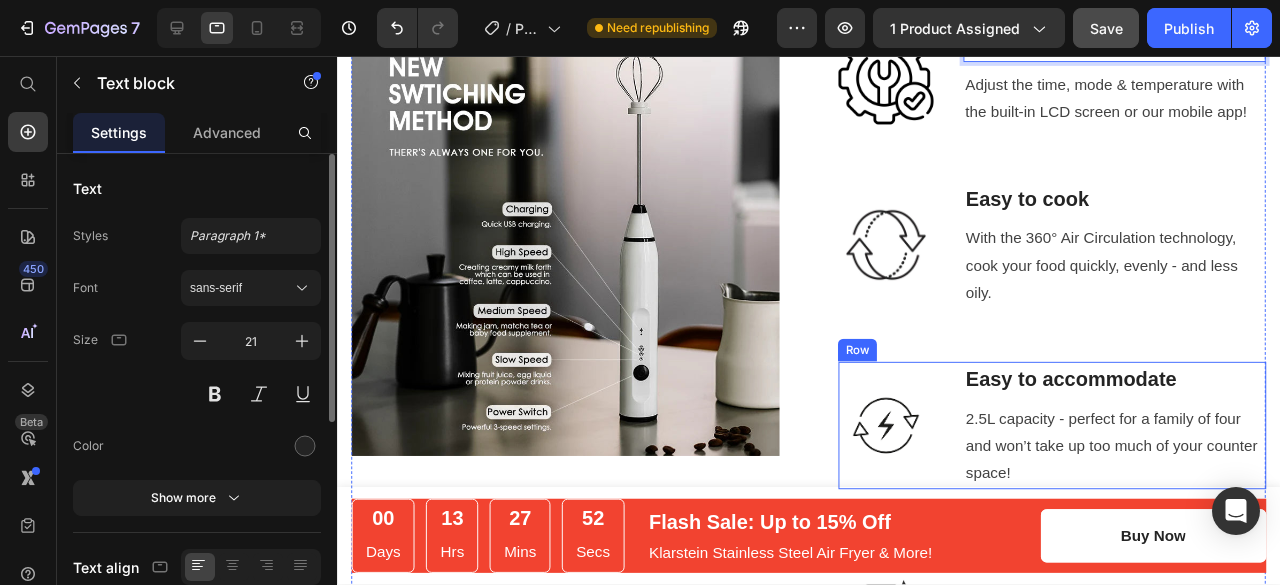 scroll, scrollTop: 1824, scrollLeft: 0, axis: vertical 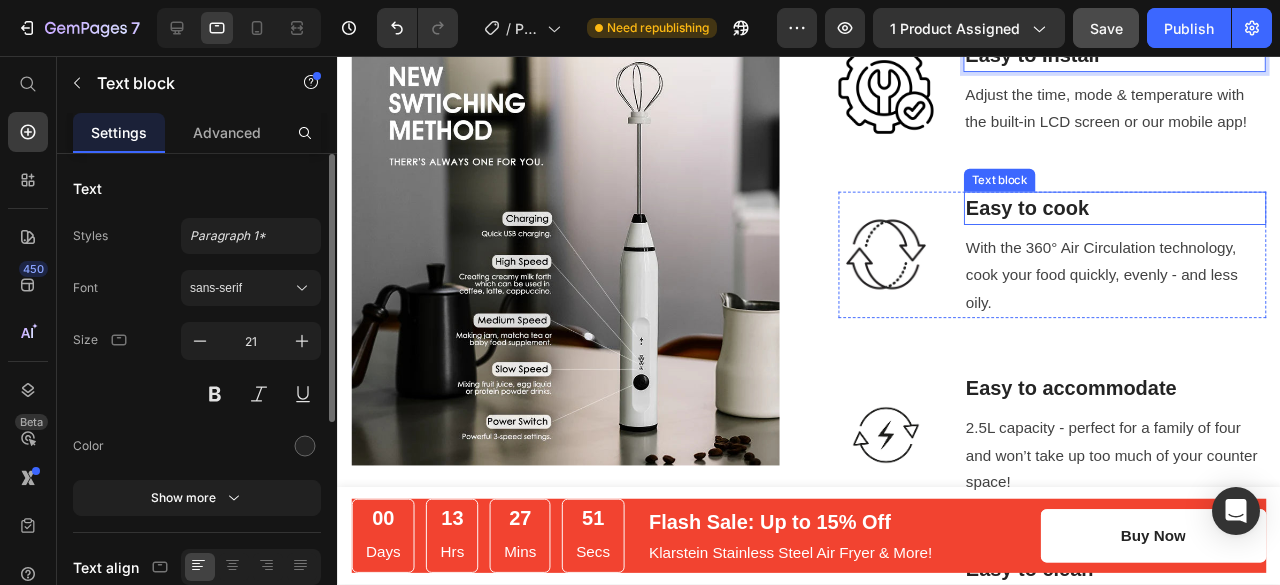 click on "Easy to cook" at bounding box center [1155, 217] 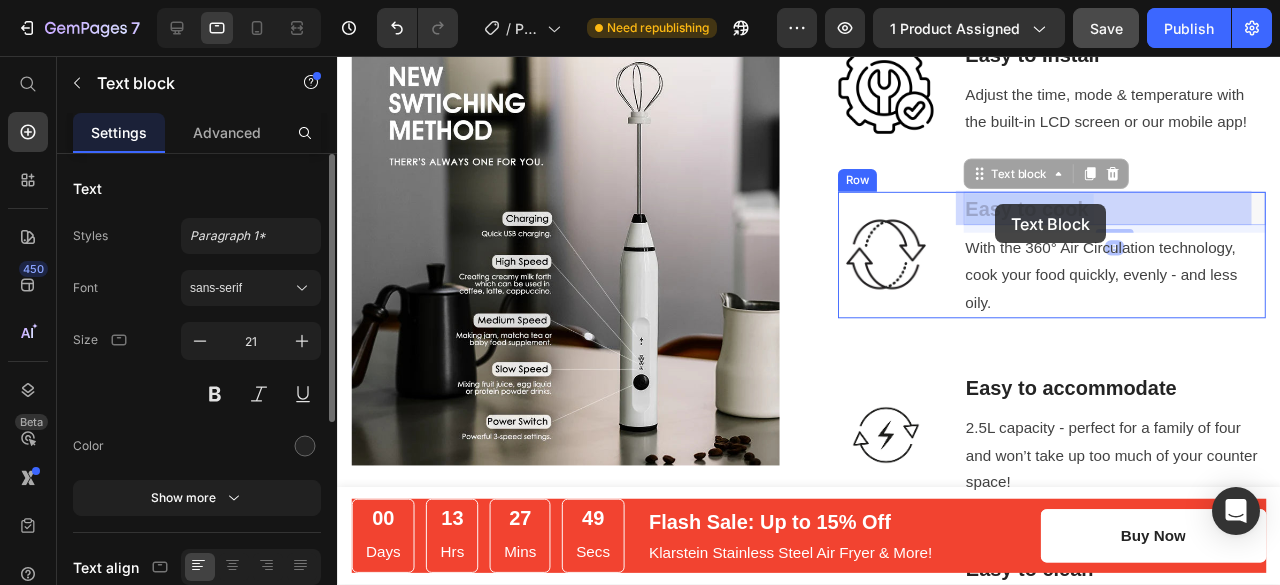 drag, startPoint x: 1124, startPoint y: 211, endPoint x: 1038, endPoint y: 212, distance: 86.00581 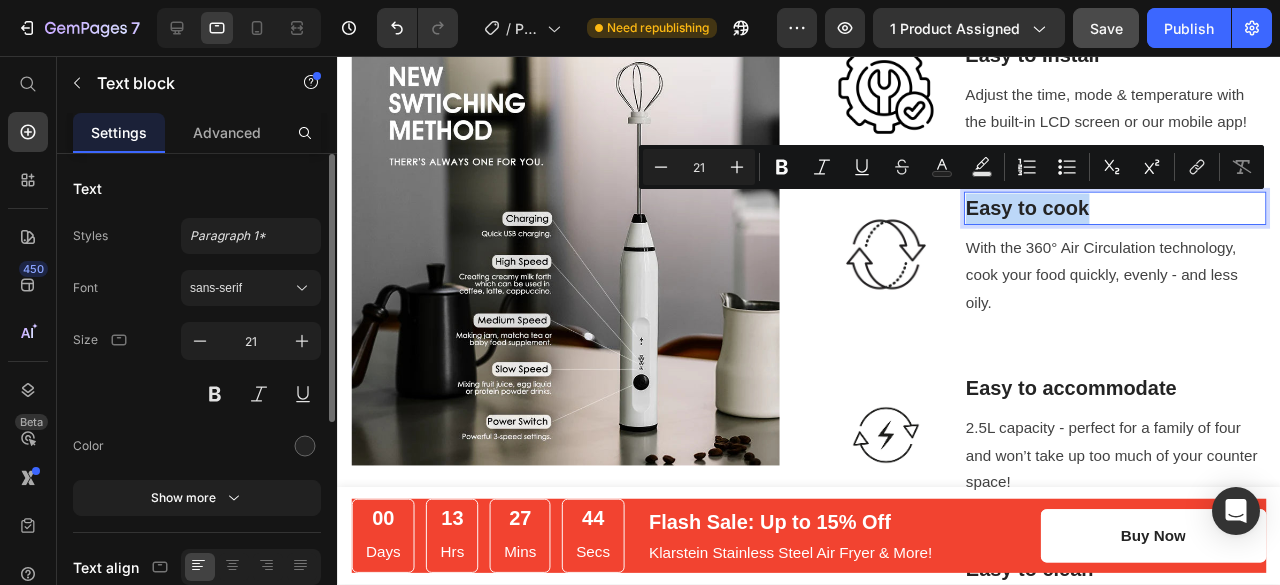 drag, startPoint x: 1125, startPoint y: 210, endPoint x: 991, endPoint y: 221, distance: 134.45073 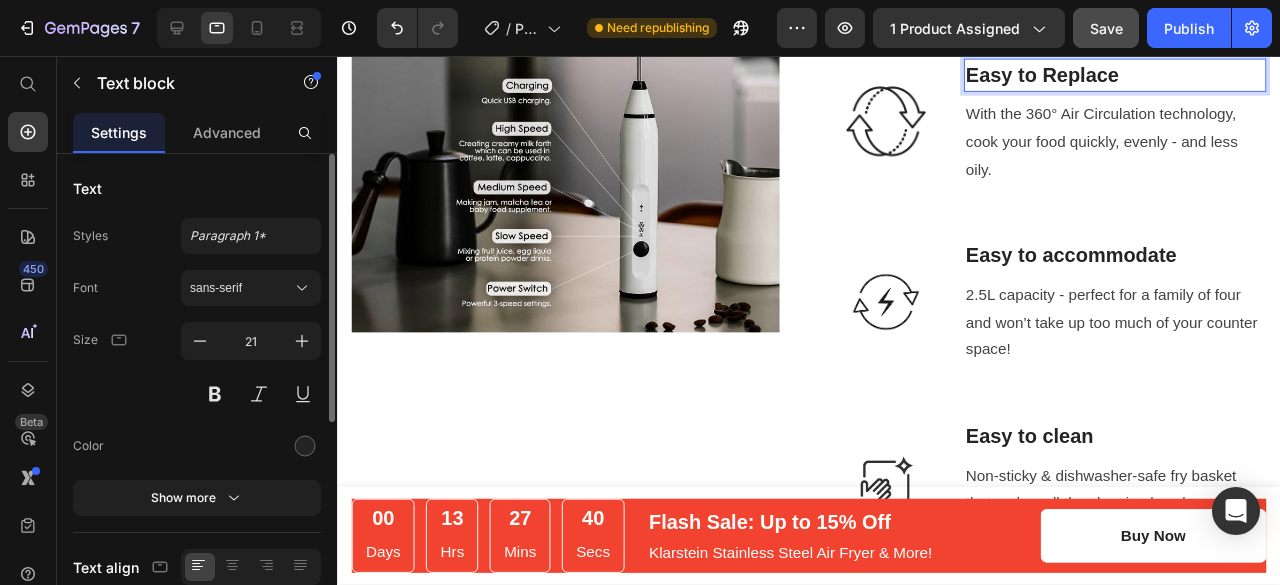 scroll, scrollTop: 1968, scrollLeft: 0, axis: vertical 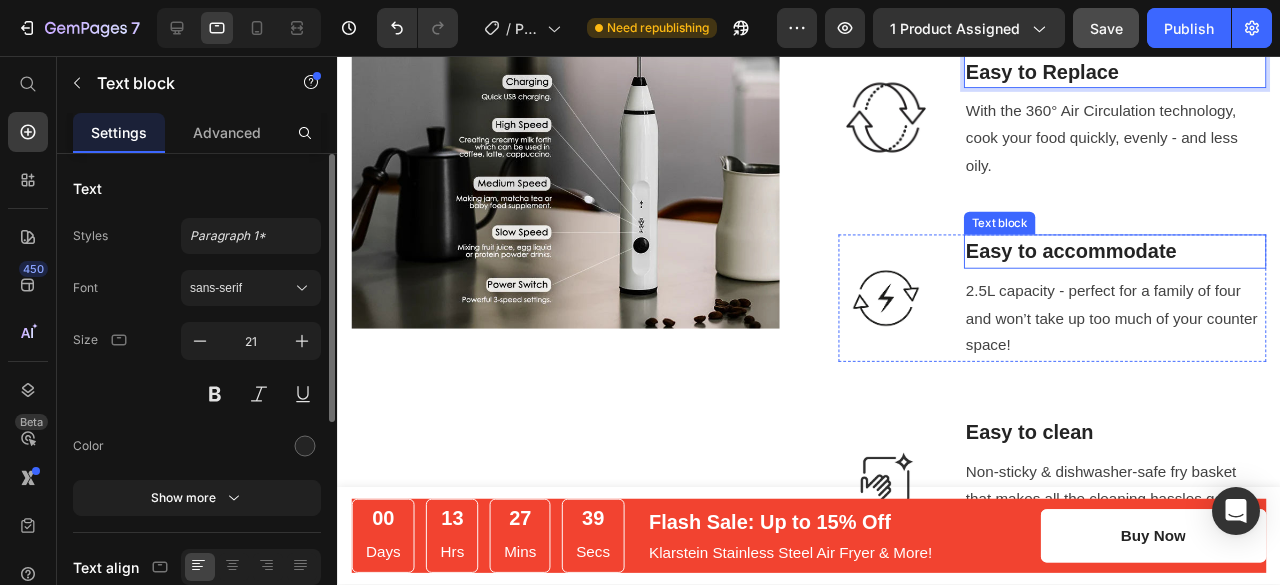 click on "Easy to accommodate" at bounding box center [1155, 262] 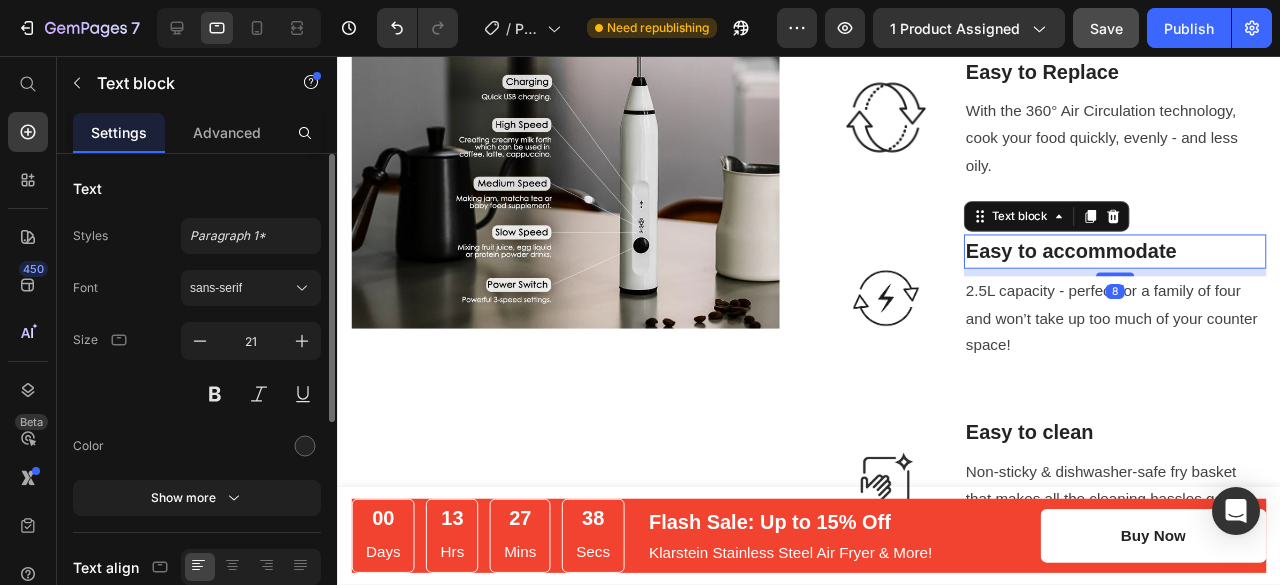 click on "Easy to accommodate" at bounding box center (1155, 262) 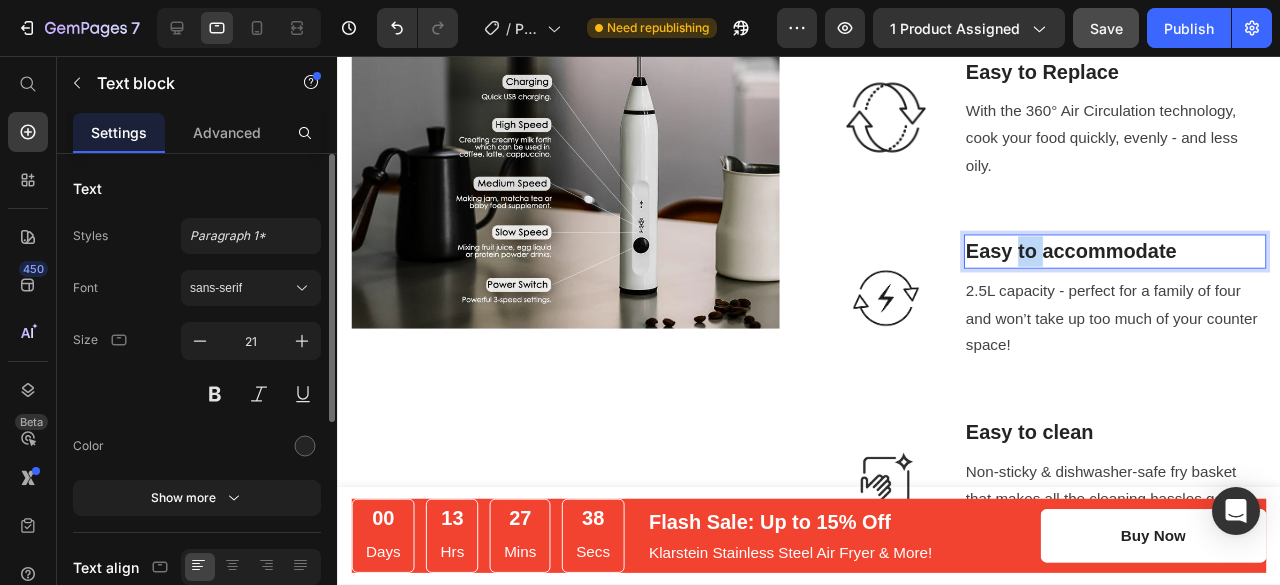 click on "Easy to accommodate" at bounding box center [1155, 262] 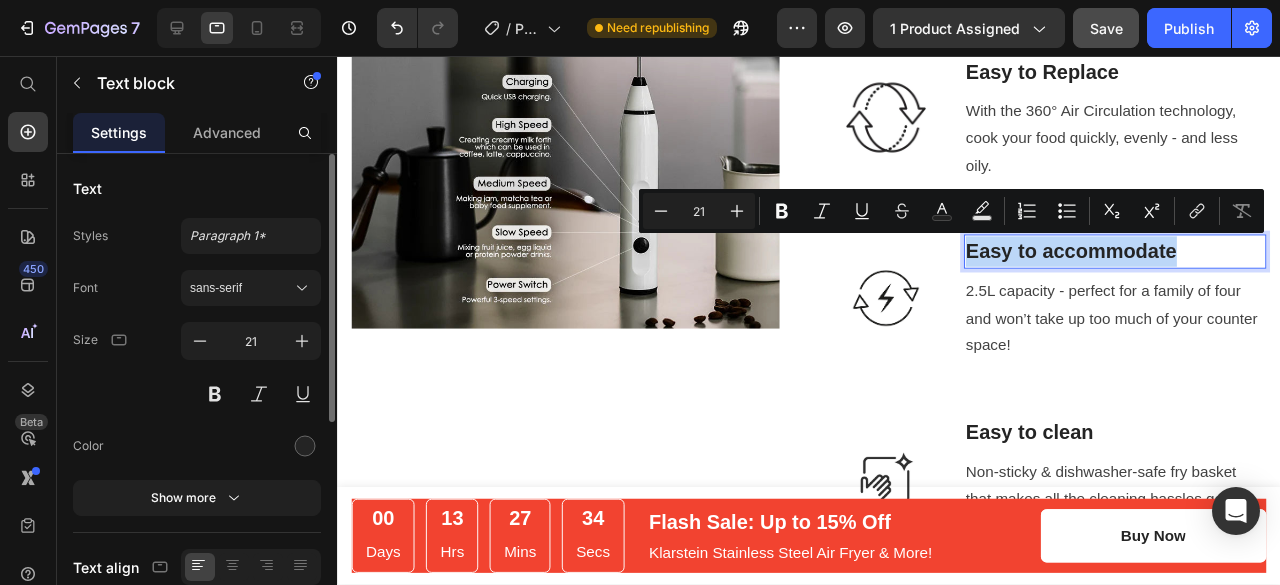 drag, startPoint x: 1223, startPoint y: 266, endPoint x: 990, endPoint y: 263, distance: 233.01932 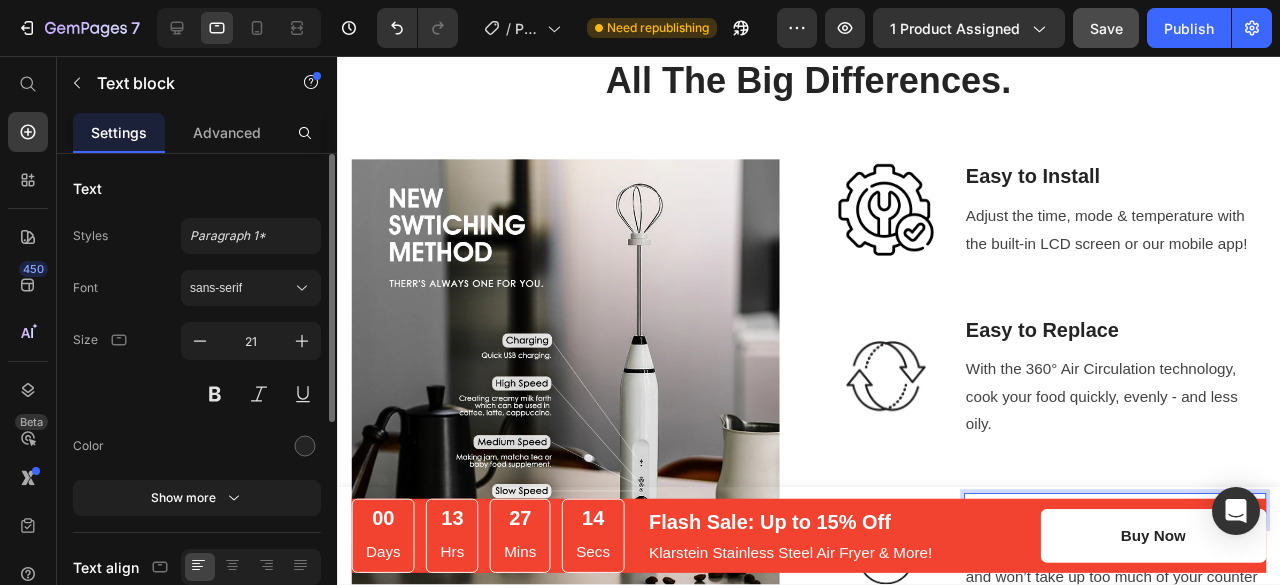 scroll, scrollTop: 1654, scrollLeft: 0, axis: vertical 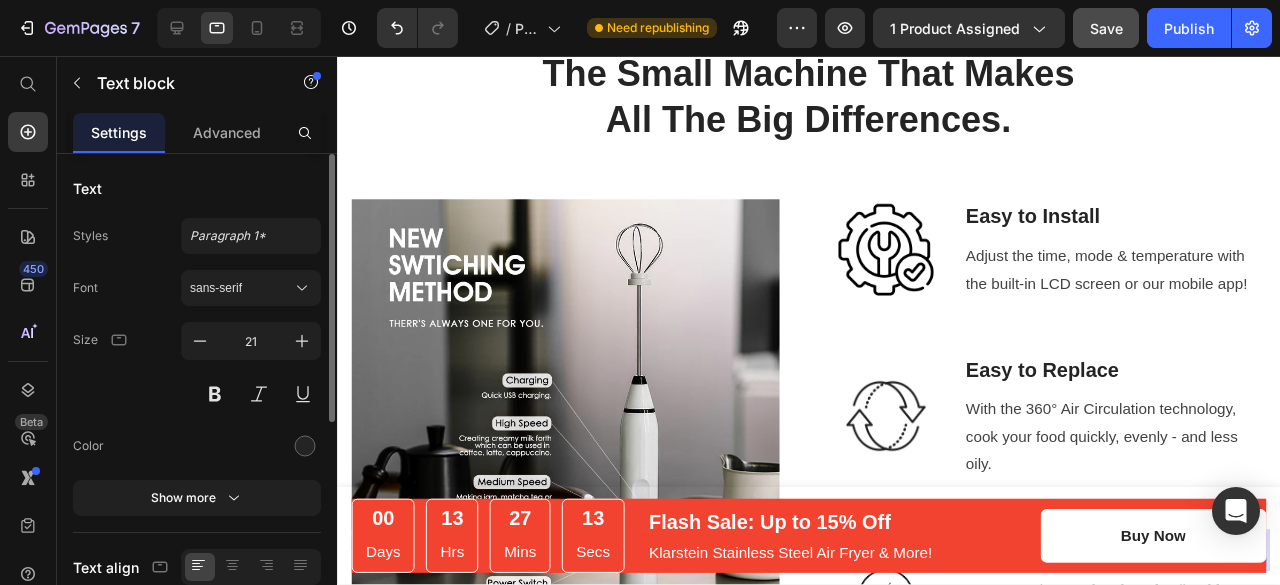 click on "Adjust the time, mode & temperature with the built-in LCD screen or our mobile app!" at bounding box center [1155, 282] 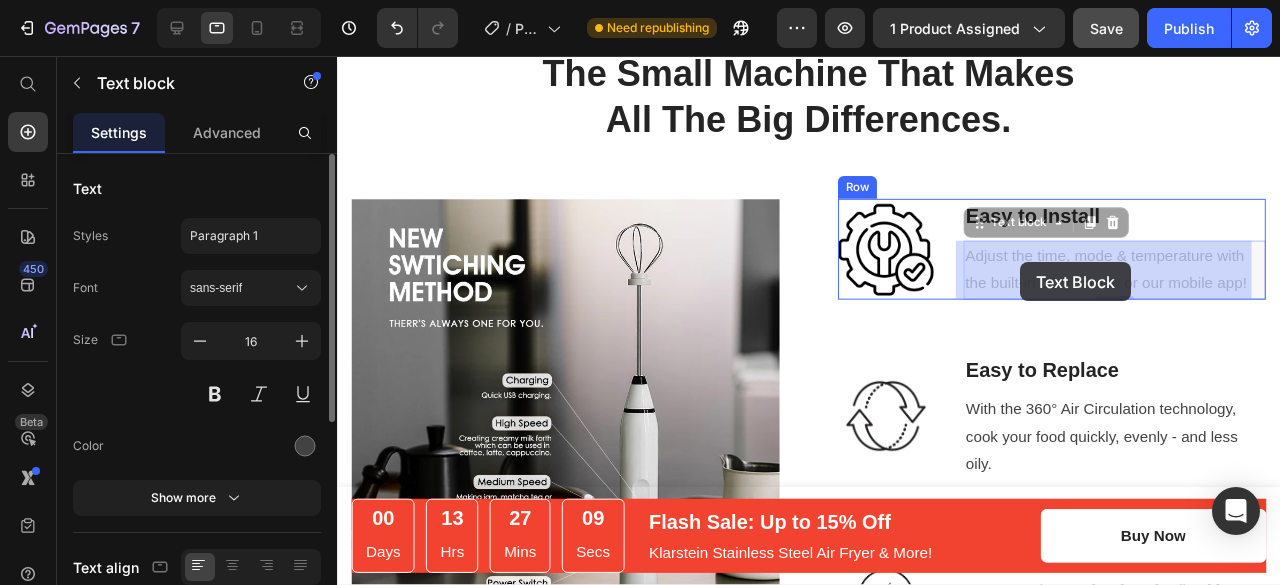 drag, startPoint x: 991, startPoint y: 260, endPoint x: 1056, endPoint y: 273, distance: 66.287254 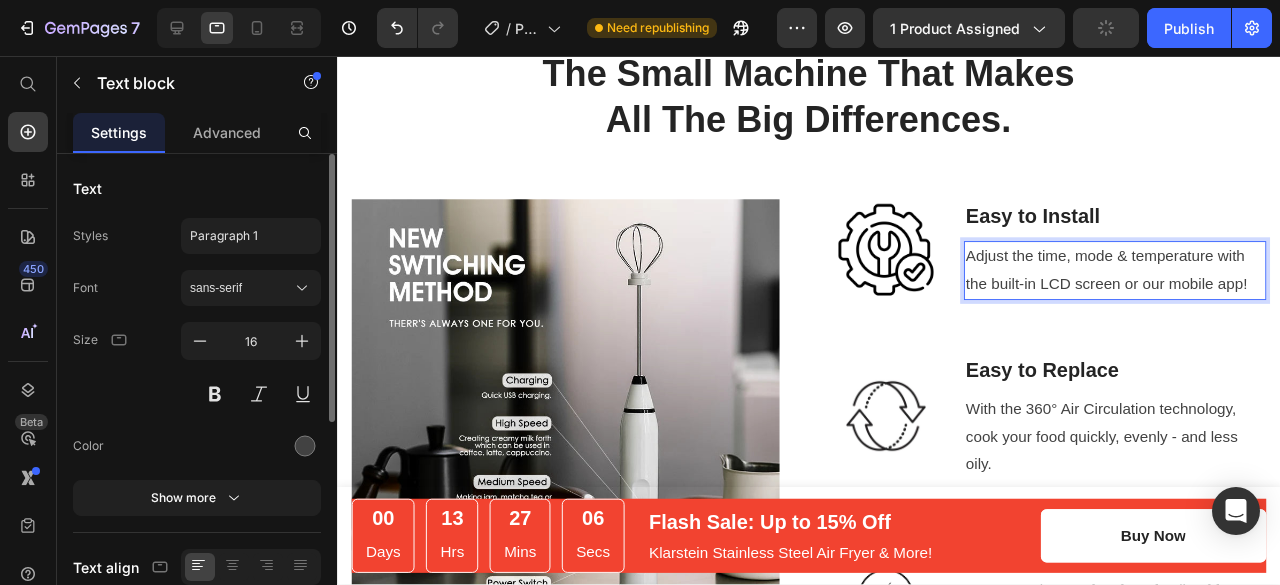 click on "Adjust the time, mode & temperature with the built-in LCD screen or our mobile app!" at bounding box center [1155, 282] 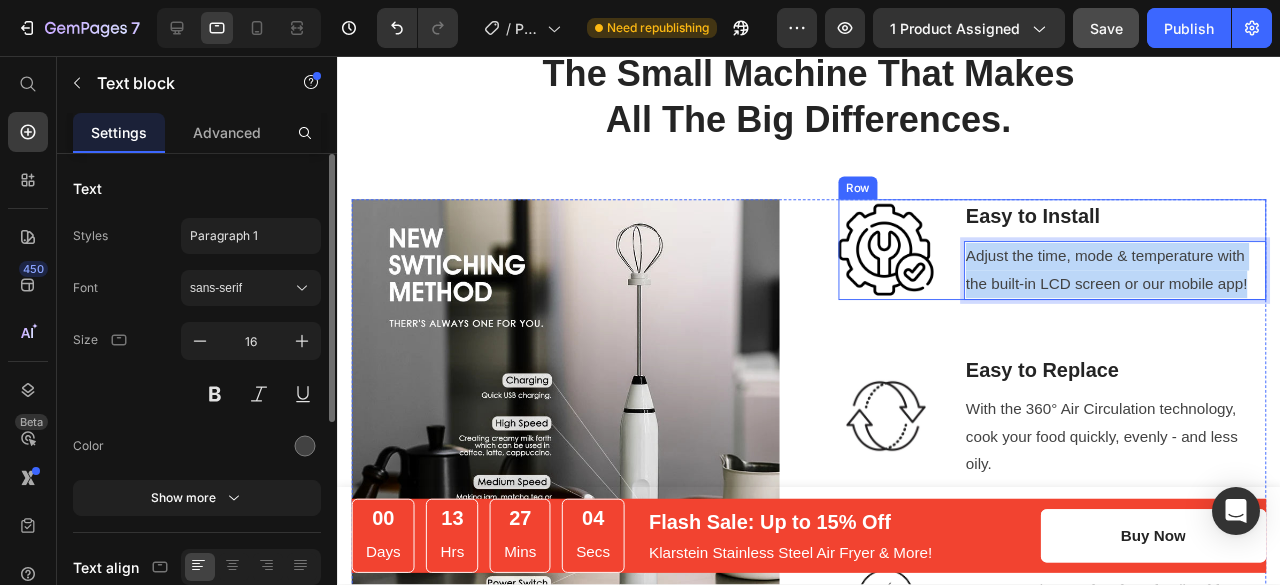 drag, startPoint x: 1288, startPoint y: 293, endPoint x: 985, endPoint y: 256, distance: 305.2507 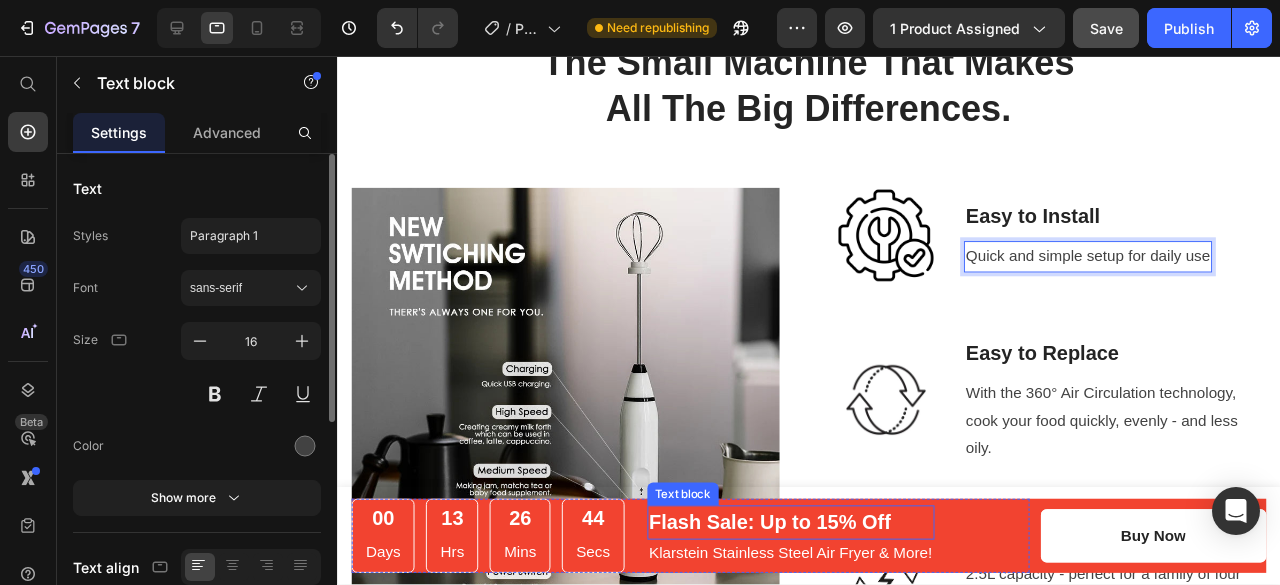 scroll, scrollTop: 1722, scrollLeft: 0, axis: vertical 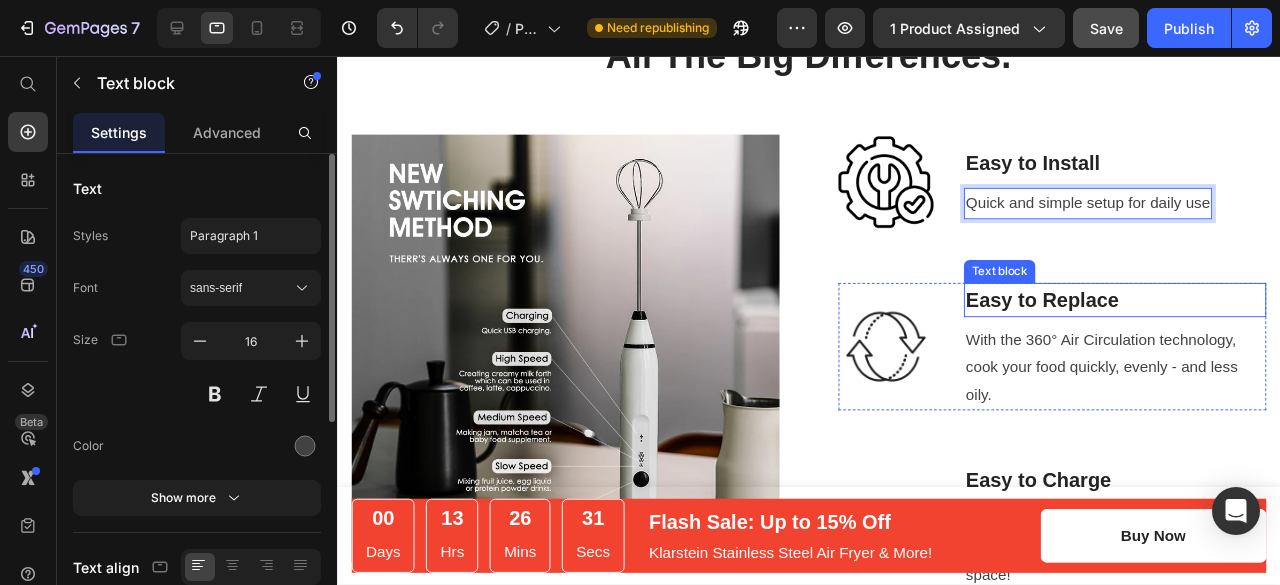 click on "Easy to Replace" at bounding box center [1155, 313] 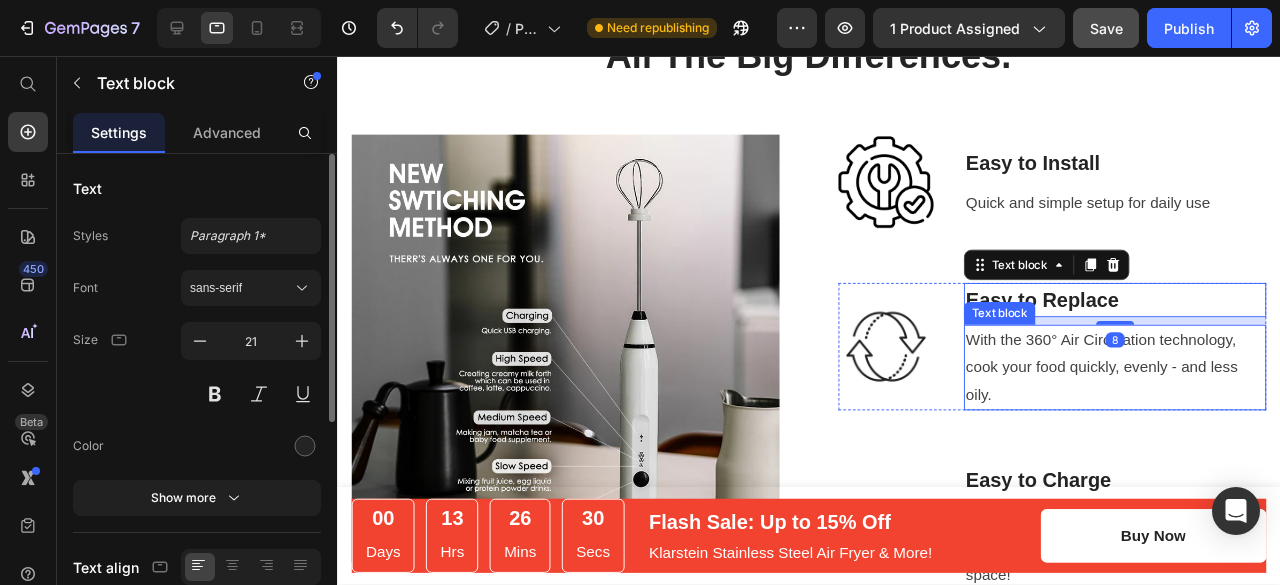 click on "With the 360° Air Circulation technology, cook your food quickly, evenly - and less oily." at bounding box center (1155, 384) 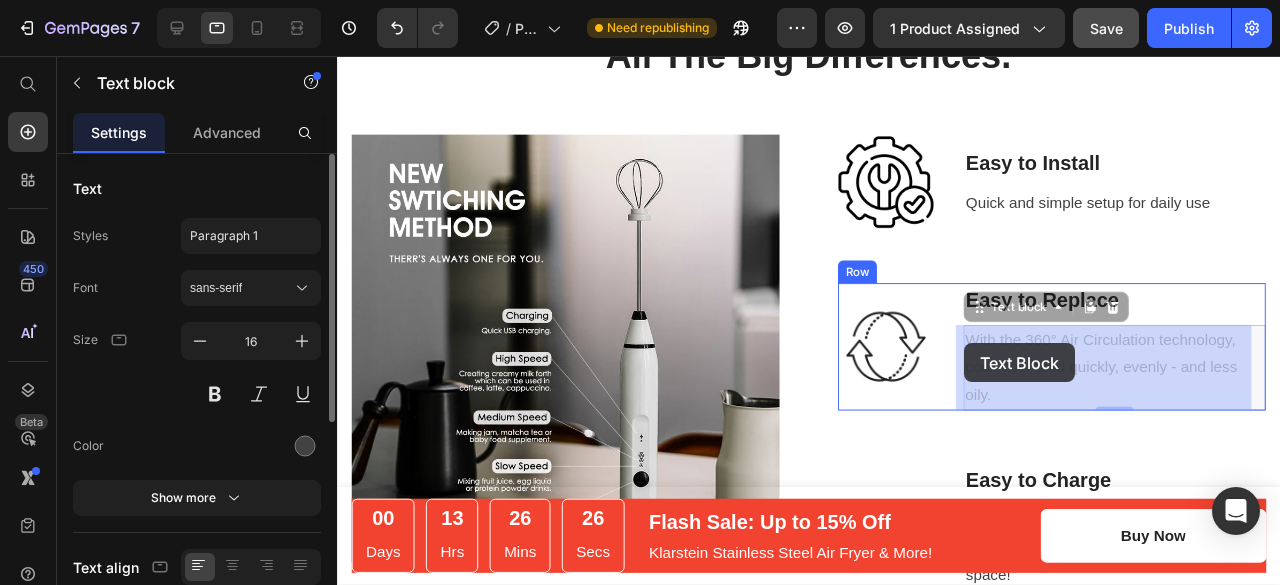 drag, startPoint x: 1021, startPoint y: 406, endPoint x: 997, endPoint y: 358, distance: 53.66563 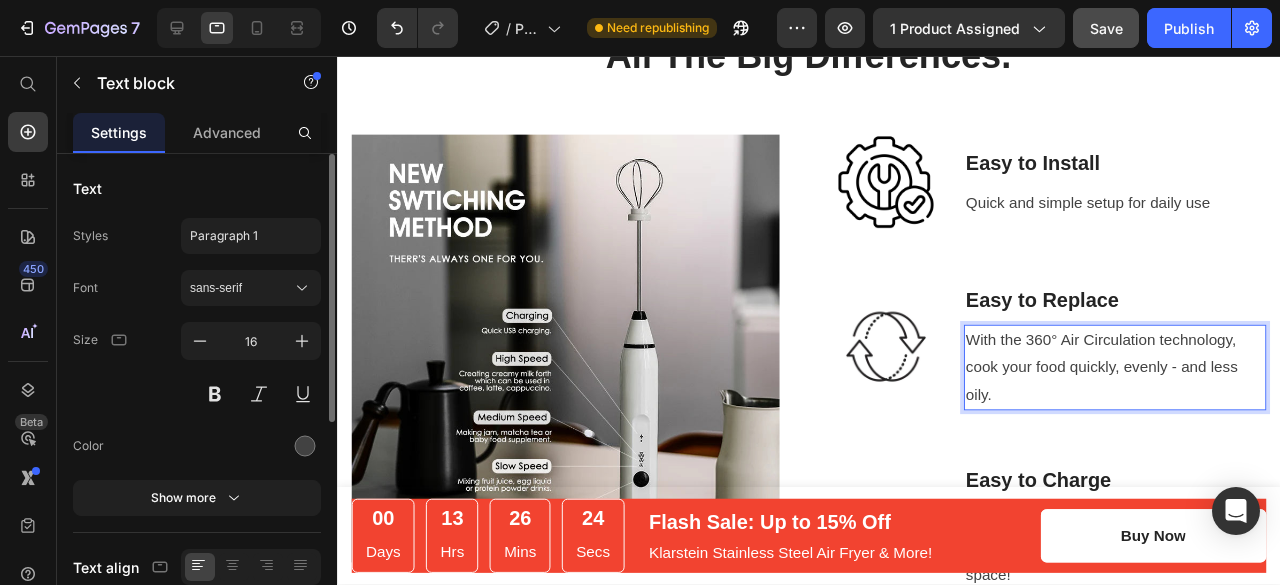 click on "With the 360° Air Circulation technology, cook your food quickly, evenly - and less oily." at bounding box center [1155, 384] 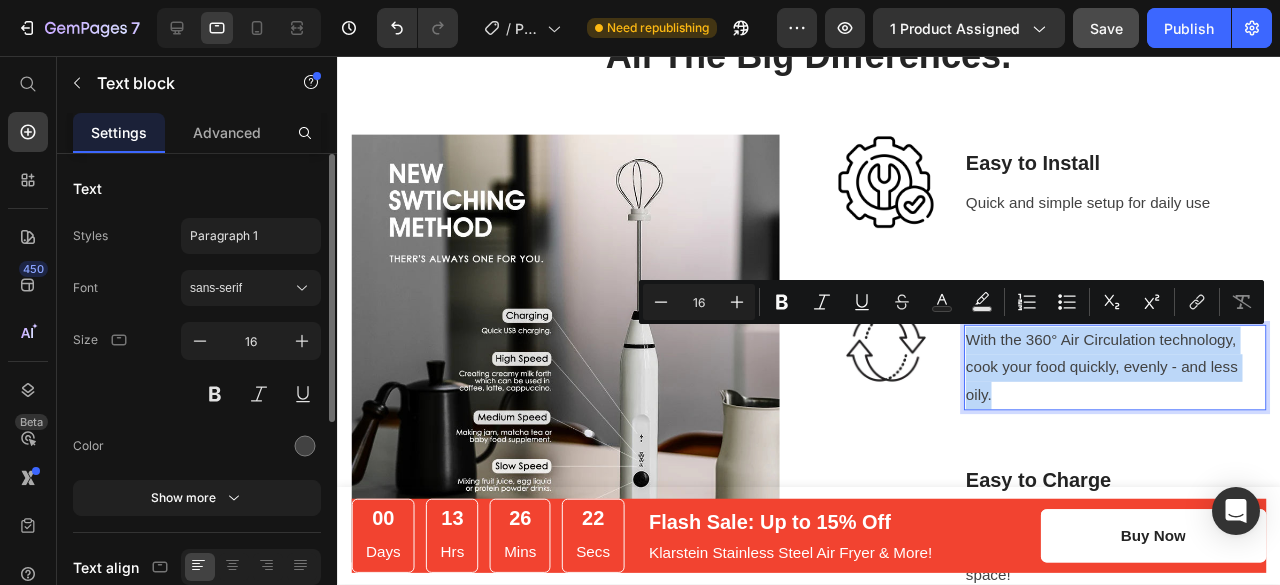 drag, startPoint x: 1021, startPoint y: 415, endPoint x: 990, endPoint y: 352, distance: 70.21396 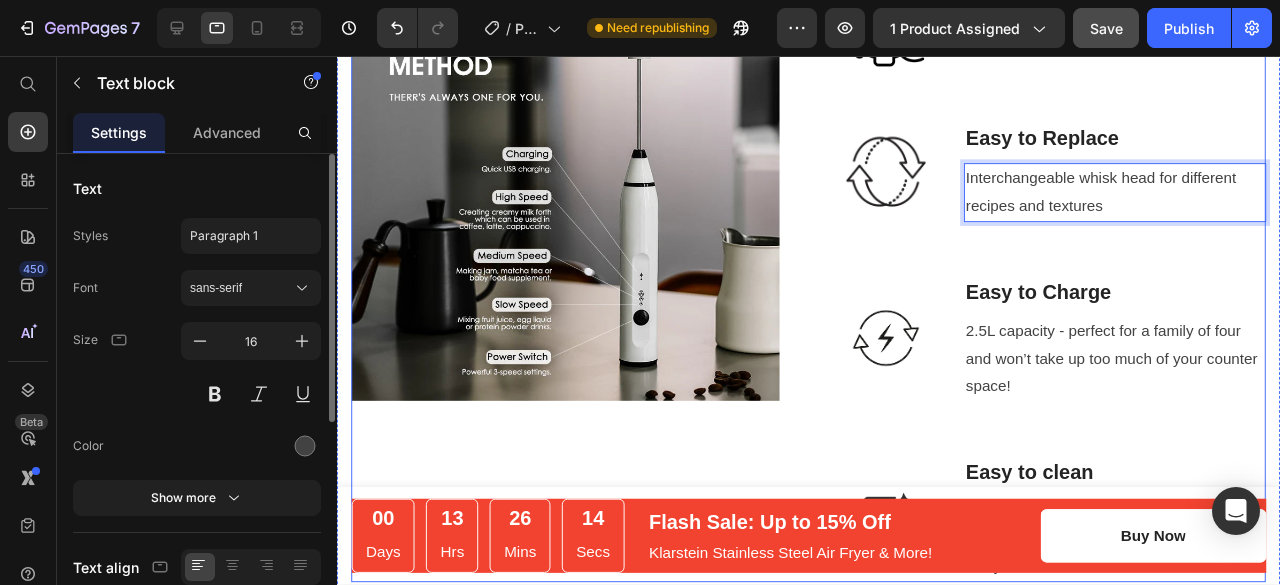 scroll, scrollTop: 1896, scrollLeft: 0, axis: vertical 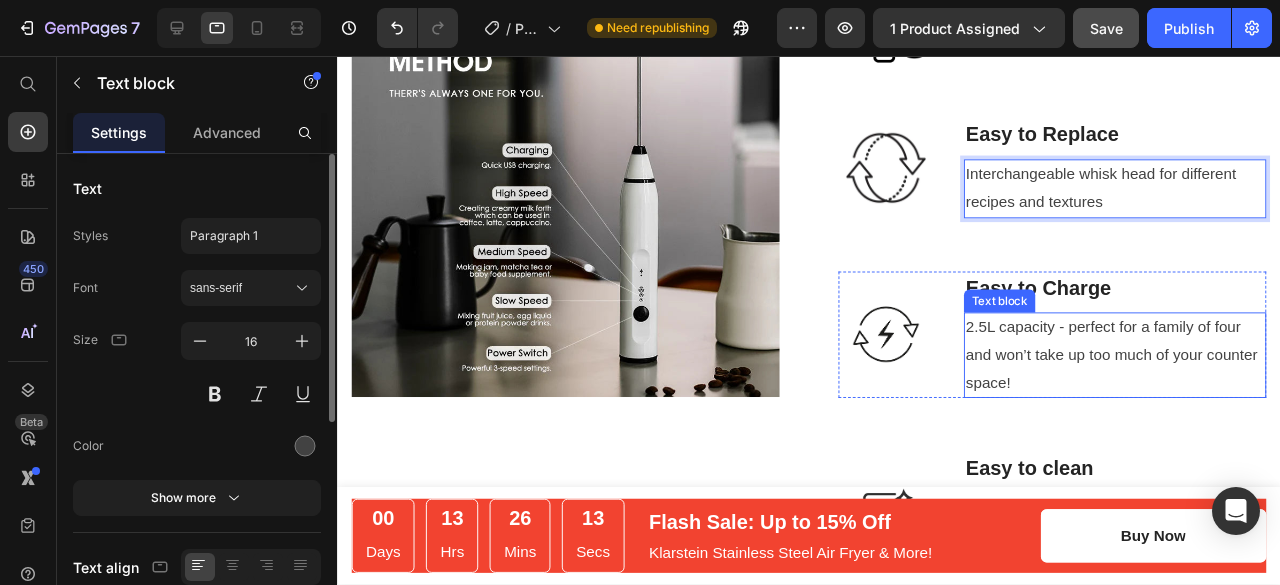 click on "2.5L capacity - perfect for a family of four and won’t take up too much of your counter space!" at bounding box center (1155, 371) 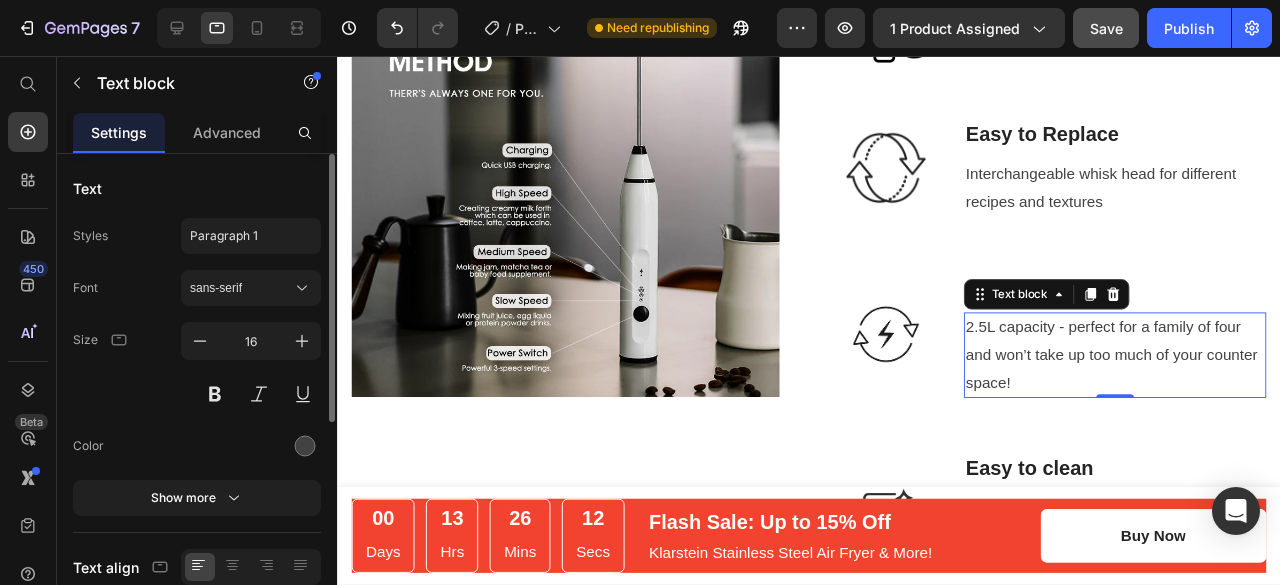 click on "2.5L capacity - perfect for a family of four and won’t take up too much of your counter space!" at bounding box center [1155, 371] 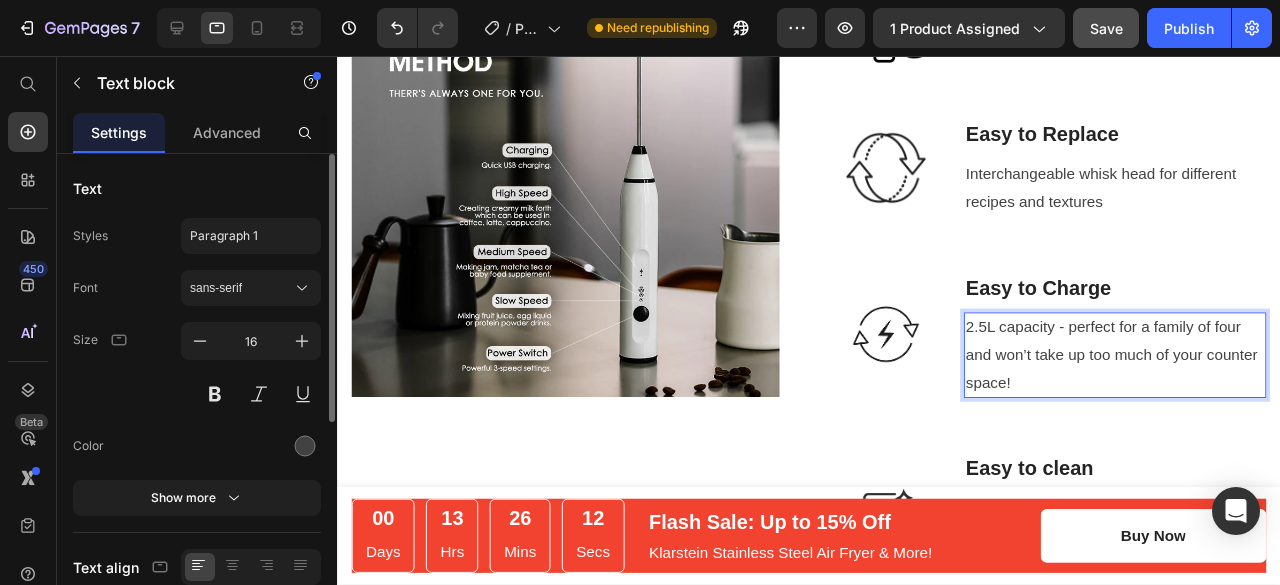 click on "2.5L capacity - perfect for a family of four and won’t take up too much of your counter space!" at bounding box center [1155, 371] 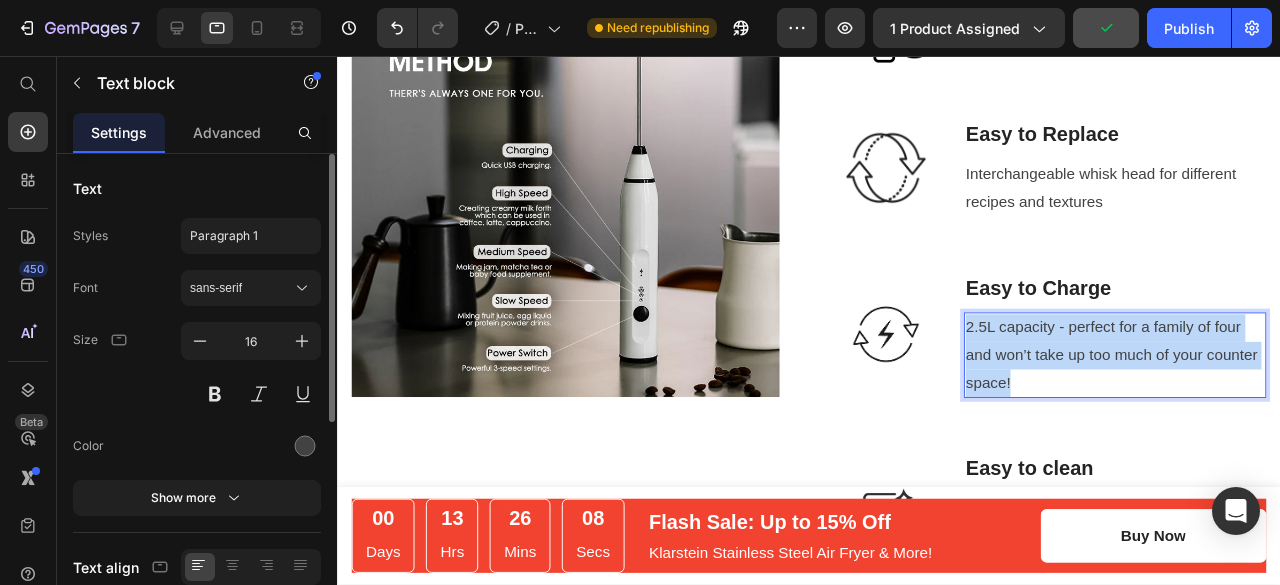 drag, startPoint x: 1097, startPoint y: 397, endPoint x: 990, endPoint y: 340, distance: 121.235306 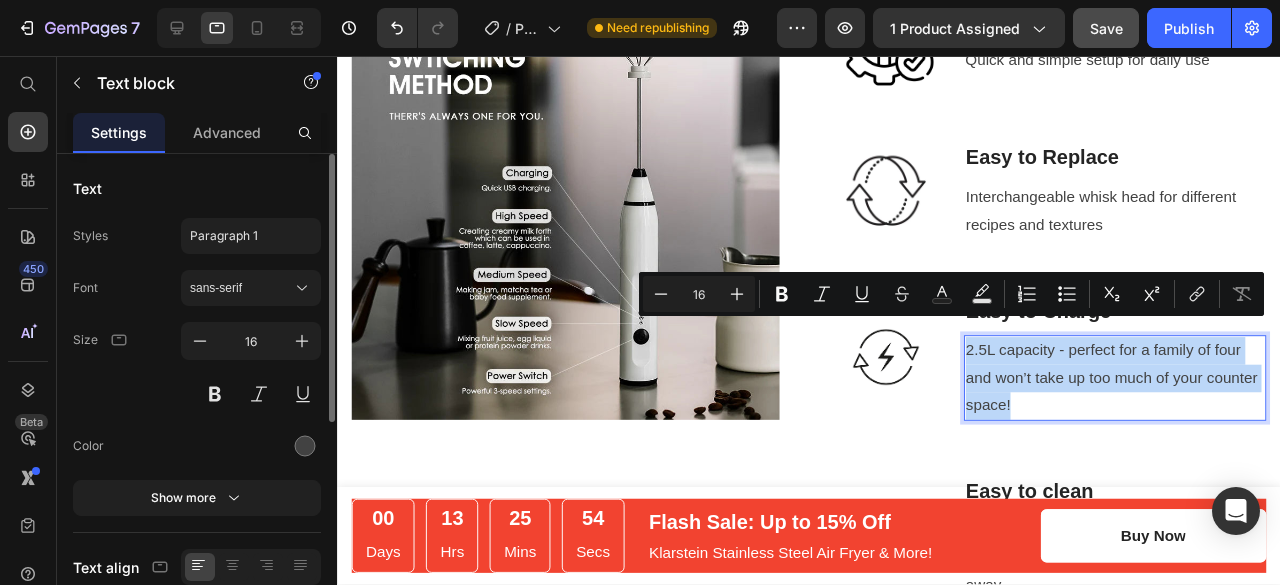 scroll, scrollTop: 1894, scrollLeft: 0, axis: vertical 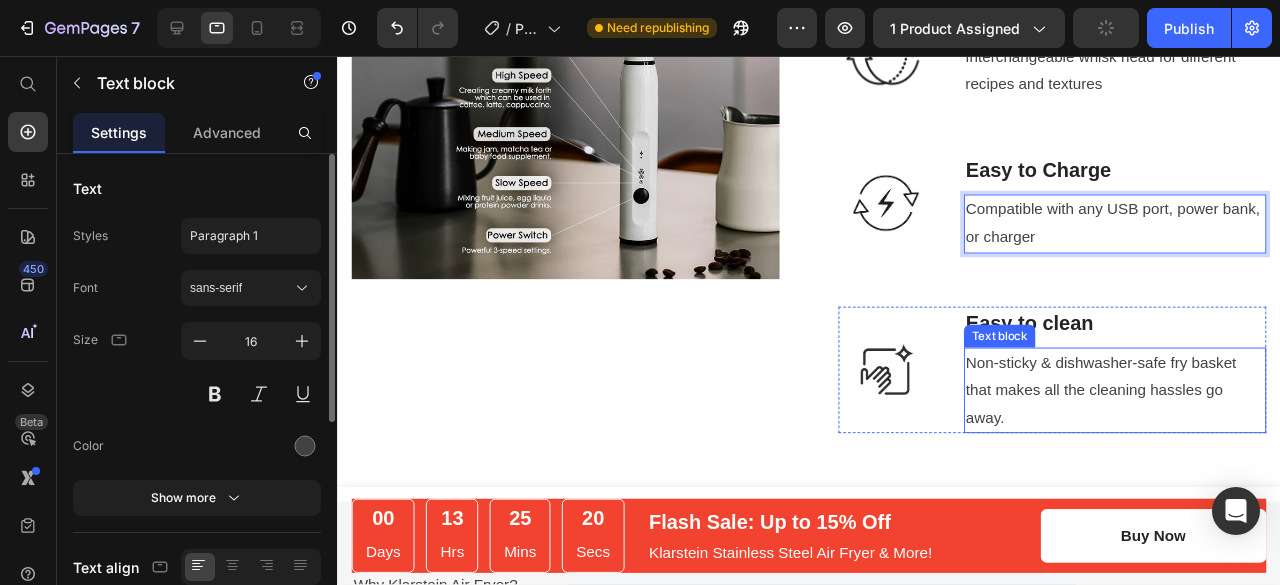 click on "Non-sticky & dishwasher-safe fry basket that makes all the cleaning hassles go away." at bounding box center [1155, 408] 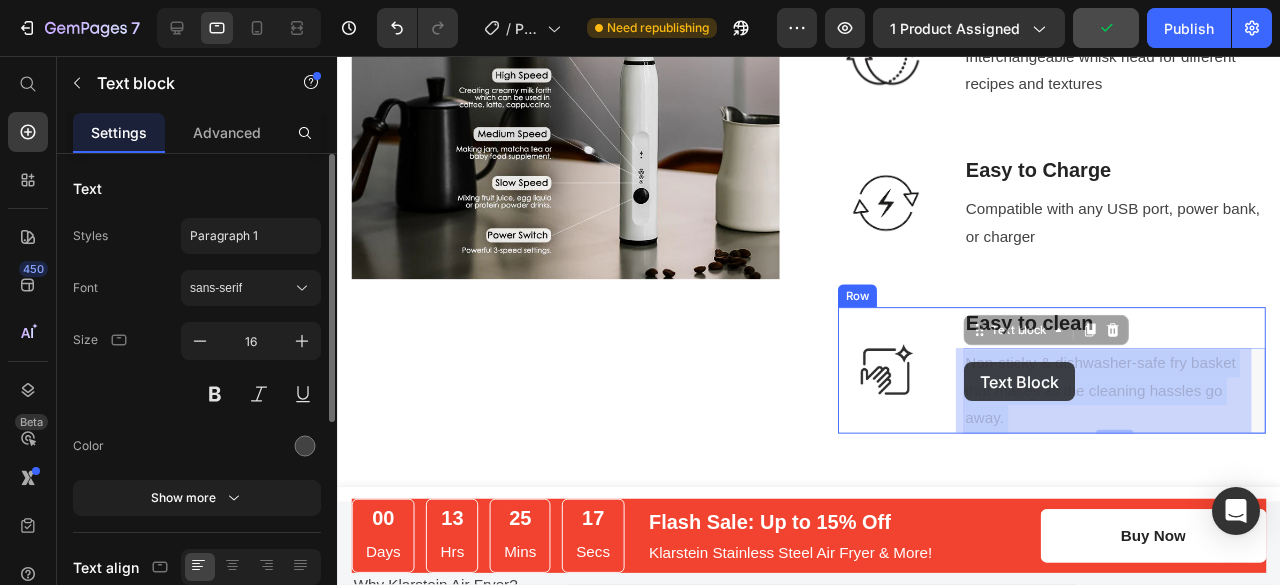 drag, startPoint x: 1042, startPoint y: 438, endPoint x: 997, endPoint y: 378, distance: 75 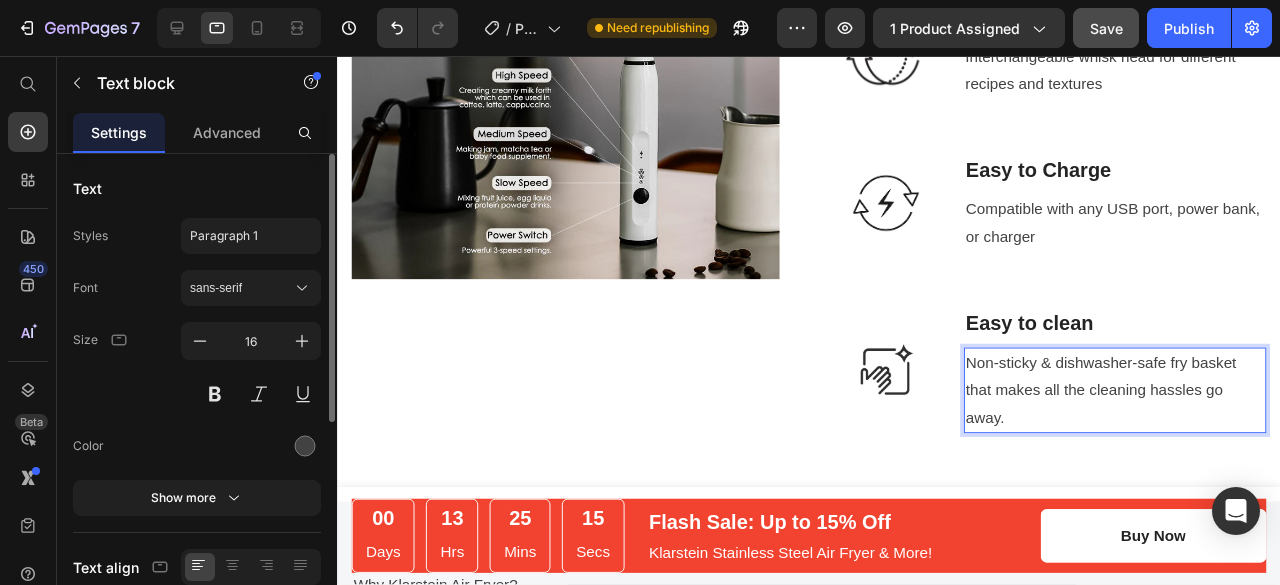 click on "Non-sticky & dishwasher-safe fry basket that makes all the cleaning hassles go away." at bounding box center (1155, 408) 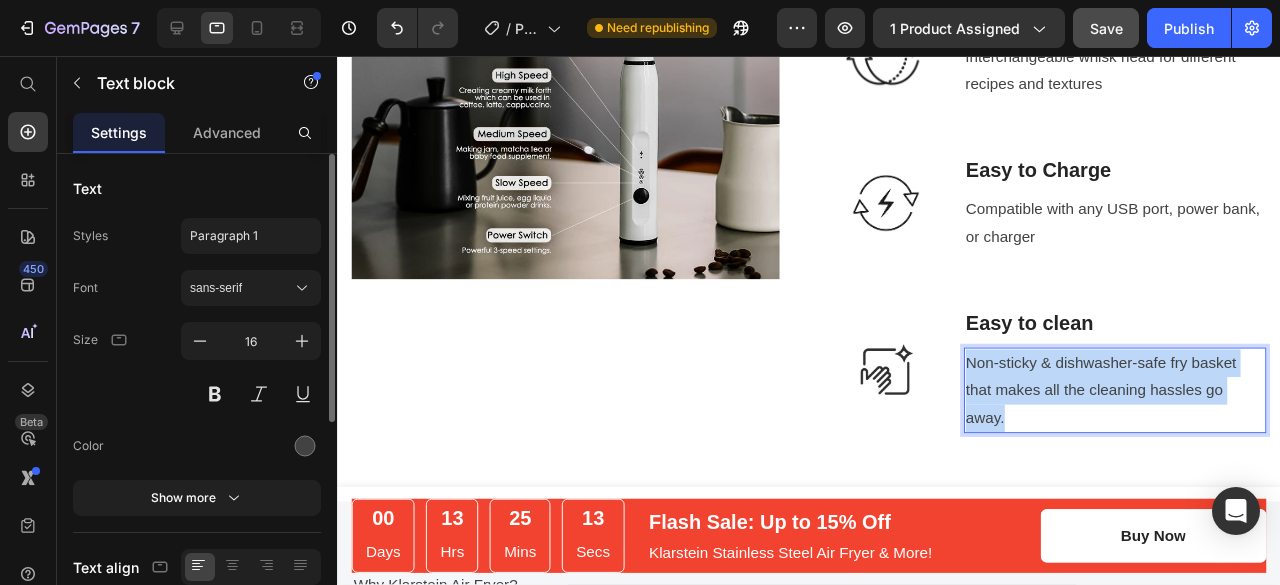 drag, startPoint x: 1033, startPoint y: 439, endPoint x: 991, endPoint y: 381, distance: 71.610054 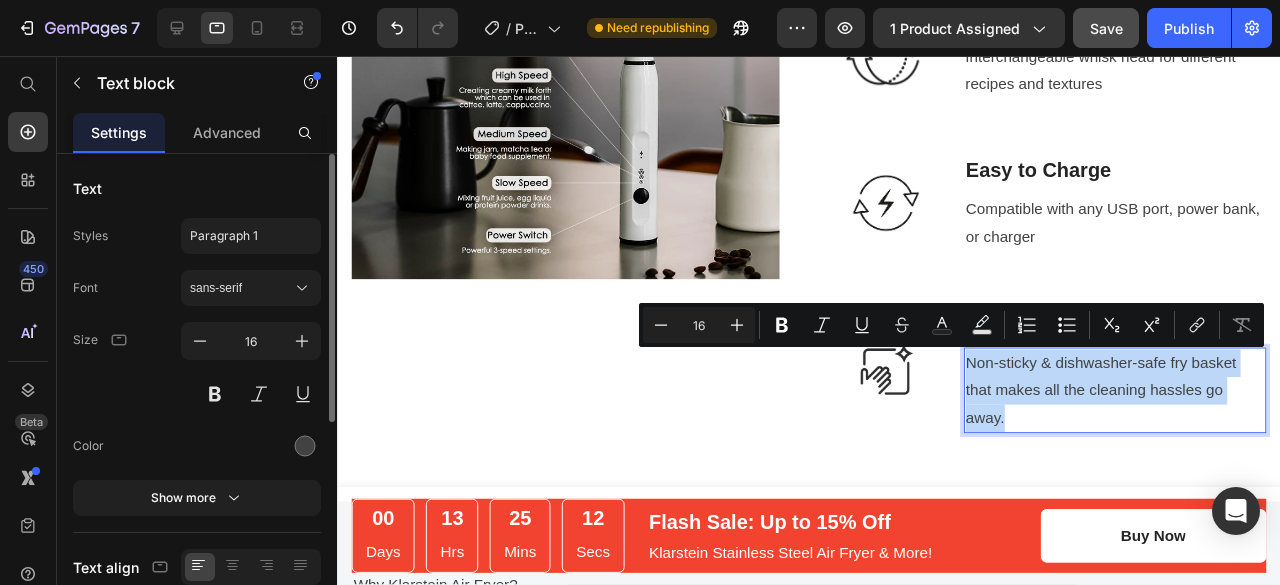 copy on "Non-sticky & dishwasher-safe fry basket that makes all the cleaning hassles go away." 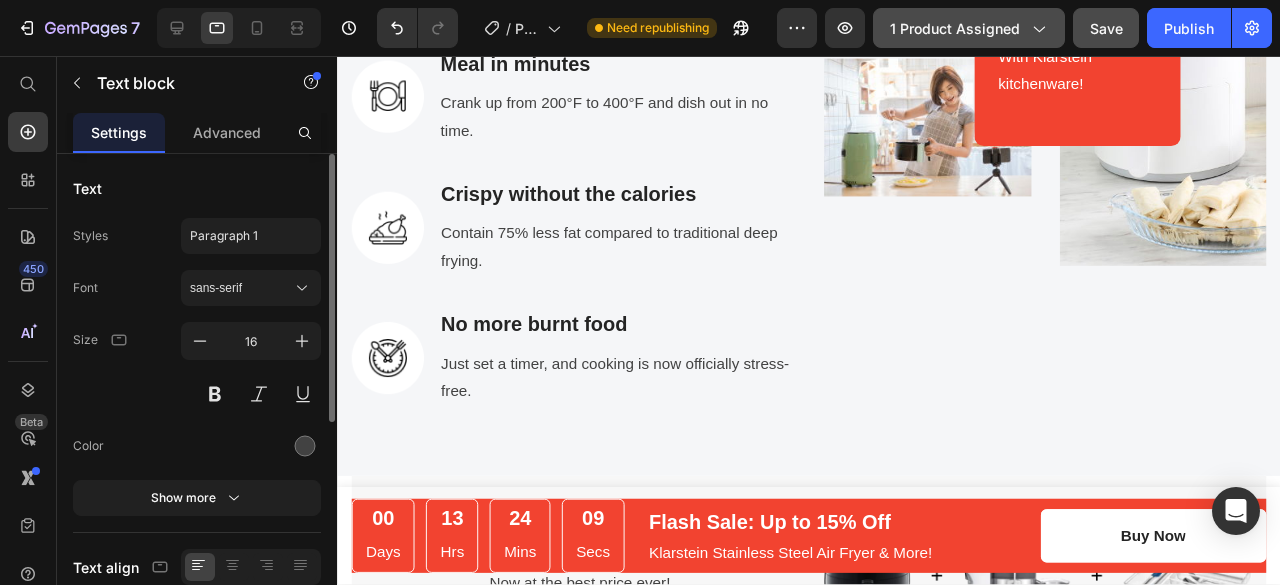 scroll, scrollTop: 2362, scrollLeft: 0, axis: vertical 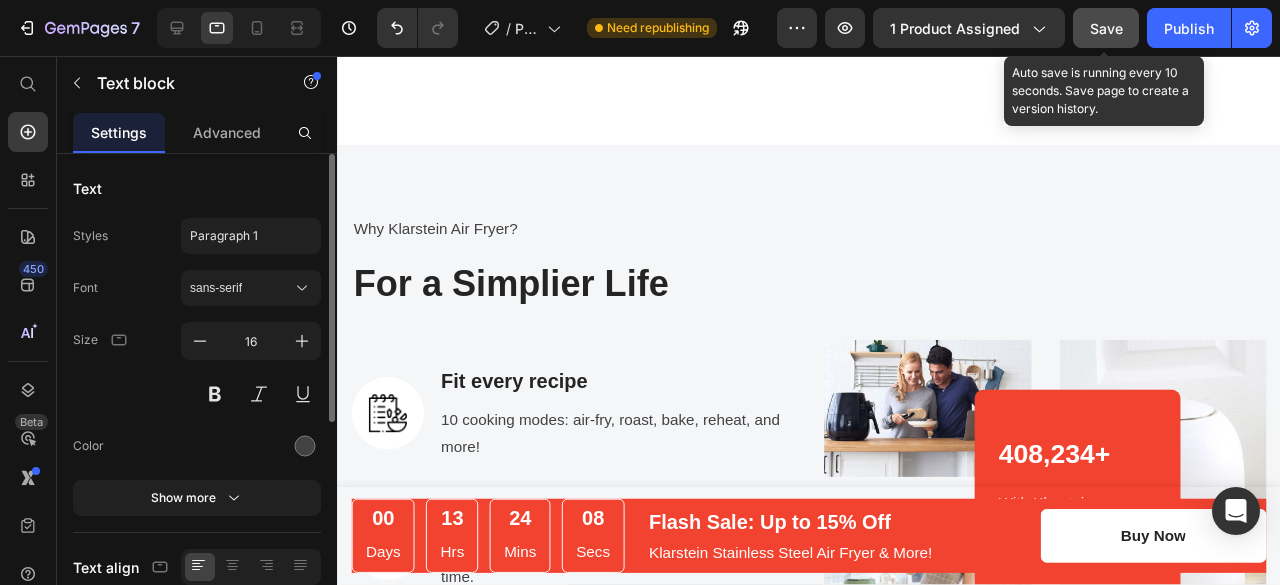 click on "Save" at bounding box center [1106, 28] 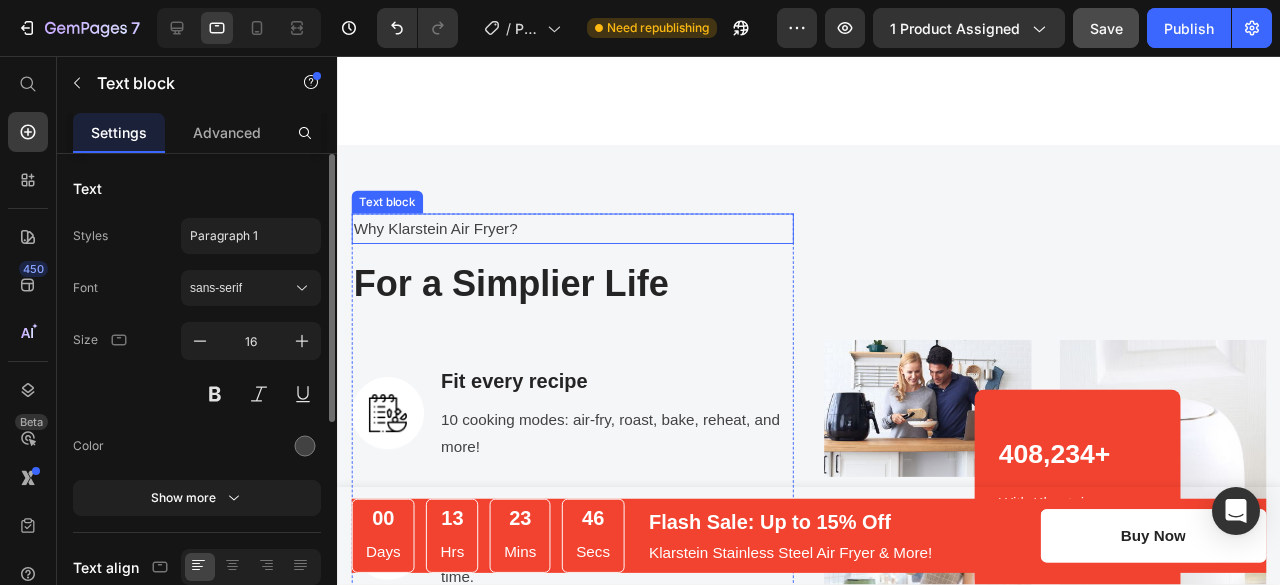 scroll, scrollTop: 2362, scrollLeft: 0, axis: vertical 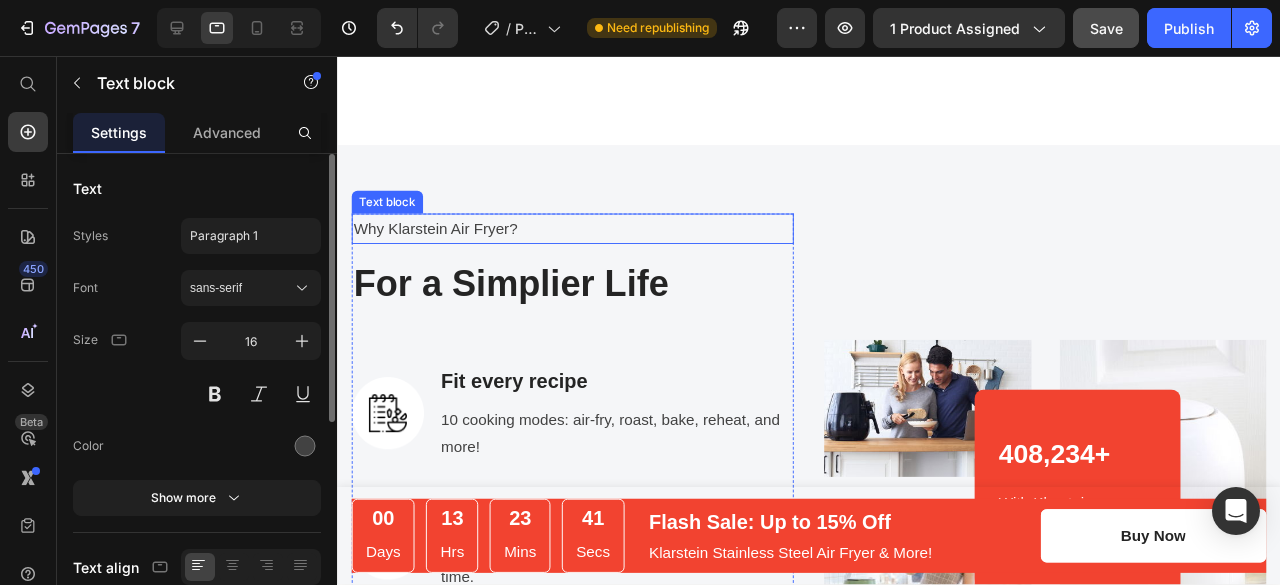 click on "Why Klarstein Air Fryer?" at bounding box center (584, 238) 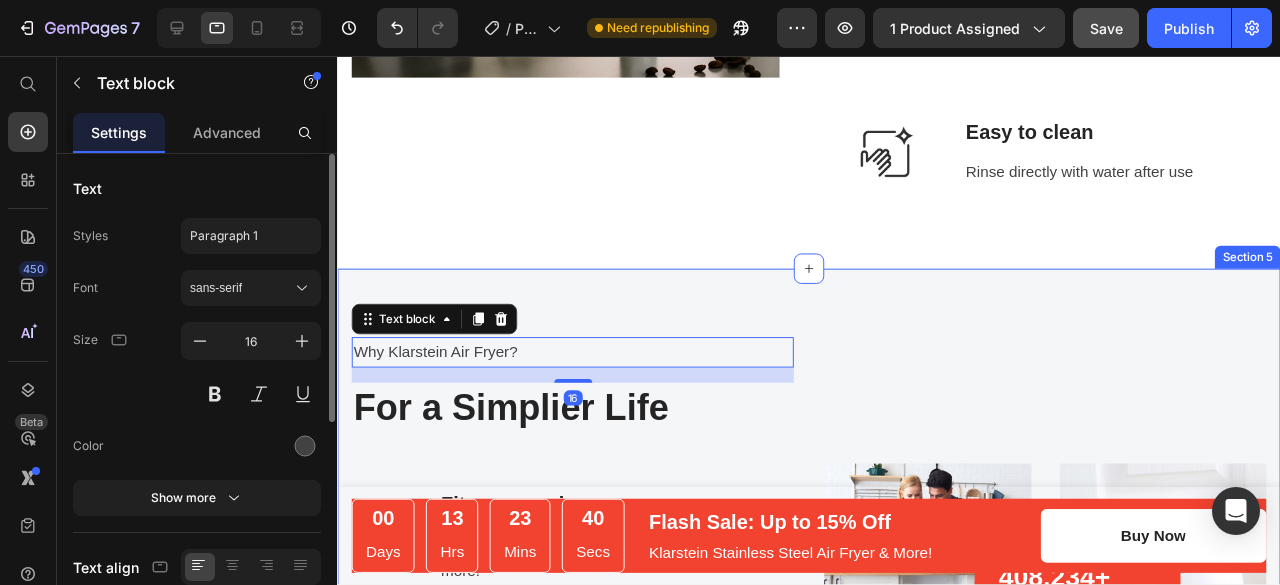 scroll, scrollTop: 2230, scrollLeft: 0, axis: vertical 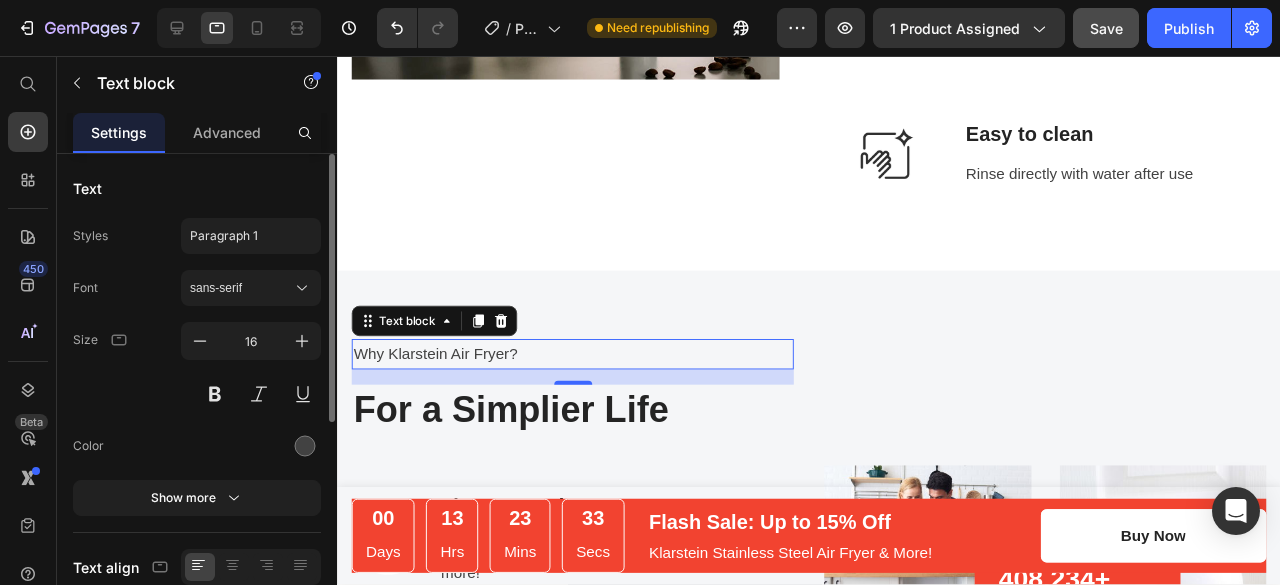 click on "Why Klarstein Air Fryer?" at bounding box center (584, 370) 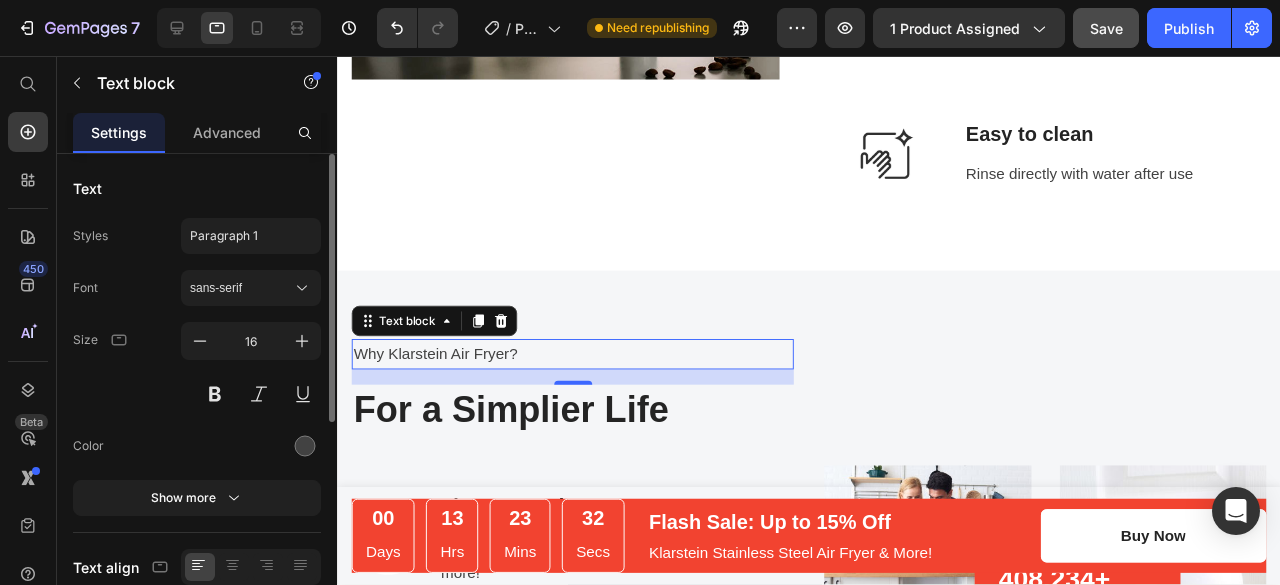 click on "Why Klarstein Air Fryer?" at bounding box center [584, 370] 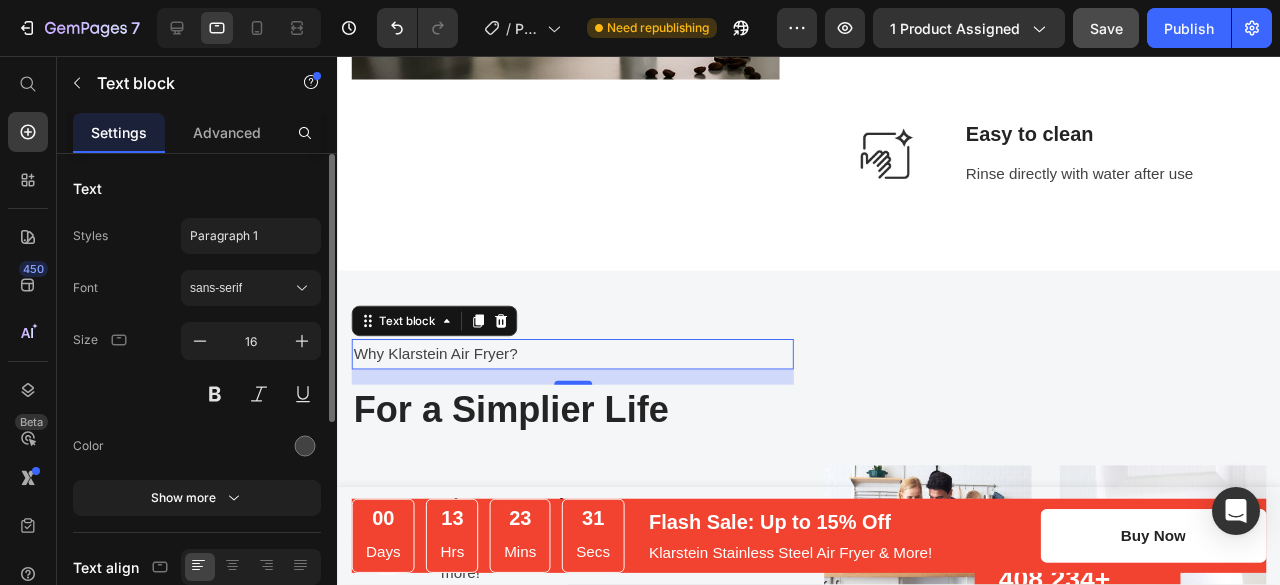 click on "Why Klarstein Air Fryer?" at bounding box center [584, 370] 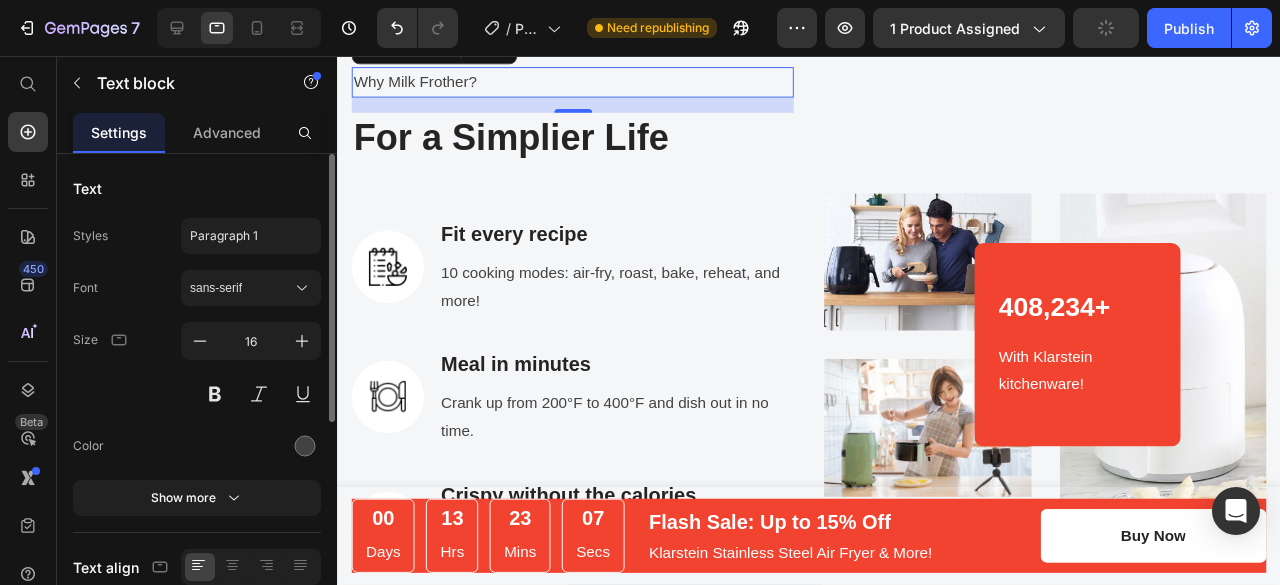 scroll, scrollTop: 2540, scrollLeft: 0, axis: vertical 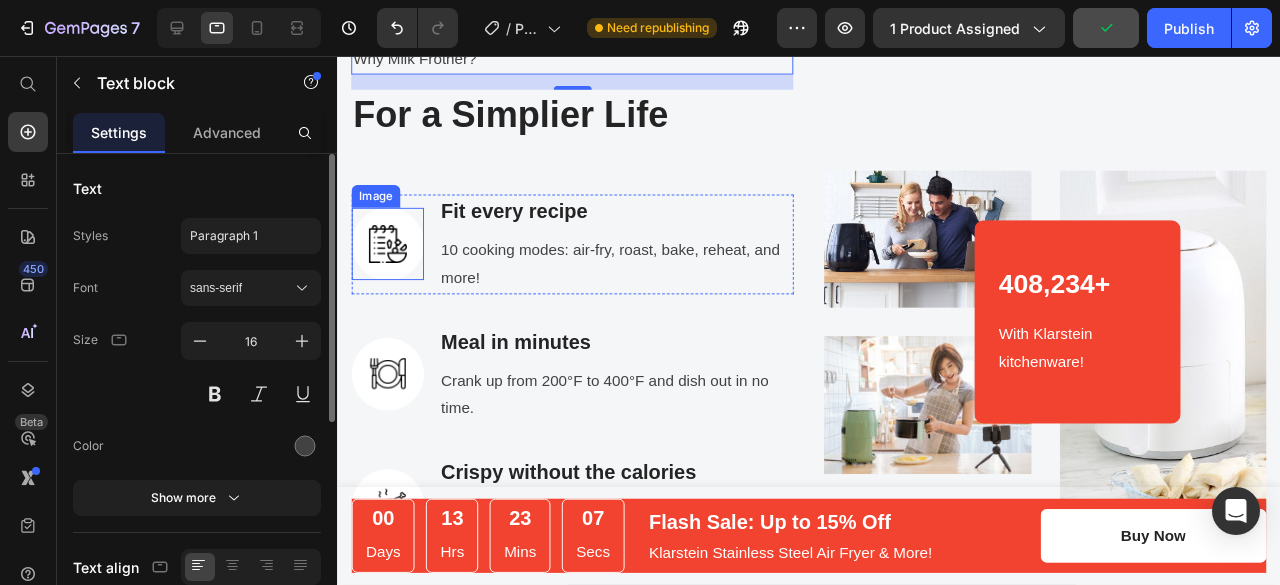click at bounding box center (390, 254) 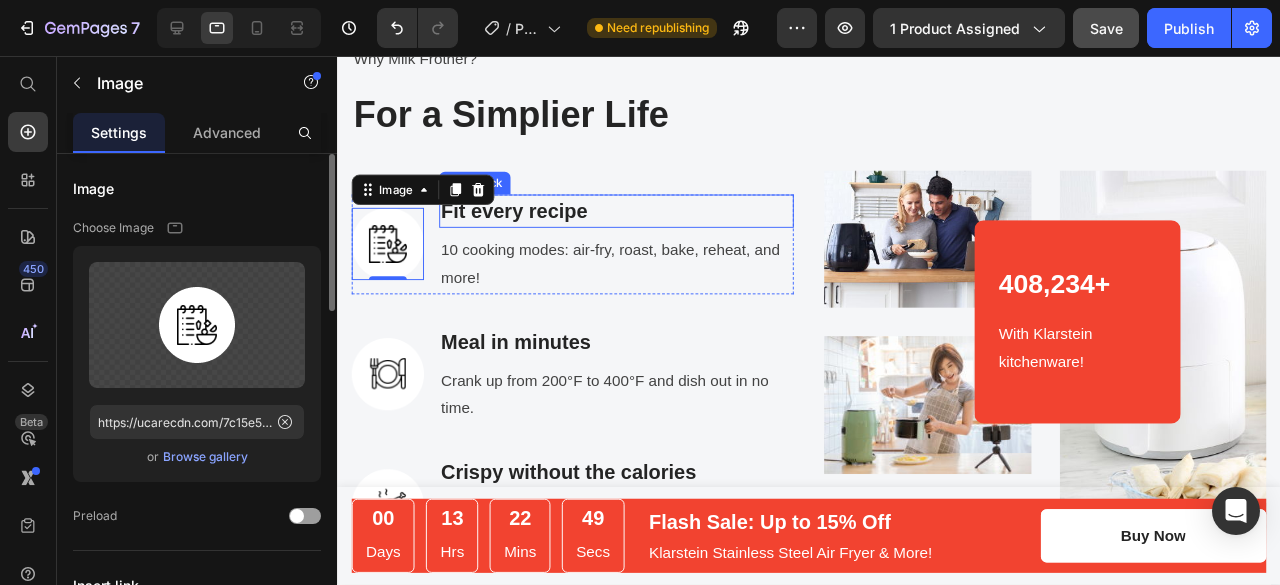 click on "Fit every recipe" at bounding box center [630, 220] 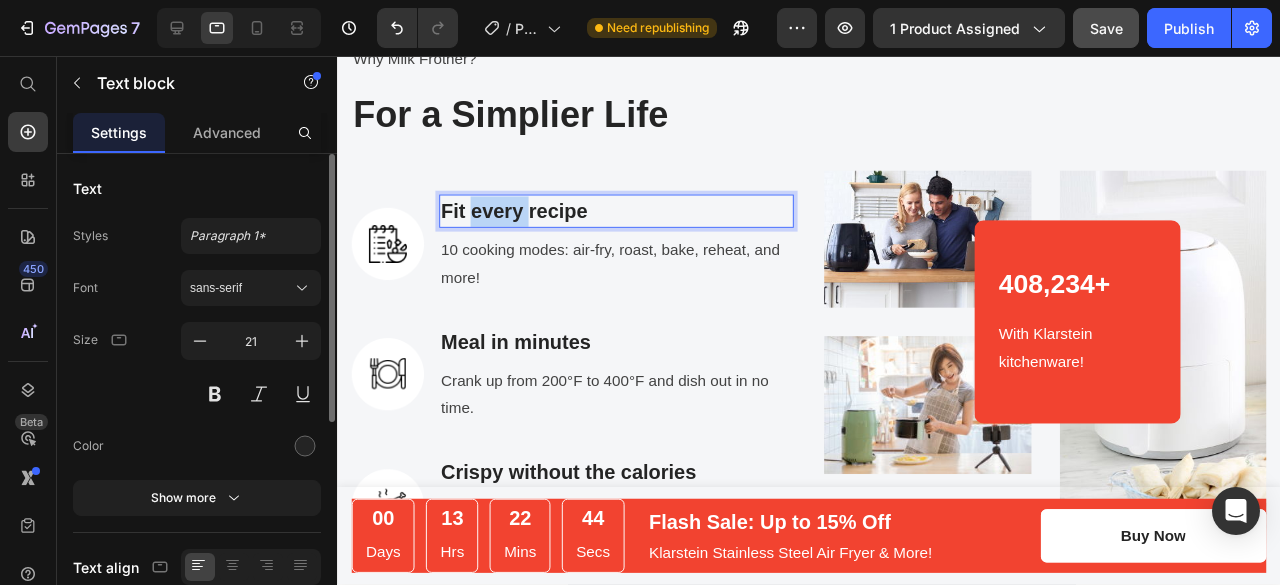 click on "Fit every recipe" at bounding box center [630, 220] 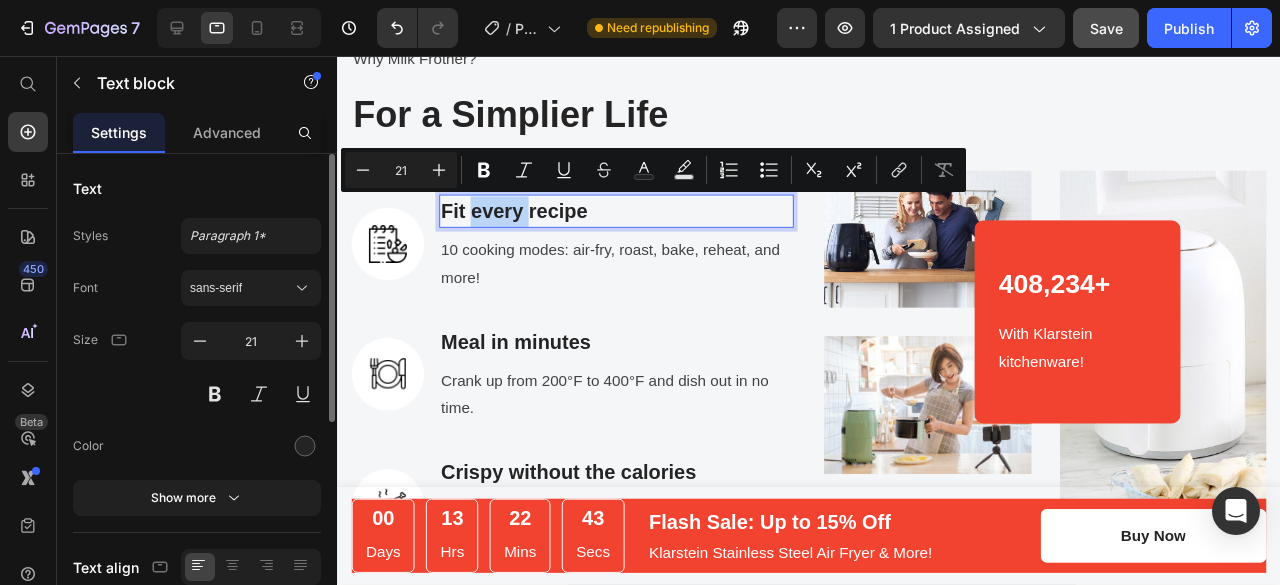 click on "Fit every recipe" at bounding box center (630, 220) 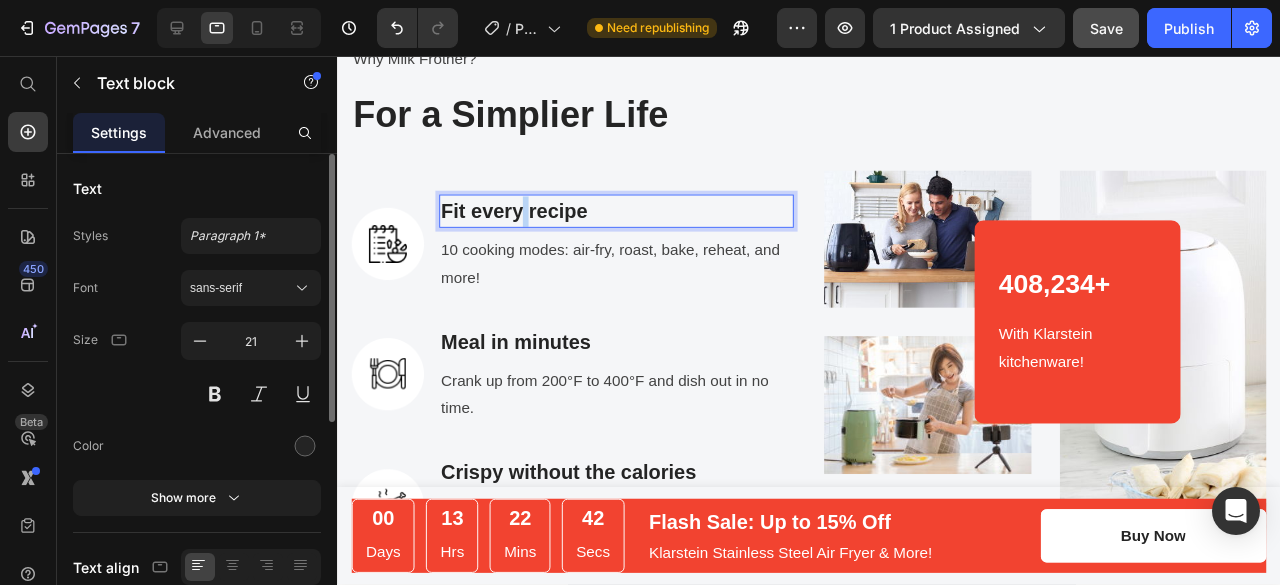 click on "Fit every recipe" at bounding box center [630, 220] 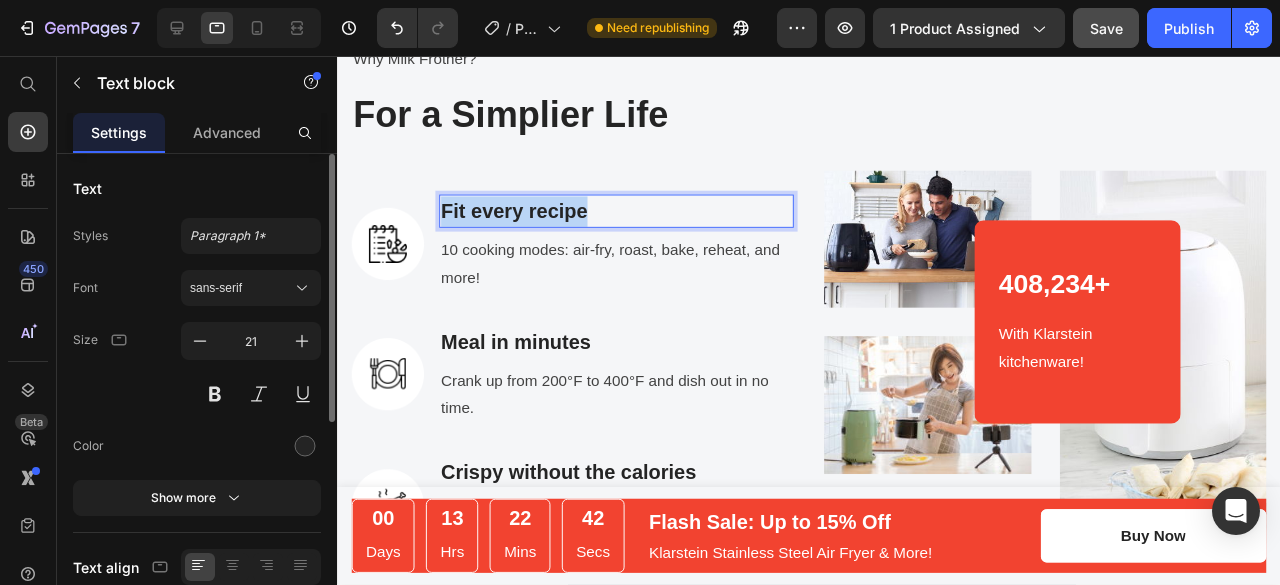 click on "Fit every recipe" at bounding box center [630, 220] 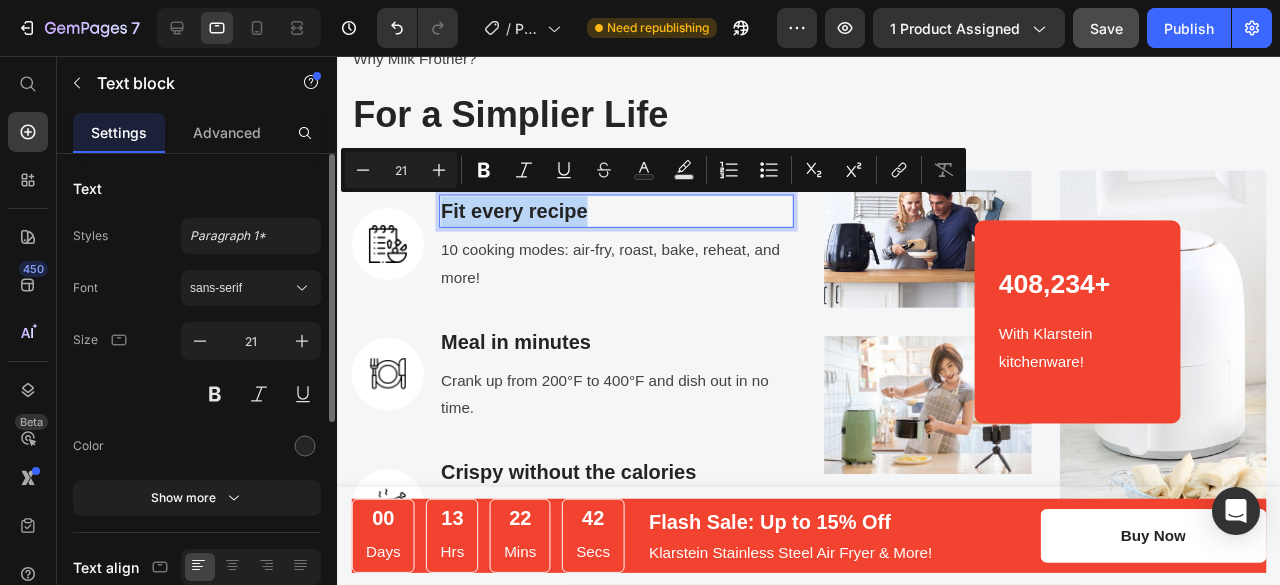 click on "Fit every recipe" at bounding box center (630, 220) 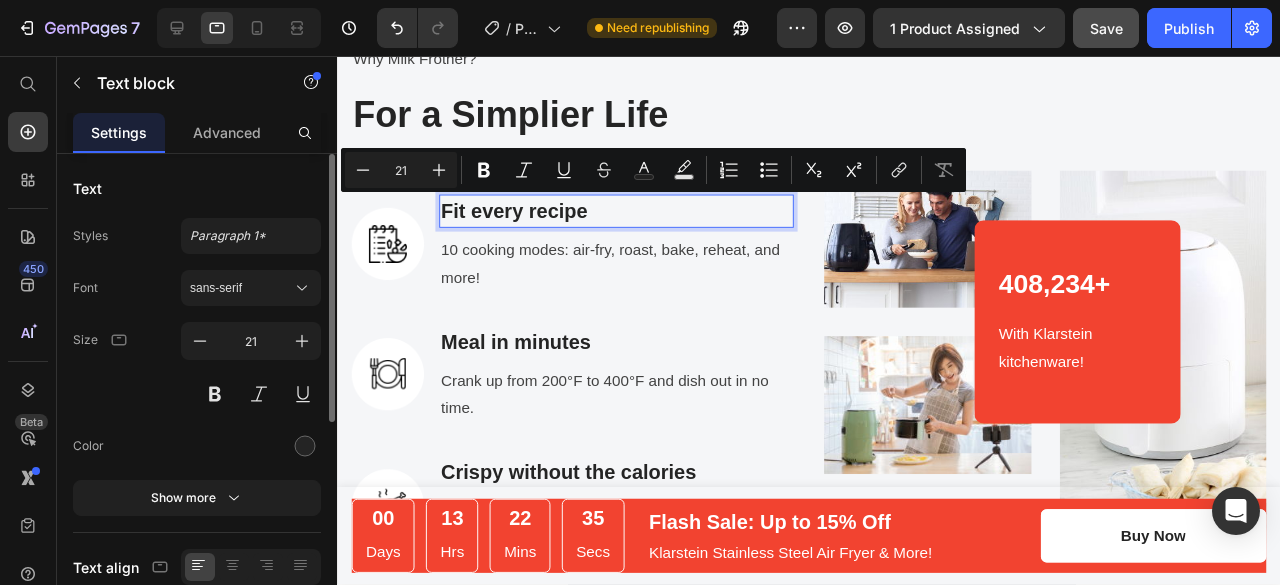 click on "Fit every recipe" at bounding box center [630, 220] 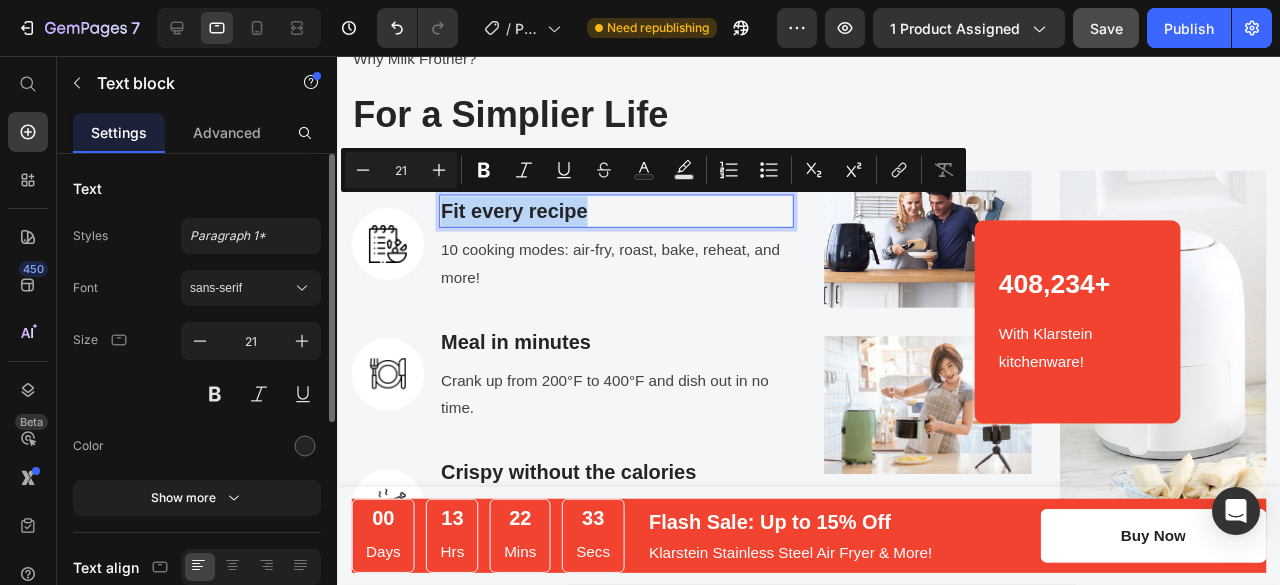 drag, startPoint x: 608, startPoint y: 220, endPoint x: 448, endPoint y: 211, distance: 160.25293 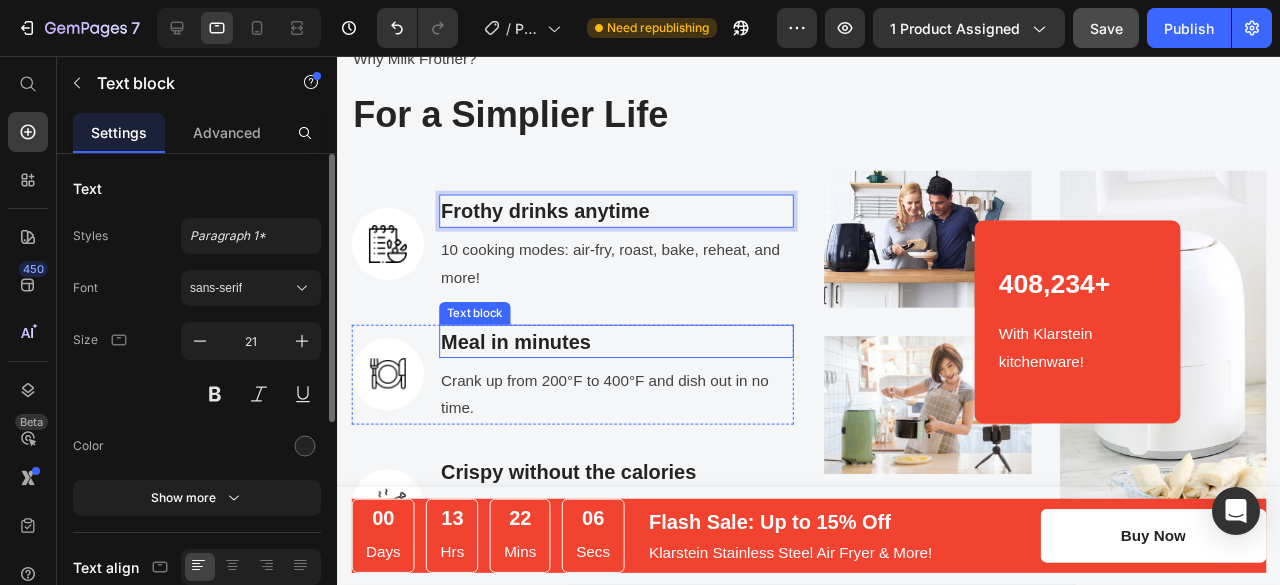 click on "Meal in minutes" at bounding box center (630, 357) 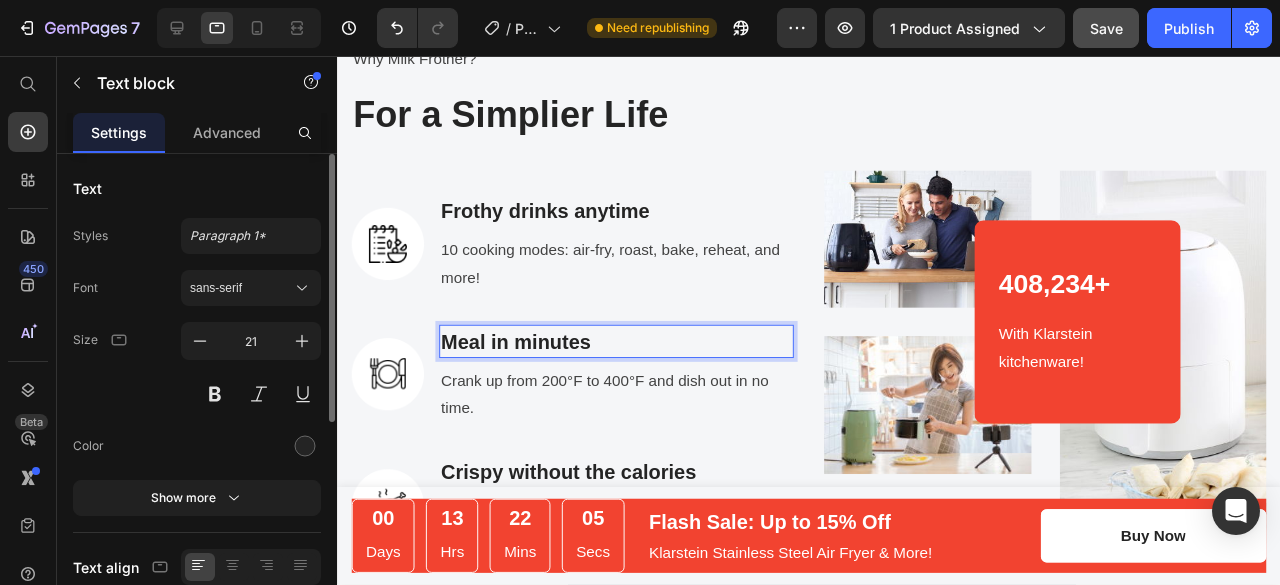 click on "Meal in minutes" at bounding box center [630, 357] 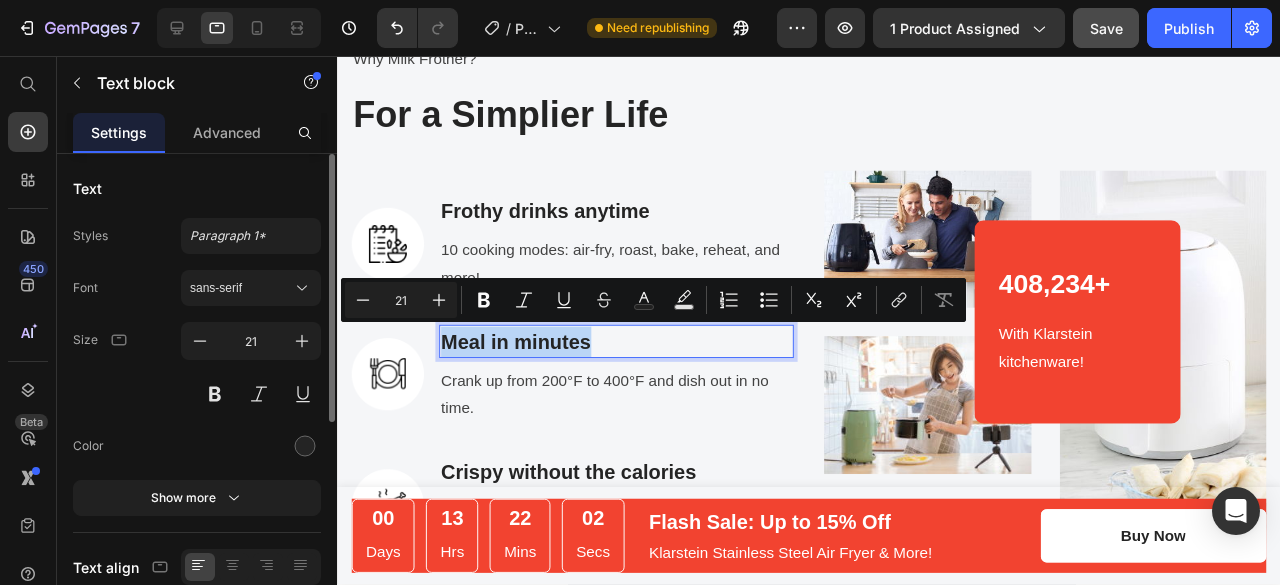 drag, startPoint x: 602, startPoint y: 351, endPoint x: 446, endPoint y: 344, distance: 156.15697 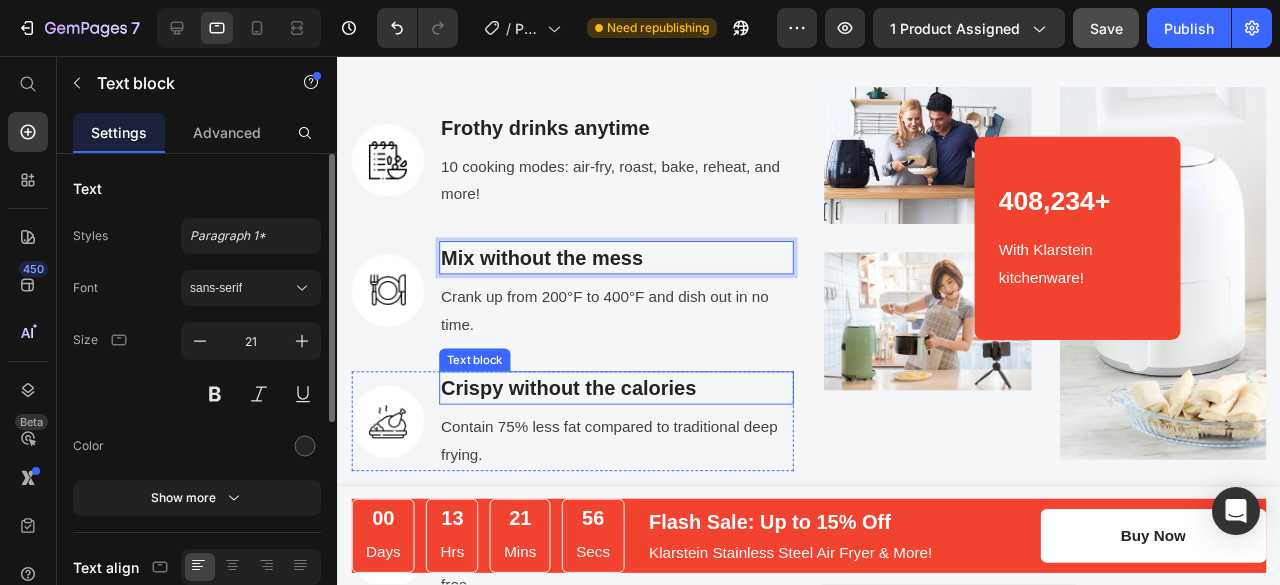scroll, scrollTop: 2678, scrollLeft: 0, axis: vertical 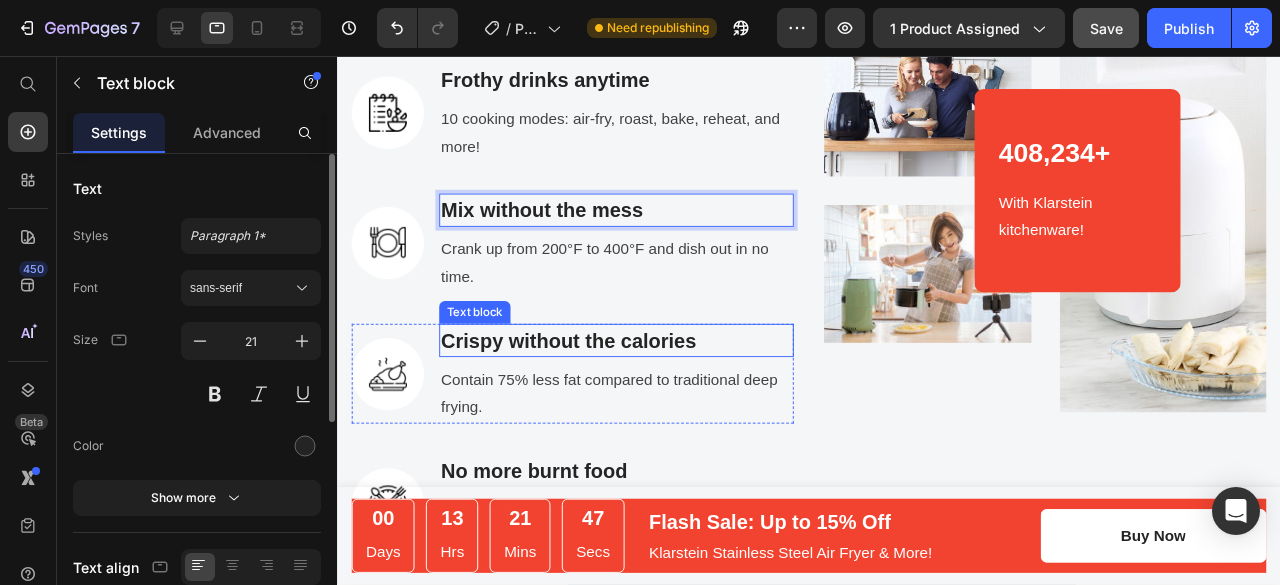 click on "Crispy without the calories" at bounding box center [630, 356] 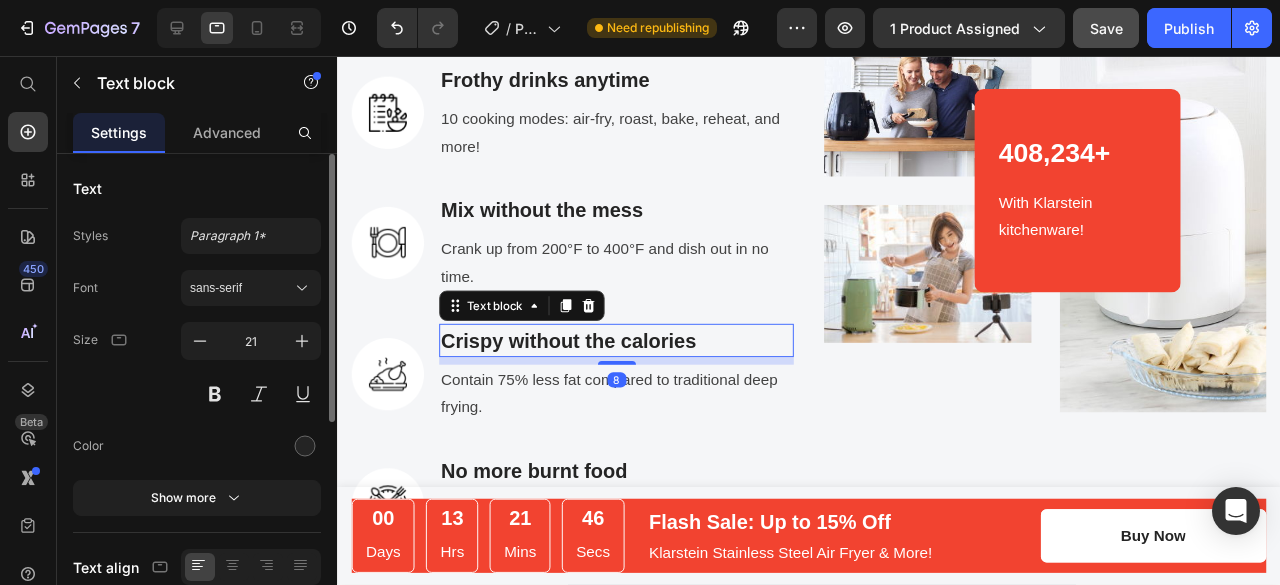 click on "Crispy without the calories" at bounding box center [630, 356] 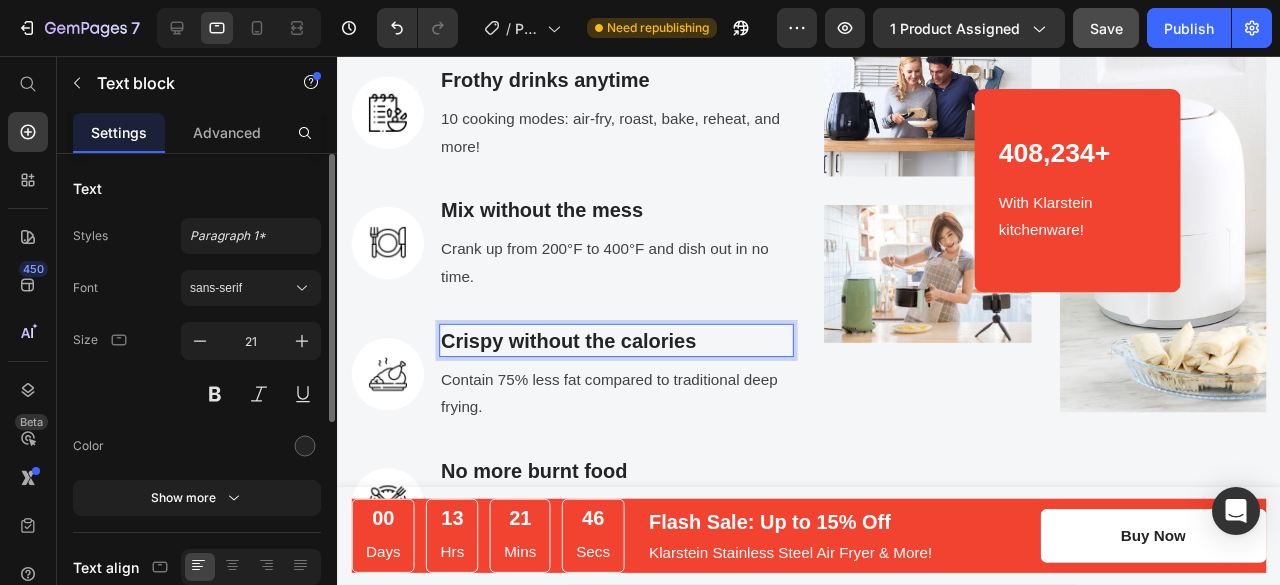 click on "Crispy without the calories" at bounding box center [630, 356] 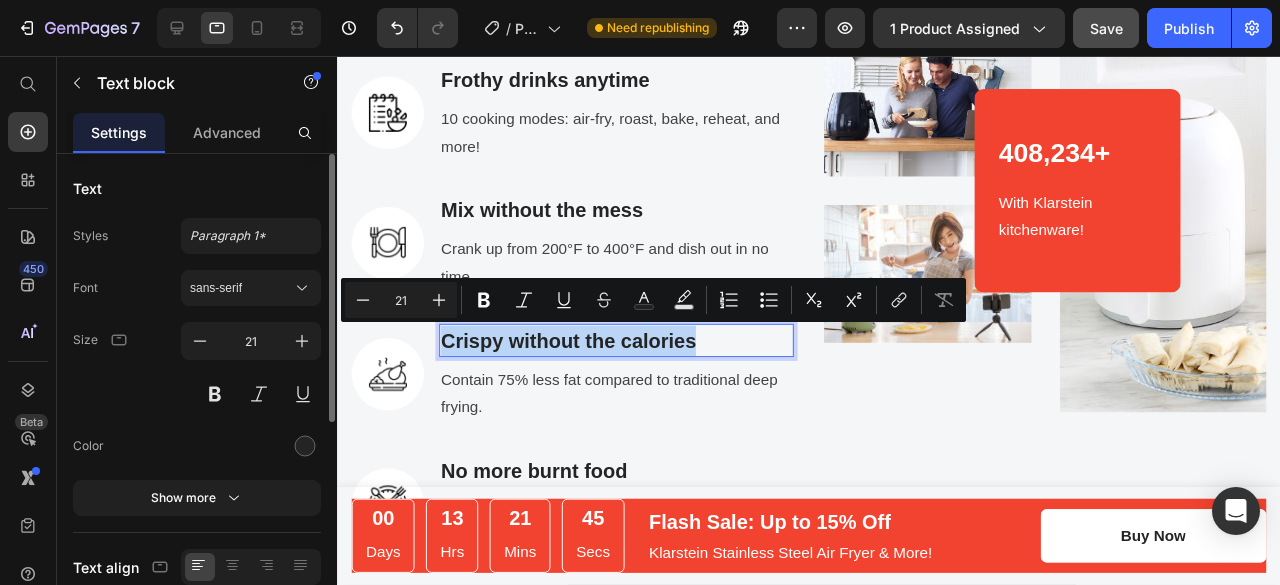 drag, startPoint x: 732, startPoint y: 349, endPoint x: 612, endPoint y: 339, distance: 120.41595 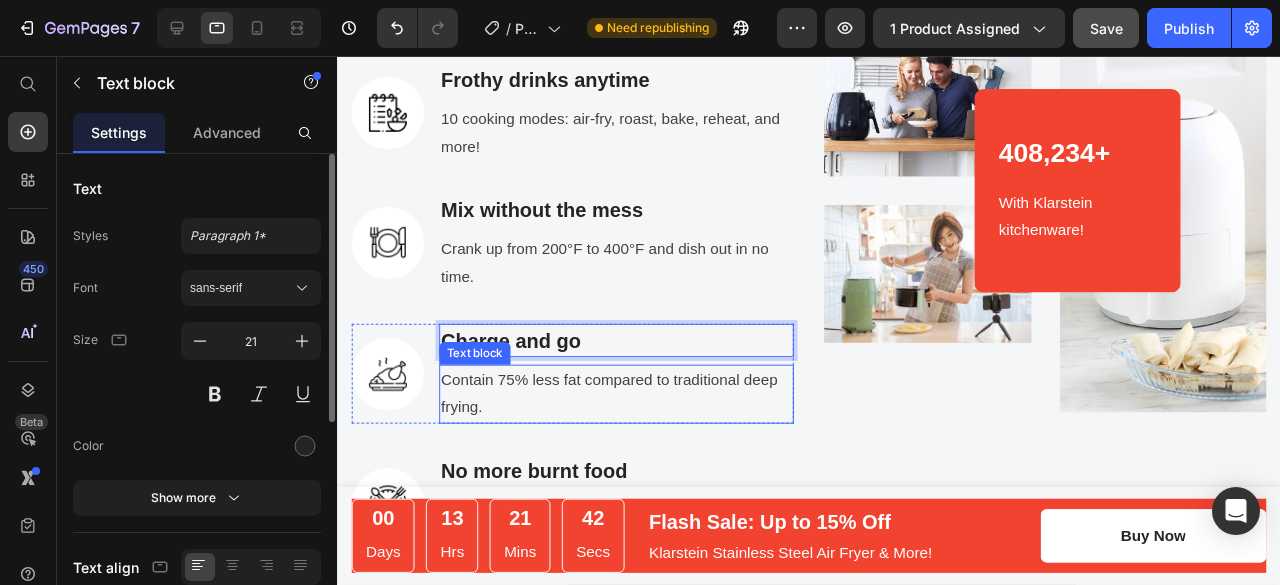 scroll, scrollTop: 2772, scrollLeft: 0, axis: vertical 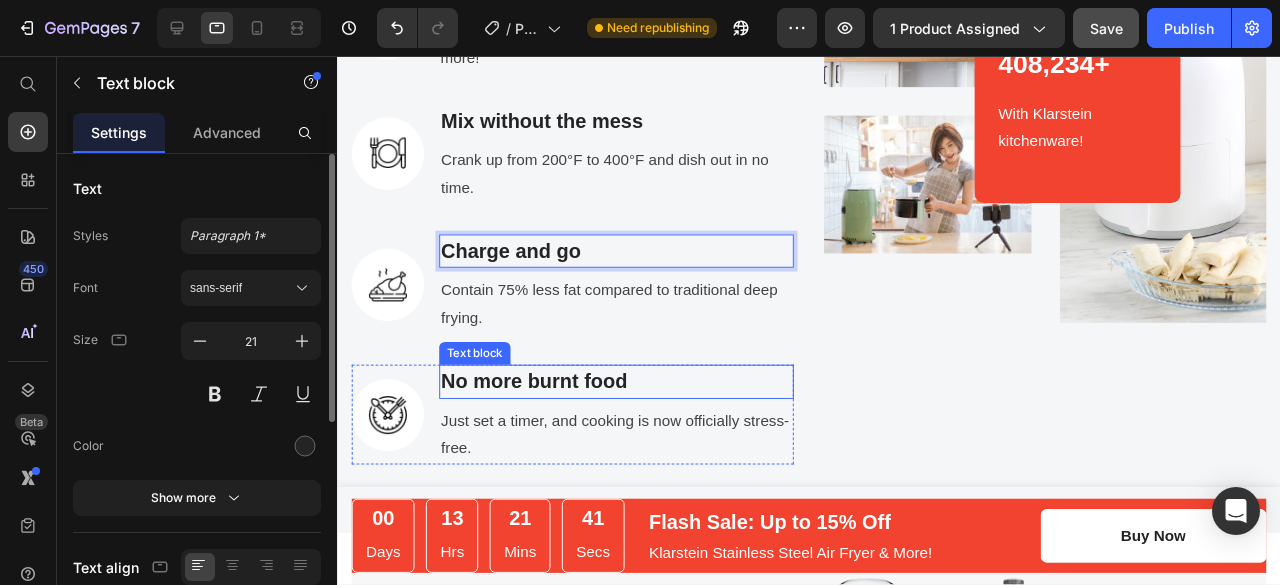 click on "No more burnt food" at bounding box center [630, 399] 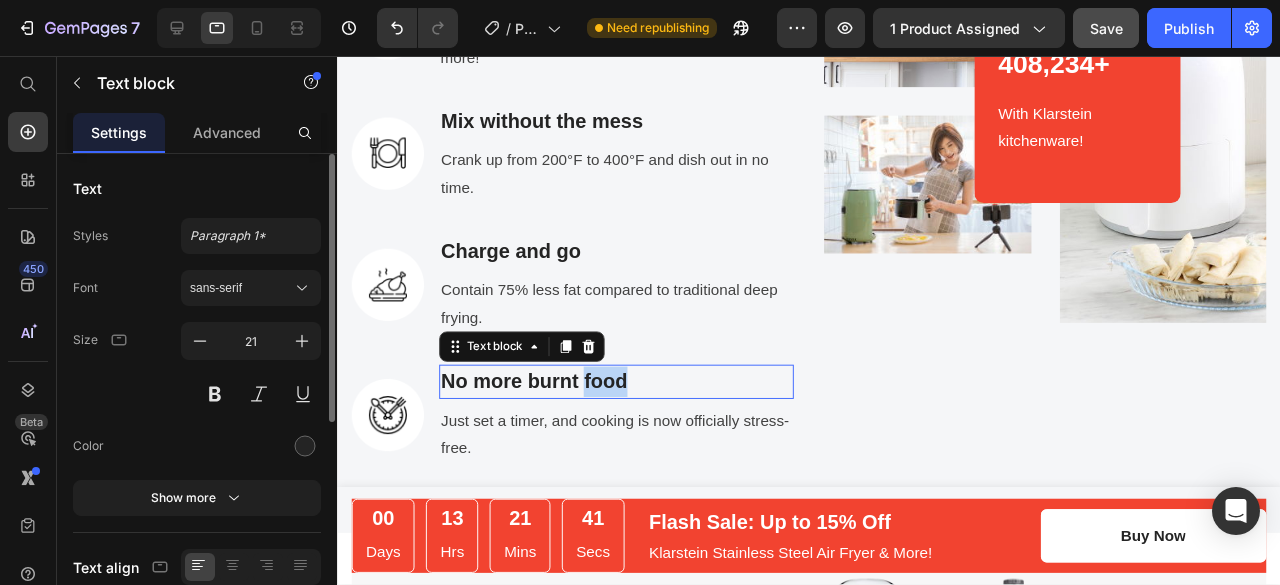 click on "No more burnt food" at bounding box center [630, 399] 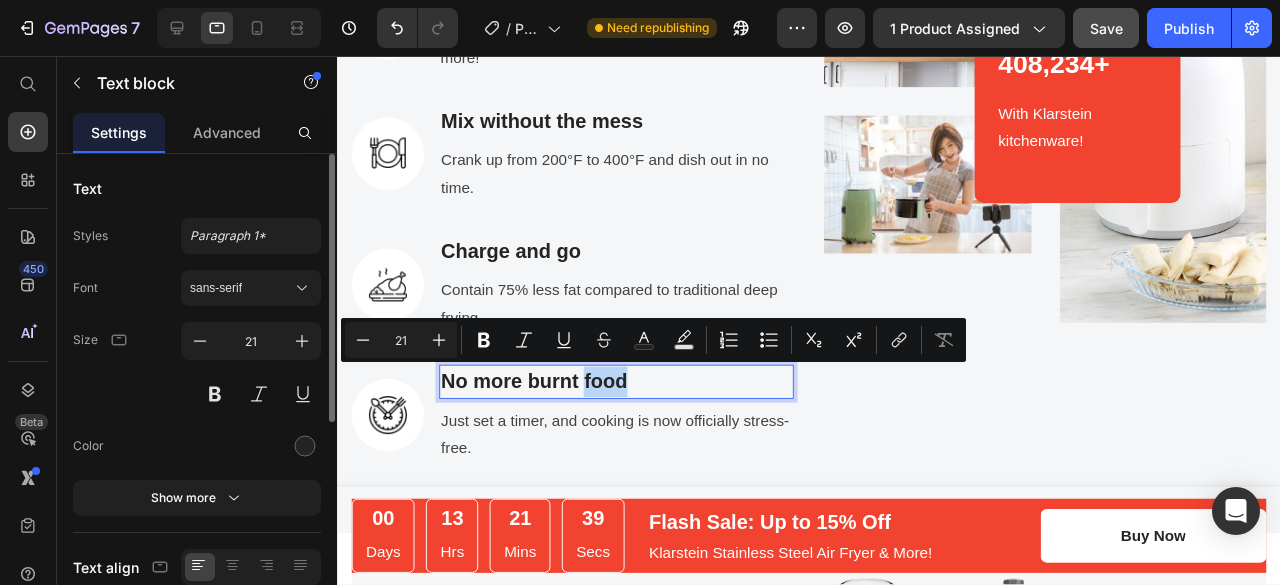 click on "No more burnt food" at bounding box center (630, 399) 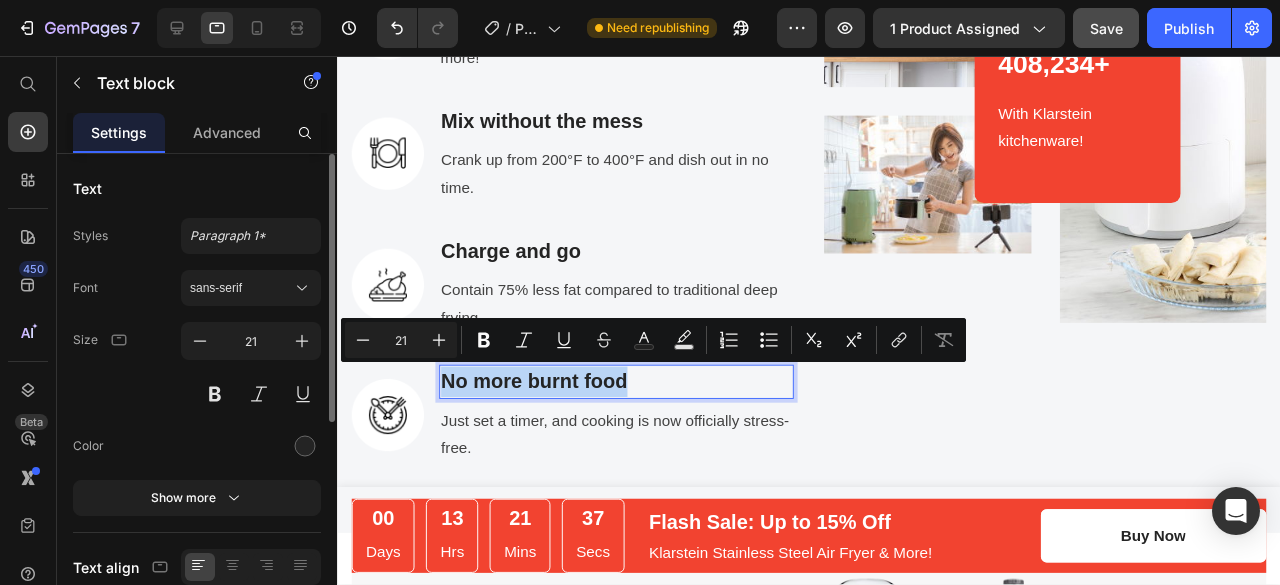 drag, startPoint x: 646, startPoint y: 393, endPoint x: 448, endPoint y: 389, distance: 198.0404 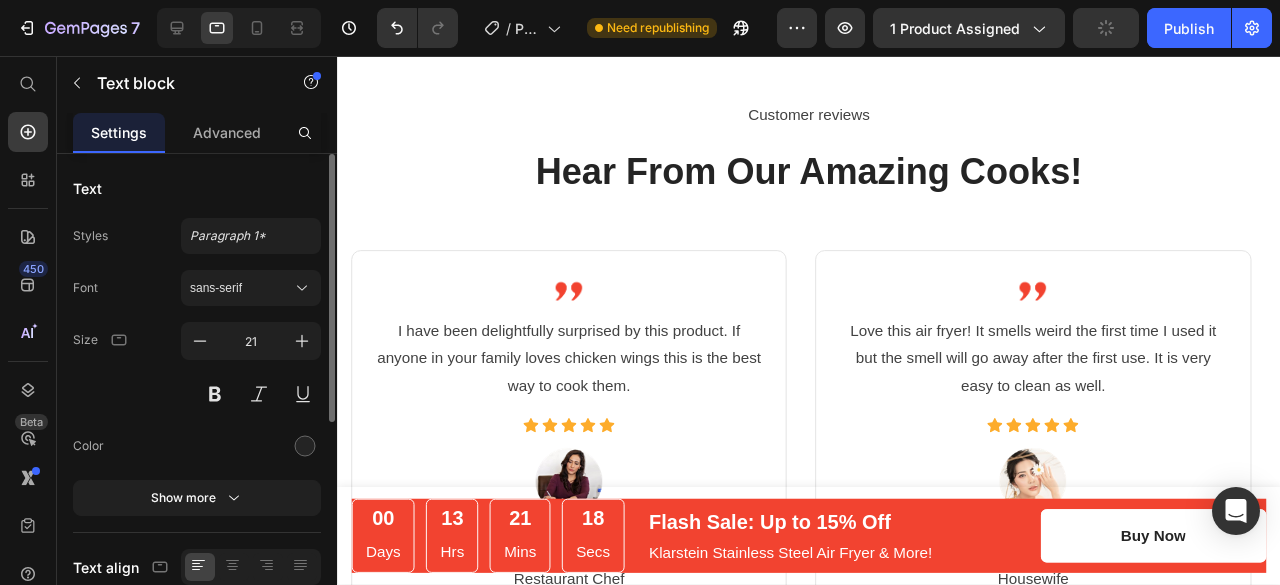 scroll, scrollTop: 3742, scrollLeft: 0, axis: vertical 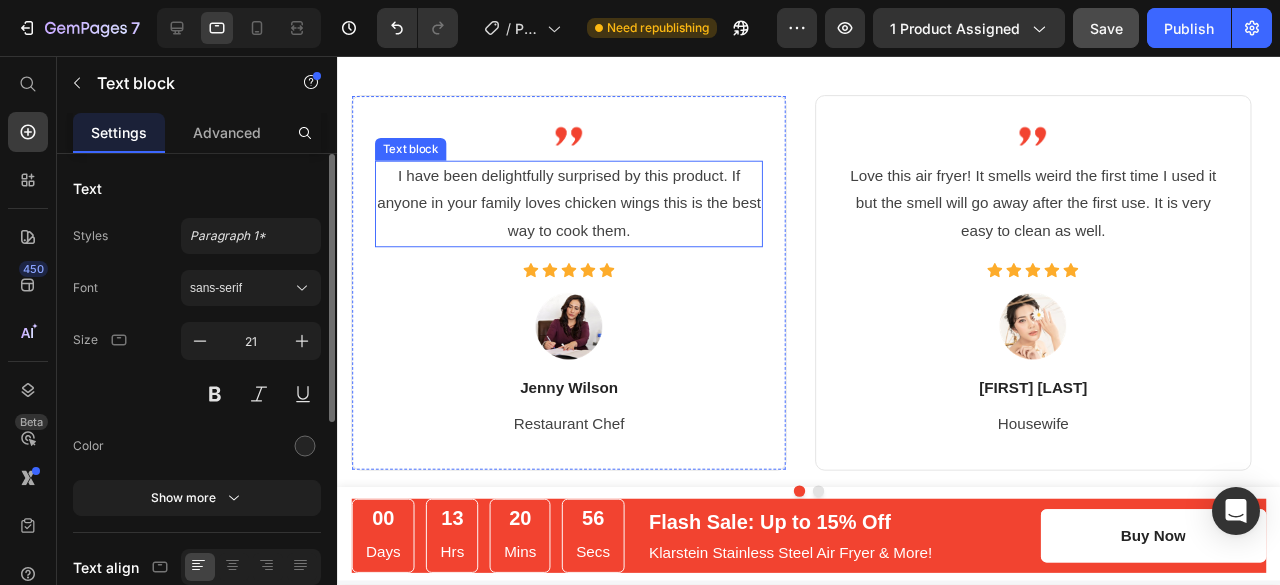 click on "I have been delightfully surprised by this product. If anyone in your family loves chicken wings this is the best way to cook them." at bounding box center (581, 211) 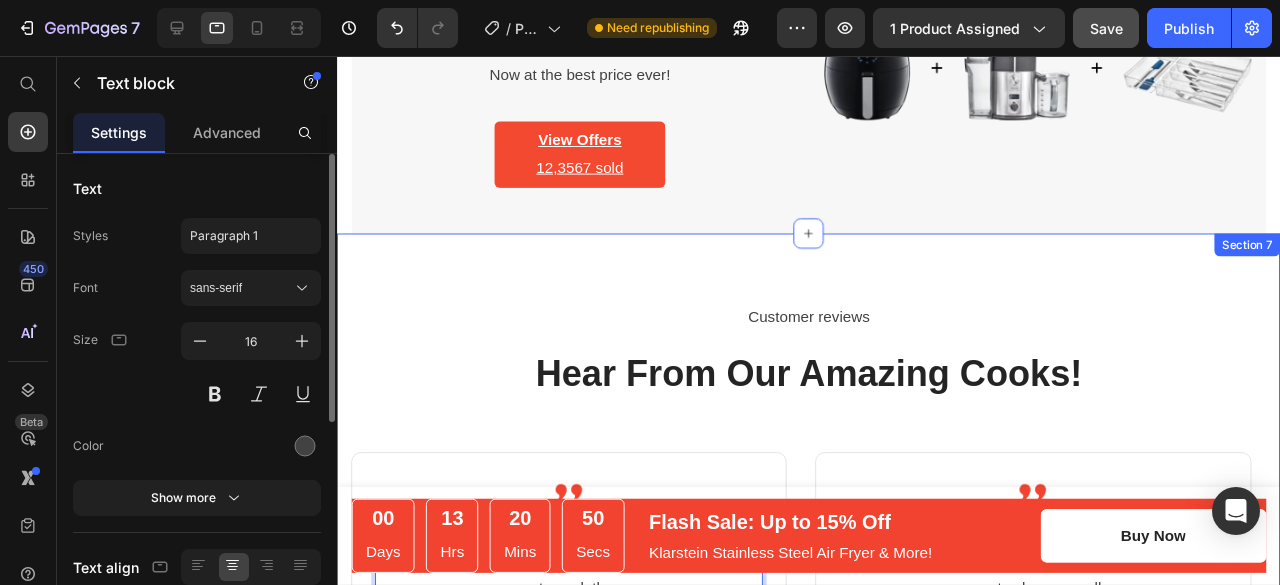 scroll, scrollTop: 3316, scrollLeft: 0, axis: vertical 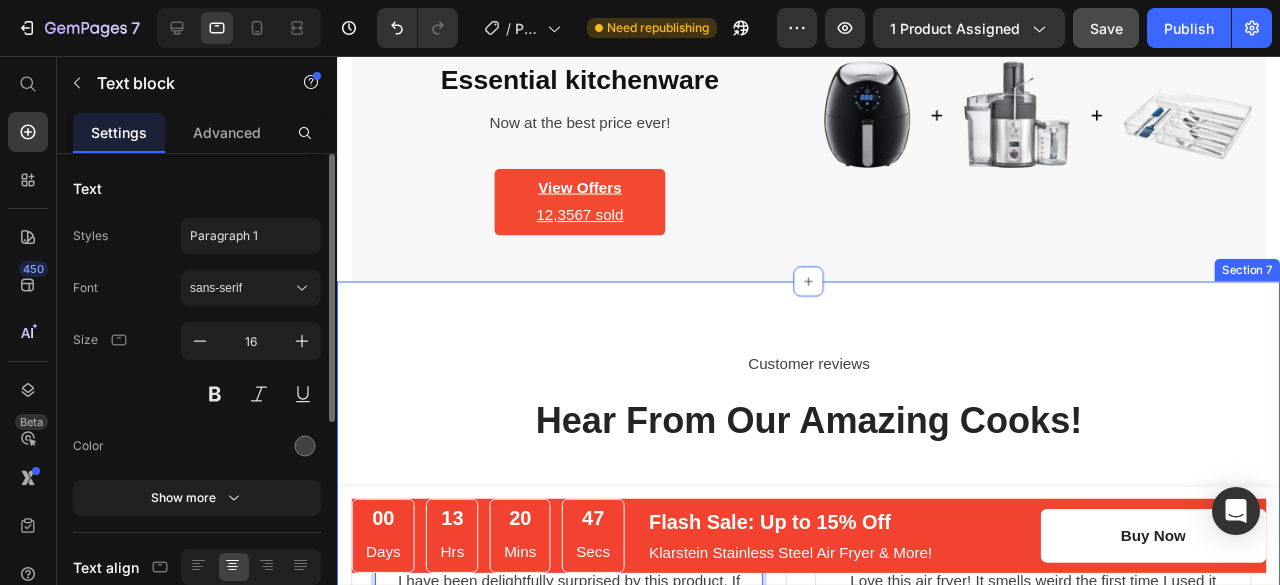 click on "Customer reviews Text block Hear From Our Amazing Cooks! Heading Image I have been delightfully surprised by this product. If anyone in your family loves chicken wings this is the best way to cook them. Text block 16 Icon Icon Icon Icon Icon Icon List Hoz Image Jenny Wilson Text block Restaurant Chef Text block Row Image Love this air fryer! It smells weird the first time I used it but the smell will go away after the first use. It is very easy to clean as well. Text block Icon Icon Icon Icon Icon Icon List Hoz Image Guy Hawkins Text block Housewife Text block Row Image I was so excited to get this air fryer. I like the fact that it is easy to use the digital buttons. It holds a lot and is dishwasher safe. Text block Icon Icon Icon Icon Icon Icon List Hoz Image Anna Kova Text block Row" at bounding box center (833, 664) 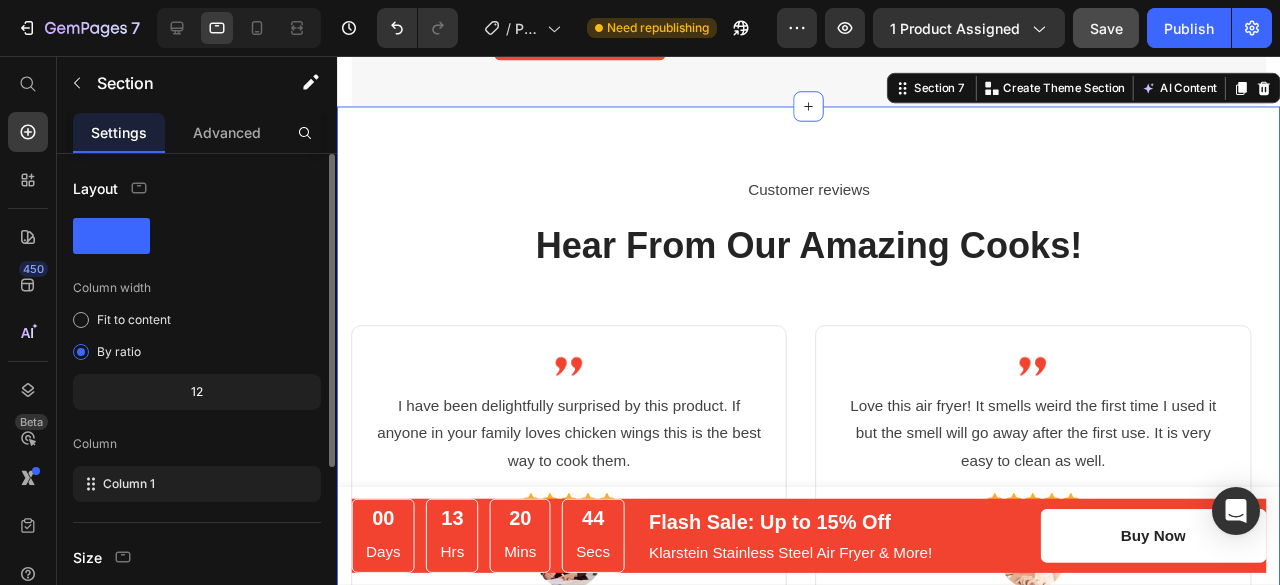 scroll, scrollTop: 3528, scrollLeft: 0, axis: vertical 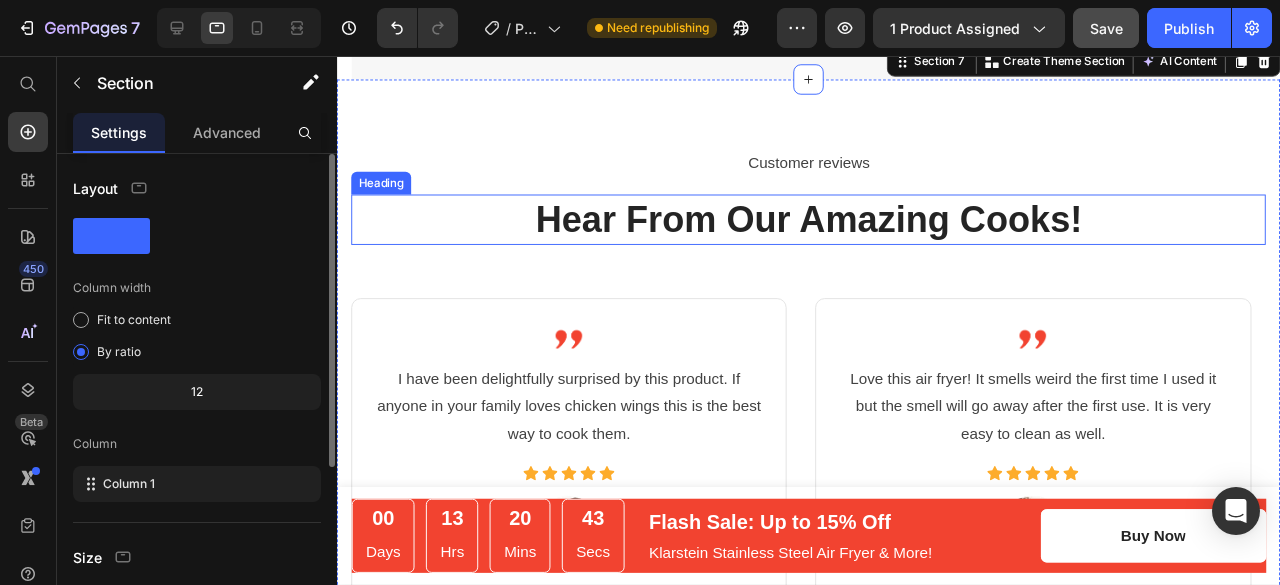 click on "Hear From Our Amazing Cooks!" at bounding box center (833, 228) 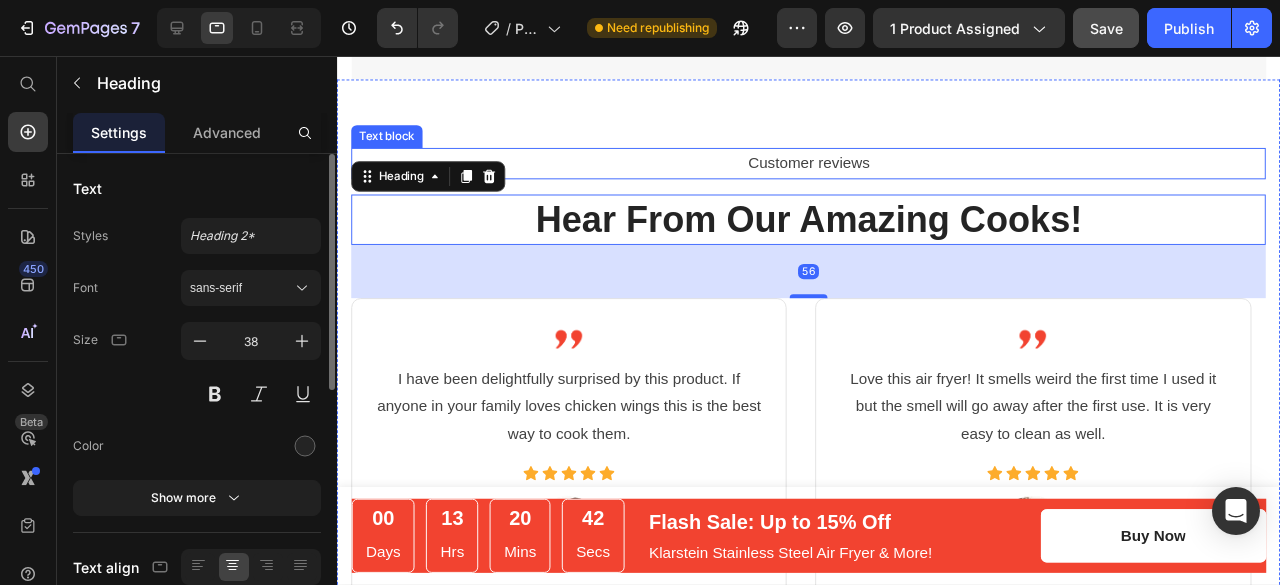 click on "Customer reviews" at bounding box center [833, 169] 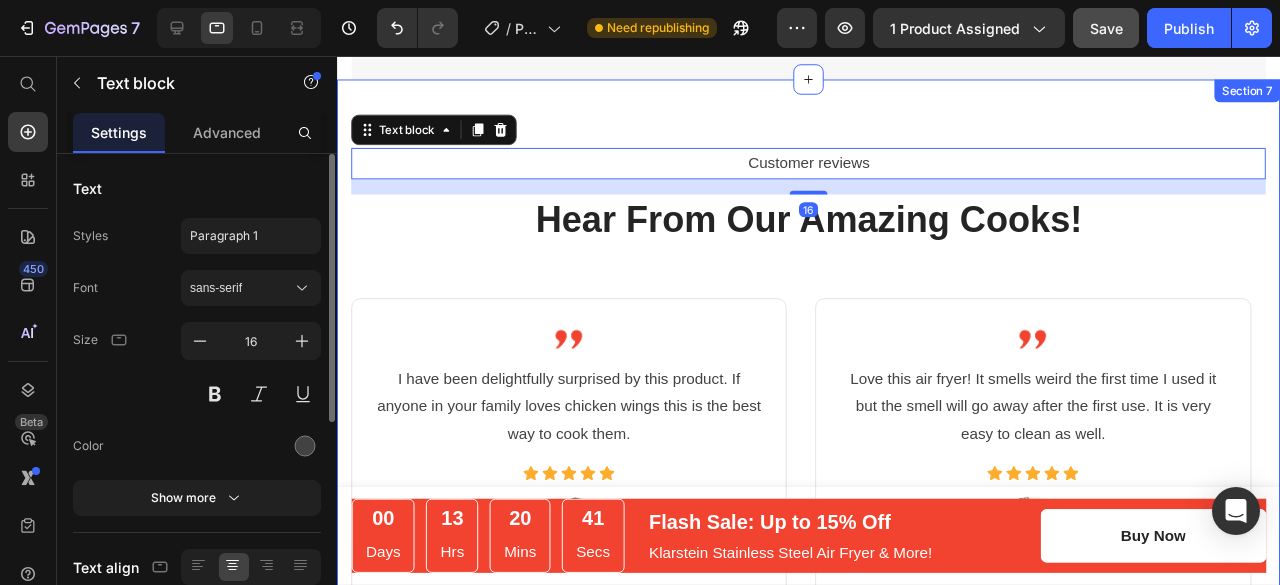 click on "Customer reviews Text block 16 Hear From Our Amazing Cooks! Heading Image I have been delightfully surprised by this product. If anyone in your family loves chicken wings this is the best way to cook them. Text block Icon Icon Icon Icon Icon Icon List Hoz Image Jenny Wilson Text block Restaurant Chef Text block Row Image Love this air fryer! It smells weird the first time I used it but the smell will go away after the first use. It is very easy to clean as well. Text block Icon Icon Icon Icon Icon Icon List Hoz Image Guy Hawkins Text block Housewife Text block Row Image I was so excited to get this air fryer. I like the fact that it is easy to use the digital buttons. It holds a lot and is dishwasher safe. Text block Icon Icon Icon Icon Icon Icon List Hoz Image Anna Kova Text block Row" at bounding box center [833, 452] 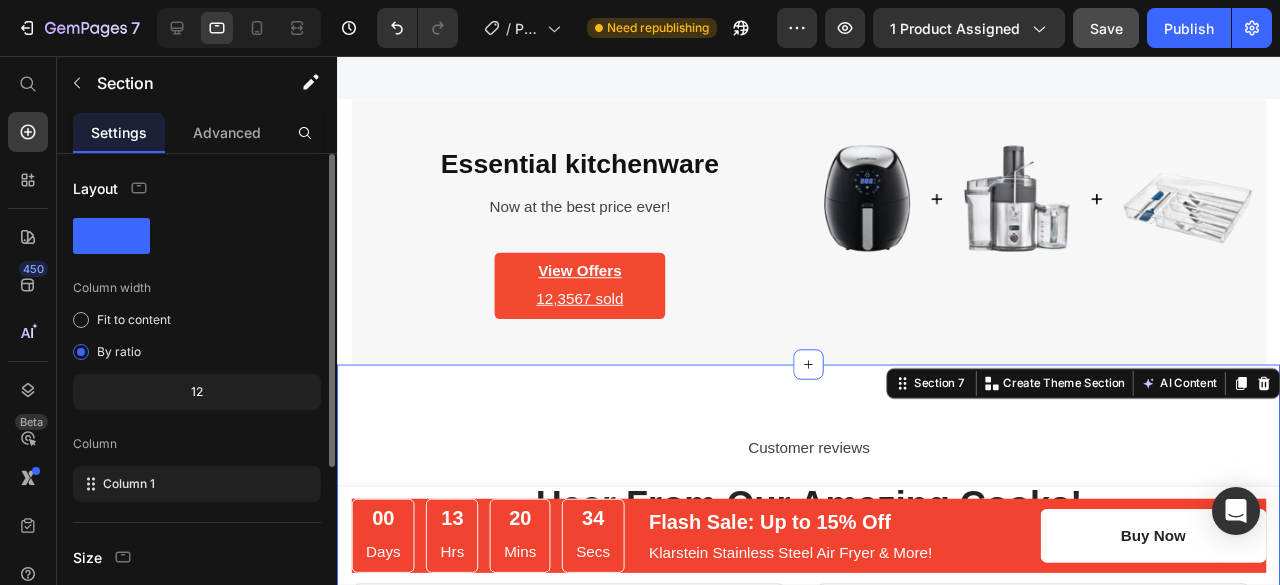 scroll, scrollTop: 3236, scrollLeft: 0, axis: vertical 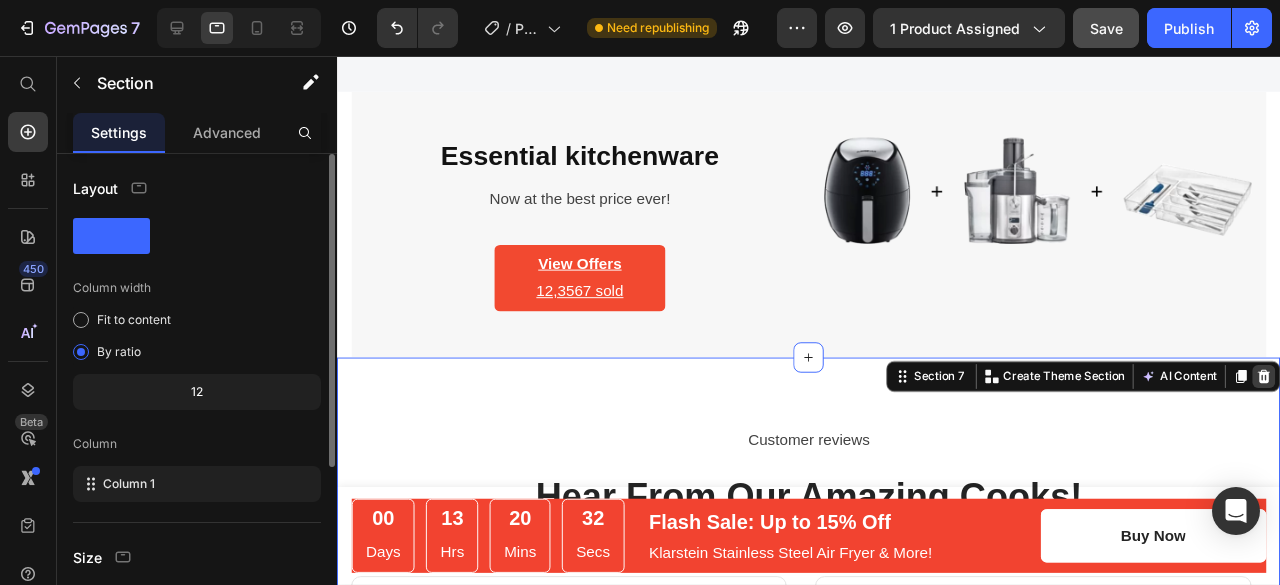 click 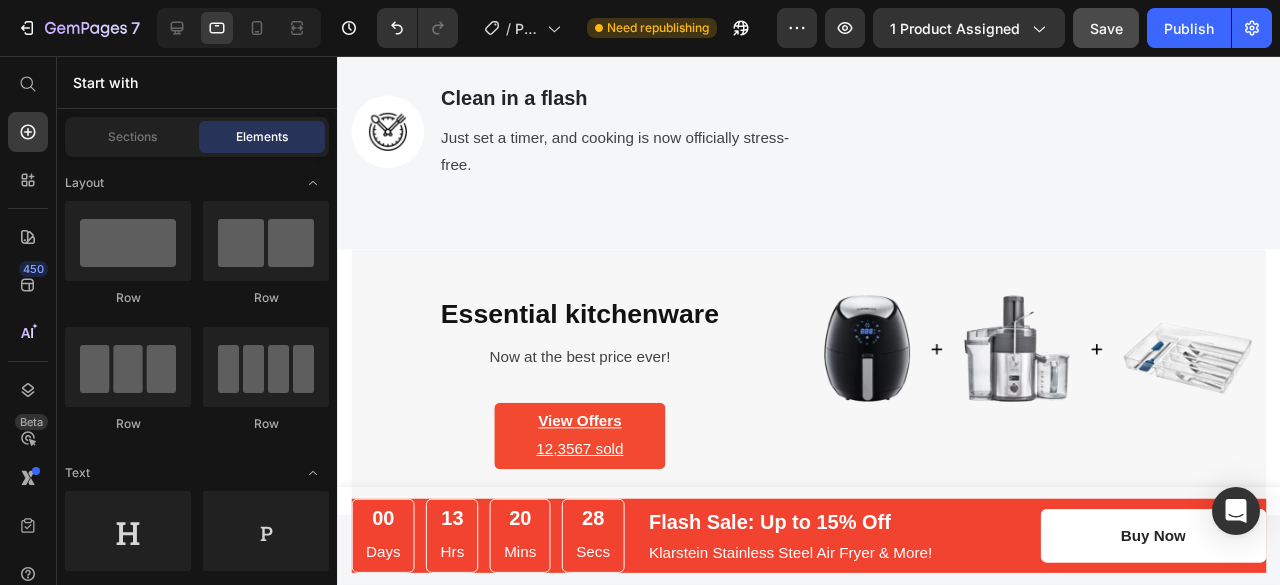 scroll, scrollTop: 3074, scrollLeft: 0, axis: vertical 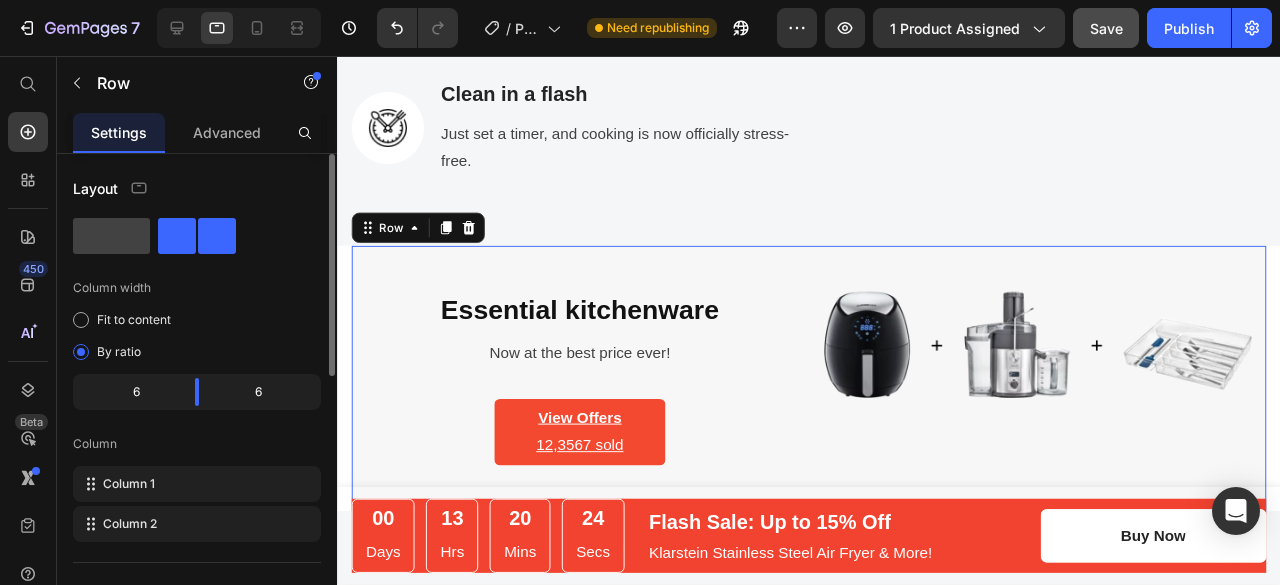 click on "Essential kitchenware Heading Now at the best price ever! Text block View Offers 12,3567 sold Text block Row" at bounding box center (592, 395) 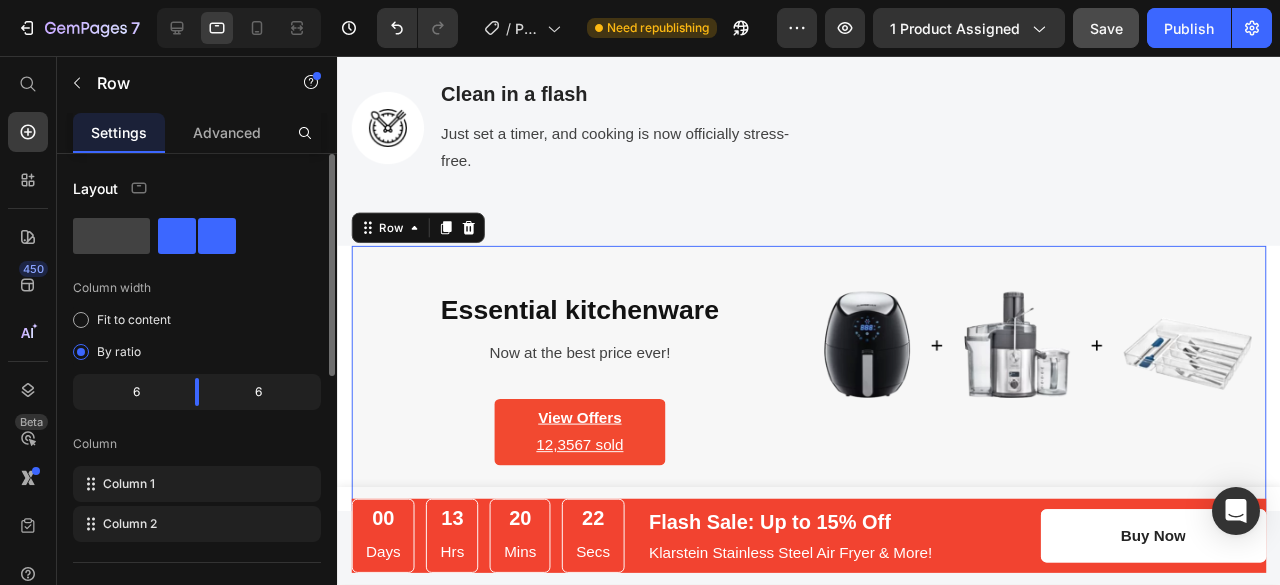 click on "Essential kitchenware Heading Now at the best price ever! Text block View Offers 12,3567 sold Text block Row" at bounding box center [592, 395] 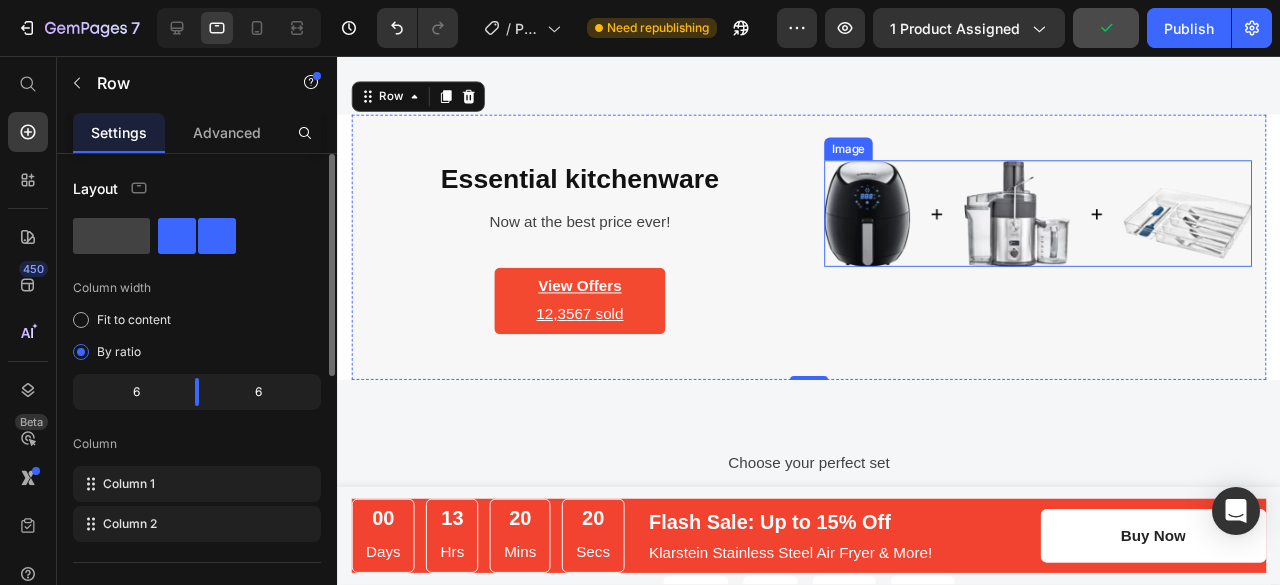 scroll, scrollTop: 3212, scrollLeft: 0, axis: vertical 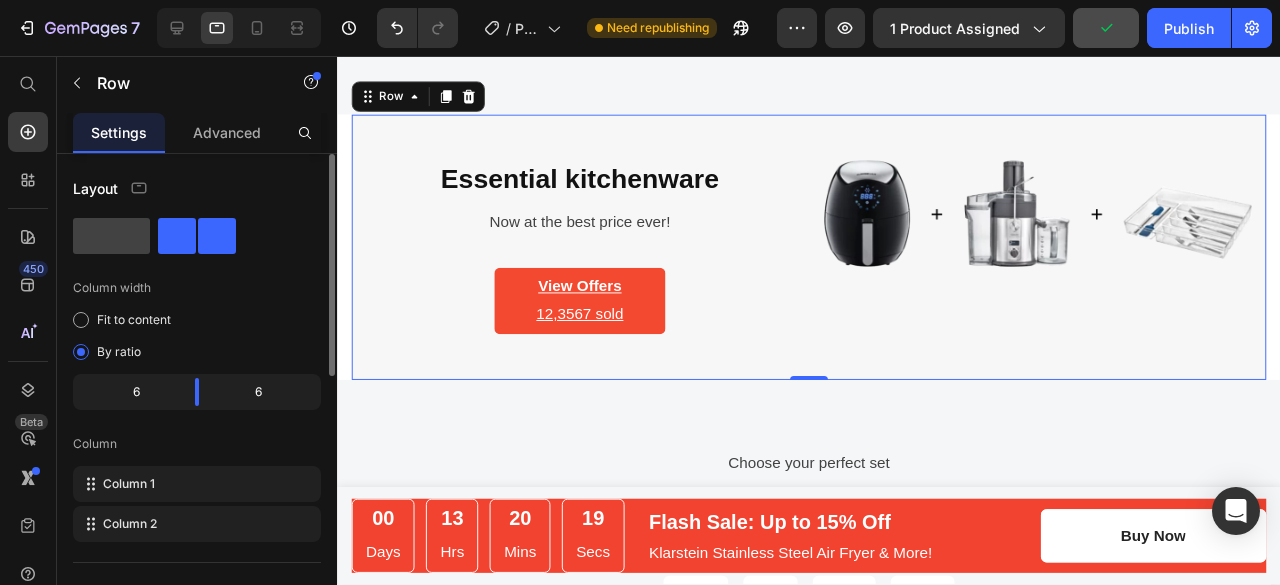 click on "Image" at bounding box center (1074, 257) 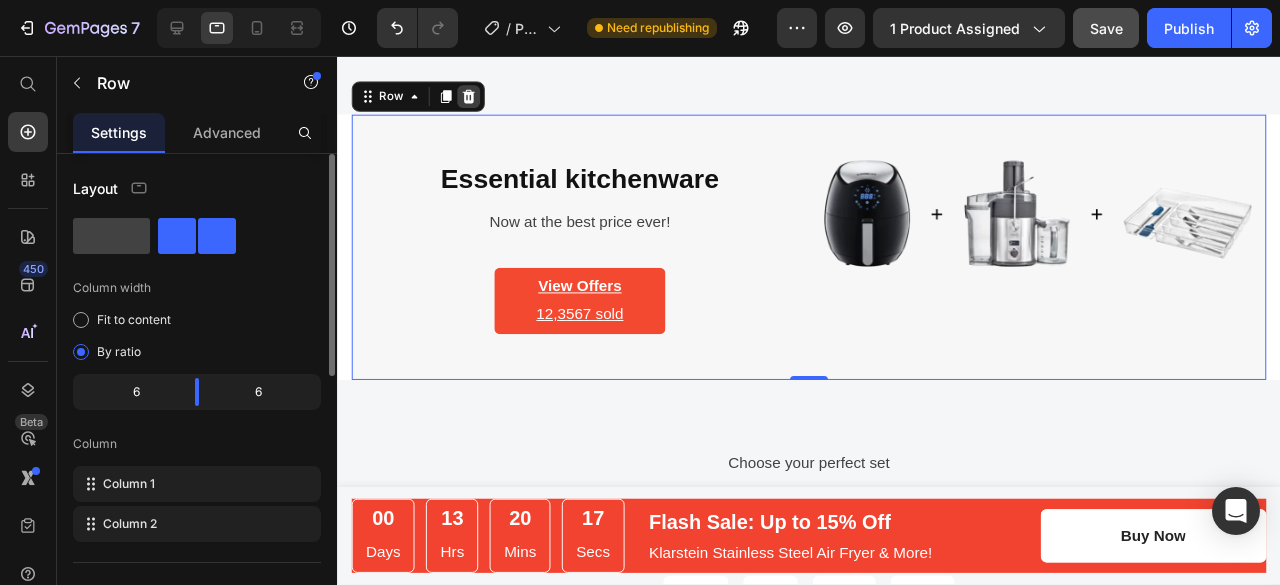 click at bounding box center (475, 99) 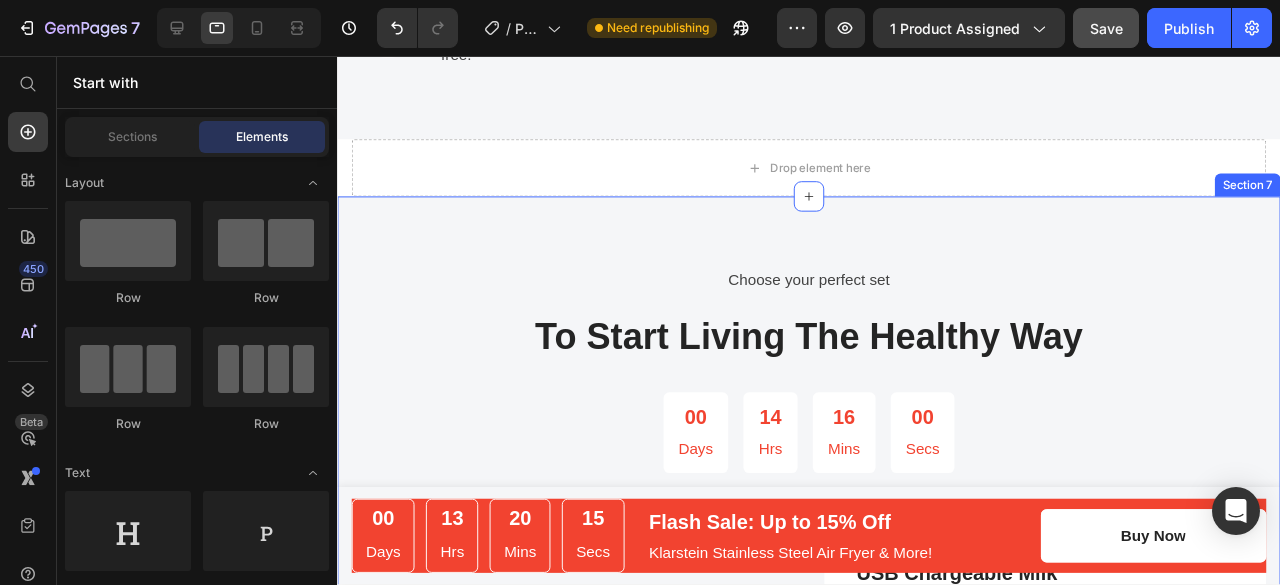 scroll, scrollTop: 3192, scrollLeft: 0, axis: vertical 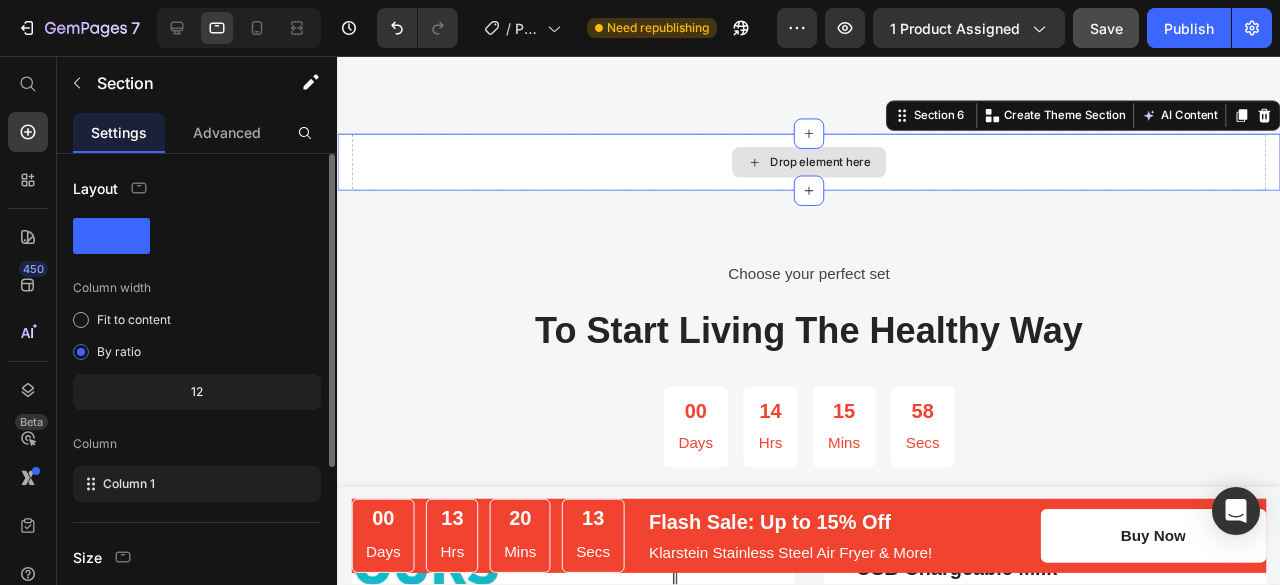 click on "Drop element here" at bounding box center [833, 168] 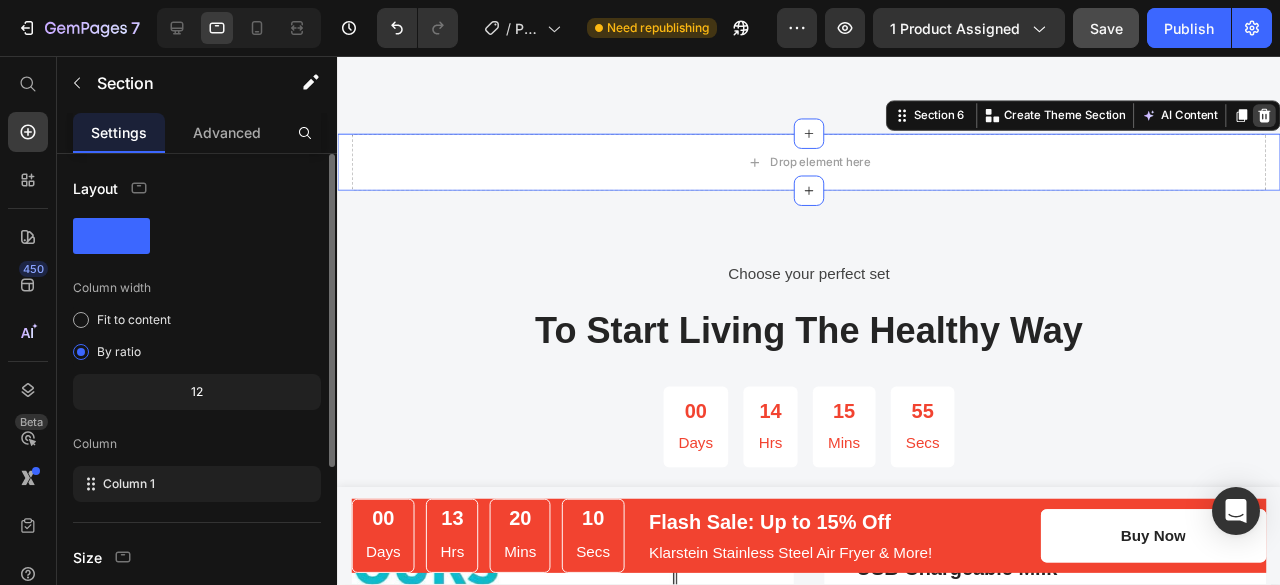 click 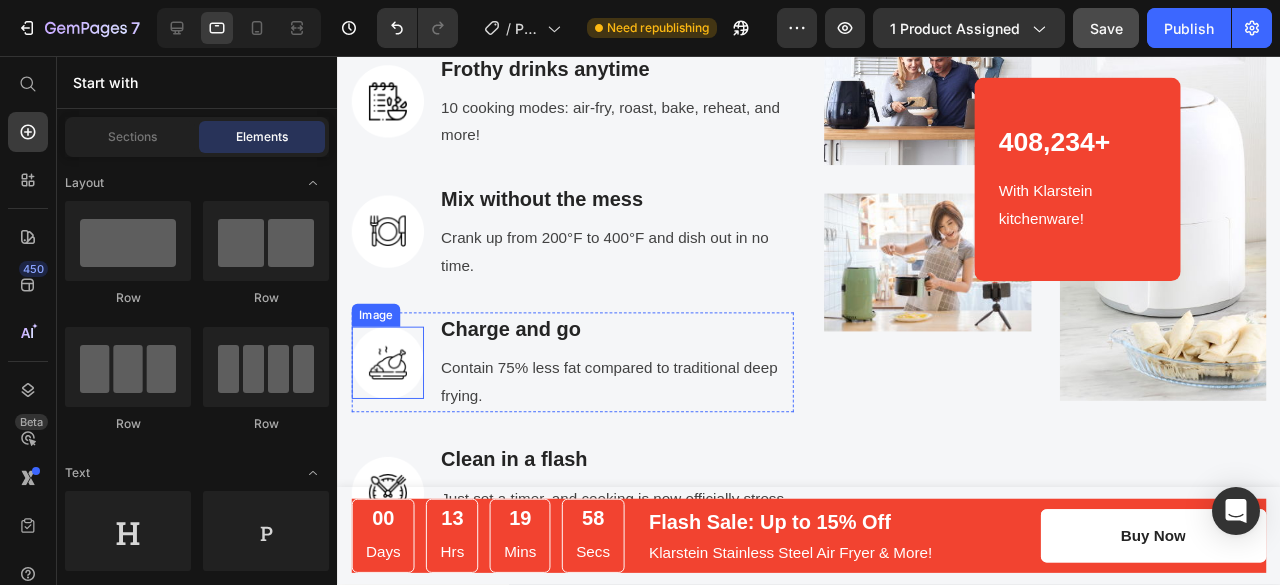 scroll, scrollTop: 2600, scrollLeft: 0, axis: vertical 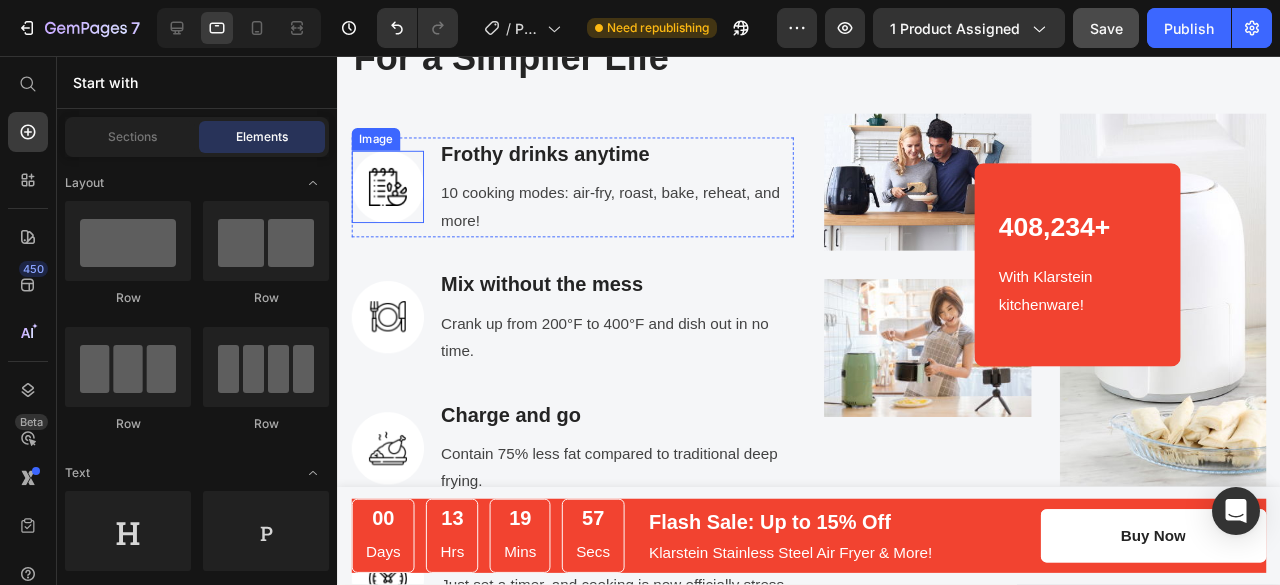 click at bounding box center (390, 194) 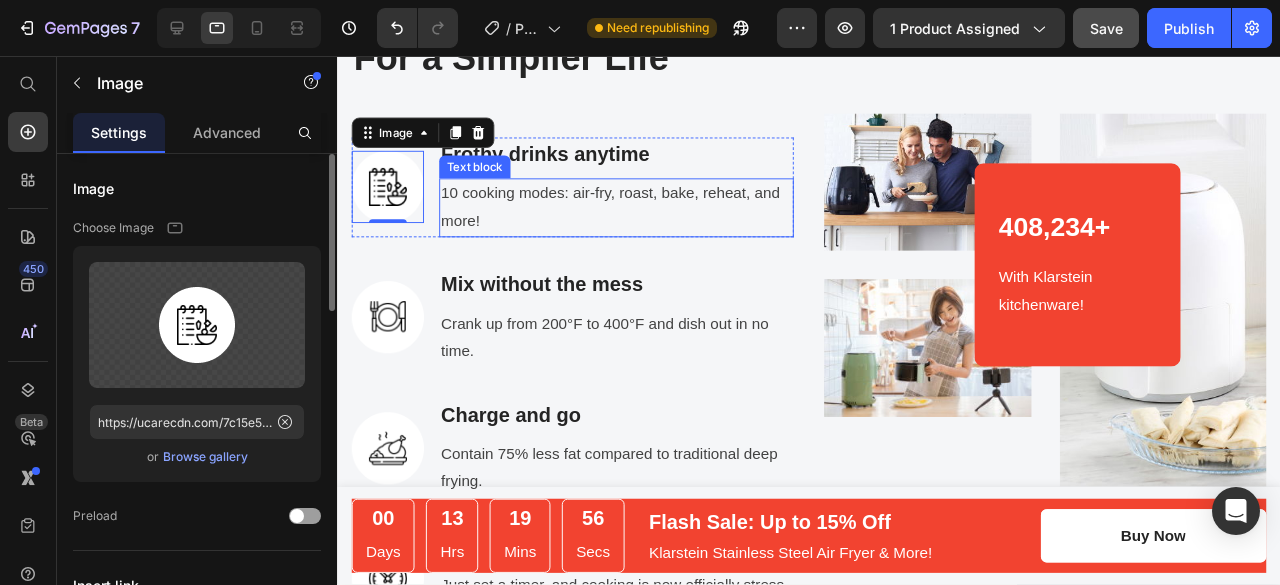 click on "10 cooking modes: air-fry, roast, bake, reheat, and more!" at bounding box center (630, 216) 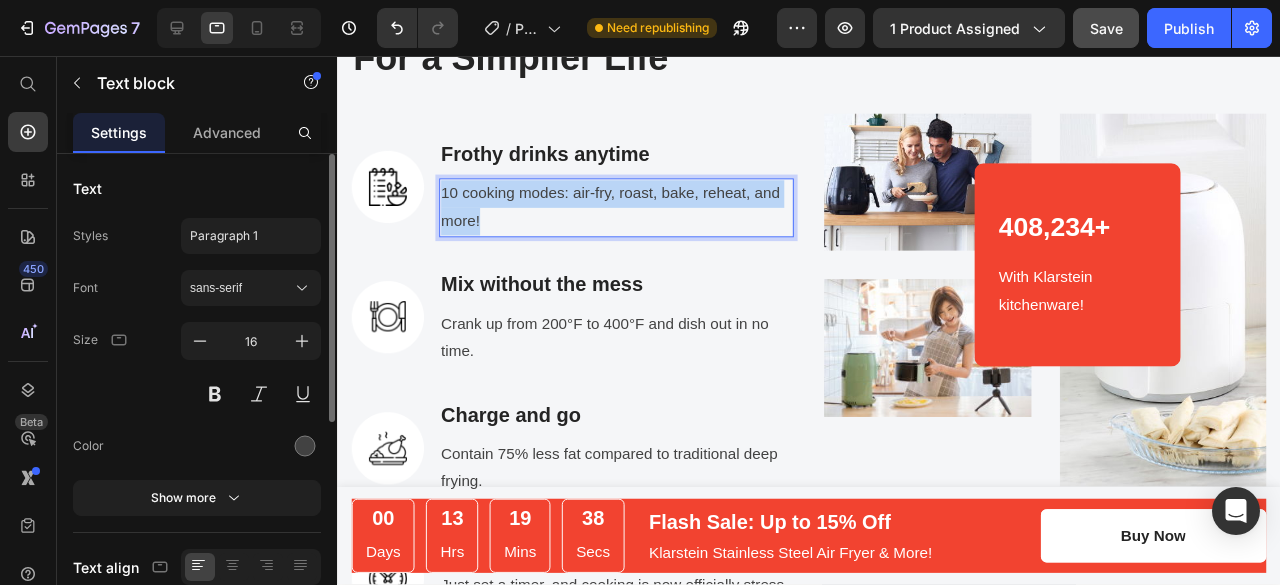 drag, startPoint x: 493, startPoint y: 223, endPoint x: 446, endPoint y: 205, distance: 50.32892 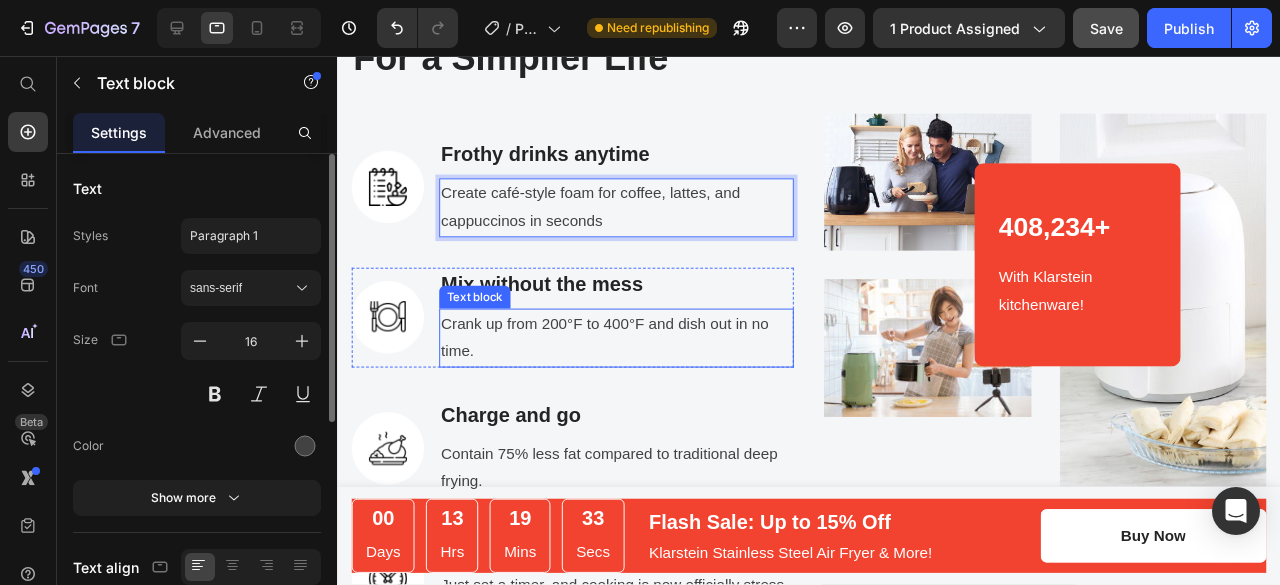 click on "Crank up from 200°F to 400°F and dish out in no time." at bounding box center [630, 353] 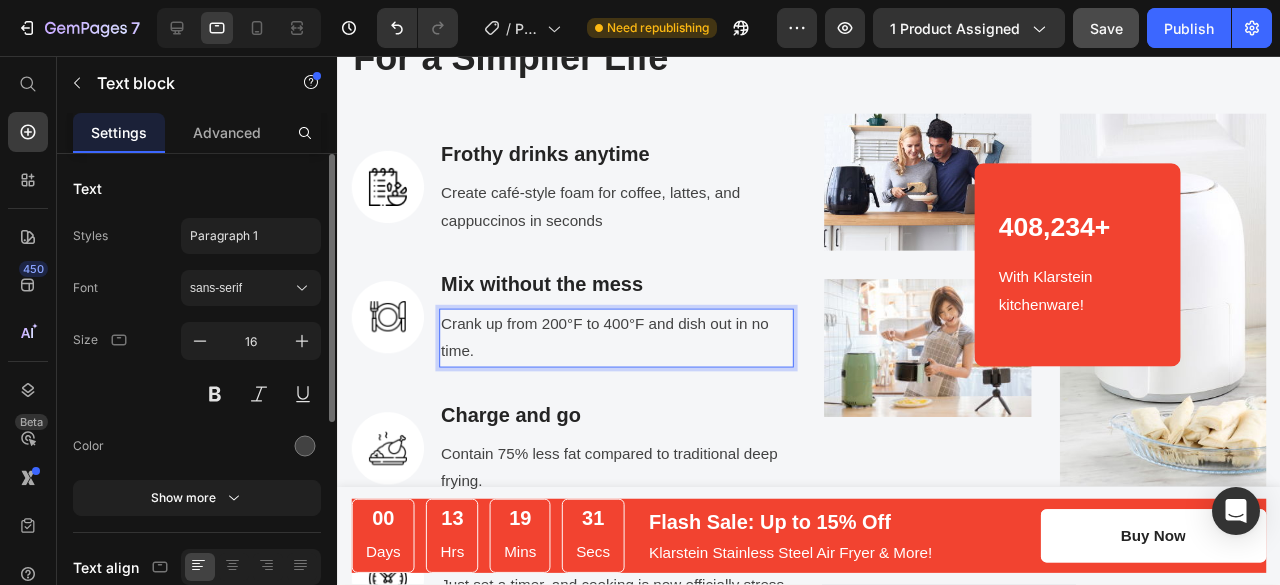 click on "Crank up from 200°F to 400°F and dish out in no time." at bounding box center [630, 353] 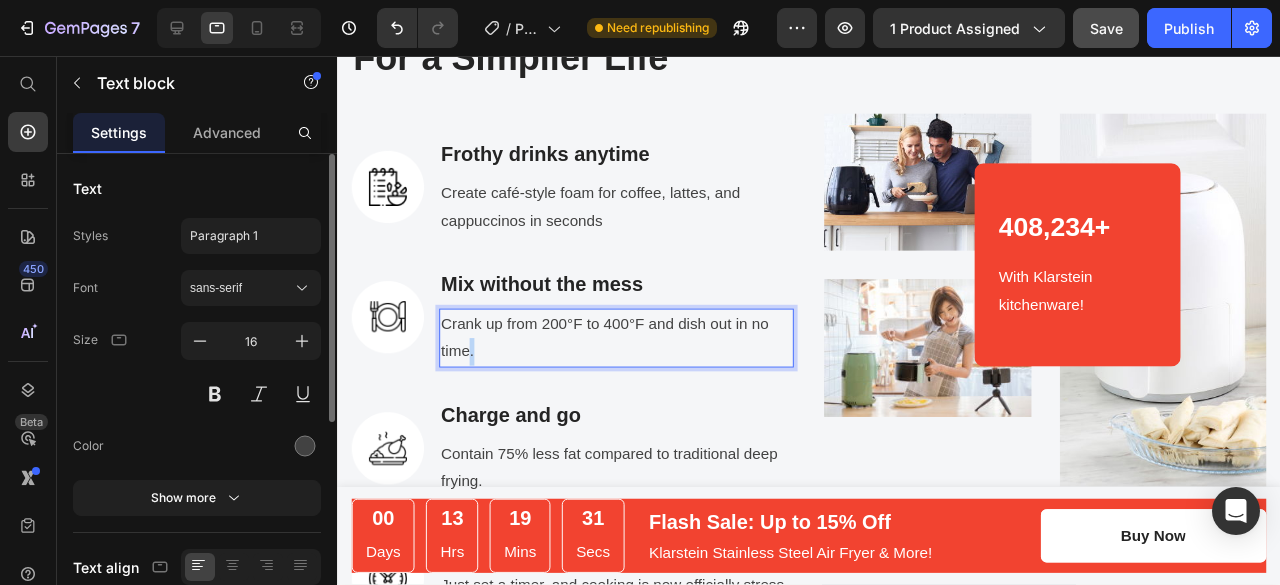 click on "Crank up from 200°F to 400°F and dish out in no time." at bounding box center (630, 353) 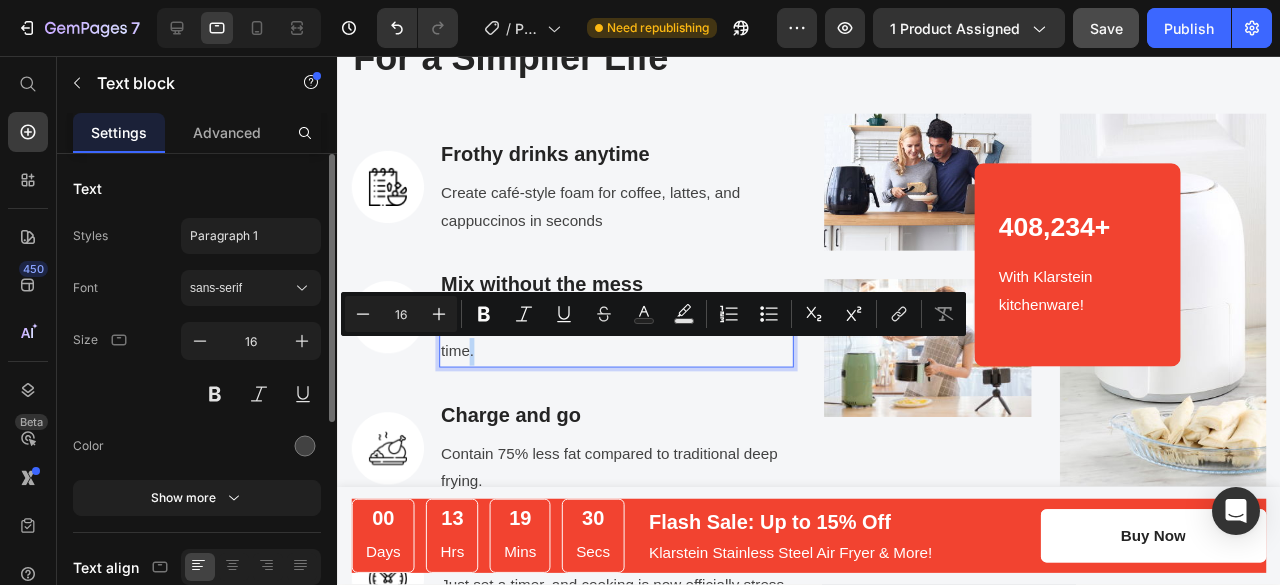 click on "Crank up from 200°F to 400°F and dish out in no time." at bounding box center [630, 353] 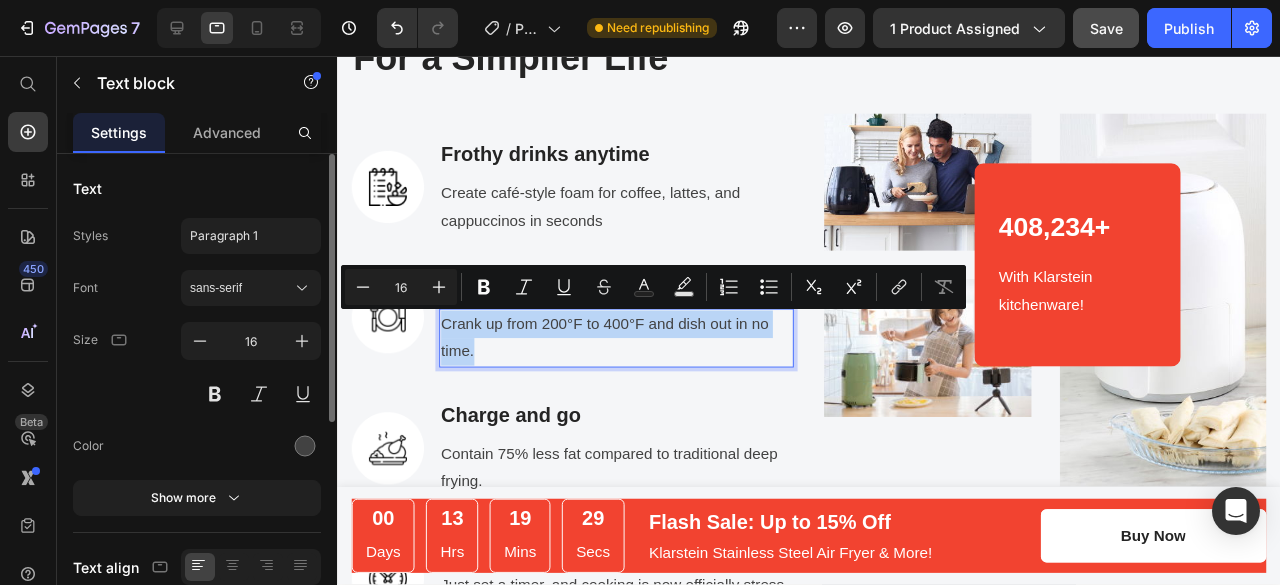 drag, startPoint x: 488, startPoint y: 365, endPoint x: 445, endPoint y: 339, distance: 50.24938 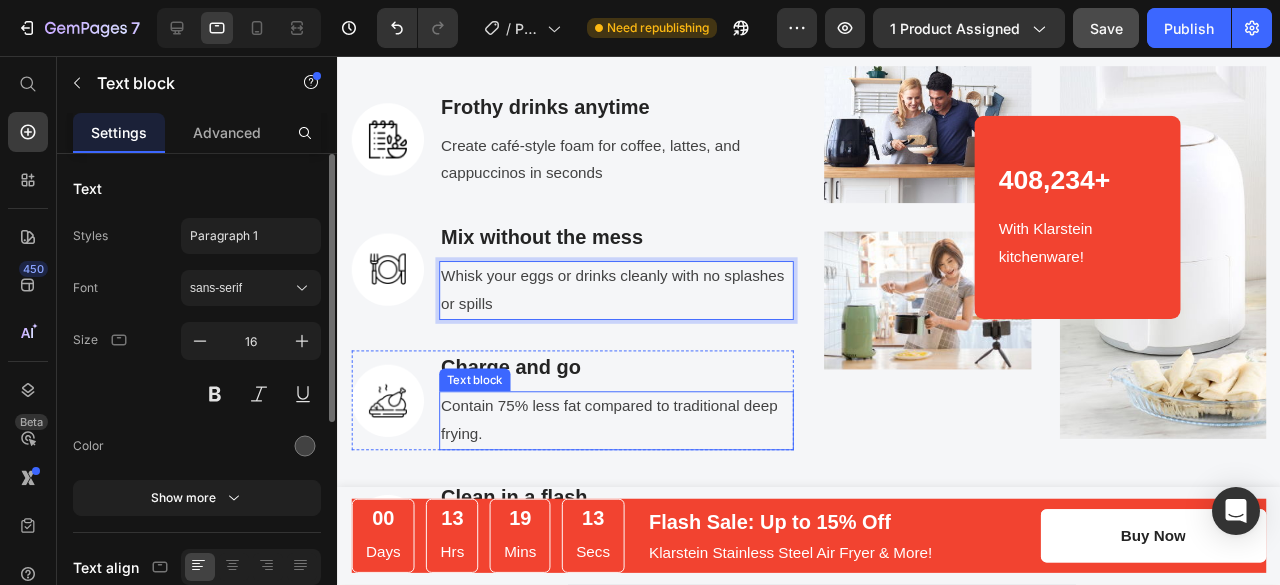 scroll, scrollTop: 2680, scrollLeft: 0, axis: vertical 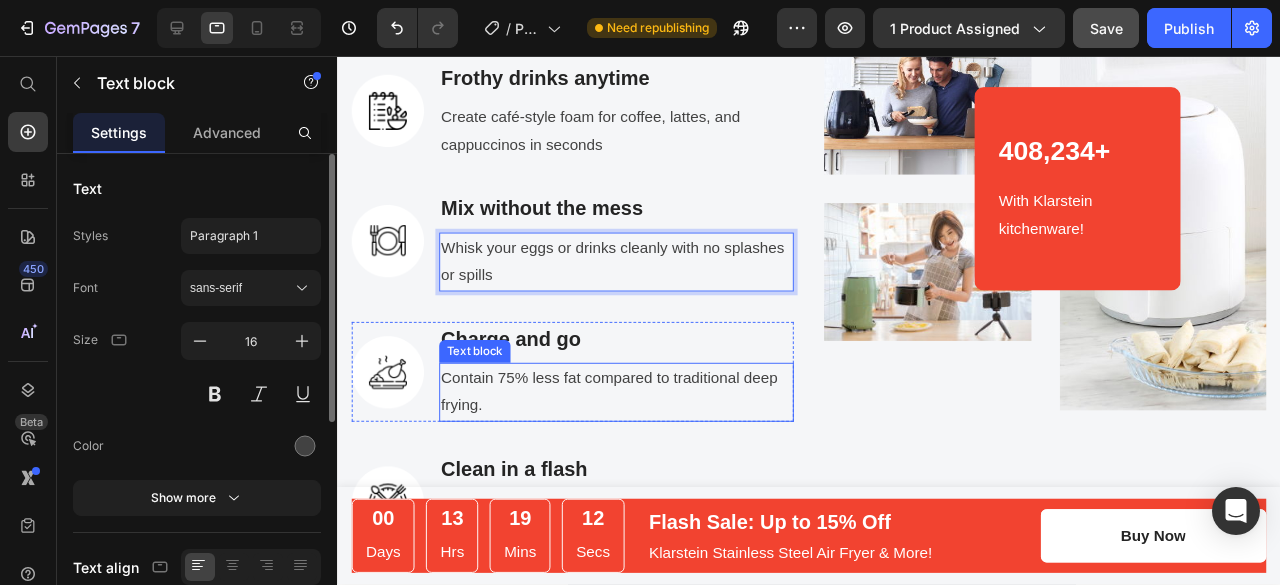 click on "Contain 75% less fat compared to traditional deep frying." at bounding box center [630, 410] 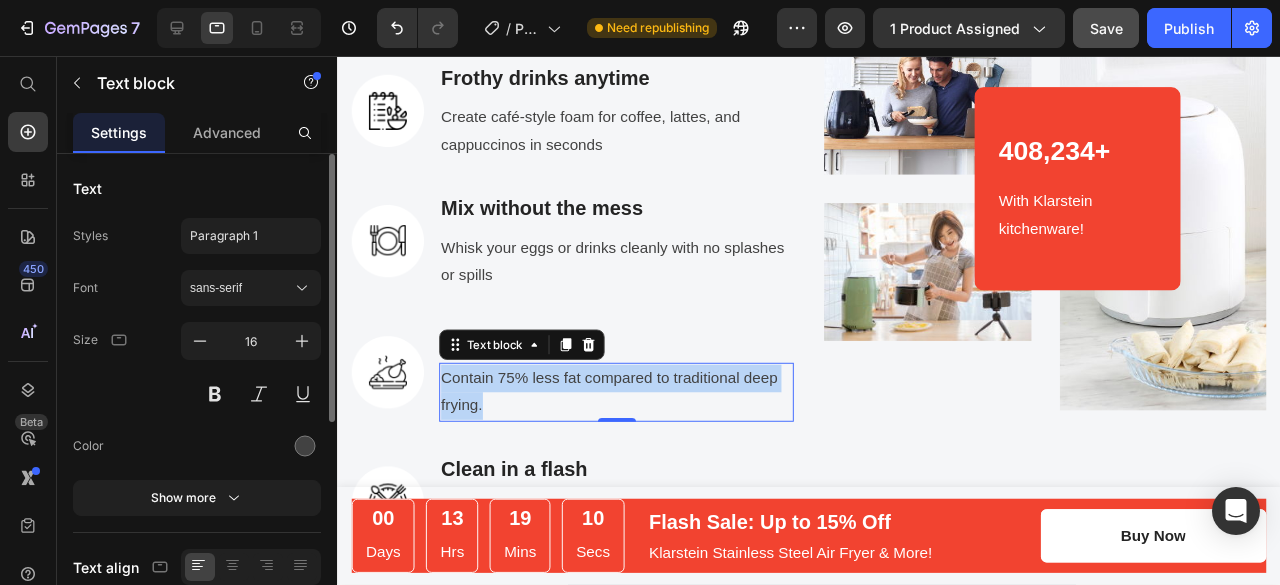 drag, startPoint x: 496, startPoint y: 419, endPoint x: 448, endPoint y: 392, distance: 55.072678 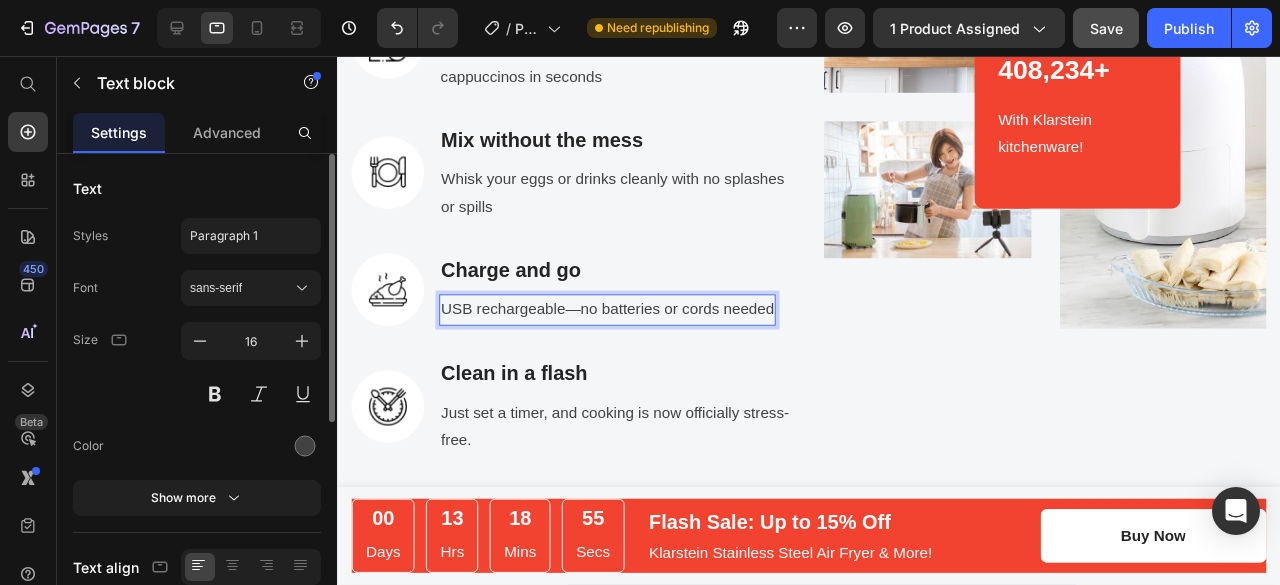 scroll, scrollTop: 2768, scrollLeft: 0, axis: vertical 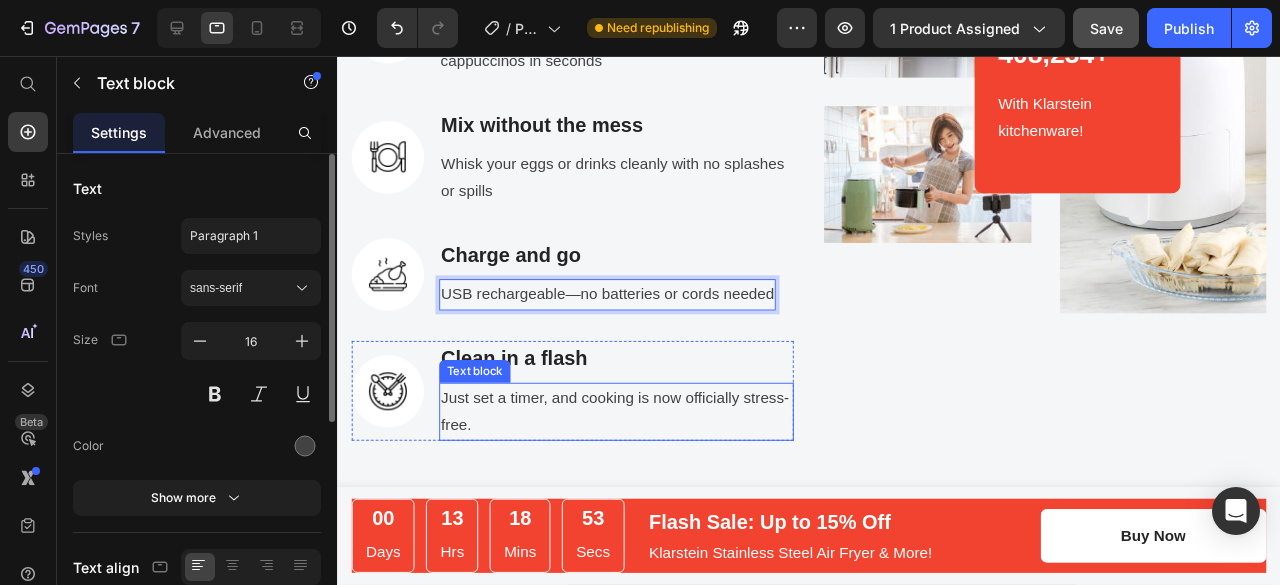 click on "Just set a timer, and cooking is now officially stress-free." at bounding box center [630, 431] 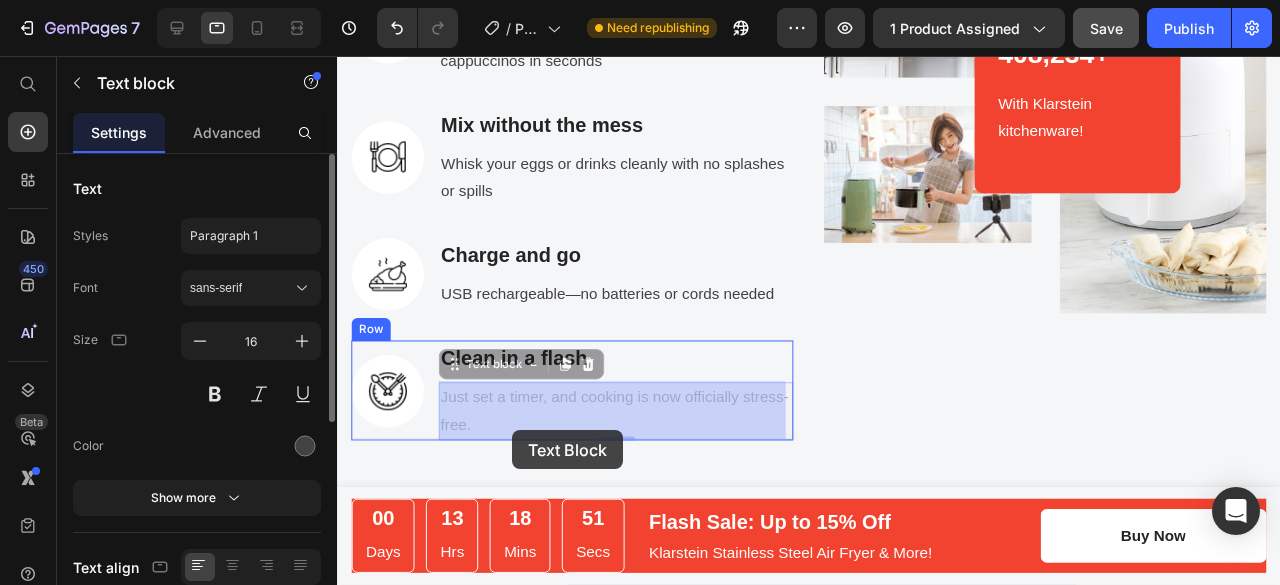 drag, startPoint x: 531, startPoint y: 448, endPoint x: 521, endPoint y: 449, distance: 10.049875 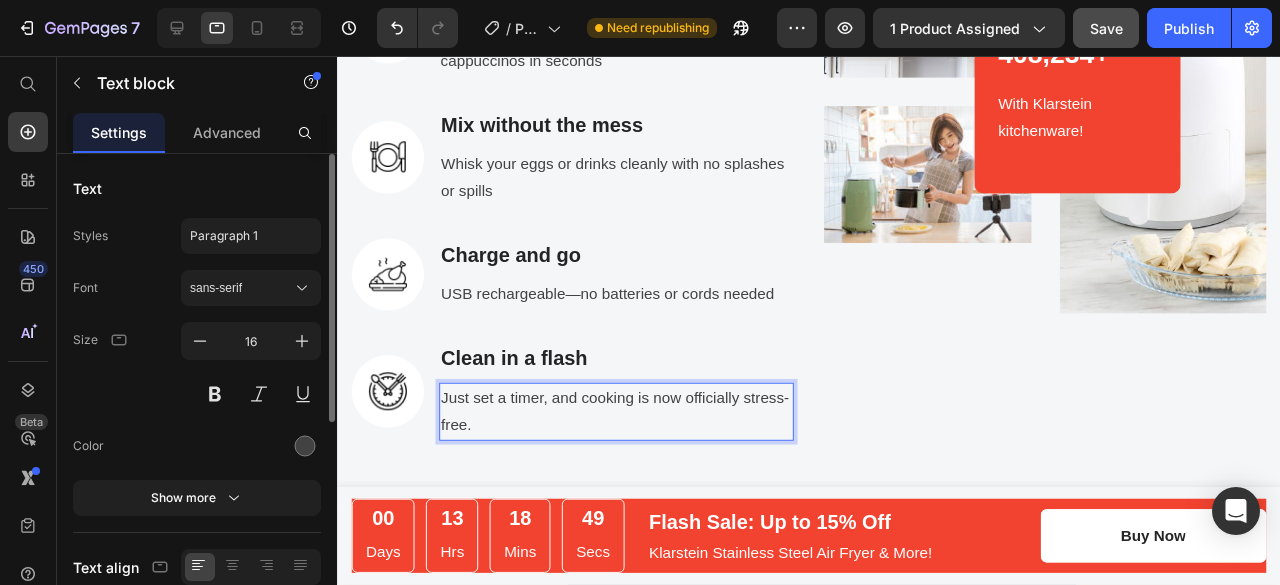 click on "Just set a timer, and cooking is now officially stress-free." at bounding box center [630, 431] 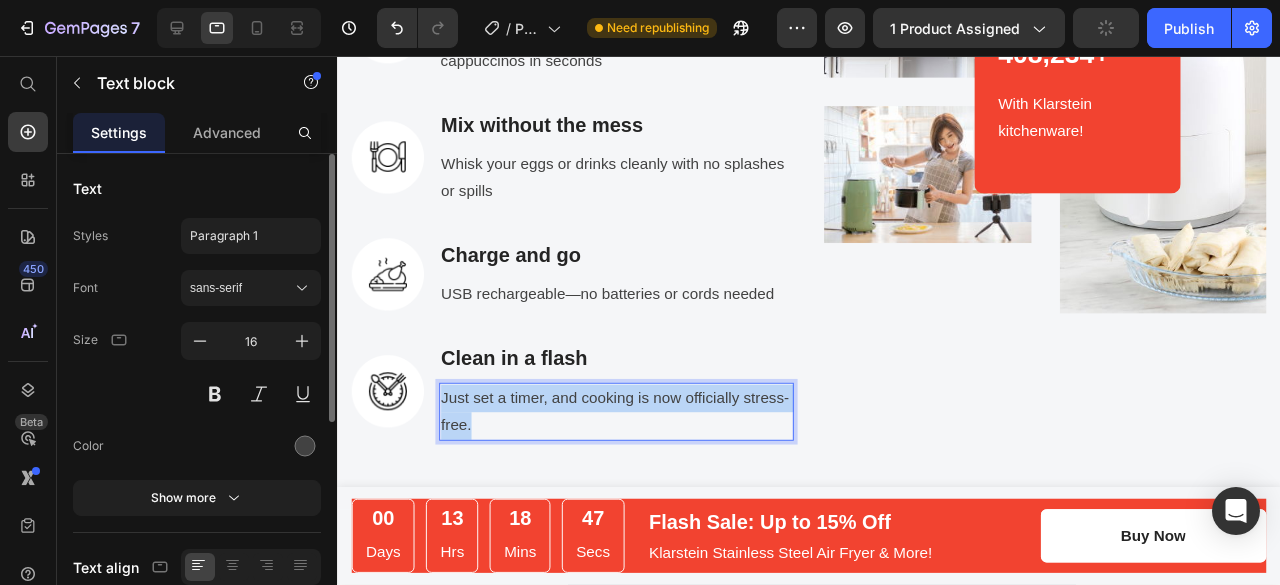 drag, startPoint x: 535, startPoint y: 453, endPoint x: 448, endPoint y: 407, distance: 98.4124 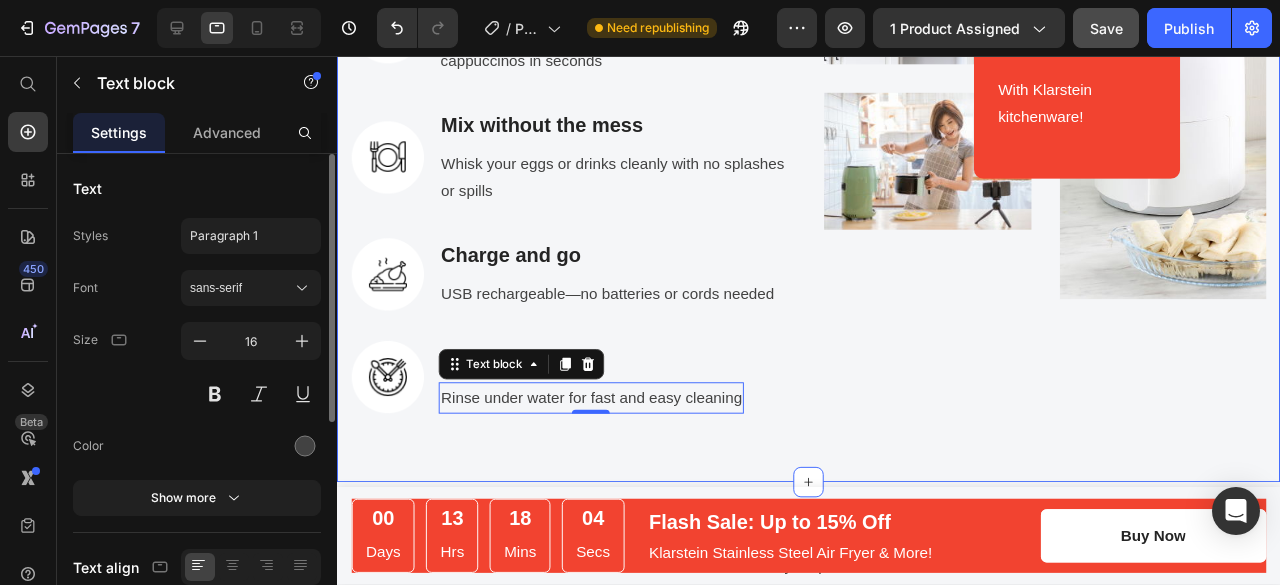 click on "0 Row Row Image Image 408,234+ Heading With Klarstein kitchenware  Text block Row 408,234+ Heading With Klarstein kitchenware  Text block Row Image Row Row Row Section 5" at bounding box center (833, 124) 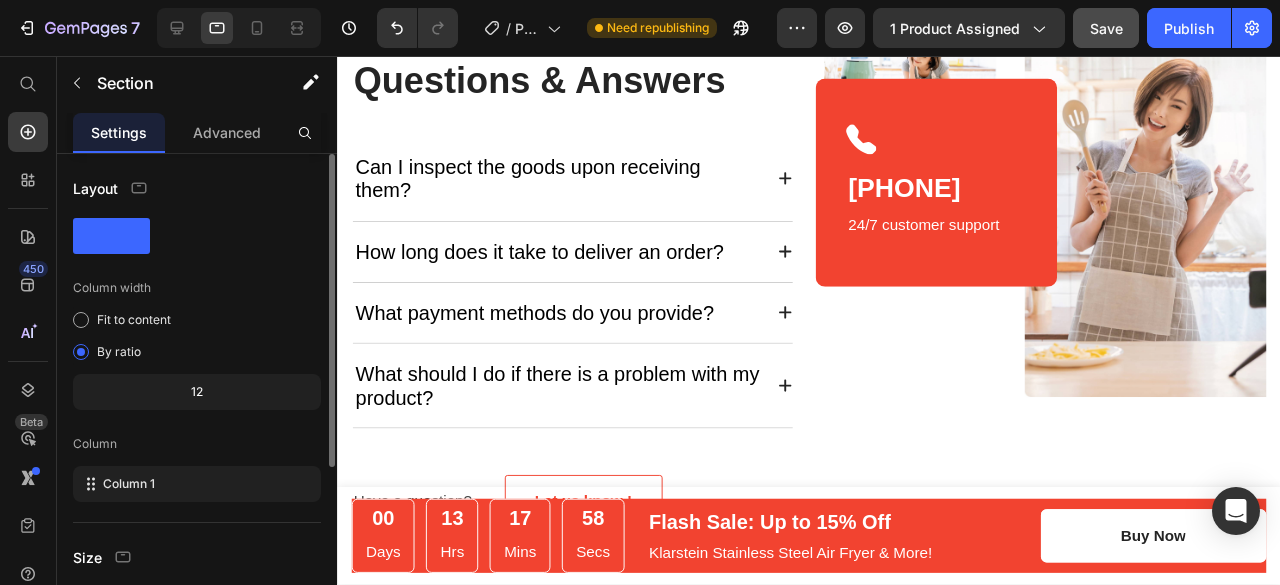 scroll, scrollTop: 4156, scrollLeft: 0, axis: vertical 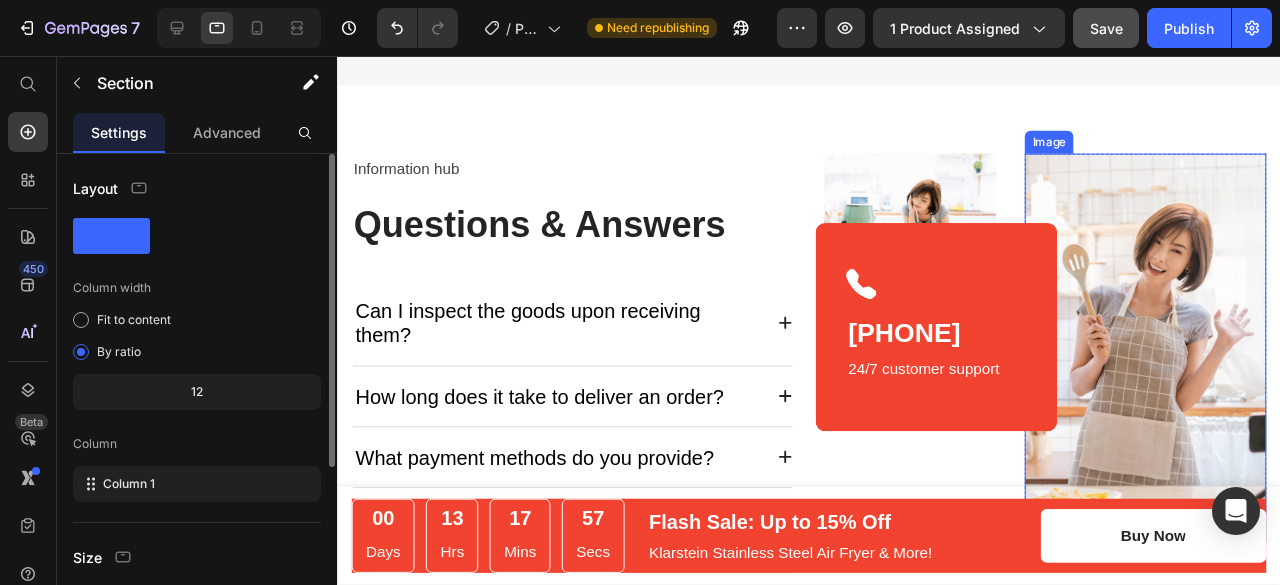 click at bounding box center [1187, 363] 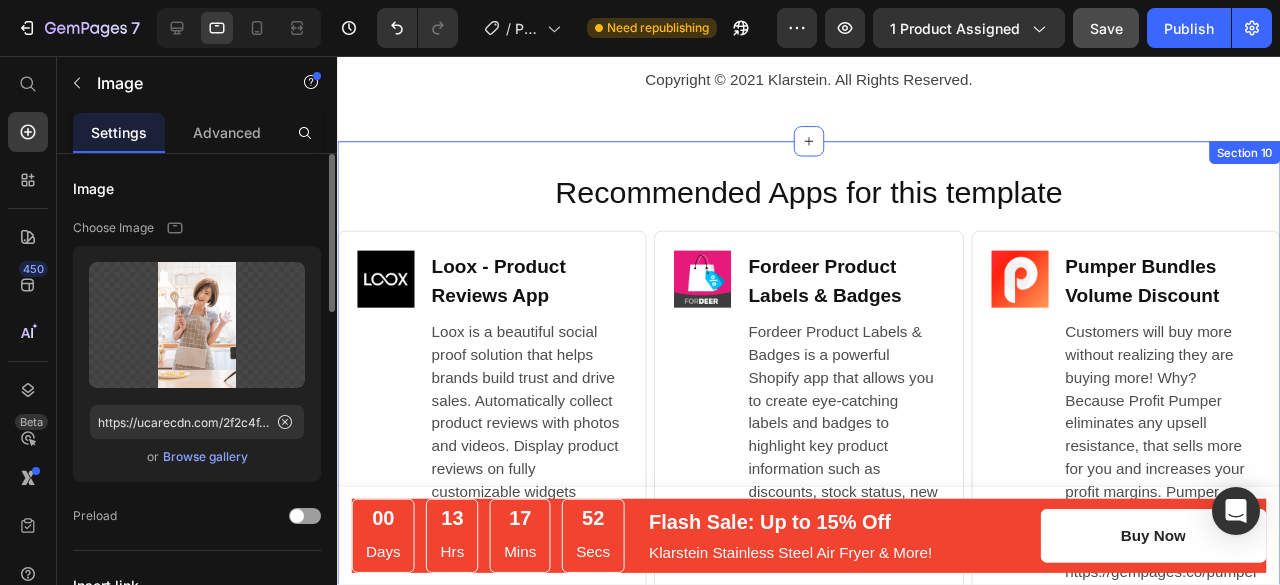 scroll, scrollTop: 5844, scrollLeft: 0, axis: vertical 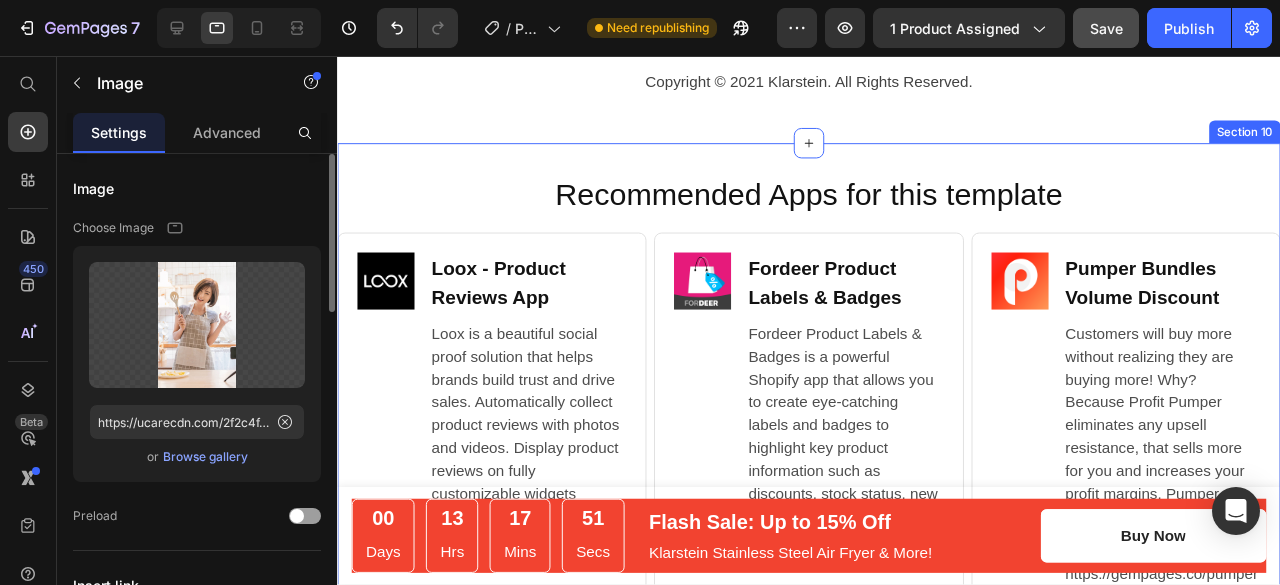 click on "Recommended Apps for this template Heading Image Loox ‑ Product Reviews App Heading Loox is a beautiful social proof solution that helps brands build trust and drive sales. Automatically collect product reviews with photos and videos. Display product reviews on fully customizable widgets without slowing down your site. Reach new customers with one-click referrals. Text Block https://gempages.co/loox Text Block Row Row Image Fordeer Product Labels & Badges Heading Fordeer Product Labels & Badges is a powerful Shopify app that allows you to create eye-catching labels and badges to highlight key product information such as discounts, stock status, new arrivals, and more. Helps you stand out from the competition. Text Block https://gempages.co/fodeer-product-badges-label-design Text Block Row Row Image Pumper Bundles Volume Discount Heading Text Block https://gempages.co/pumper-quantity-breaks-product-bundles-discounts Text Block Row Row Row Section 10" at bounding box center [833, 455] 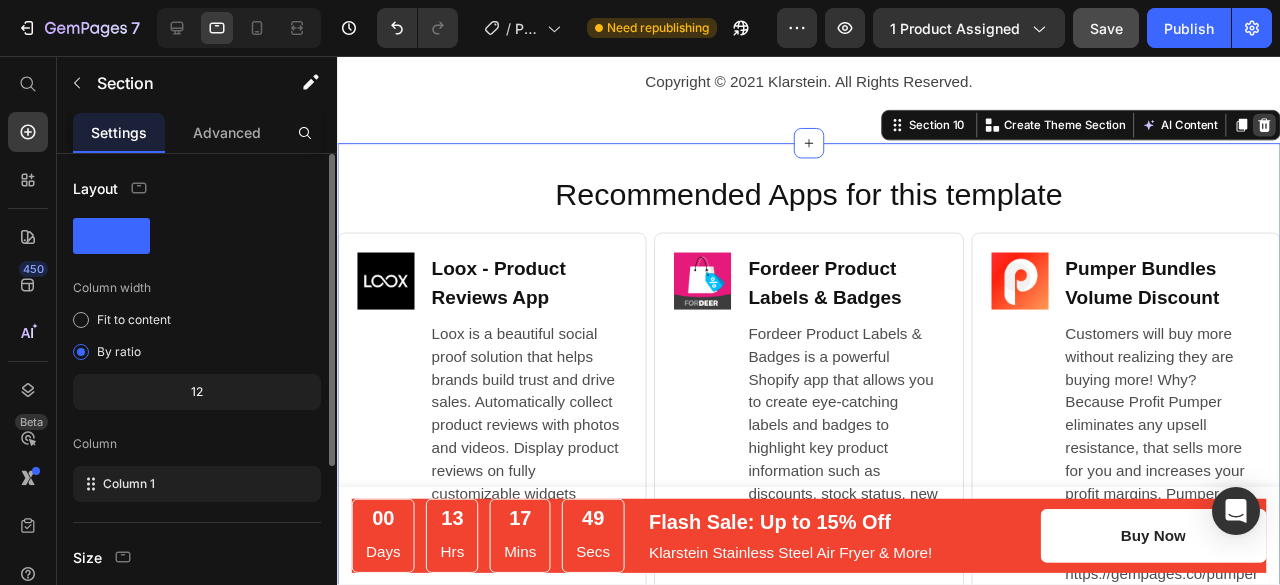 click at bounding box center [1312, 129] 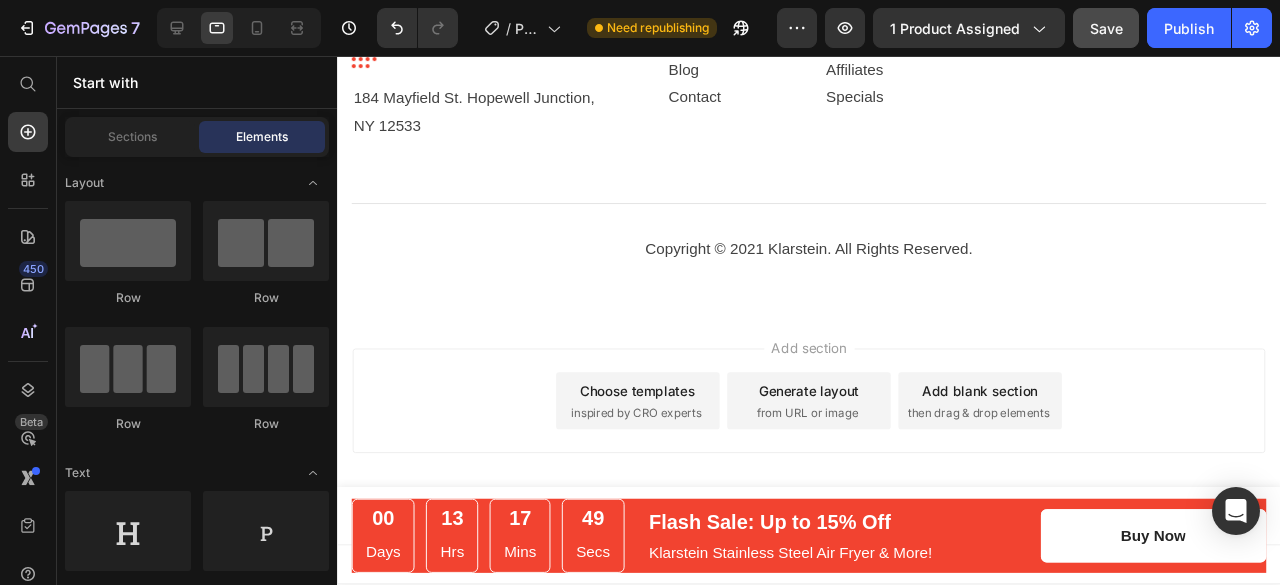 scroll, scrollTop: 5666, scrollLeft: 0, axis: vertical 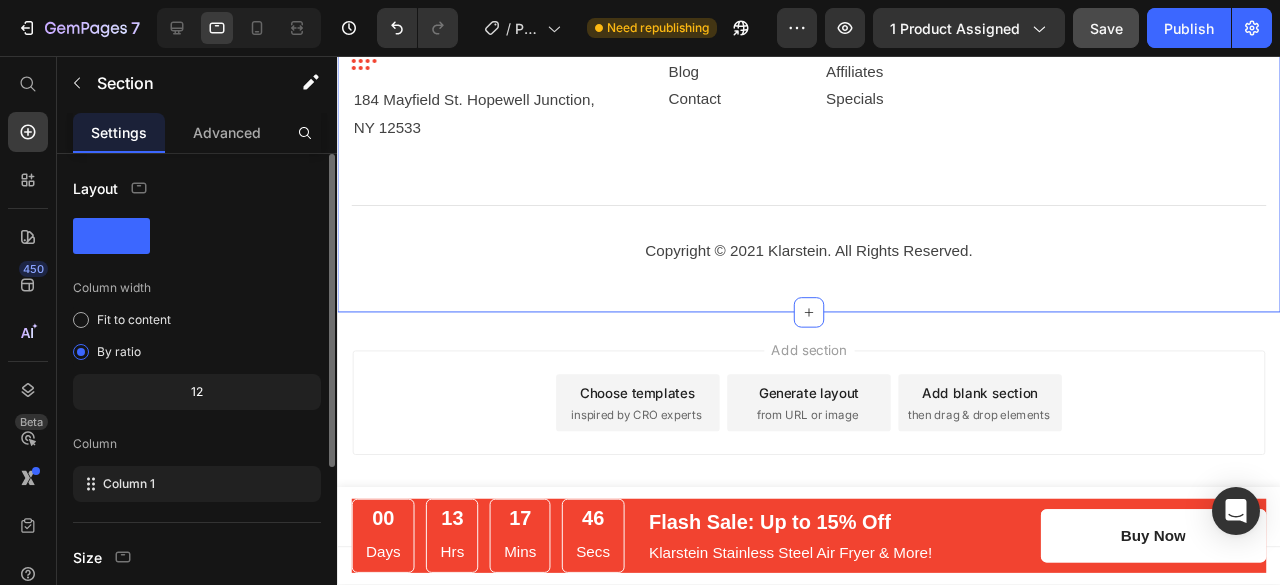 click on "Klarstein Kitchenware. Heading Image Text block Row 184 Mayfield St. Hopewell Junction, [STATE] [ZIP] Text block Company Text block About Us FAQs Blog Contact Text block Useful Links Text block Brands Gift Vouchers Affiliates Specials Text block Row Follow Us. Text block Image Image Image Image Row Row Title Line Copyright © 2021 Klarstein. All Rights Reserved. Text block Row" at bounding box center [833, 126] 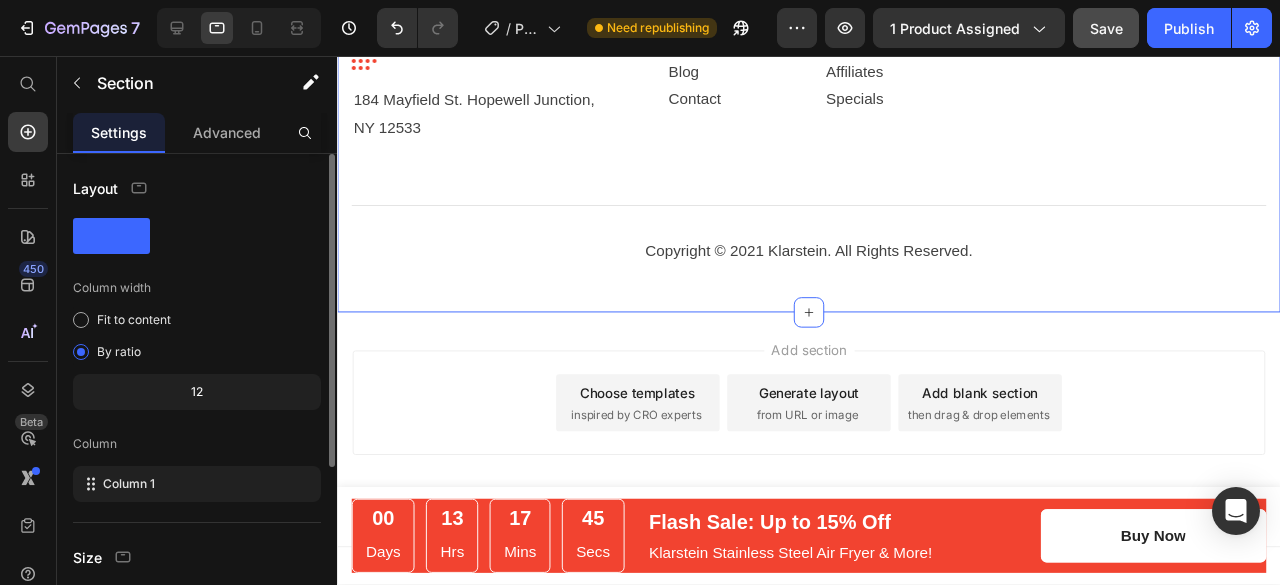 click on "Klarstein Kitchenware. Heading Image Text block Row 184 Mayfield St. Hopewell Junction, [STATE] [ZIP] Text block Company Text block About Us FAQs Blog Contact Text block Useful Links Text block Brands Gift Vouchers Affiliates Specials Text block Row Follow Us. Text block Image Image Image Image Row Row Title Line Copyright © 2021 Klarstein. All Rights Reserved. Text block Row" at bounding box center (833, 126) 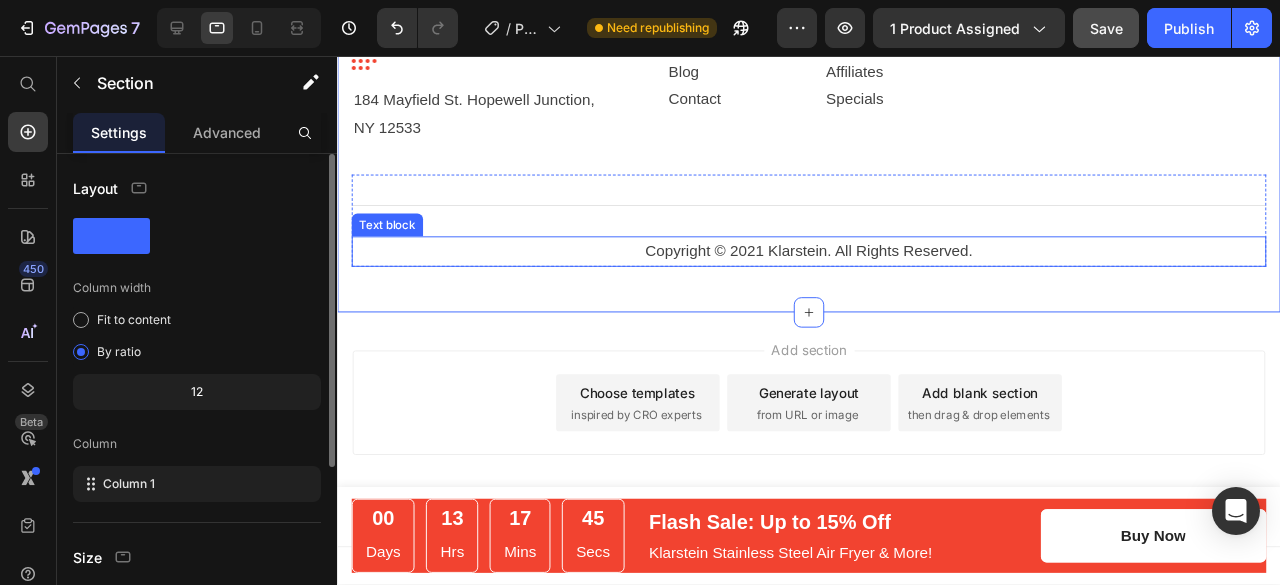 click on "Copyright © 2021 Klarstein. All Rights Reserved." at bounding box center [833, 262] 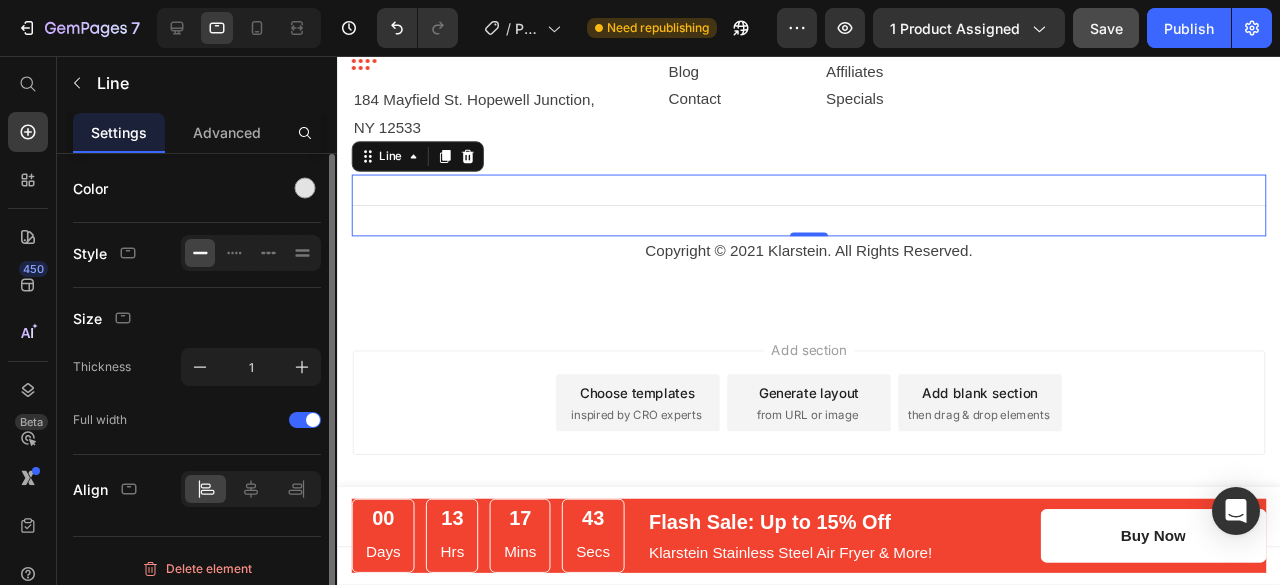 click on "Title Line   0" at bounding box center (833, 213) 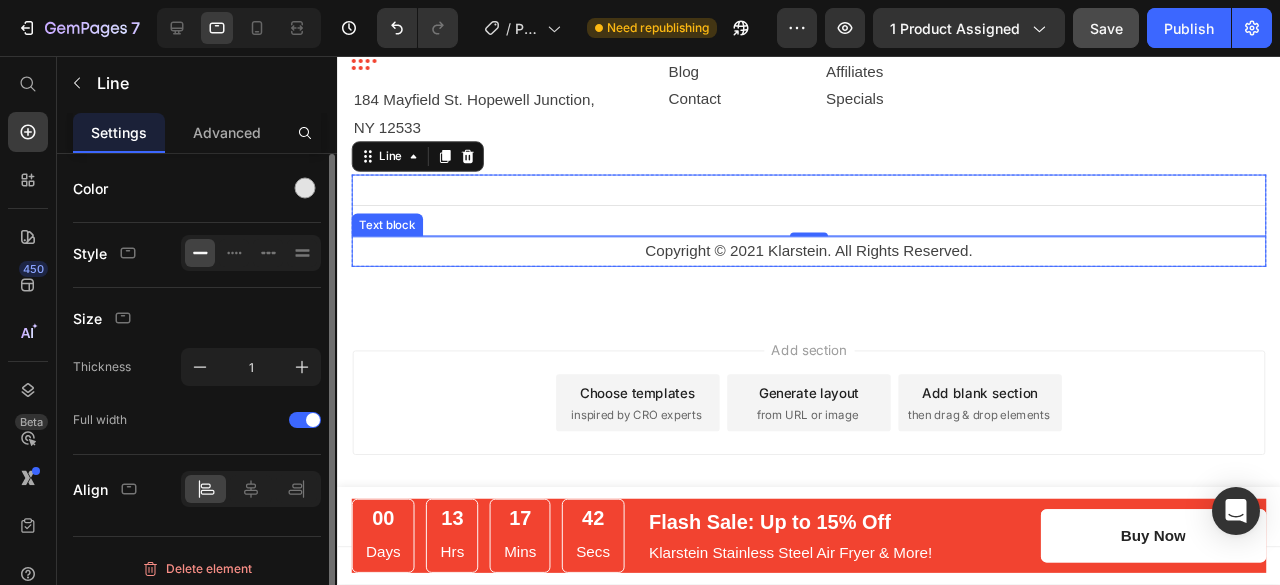 click on "Copyright © 2021 Klarstein. All Rights Reserved." at bounding box center [833, 262] 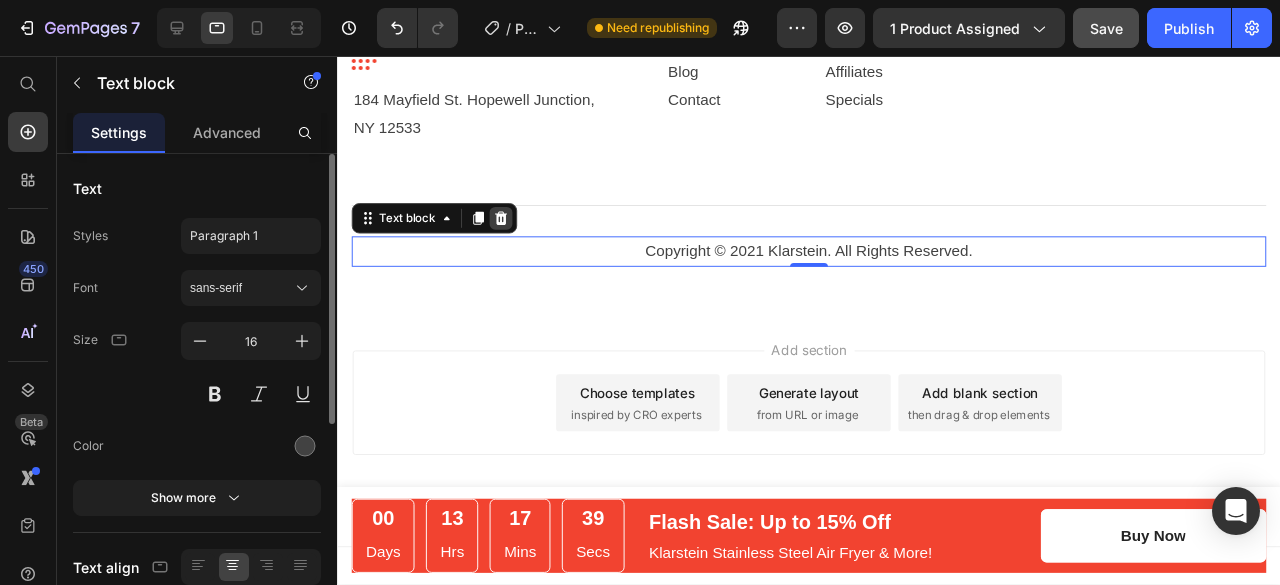 click 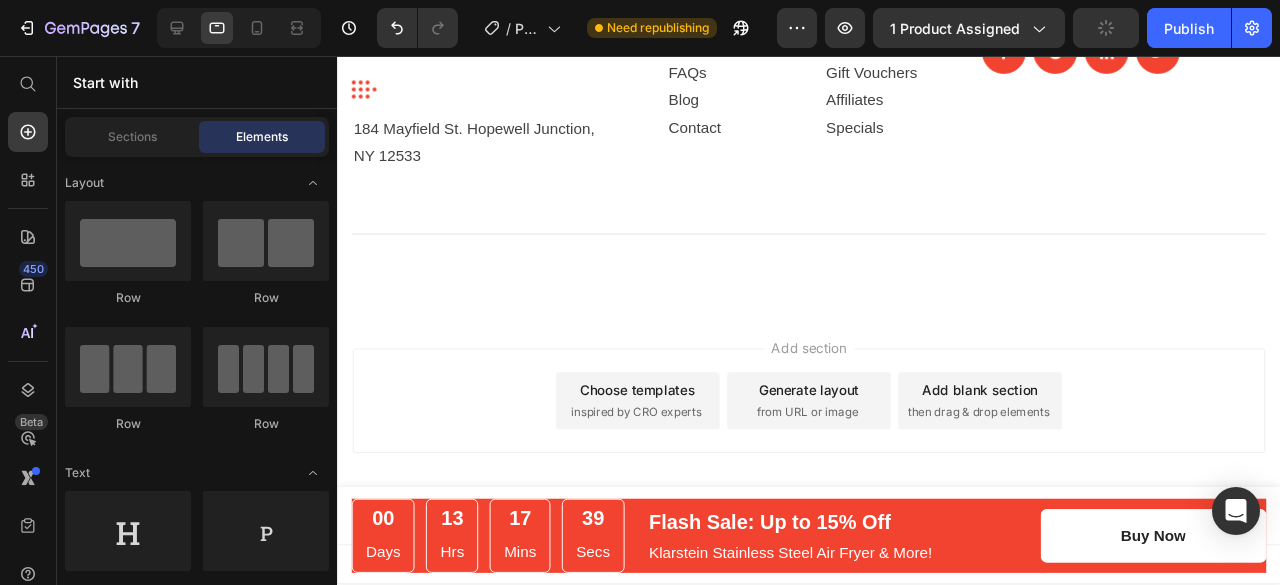scroll, scrollTop: 5632, scrollLeft: 0, axis: vertical 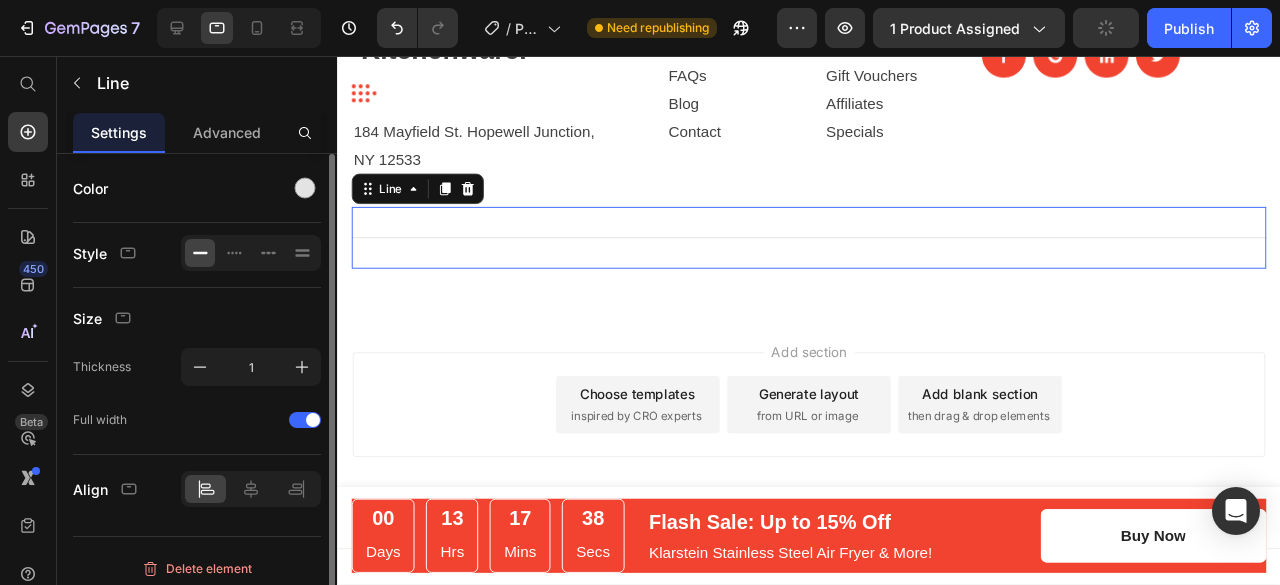 click on "Title Line   0" at bounding box center (833, 247) 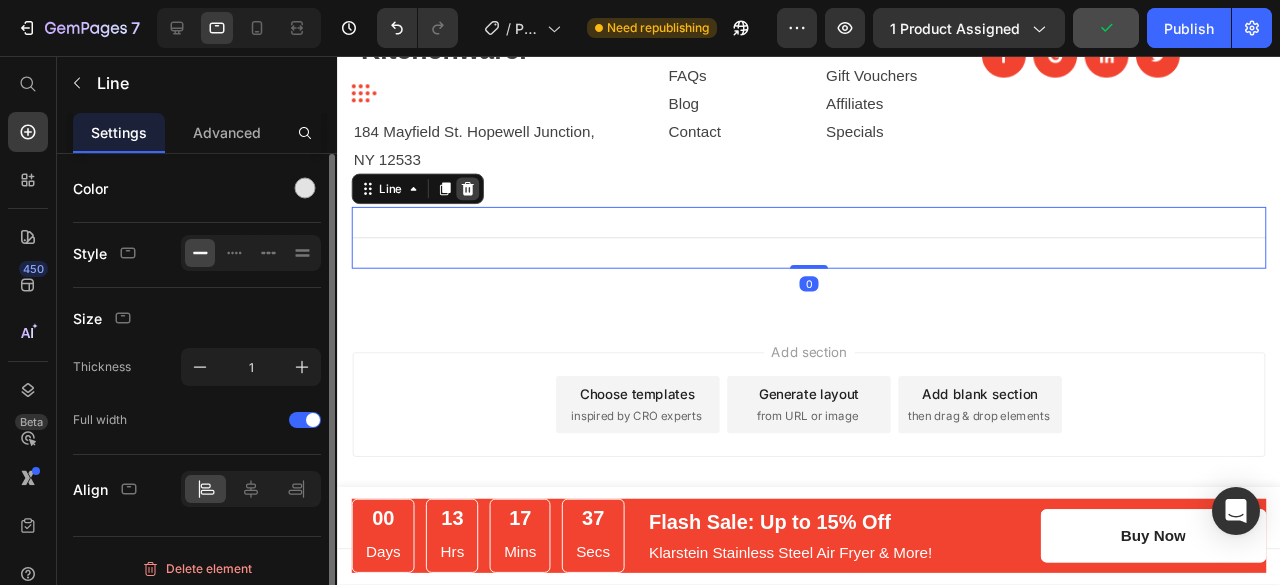 click 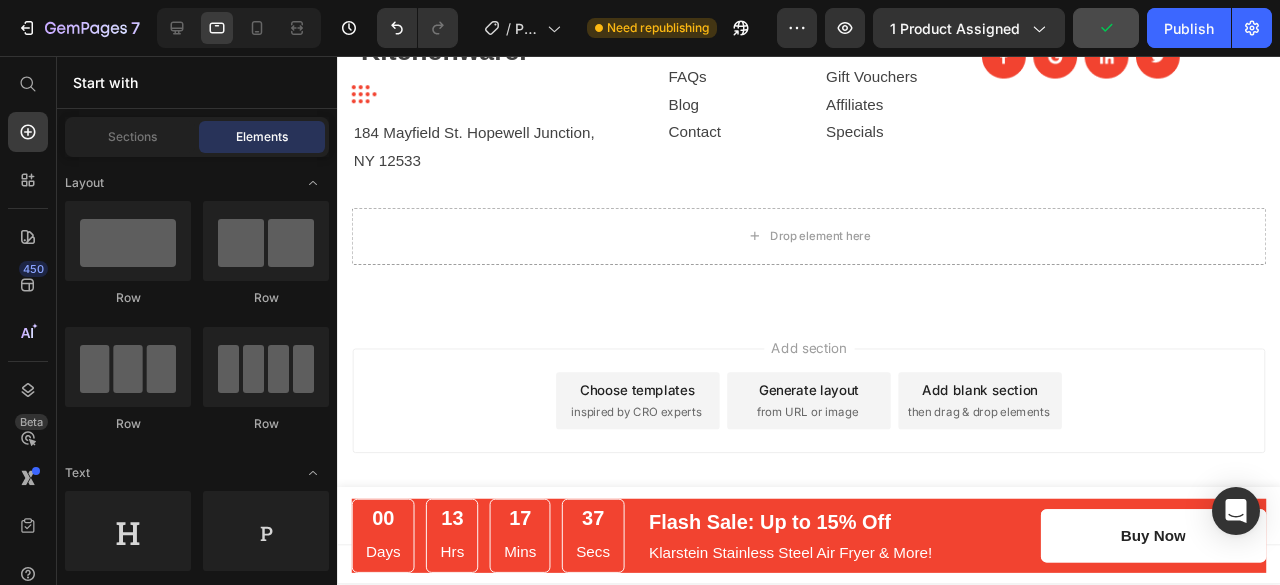 scroll, scrollTop: 5628, scrollLeft: 0, axis: vertical 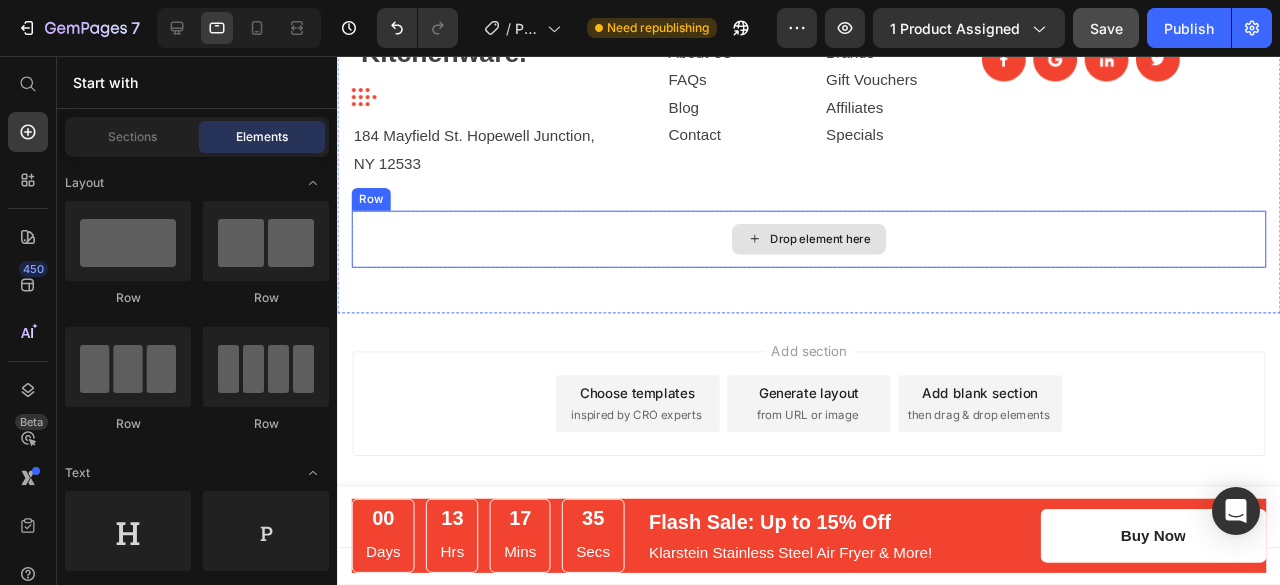 click on "Drop element here" at bounding box center [833, 249] 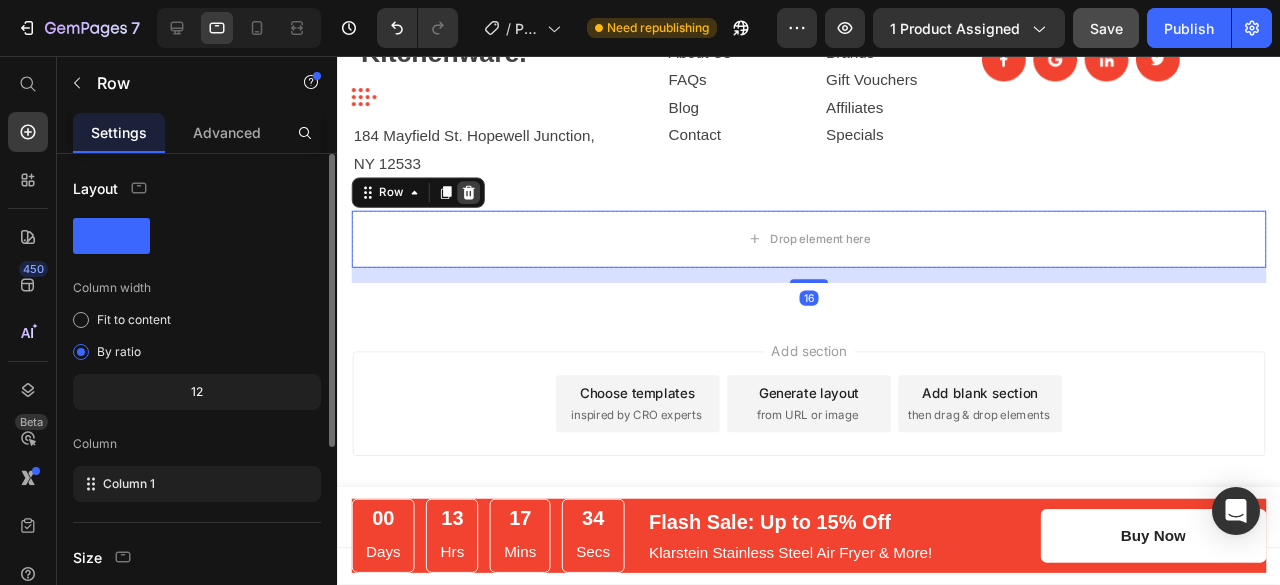 click 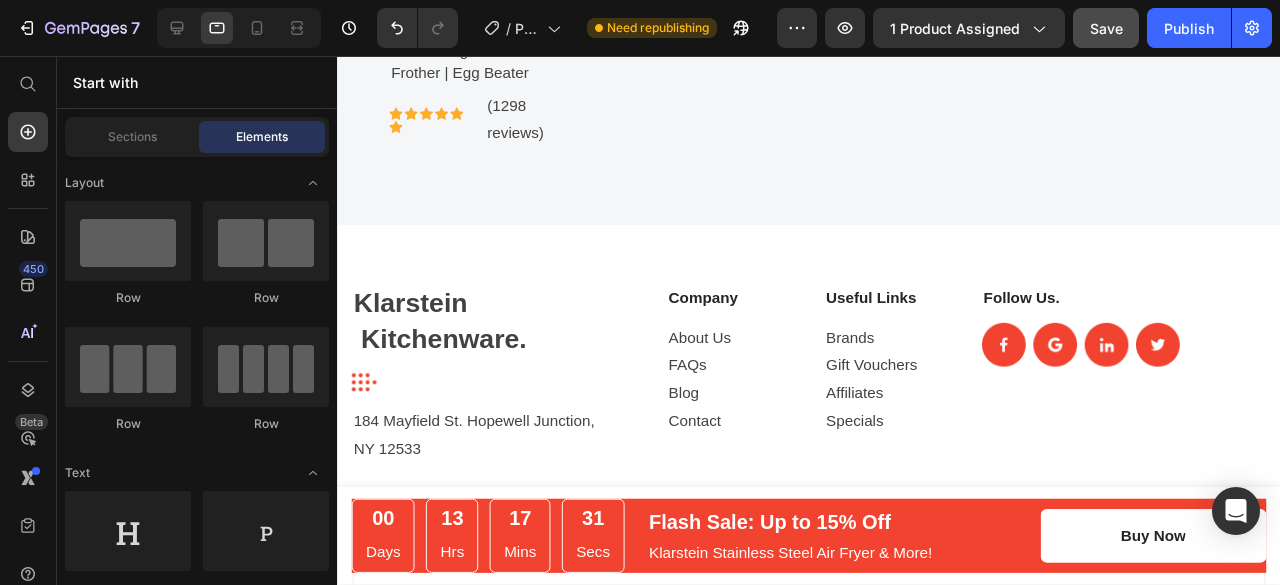 scroll, scrollTop: 5332, scrollLeft: 0, axis: vertical 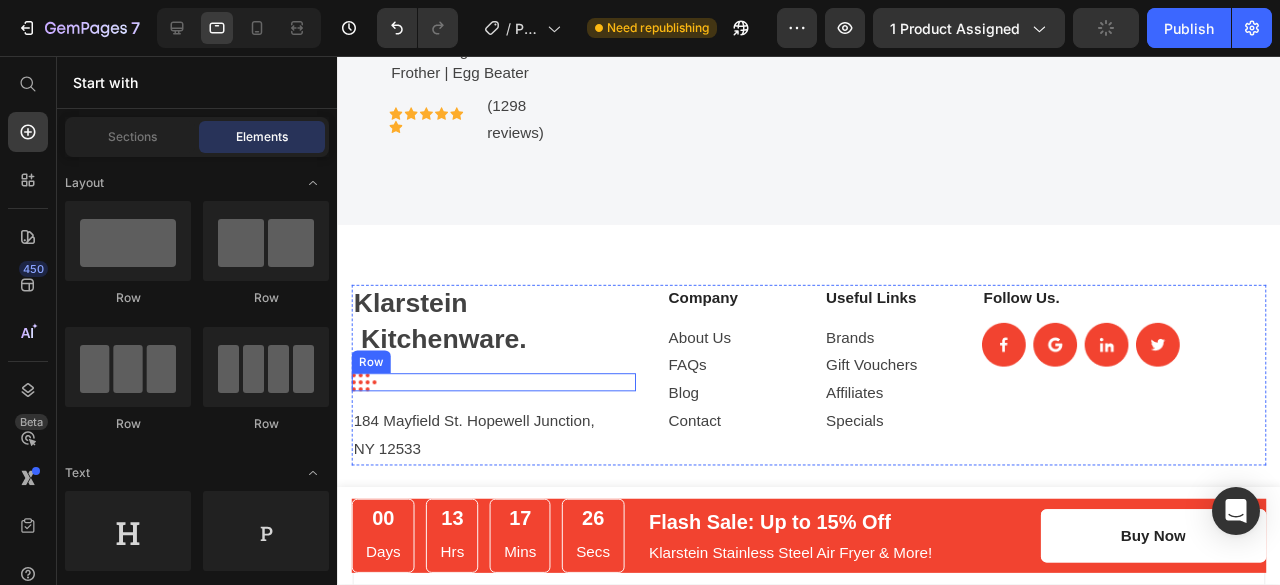 click on "Image Text block Row" at bounding box center (501, 399) 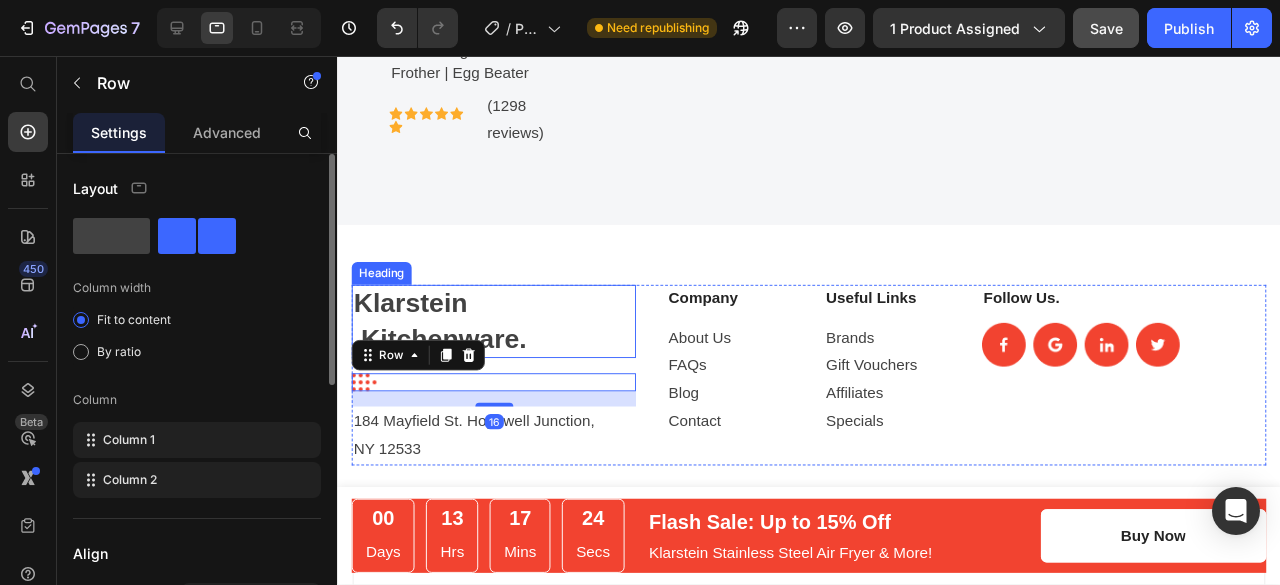 click on "Klarstein  Kitchenware." at bounding box center (501, 335) 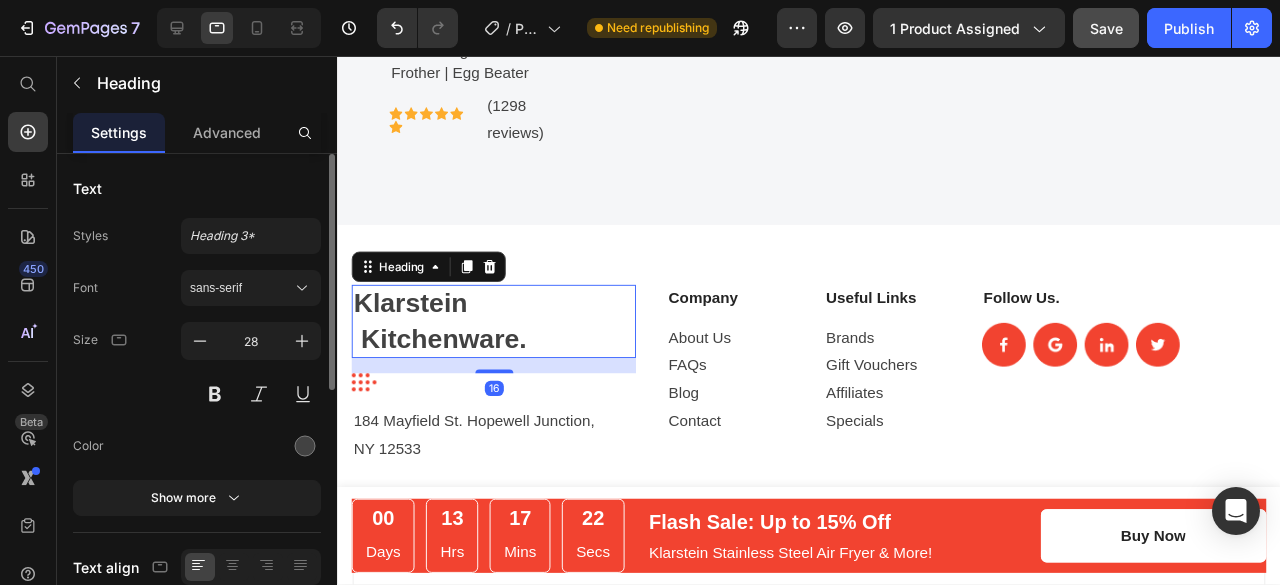 click on "Klarstein  Kitchenware." at bounding box center (501, 335) 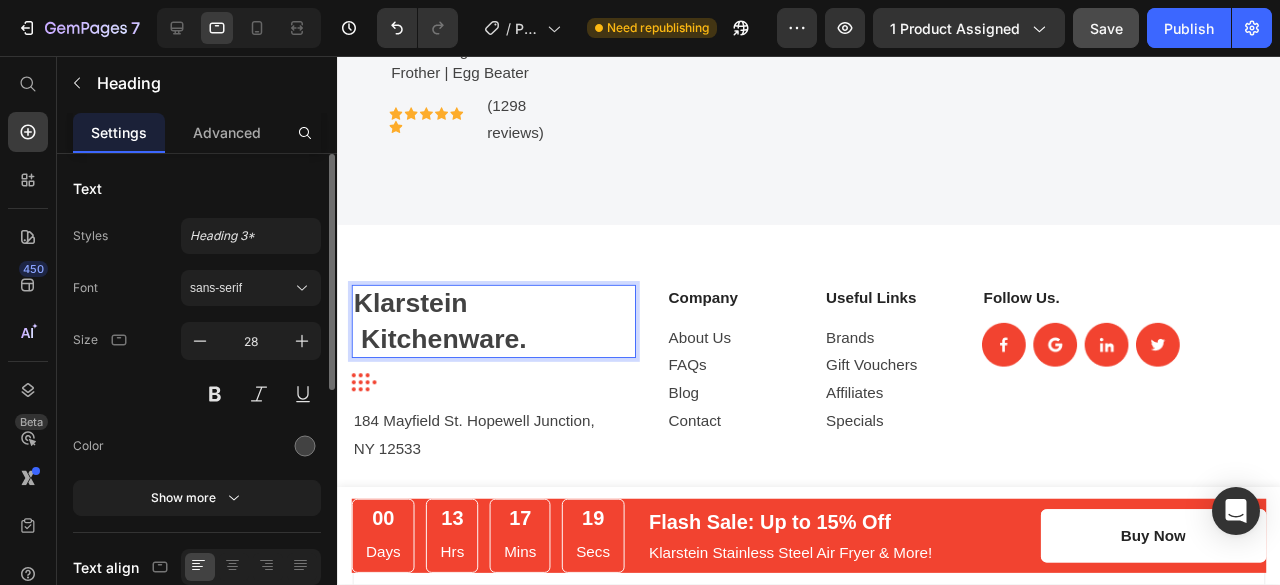 click on "Klarstein  Kitchenware." at bounding box center (501, 335) 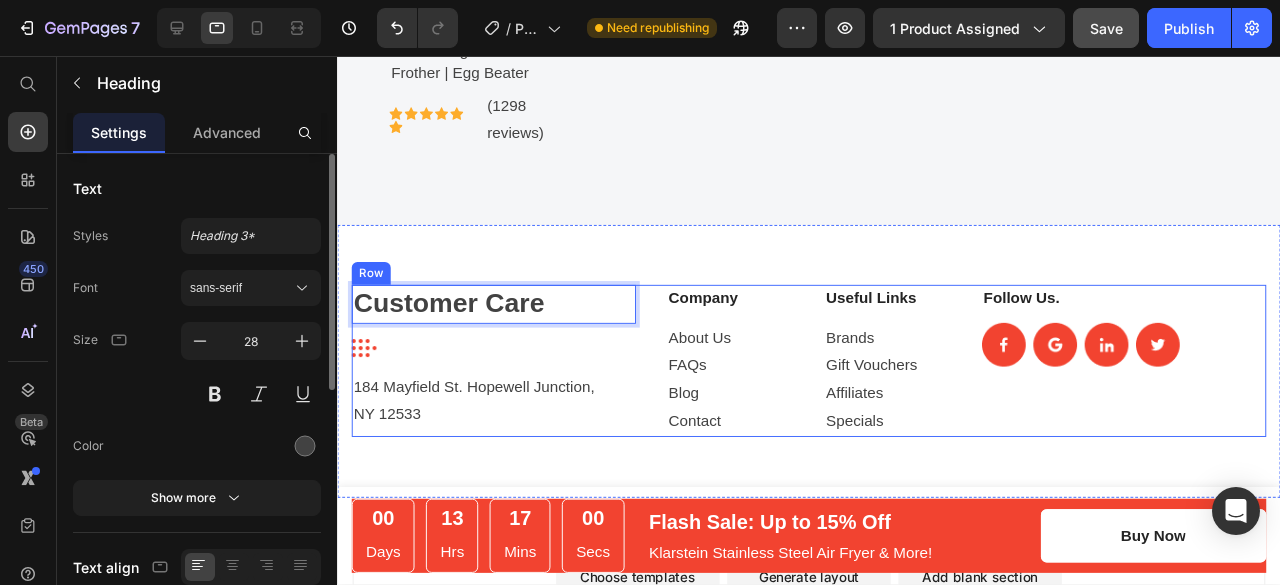 click on "Customer Care Heading 16 Image Text block Row 184 Mayfield St. Hopewell Junction, [STATE] [ZIP] Text block" at bounding box center [501, 376] 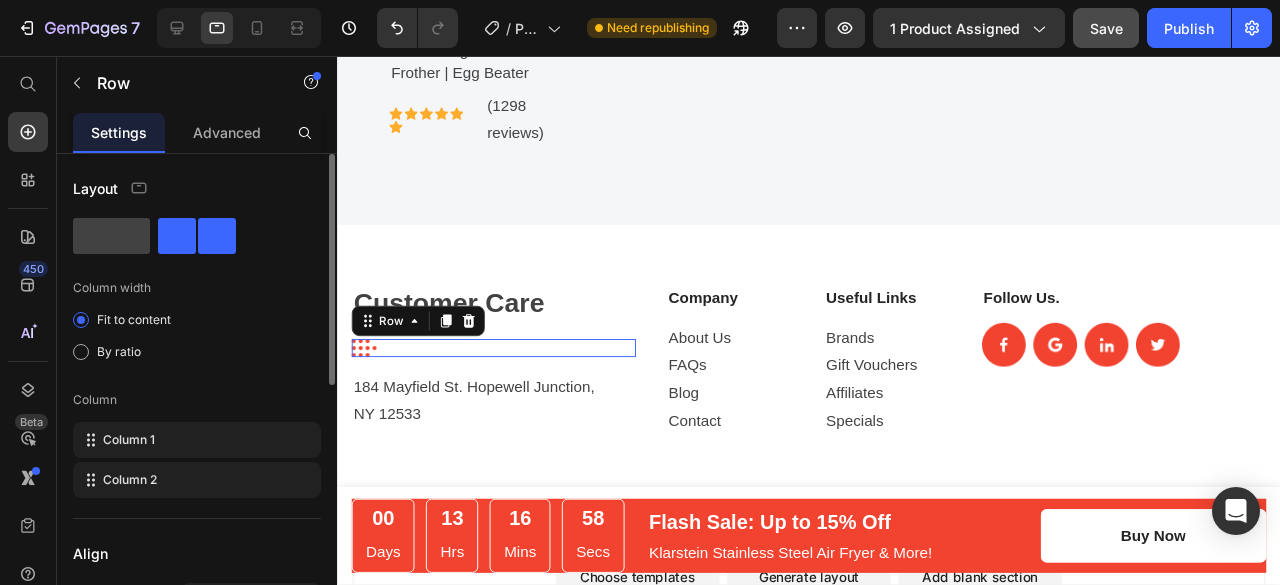 click on "Image Text block Row   0" at bounding box center [501, 363] 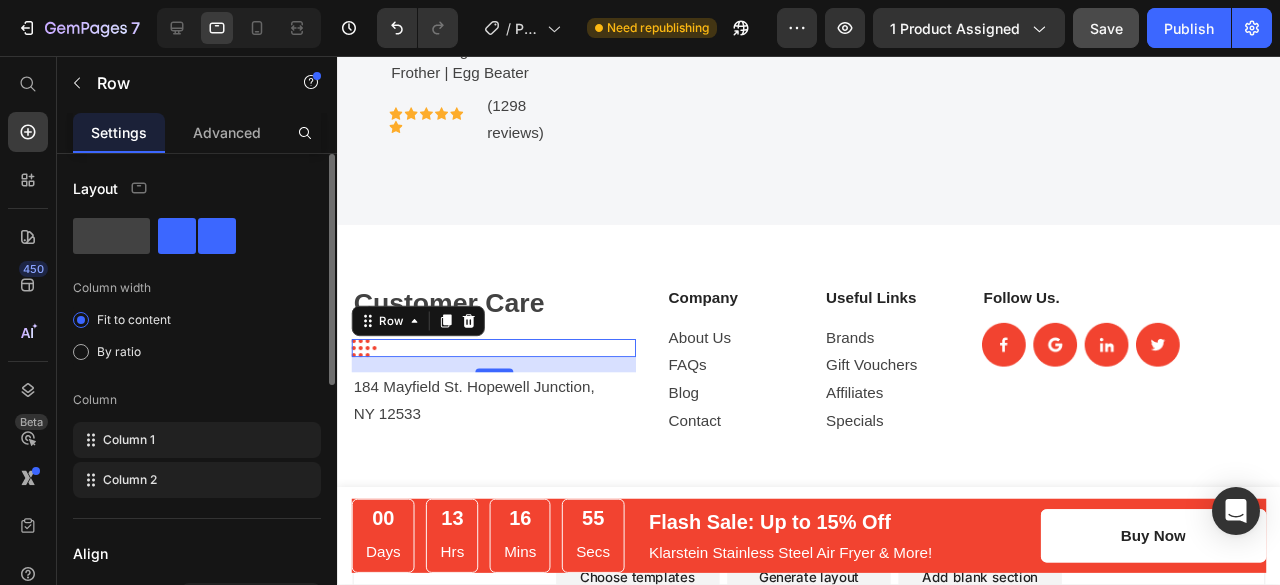 click on "Image Text block Row   16" at bounding box center (501, 363) 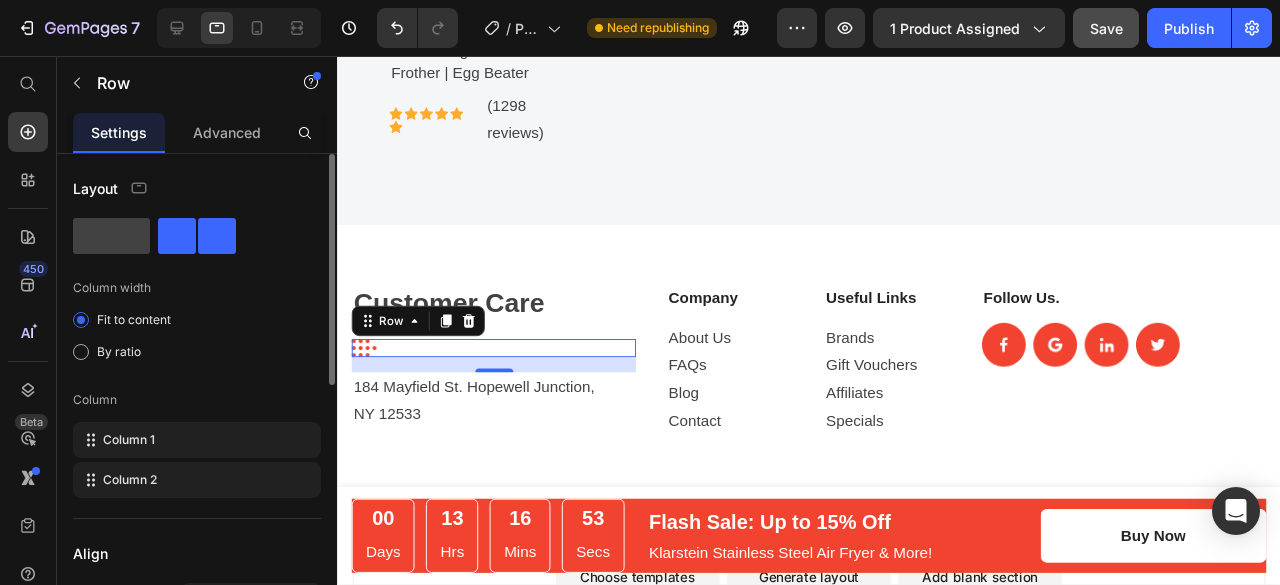 click on "Image Text block Row   16" at bounding box center (501, 363) 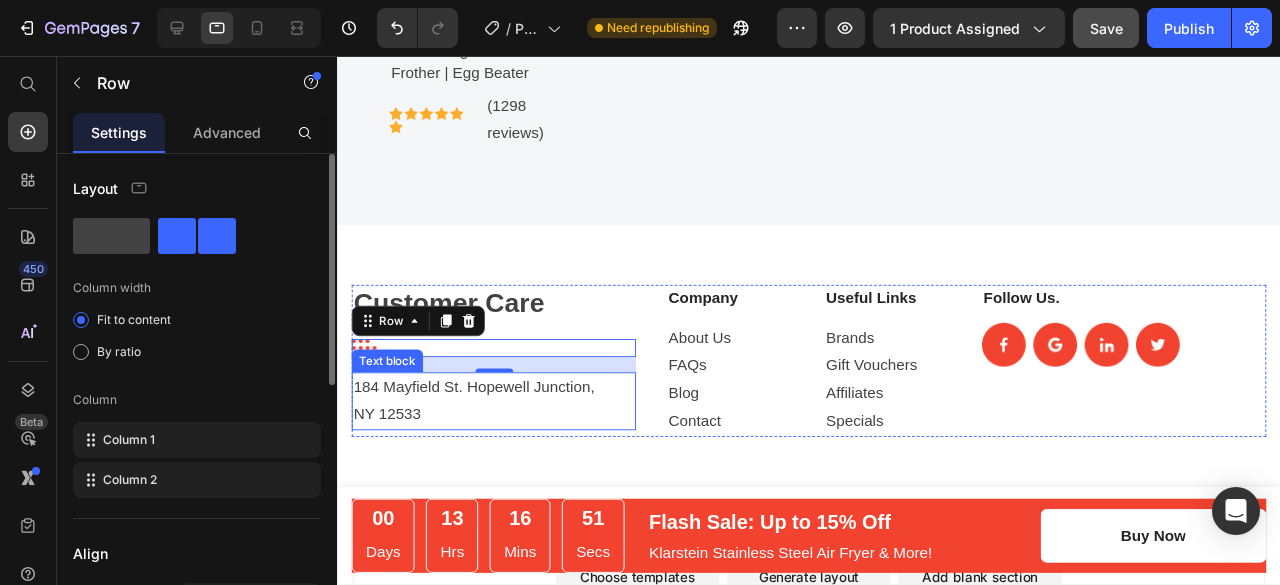 click on "184 Mayfield St. Hopewell Junction, [STATE] [ZIP]" at bounding box center [501, 420] 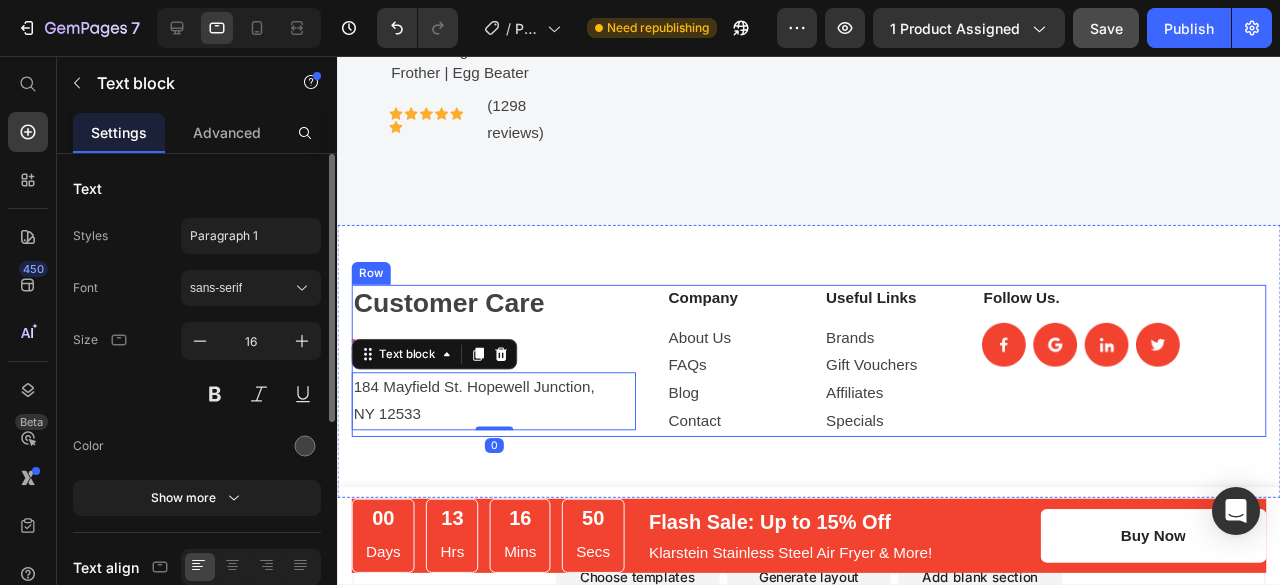 click on "Customer Care Heading Image Text block Row 184 Mayfield St. Hopewell Junction, [STATE] [ZIP] Text block 0" at bounding box center (501, 376) 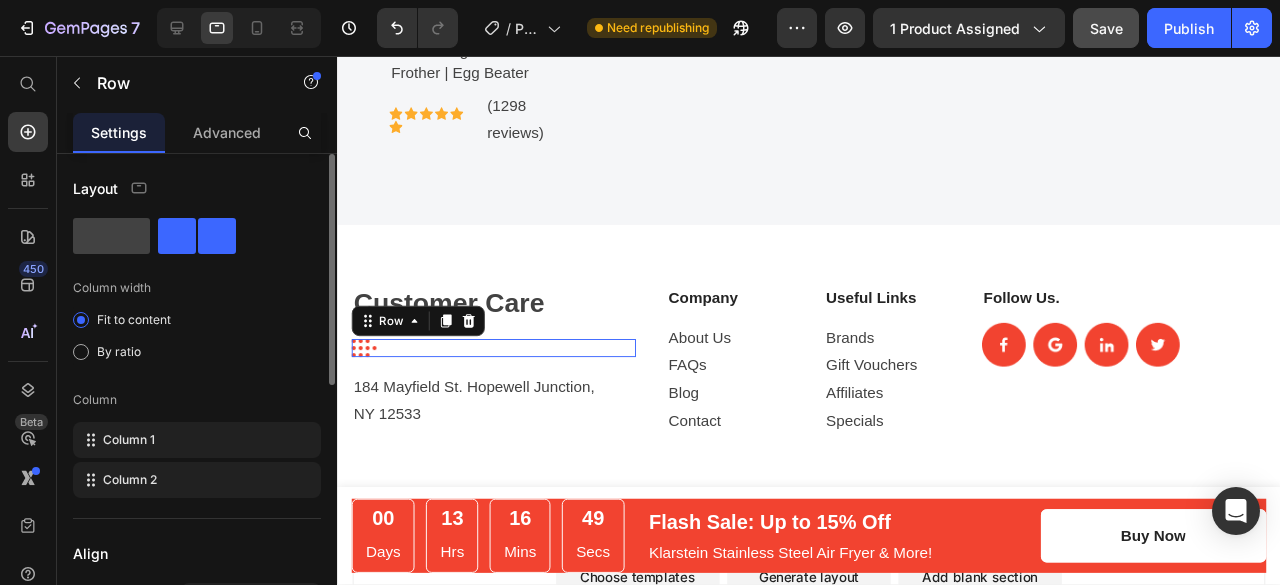 click on "Image Text block Row   0" at bounding box center [501, 363] 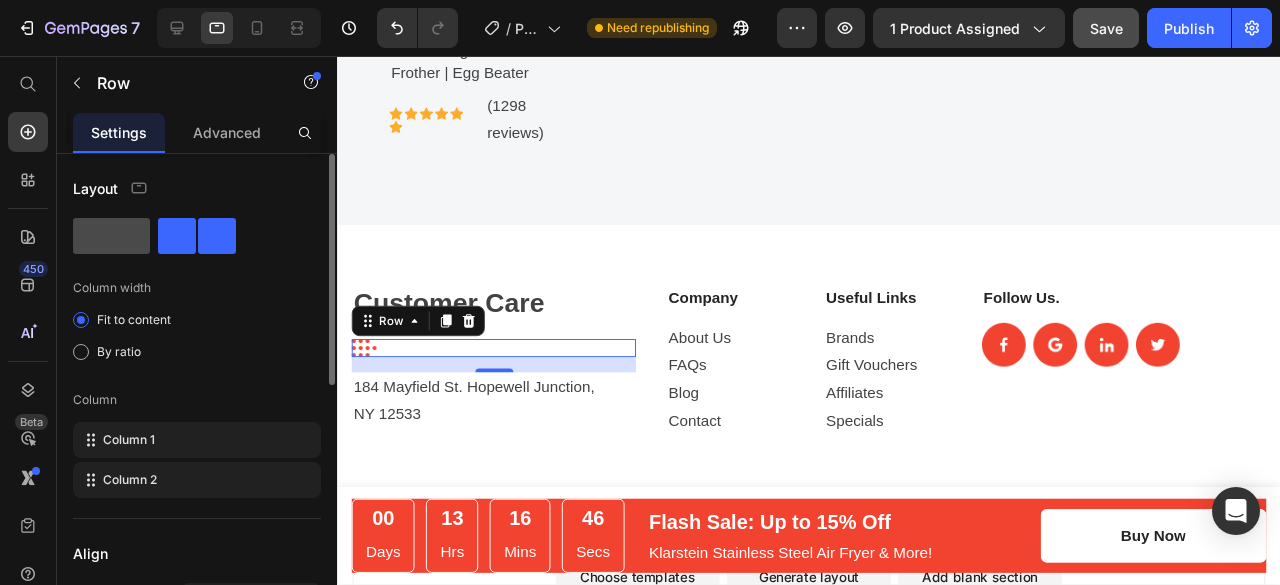 click 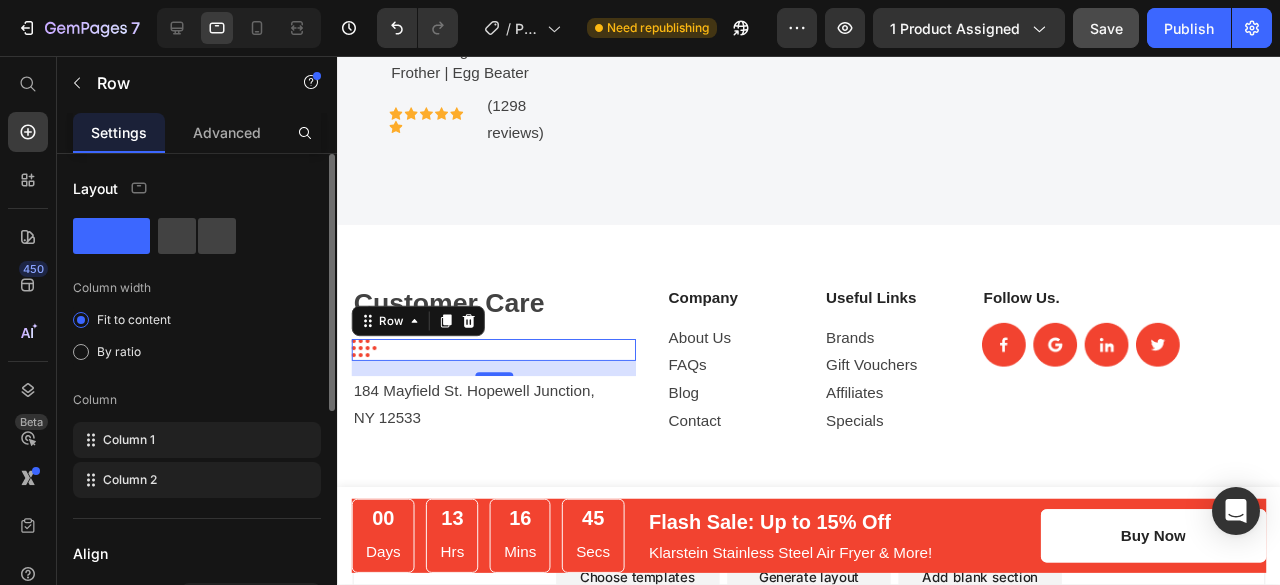 click 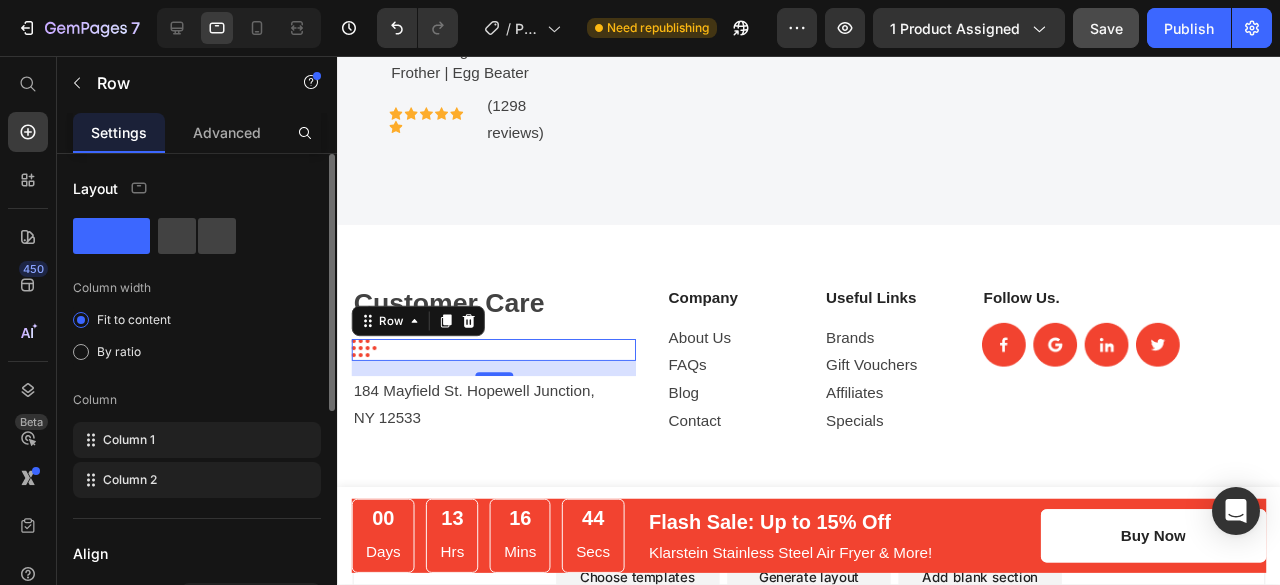 click 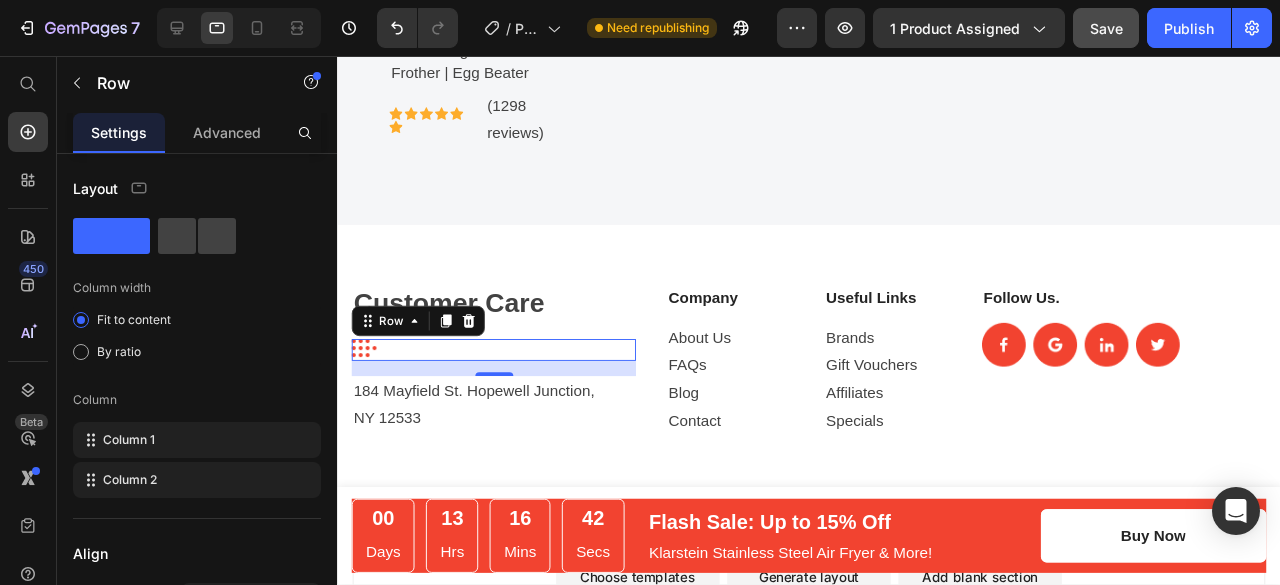 click on "Image Text block Row   16" at bounding box center [501, 365] 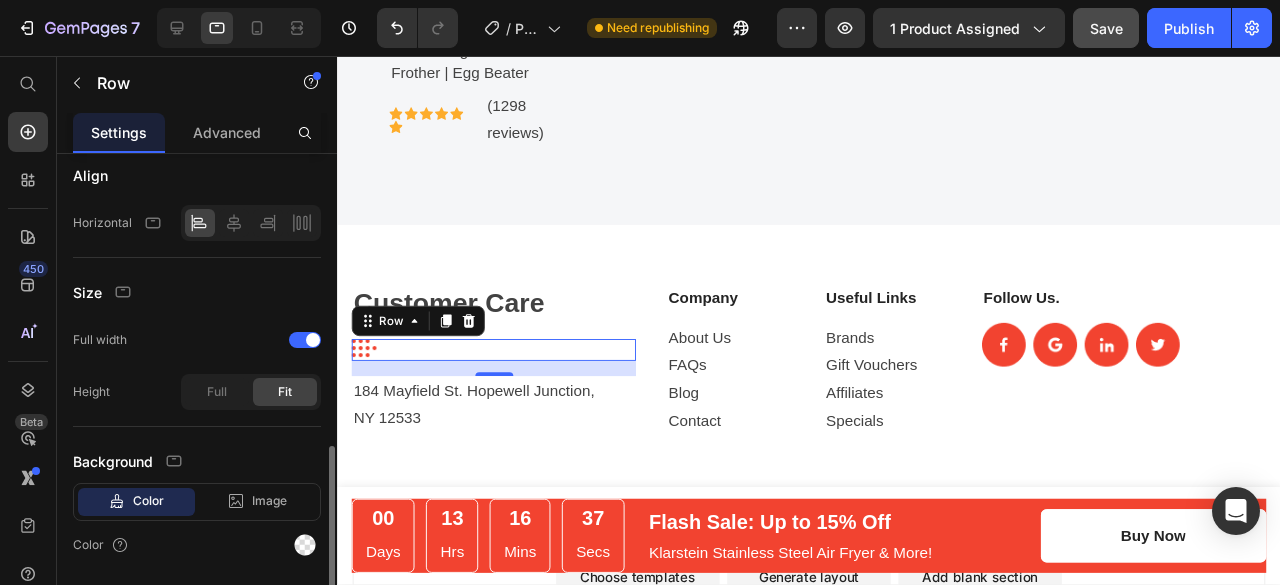 scroll, scrollTop: 438, scrollLeft: 0, axis: vertical 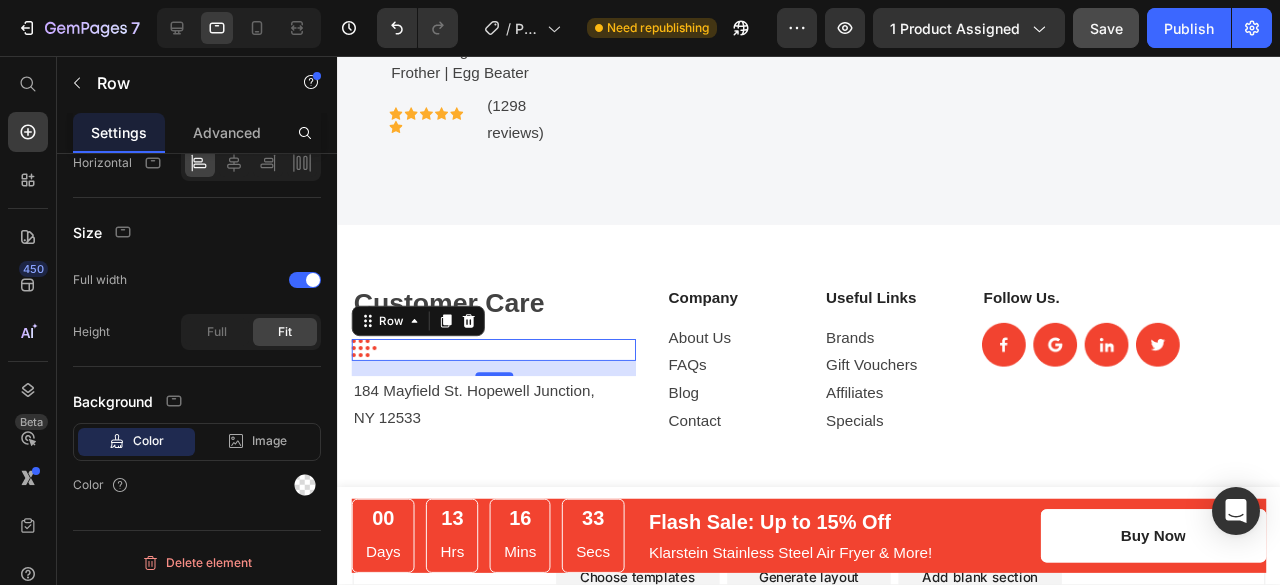 click on "Image Text block Row   16" at bounding box center (501, 365) 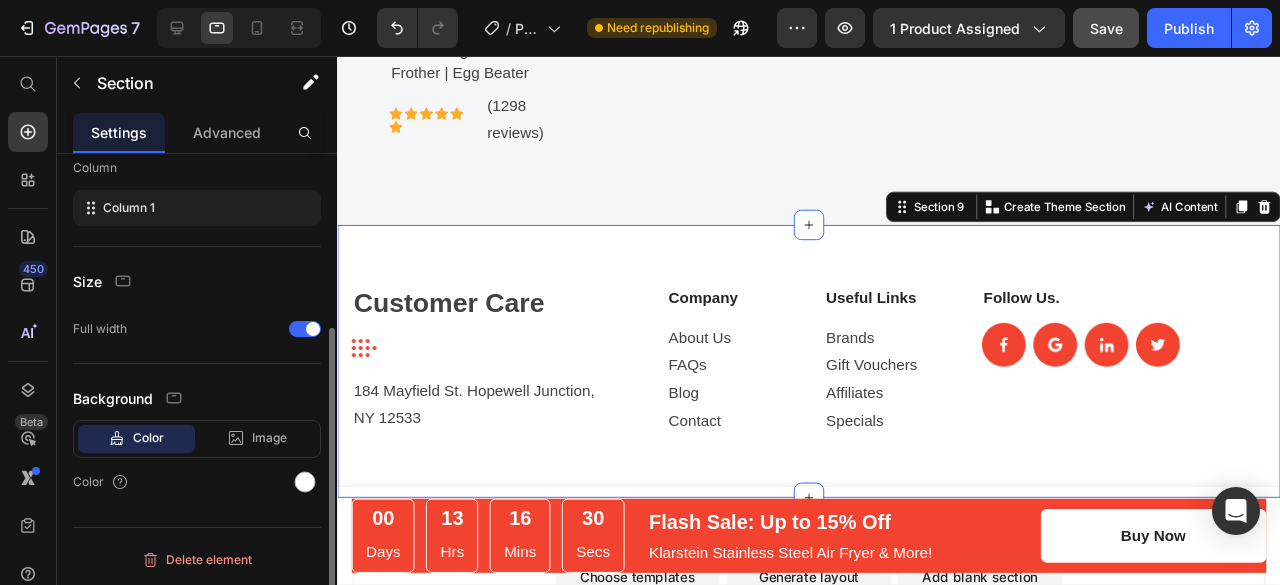 click on "Customer Care Heading Image Text block Row 184 Mayfield St. Hopewell Junction, [STATE] [ZIP] Text block Company Text block About Us FAQs Blog Contact Text block Useful Links Text block Brands Gift Vouchers Affiliates Specials Text block Row Follow Us. Text block Image Image Image Image Row Row Section 9 You can create reusable sections Create Theme Section AI Content Write with GemAI What would you like to describe here? Tone and Voice Persuasive Product Show more Generate" at bounding box center [833, 377] 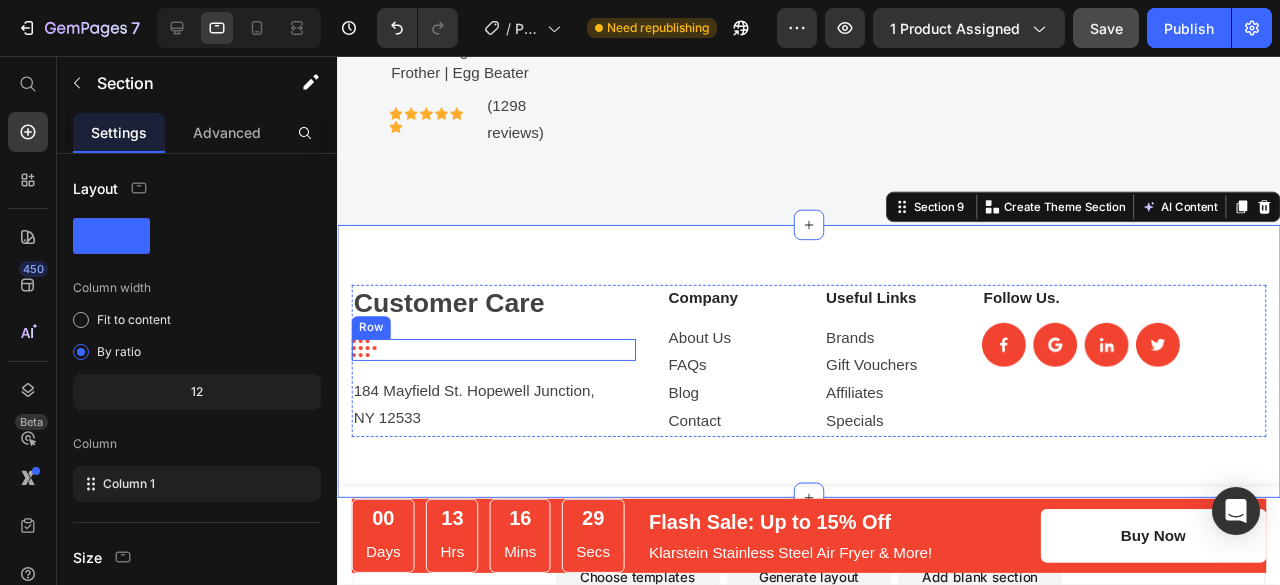 click on "Image Text block Row" at bounding box center (501, 365) 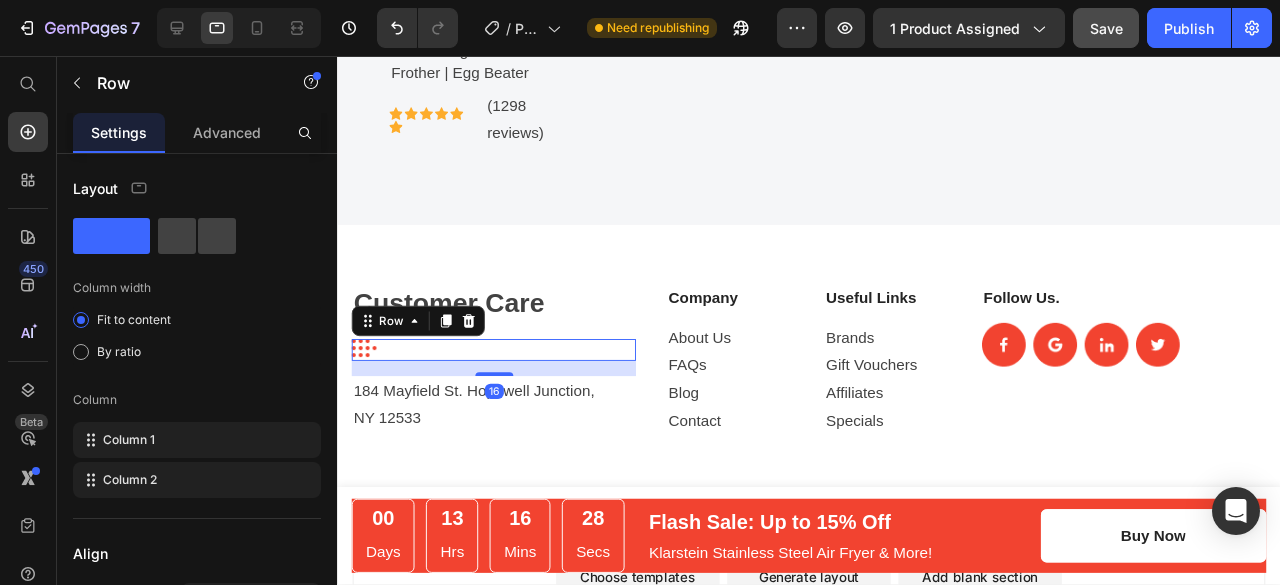 click on "Image Text block Row   16" at bounding box center [501, 365] 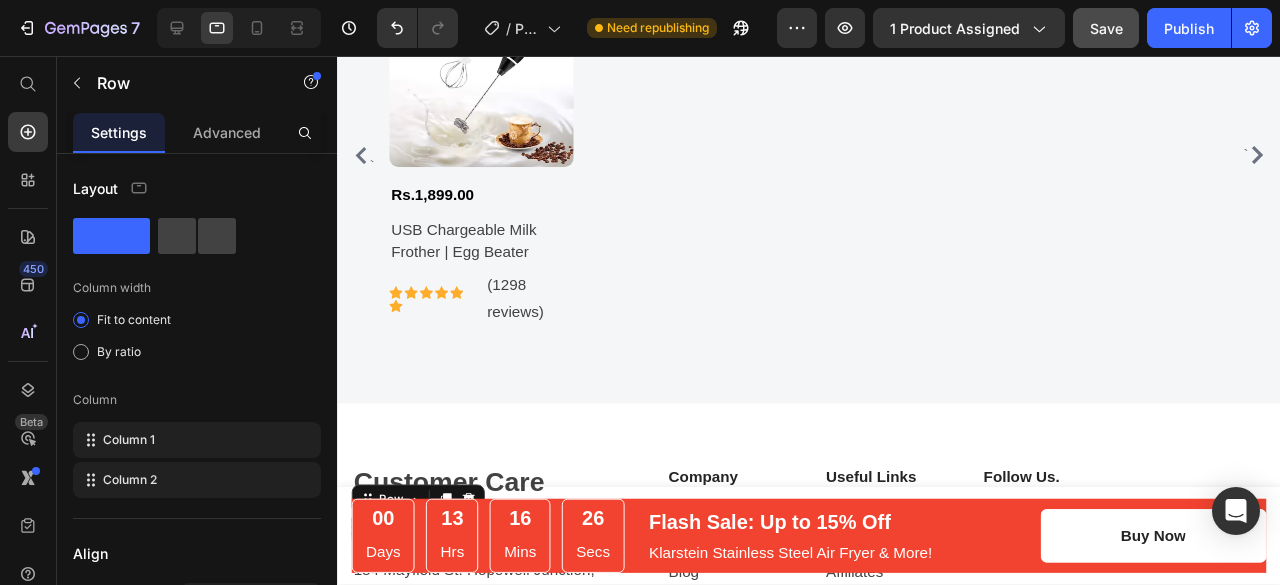 scroll, scrollTop: 5338, scrollLeft: 0, axis: vertical 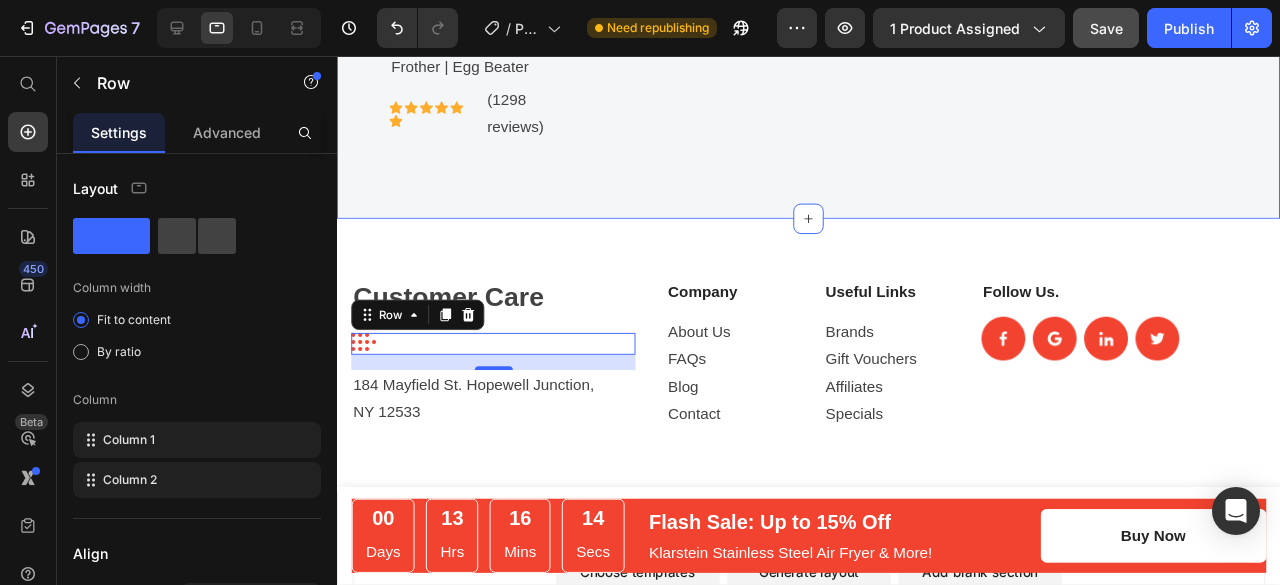 click on "Customers Also Bought Heading Row ` Product Images Rs.1,899.00 (P) Price USB Chargeable Milk Frother | Egg Beater (P) Title                Icon                Icon                Icon                Icon                Icon                Icon Icon List Hoz (1298 reviews) Text block Row Row ` Product List Row Section 8" at bounding box center [833, -89] 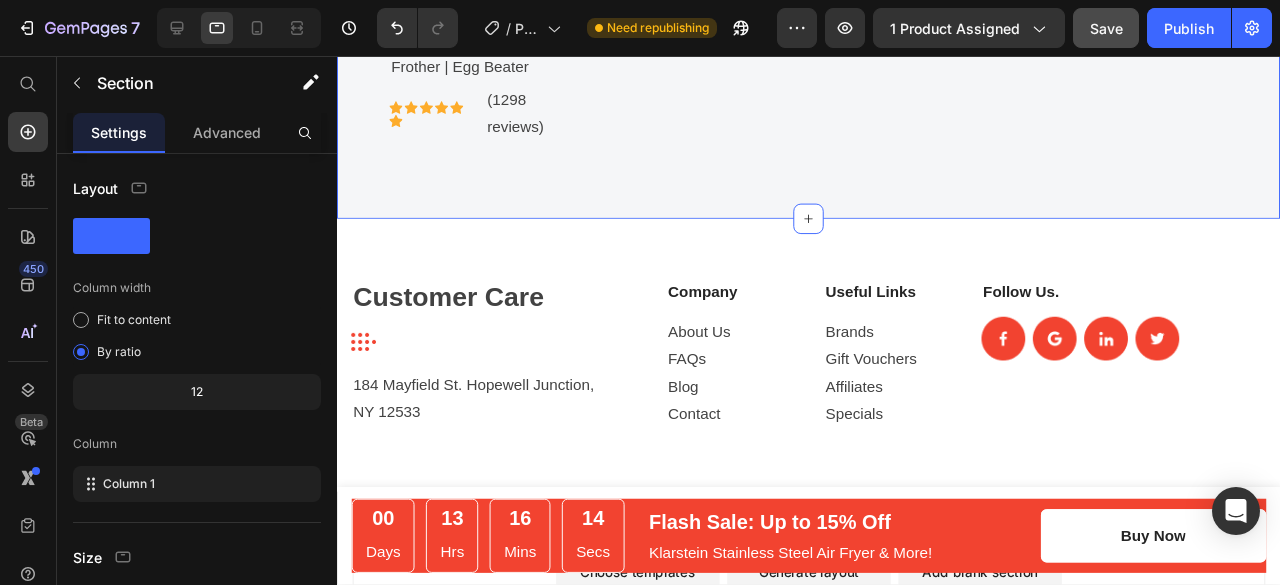click on "Customers Also Bought Heading Row ` Product Images Rs.1,899.00 (P) Price USB Chargeable Milk Frother | Egg Beater (P) Title                Icon                Icon                Icon                Icon                Icon                Icon Icon List Hoz (1298 reviews) Text block Row Row ` Product List Row Section 8   You can create reusable sections Create Theme Section AI Content Write with GemAI What would you like to describe here? Tone and Voice Persuasive Product USB Chargeable Milk Frother | Egg Beater Show more Generate" at bounding box center [833, -89] 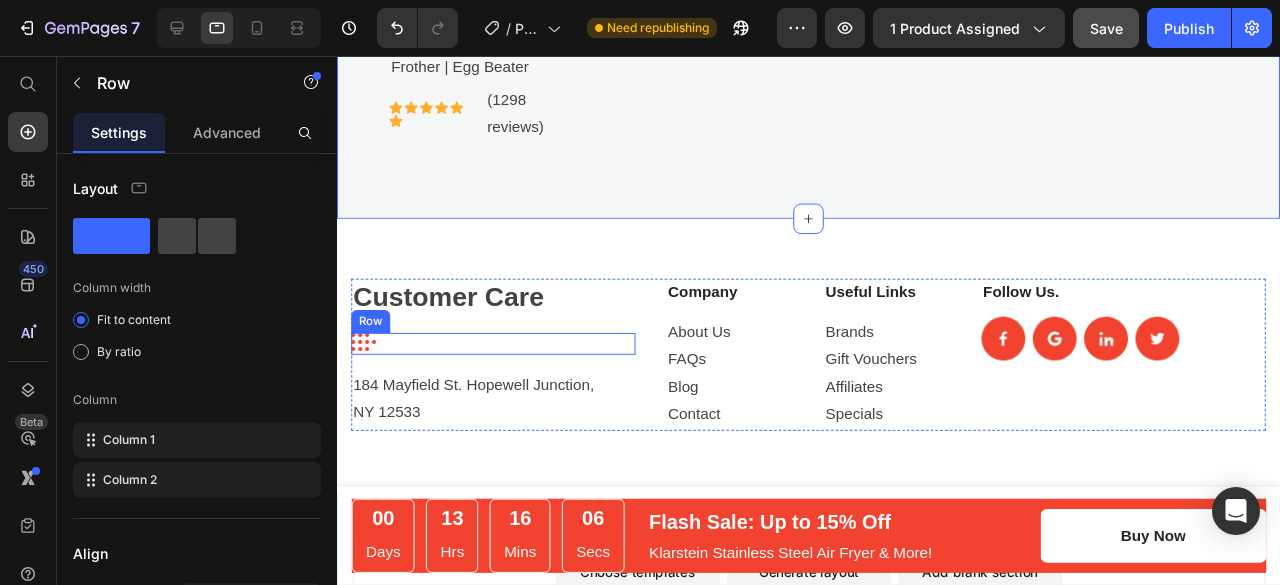 click on "Image Text block Row" at bounding box center (501, 359) 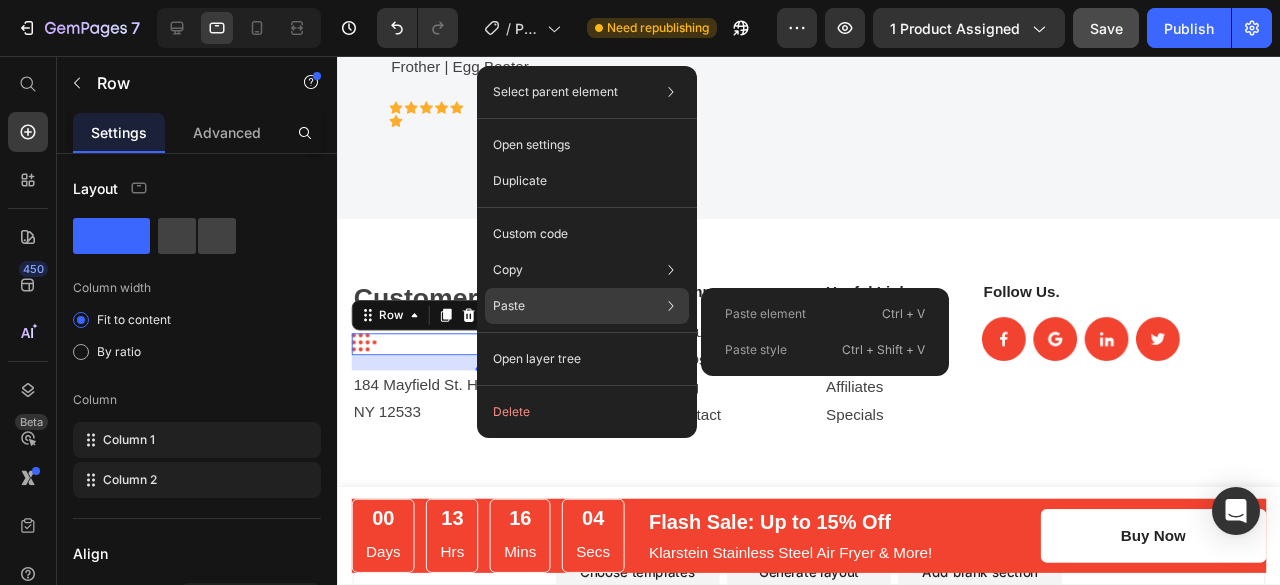 click on "Paste Paste element  Ctrl + V Paste style  Ctrl + Shift + V" 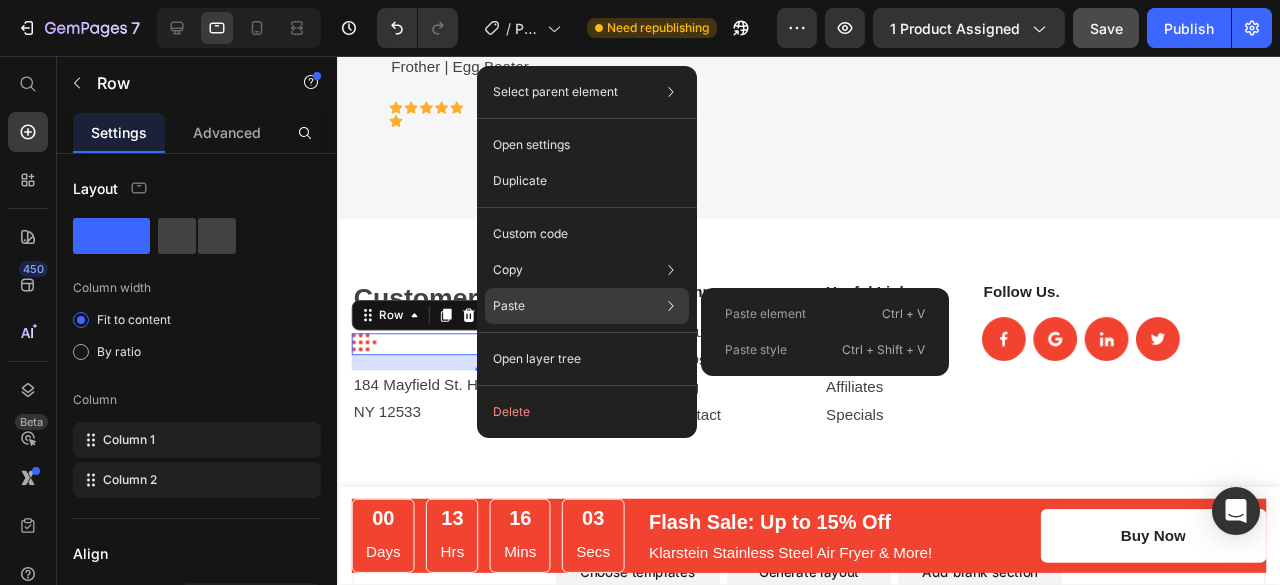 click on "Paste Paste element  Ctrl + V Paste style  Ctrl + Shift + V" 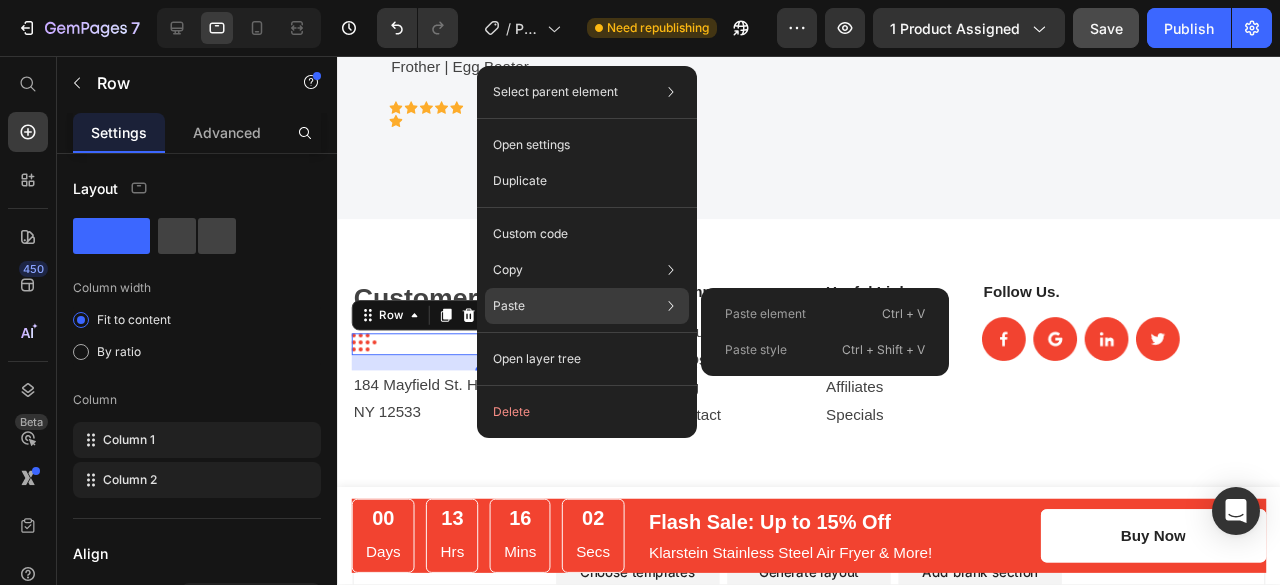 click on "Paste Paste element  Ctrl + V Paste style  Ctrl + Shift + V" 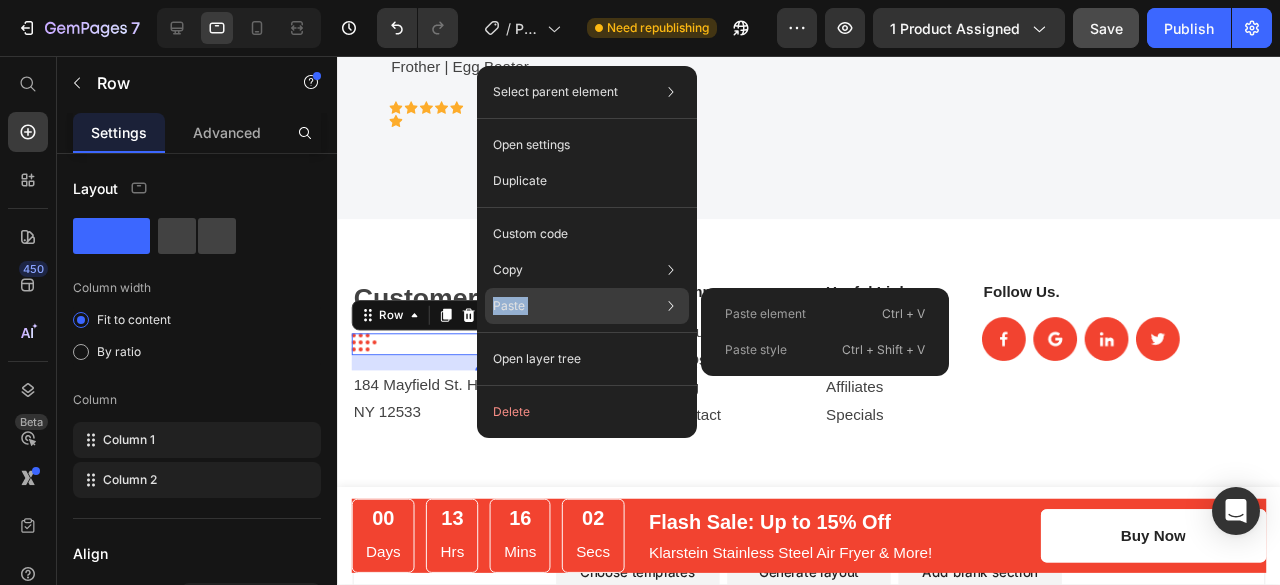 click on "Paste Paste element  Ctrl + V Paste style  Ctrl + Shift + V" 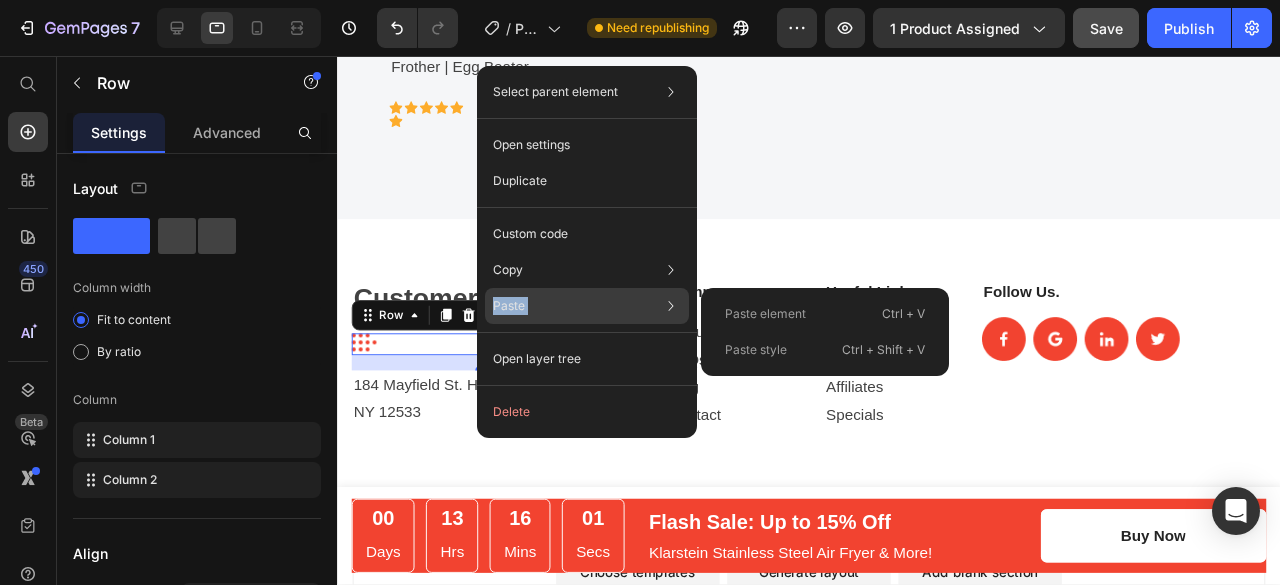 click on "Paste" at bounding box center [509, 306] 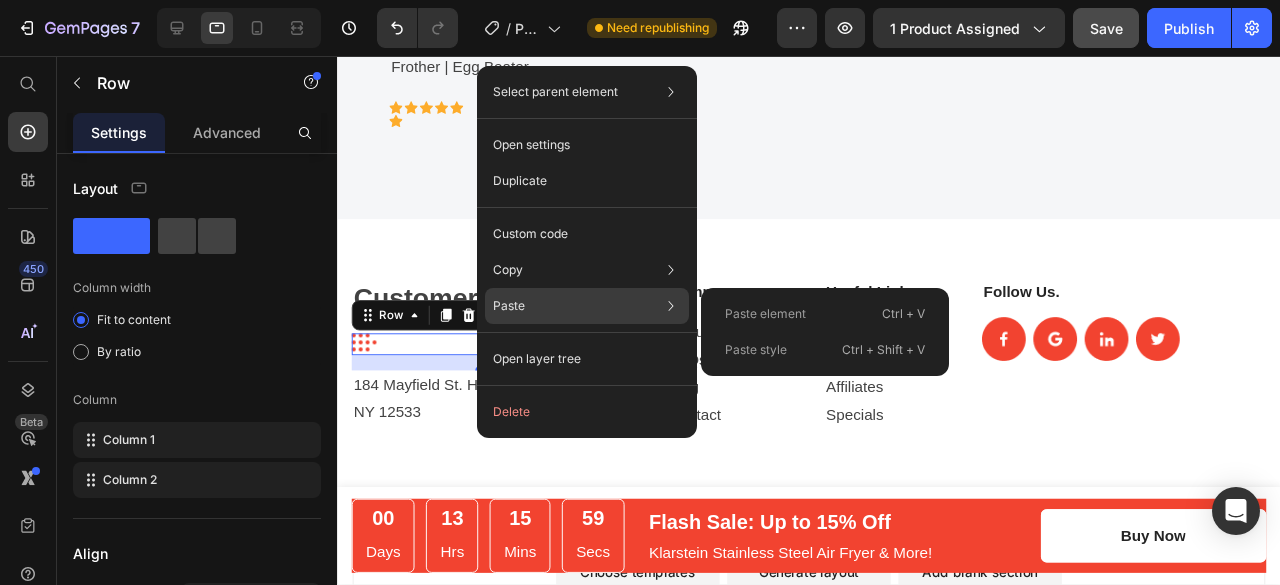 click on "Paste" at bounding box center [509, 306] 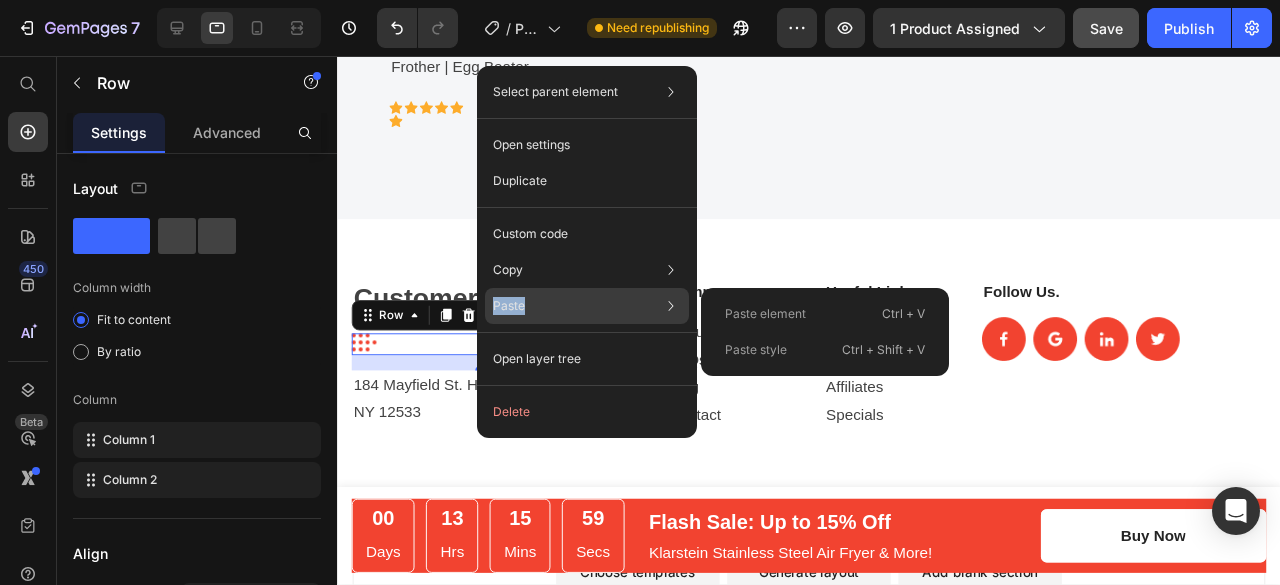 click on "Paste" at bounding box center [509, 306] 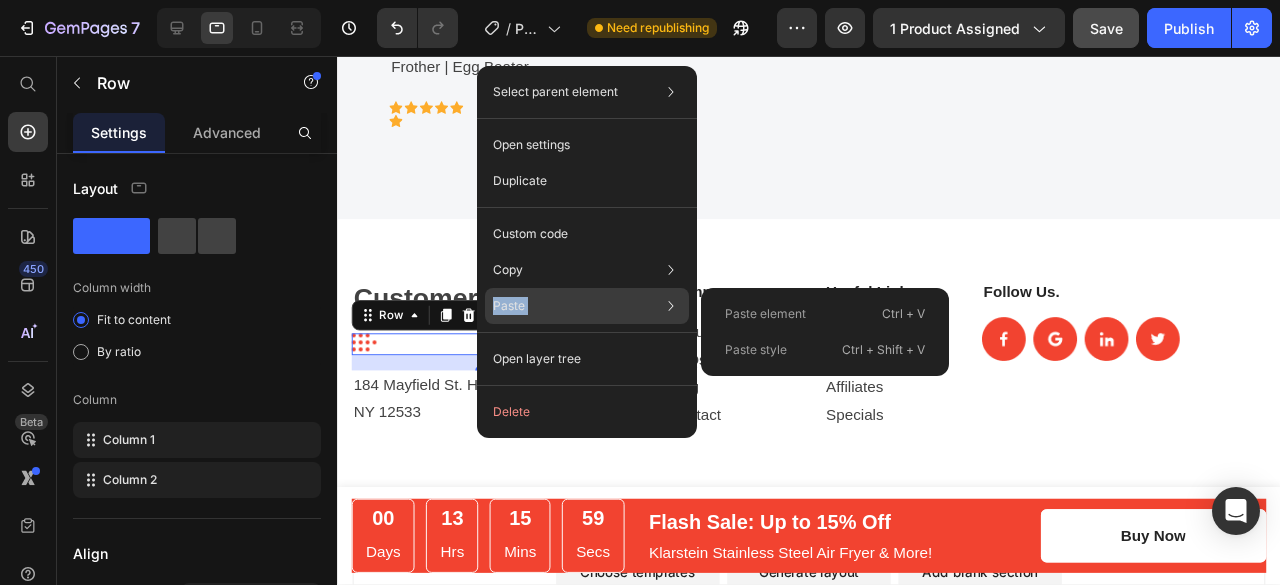 click on "Paste" at bounding box center [509, 306] 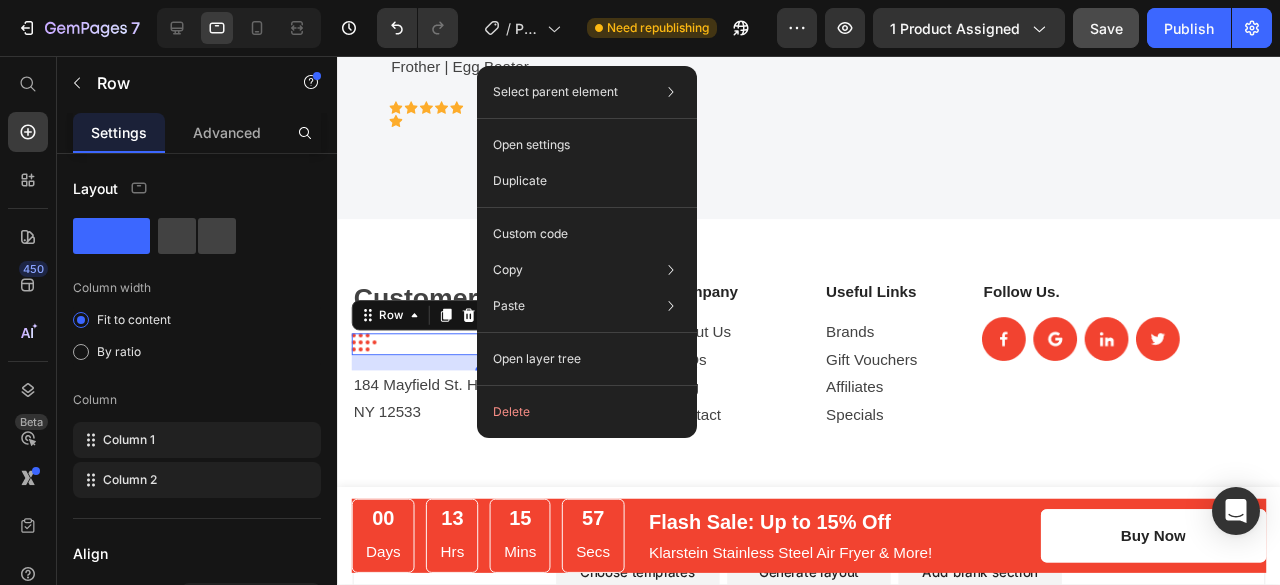 drag, startPoint x: 1088, startPoint y: 364, endPoint x: 429, endPoint y: 324, distance: 660.2128 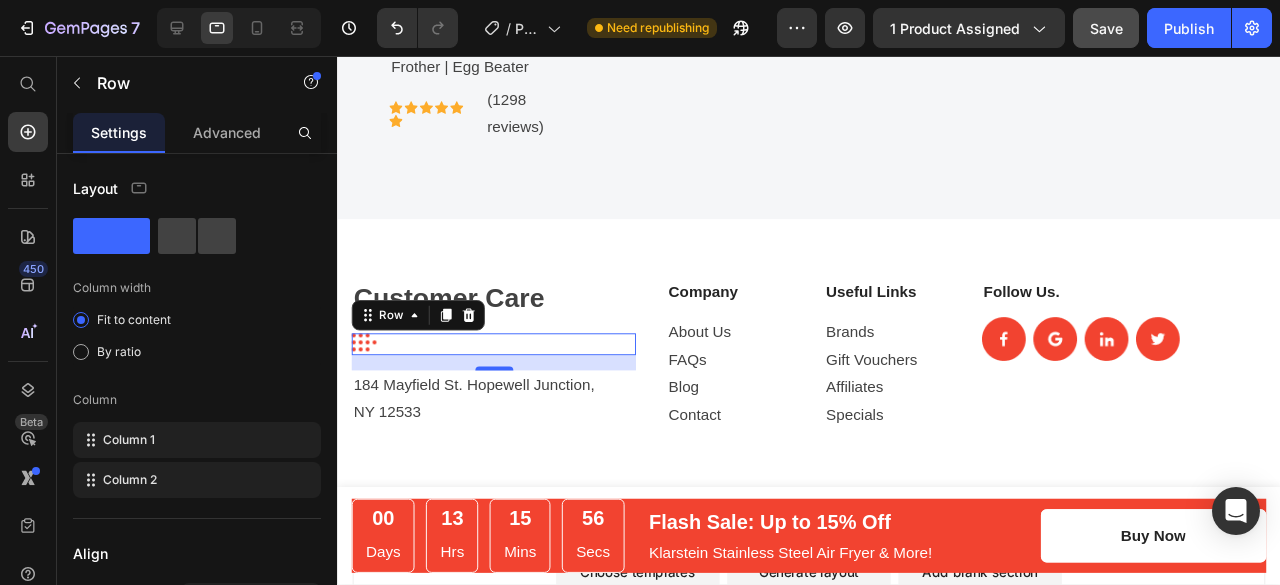 click on "Image Text block Row   16" at bounding box center [501, 359] 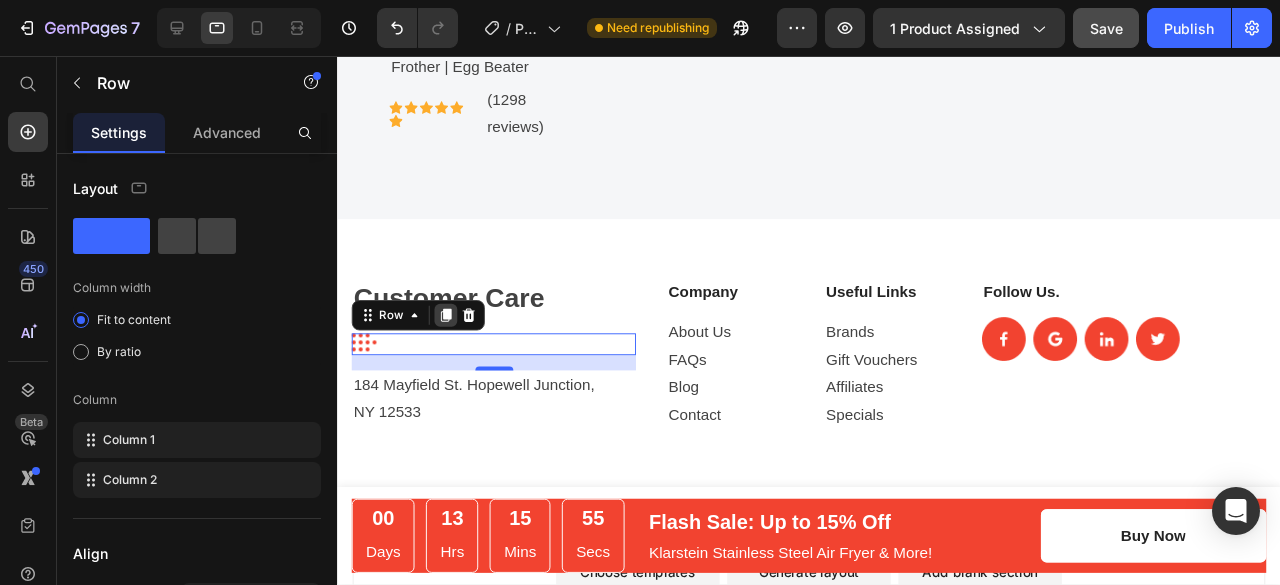 click 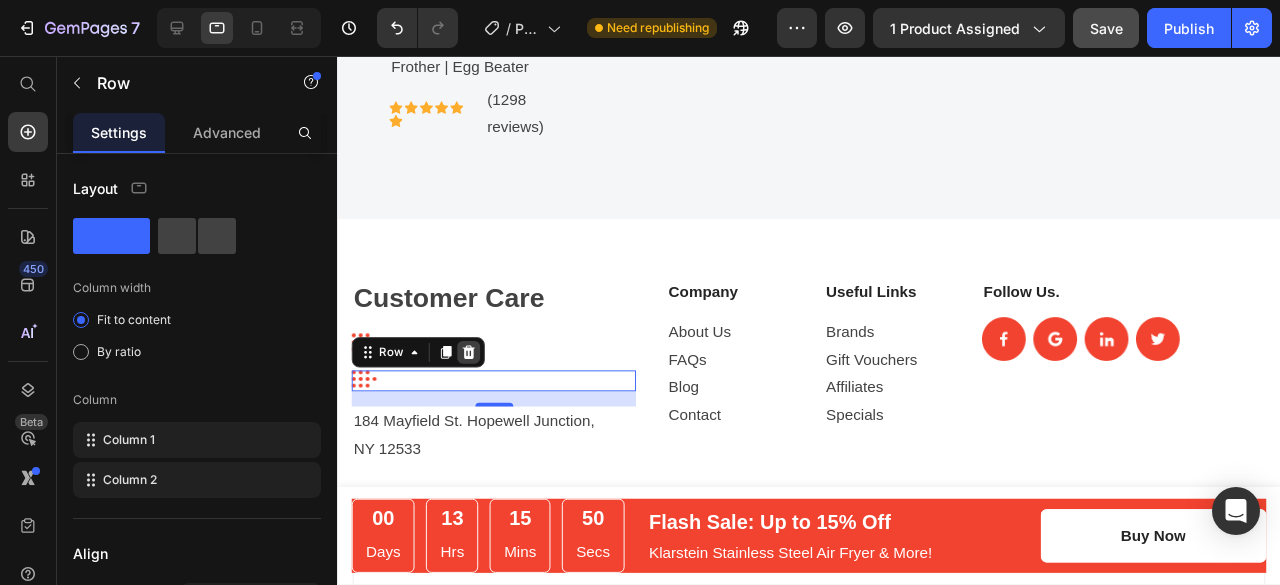 click 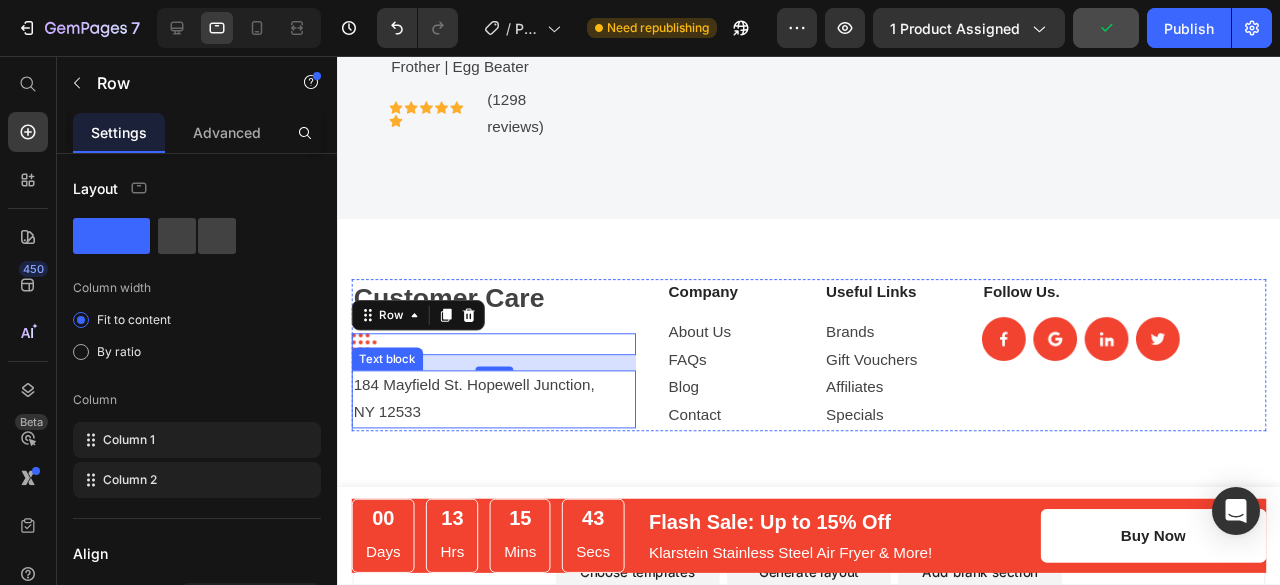click on "184 Mayfield St. Hopewell Junction, [STATE] [ZIP]" at bounding box center [501, 418] 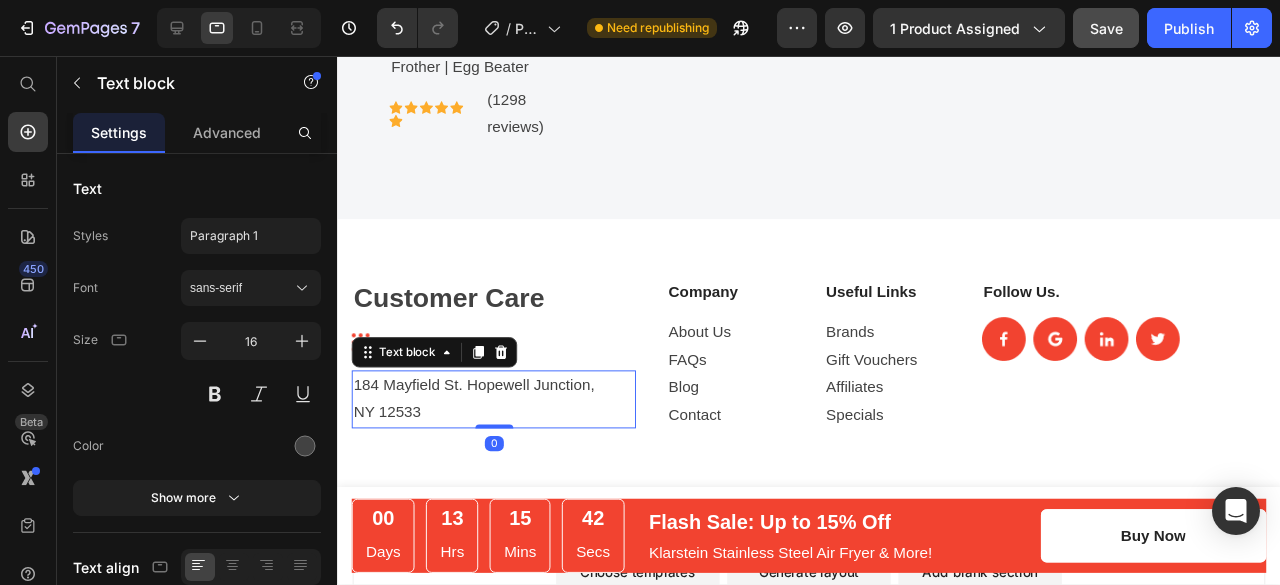 click on "184 Mayfield St. Hopewell Junction, [STATE] [ZIP]" at bounding box center [501, 418] 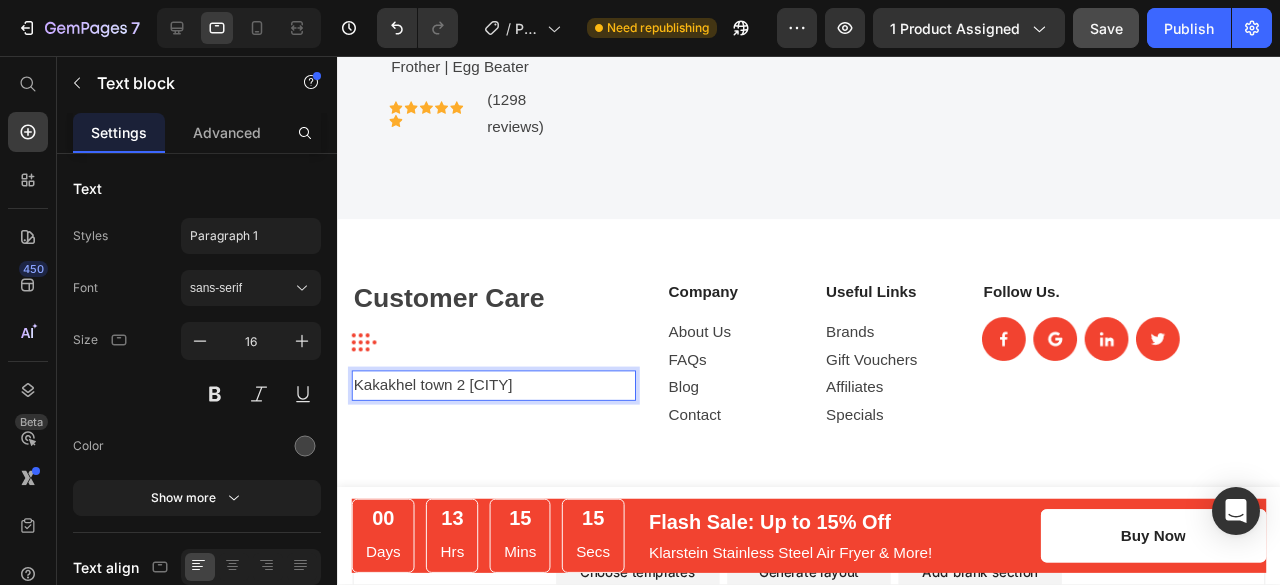 click on "Kakakhel town 2 [CITY]" at bounding box center [501, 403] 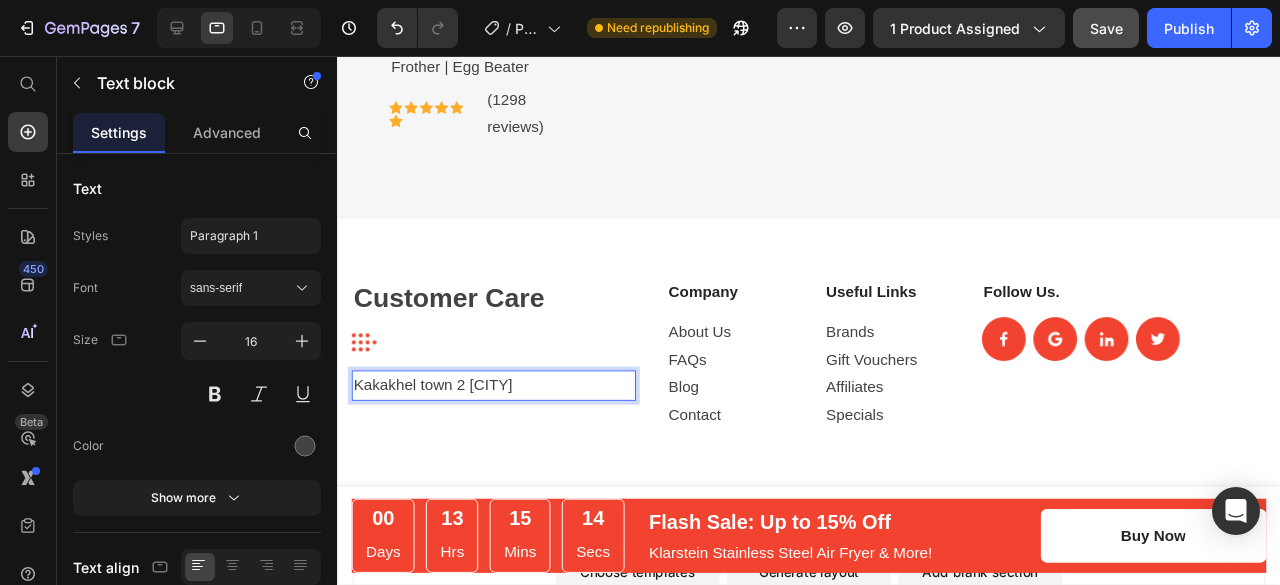 scroll, scrollTop: 5340, scrollLeft: 0, axis: vertical 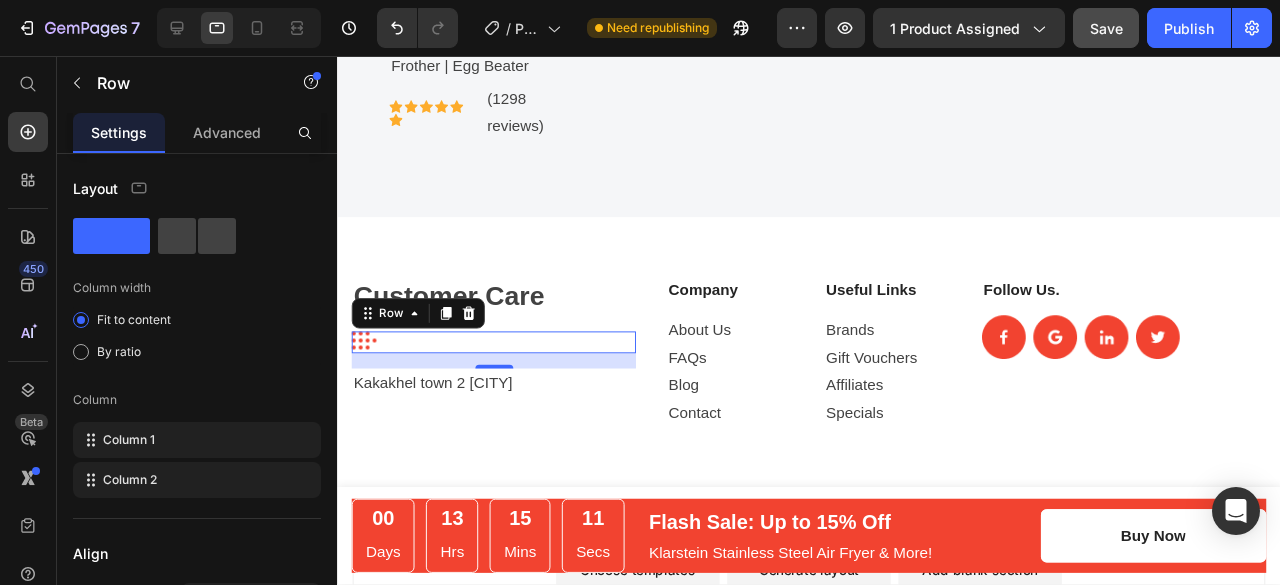click on "Image Text block Row   16" at bounding box center [501, 357] 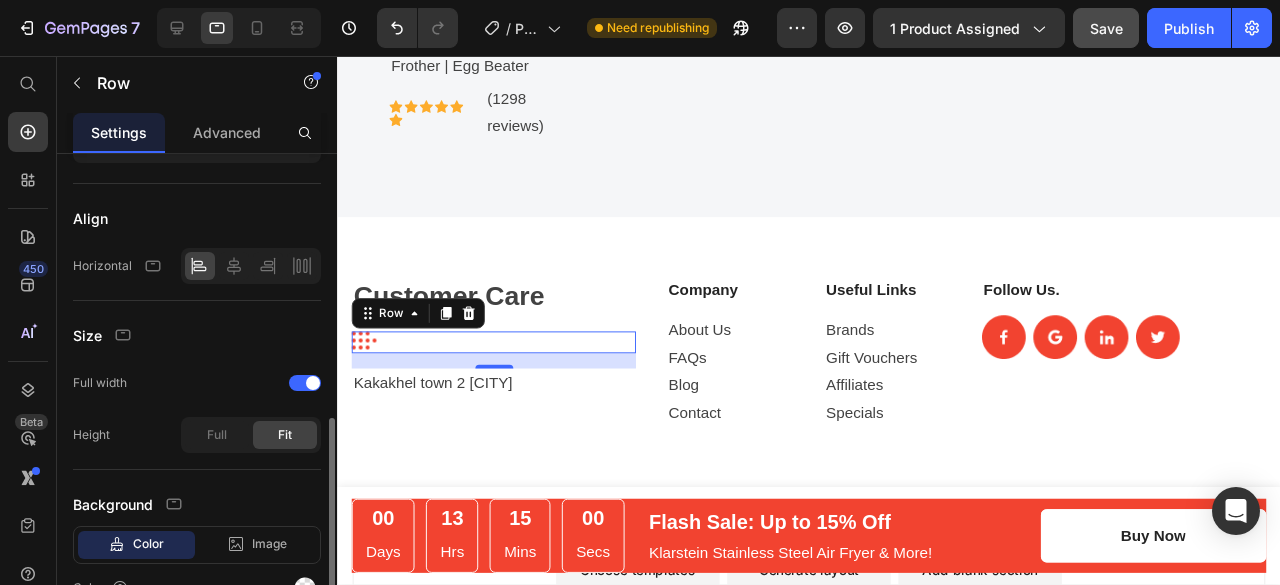 scroll, scrollTop: 438, scrollLeft: 0, axis: vertical 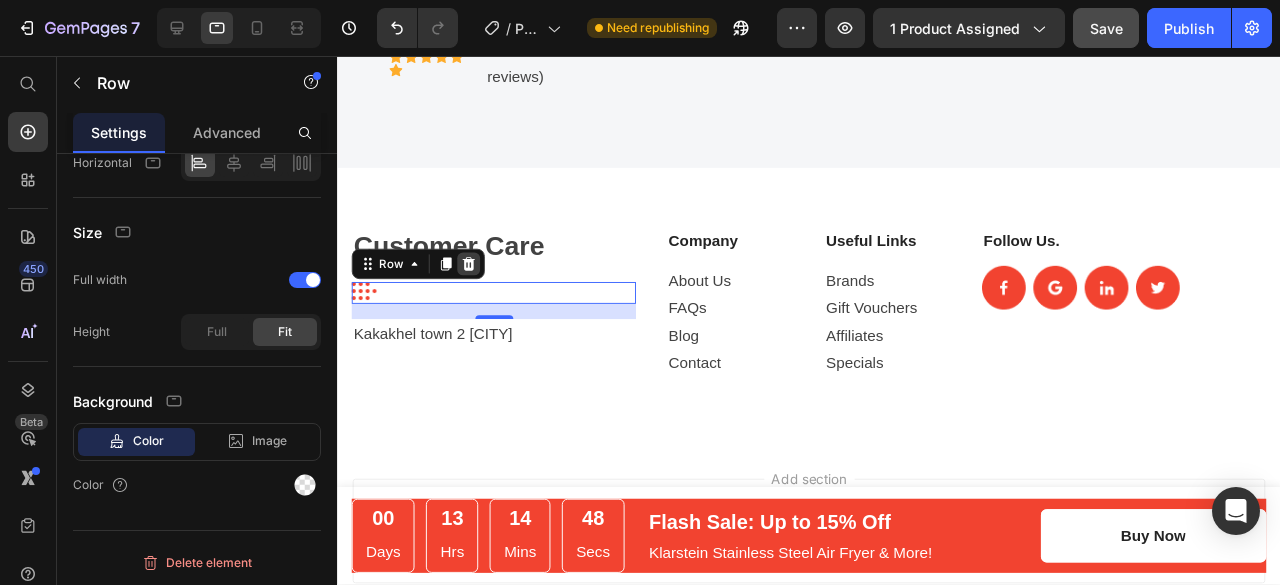 click 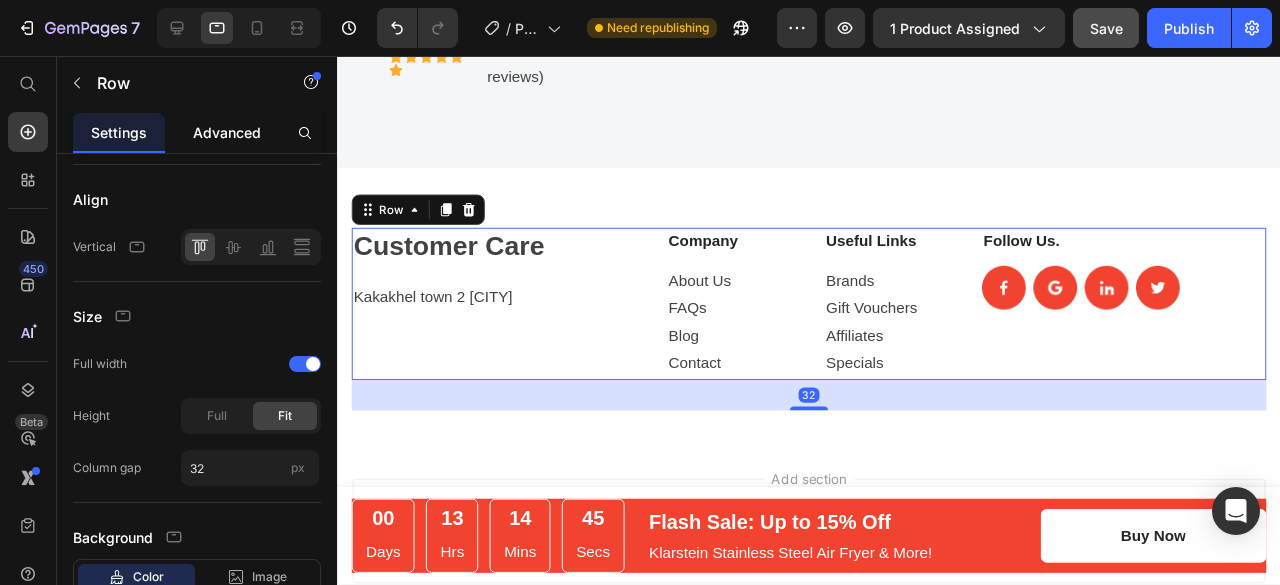 click on "Advanced" at bounding box center [227, 132] 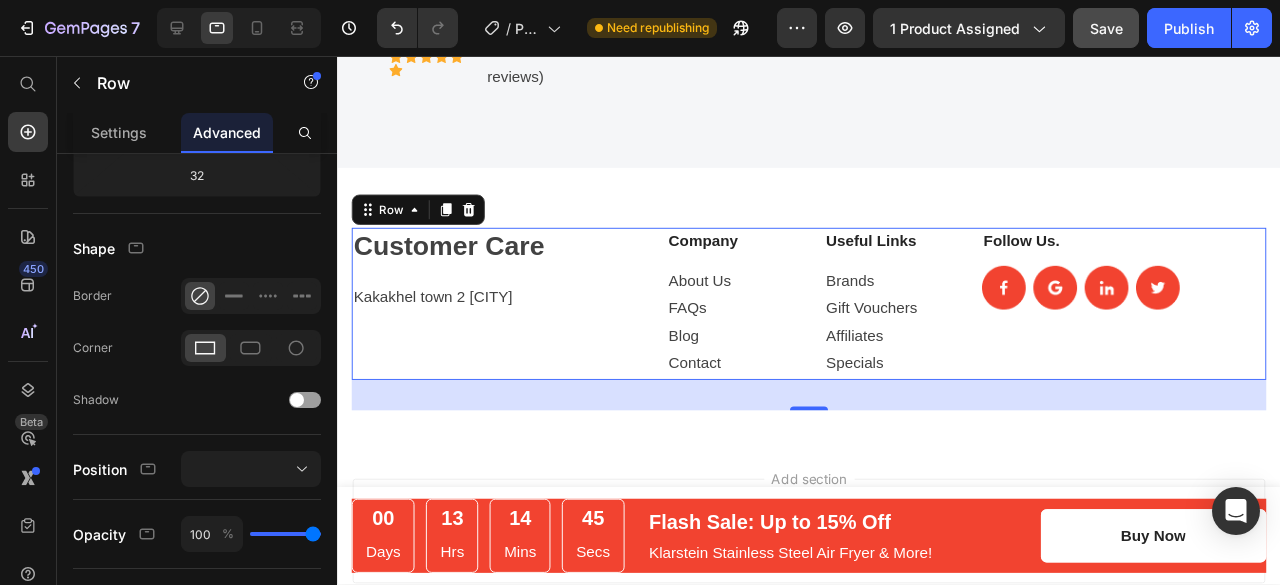 scroll, scrollTop: 0, scrollLeft: 0, axis: both 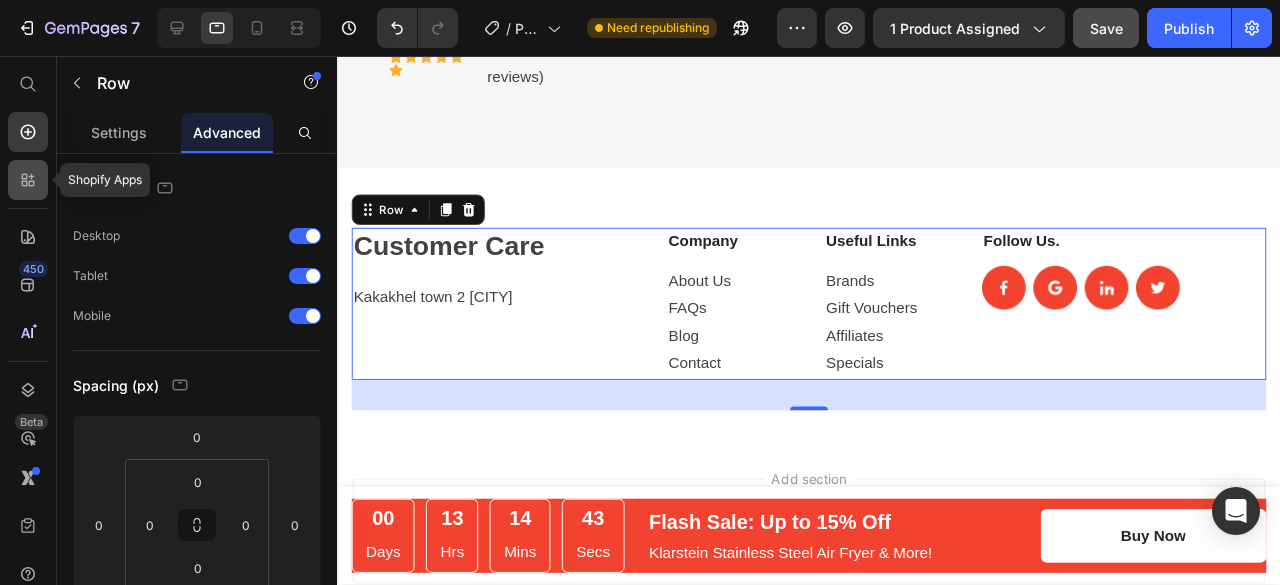 click 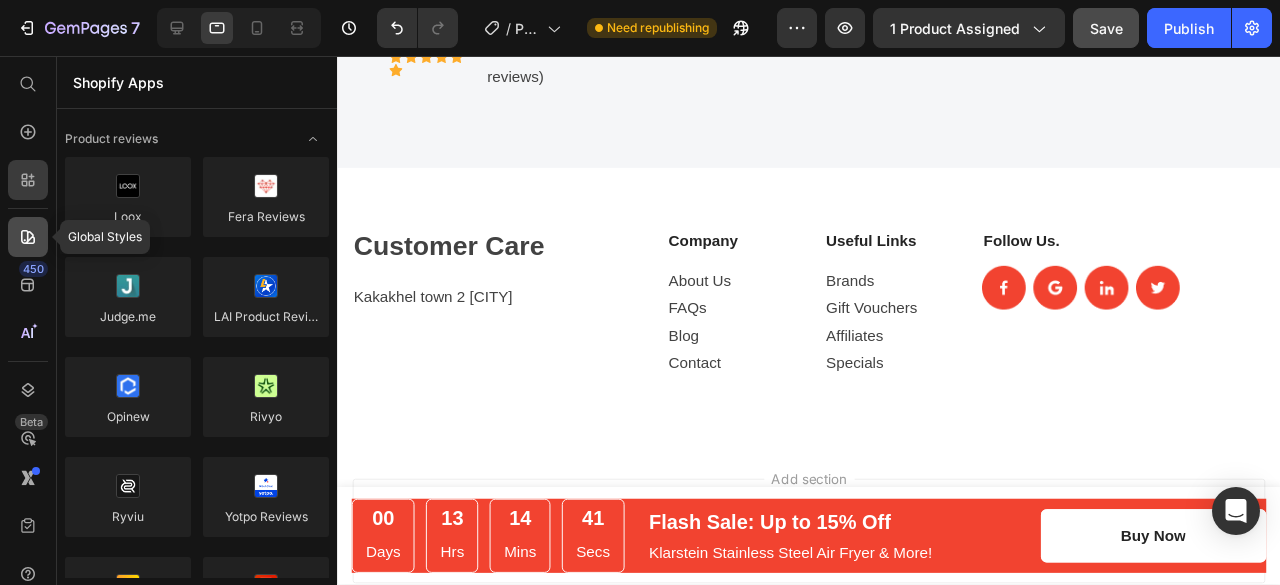 click 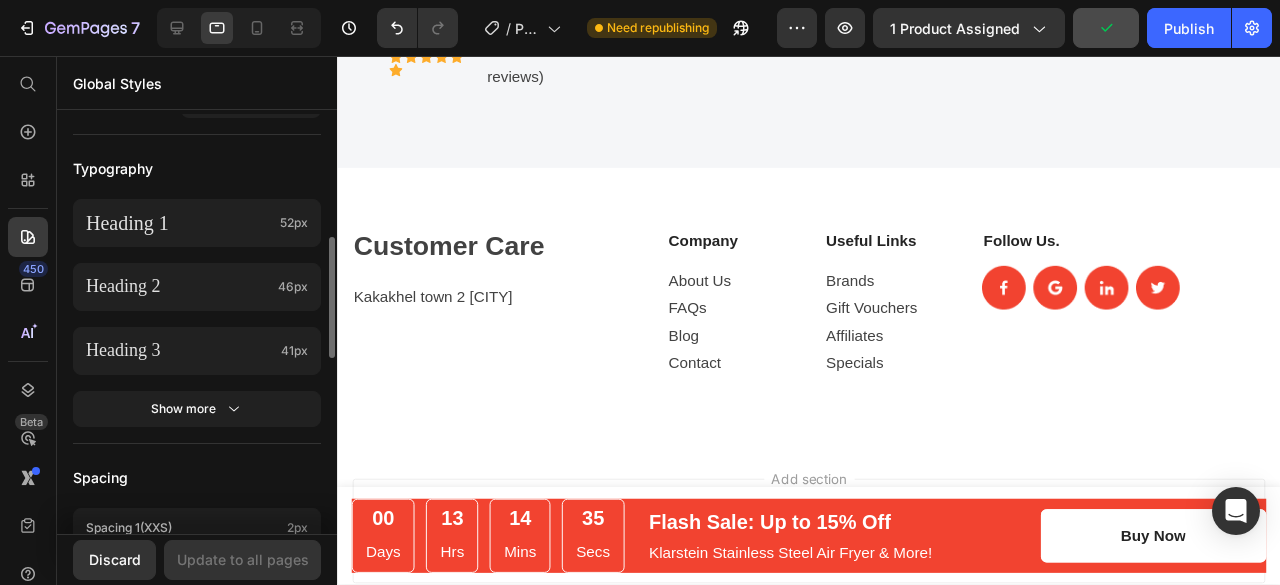 scroll, scrollTop: 434, scrollLeft: 0, axis: vertical 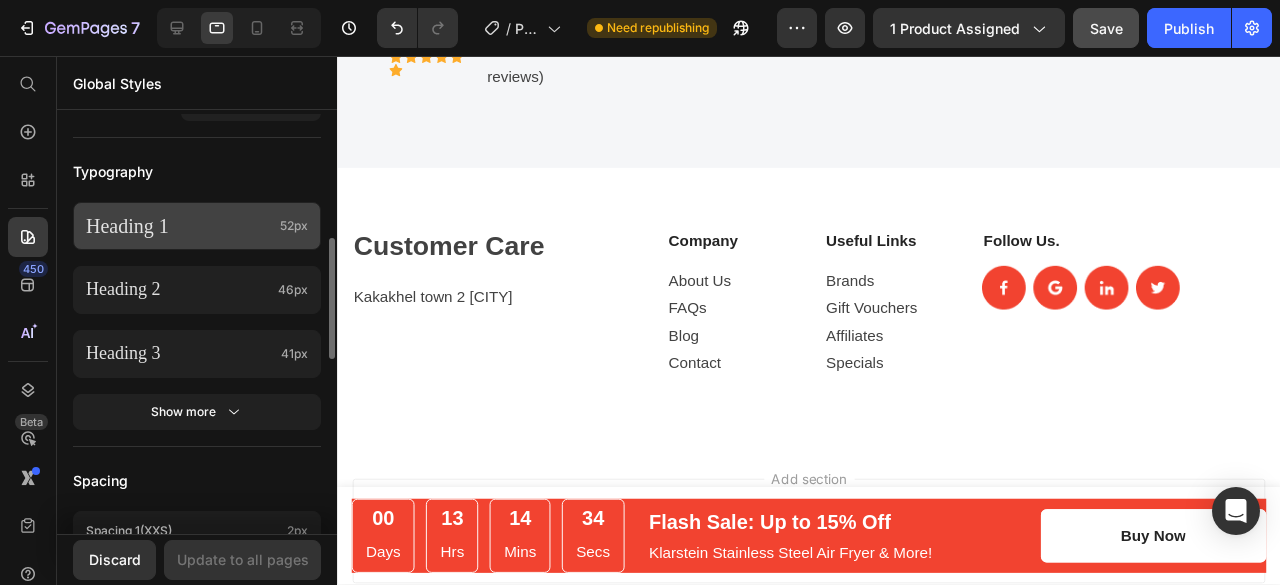 click on "Heading 1" at bounding box center [179, 226] 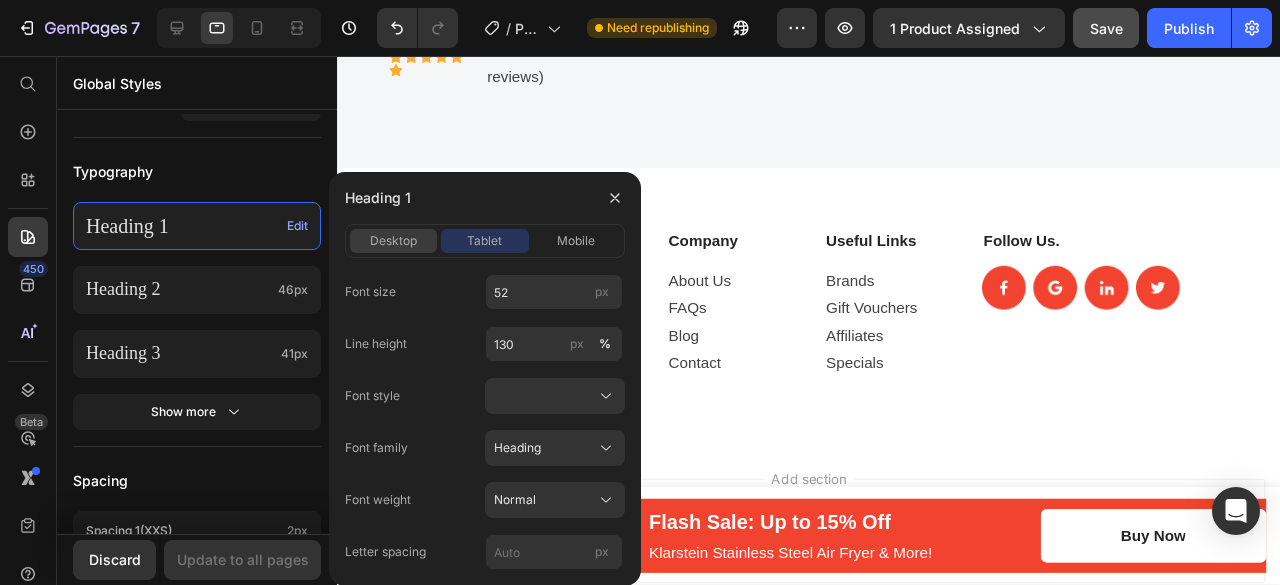 click on "desktop" at bounding box center (393, 241) 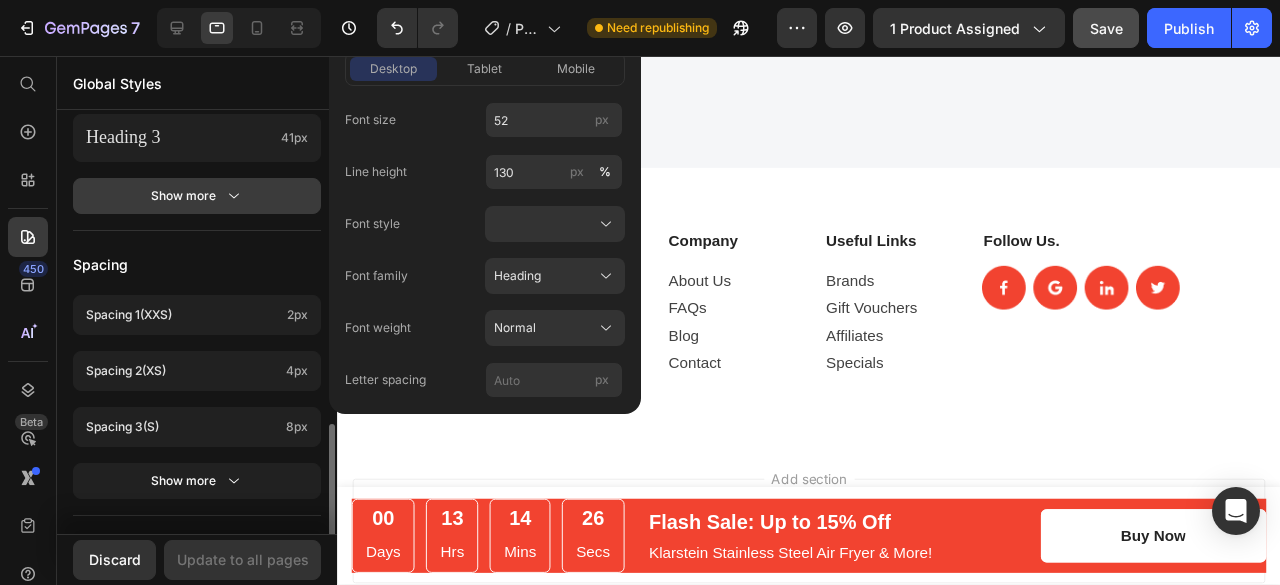 scroll, scrollTop: 748, scrollLeft: 0, axis: vertical 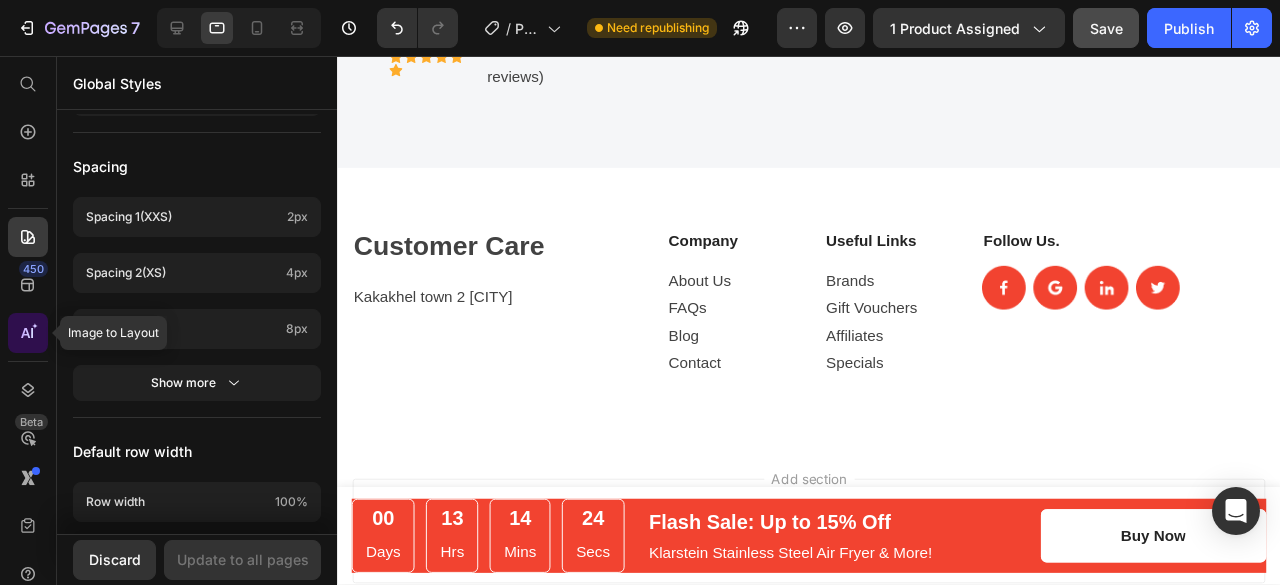 click 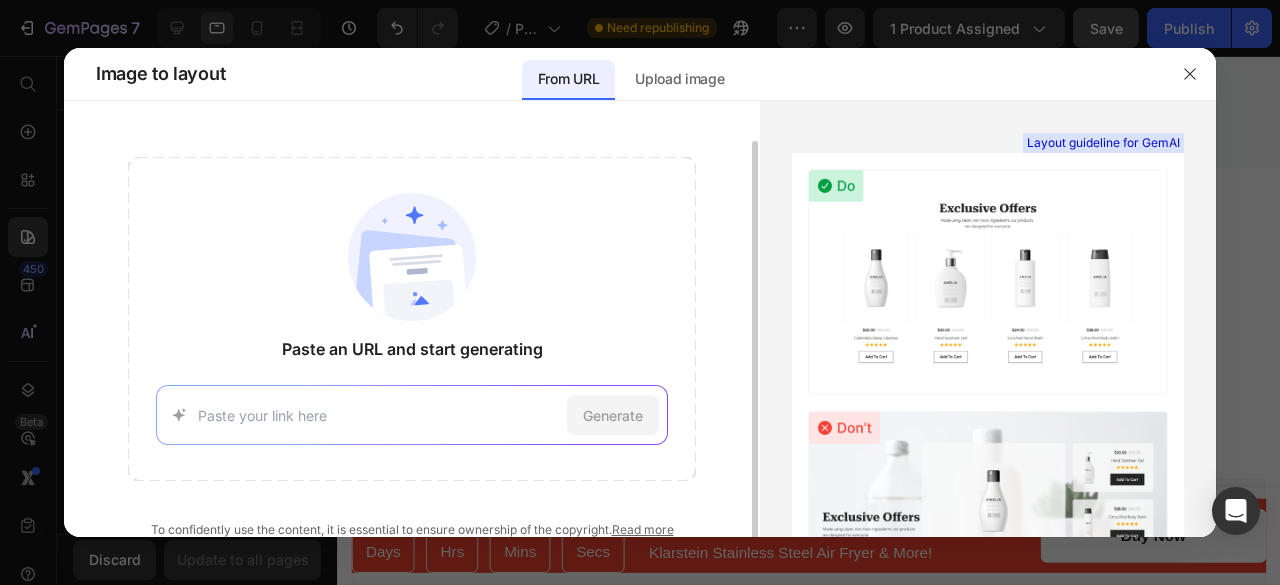 scroll, scrollTop: 20, scrollLeft: 0, axis: vertical 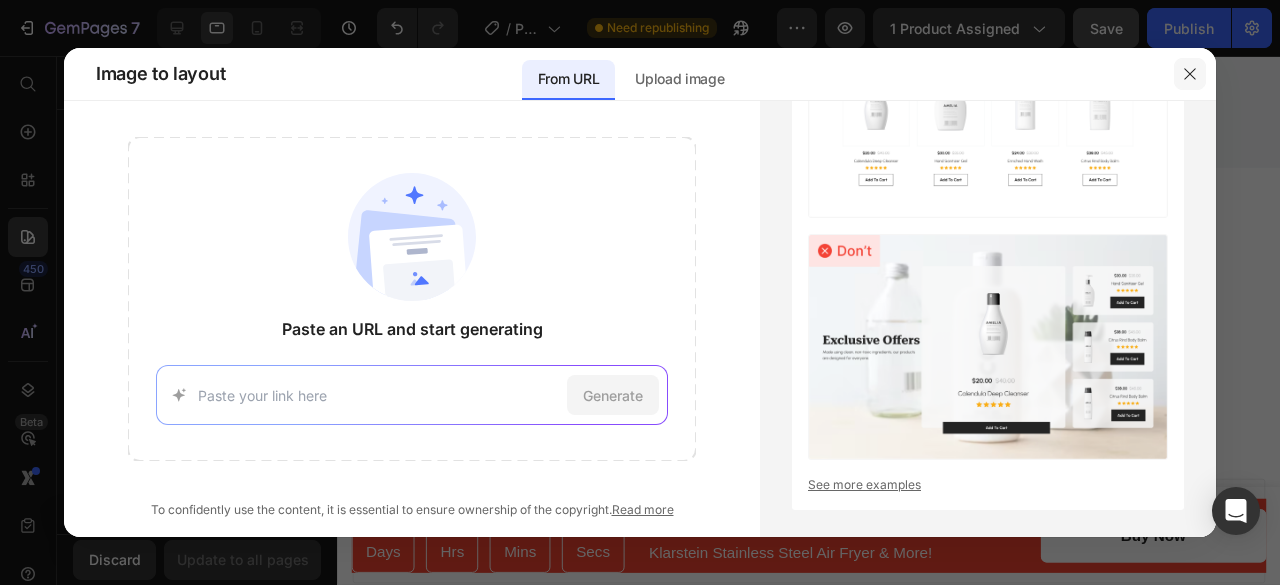 click at bounding box center (1190, 74) 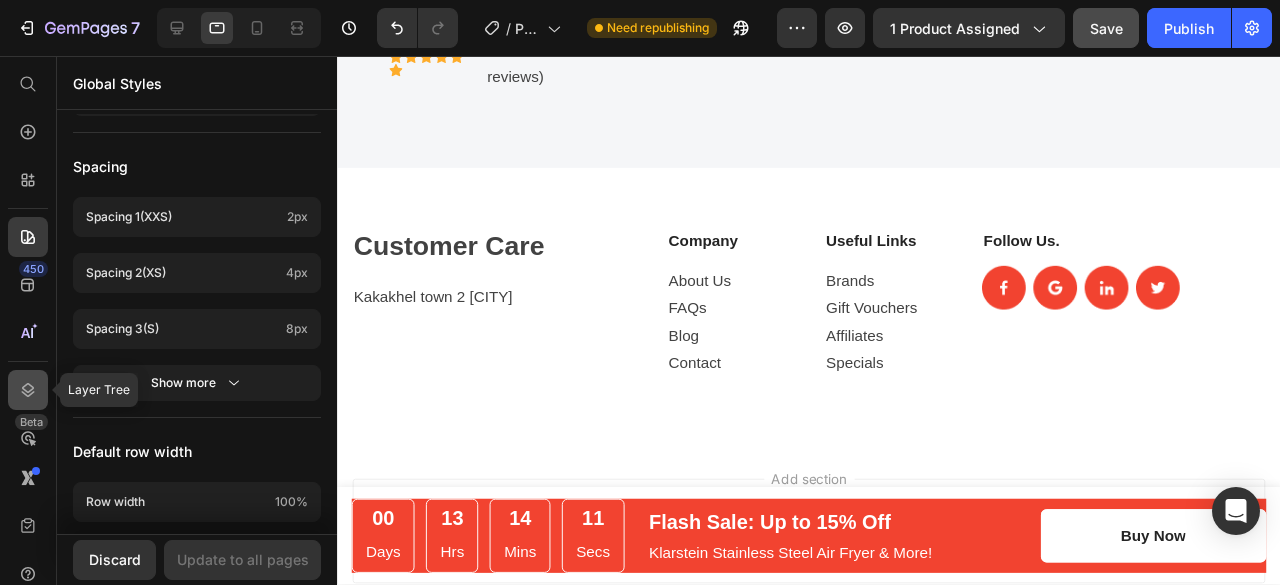 click 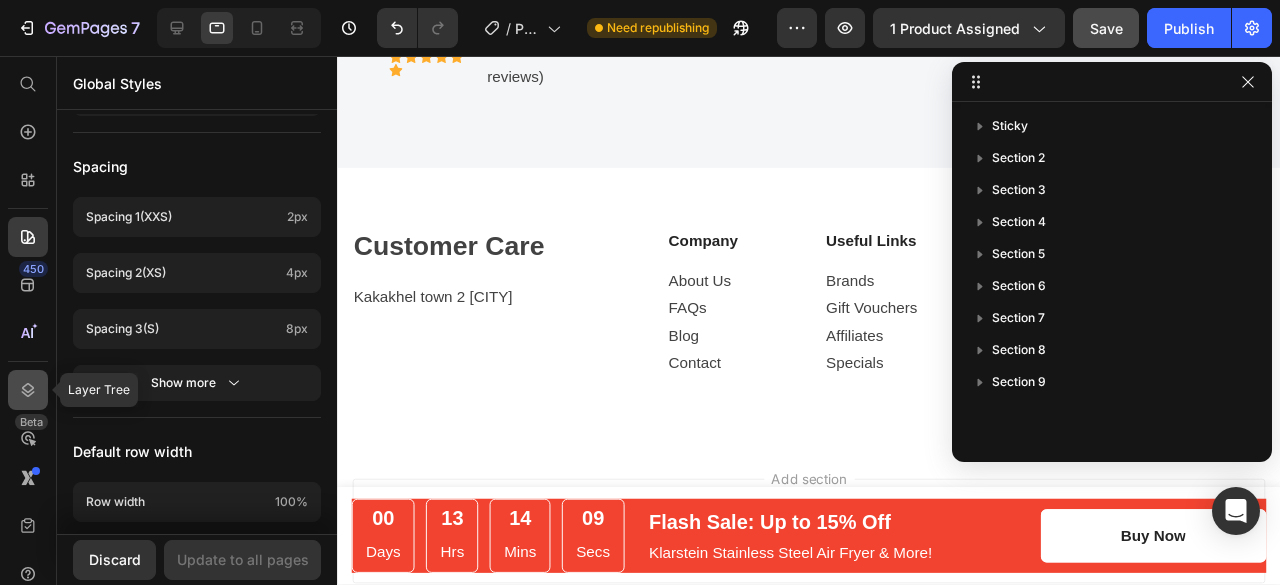 click 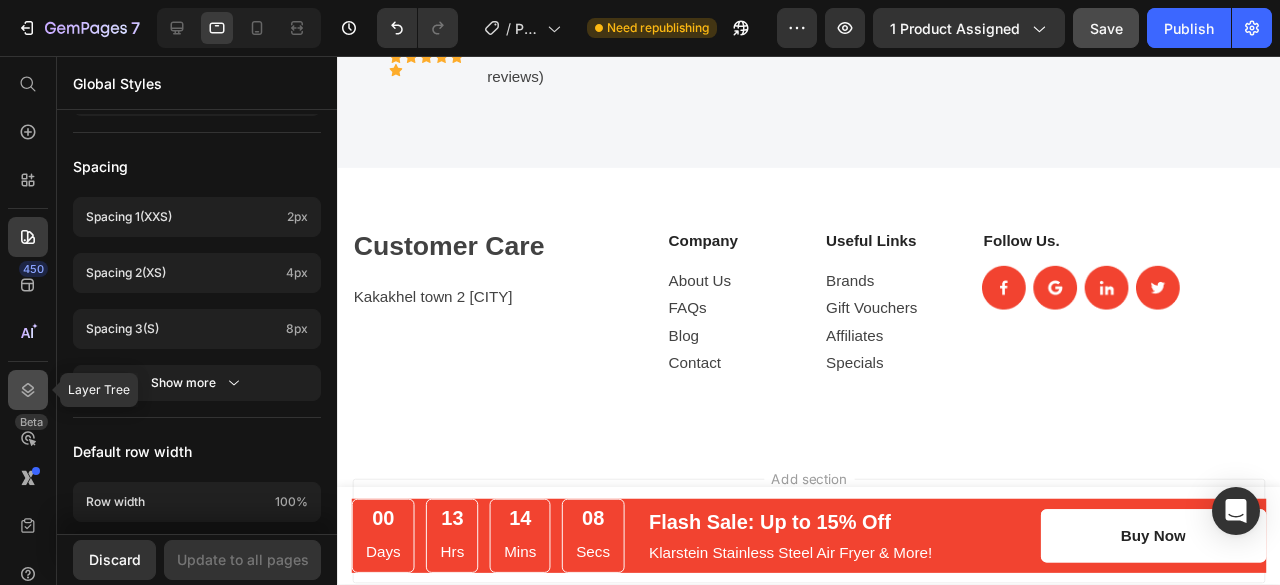 click 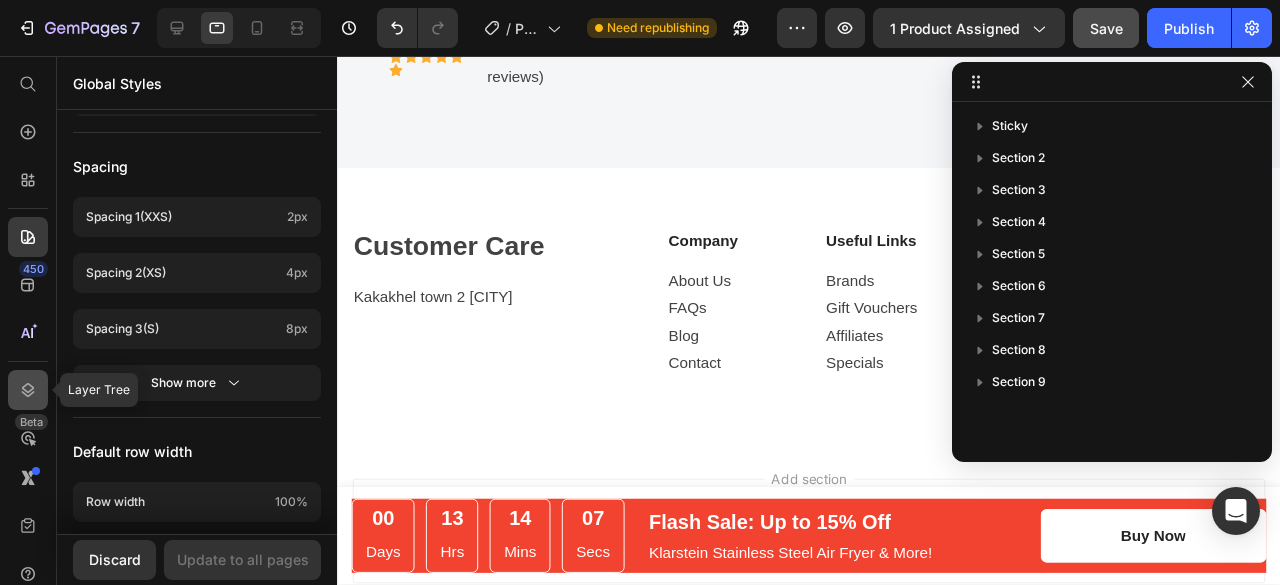 click 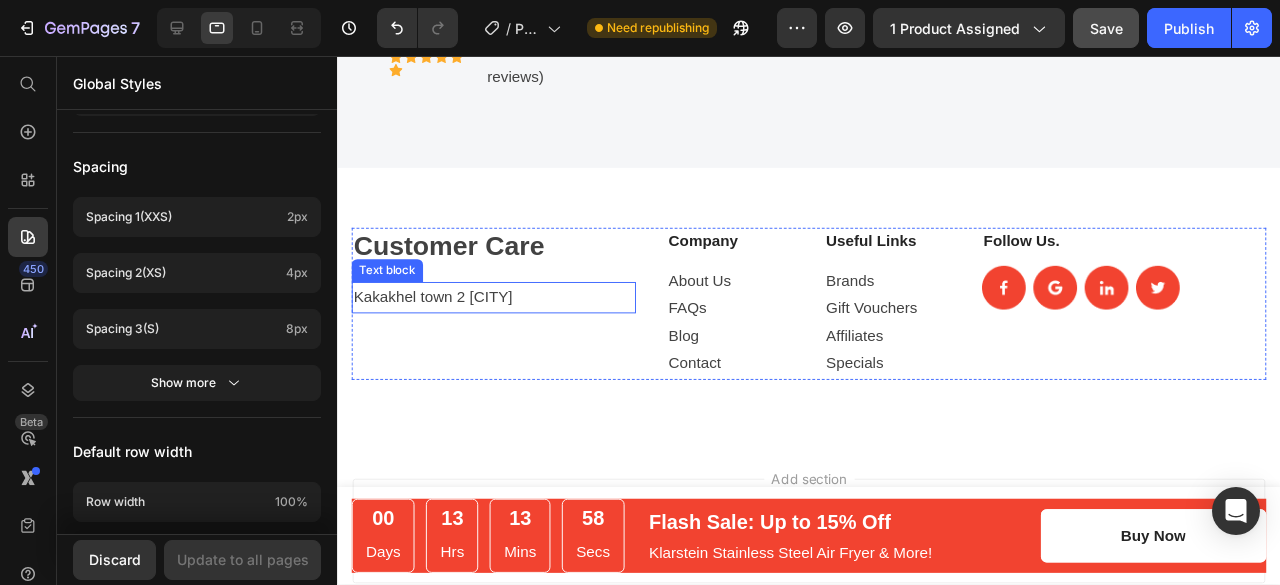 click on "Kakakhel town 2 [CITY]" at bounding box center [501, 310] 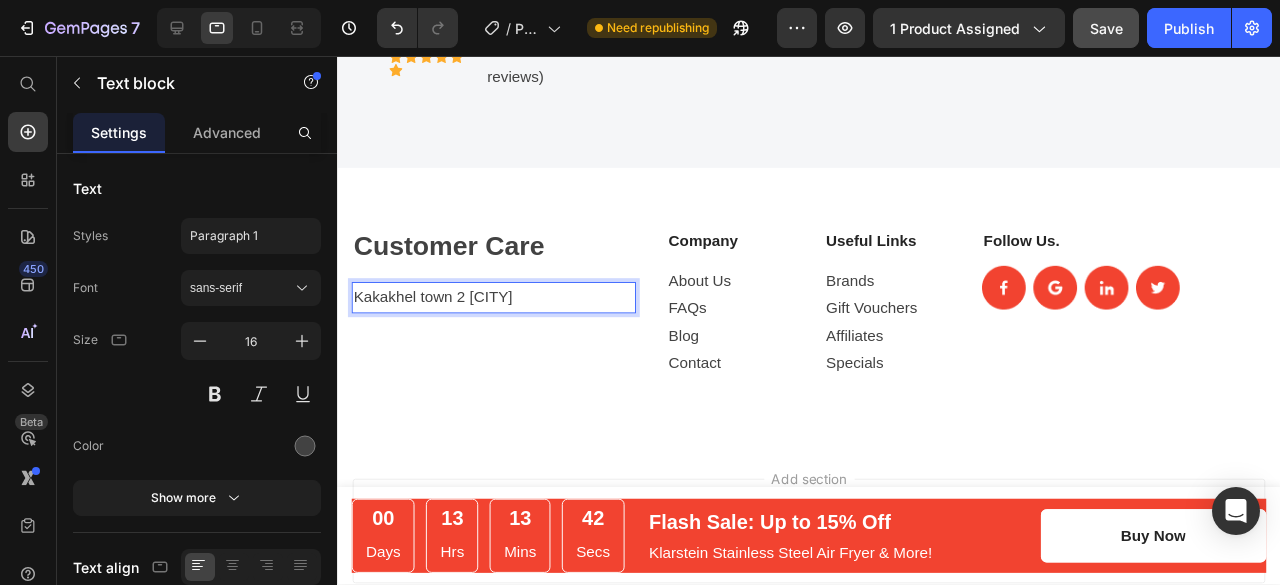 click on "Kakakhel town 2 [CITY]" at bounding box center [501, 310] 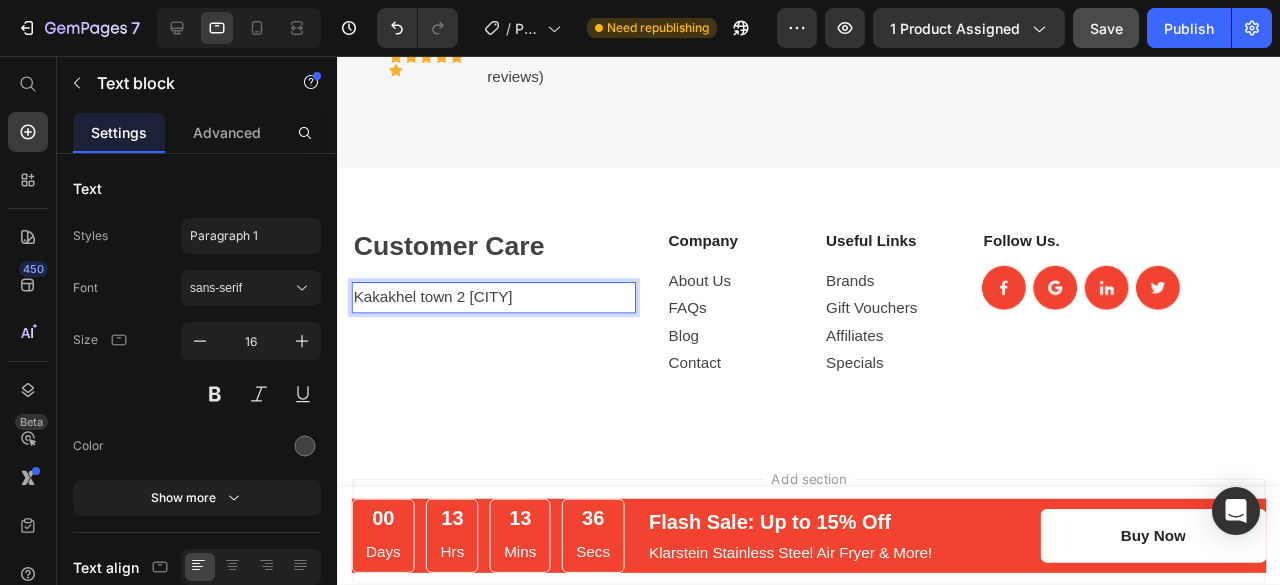 click on "Kakakhel town 2 [CITY]" at bounding box center [501, 310] 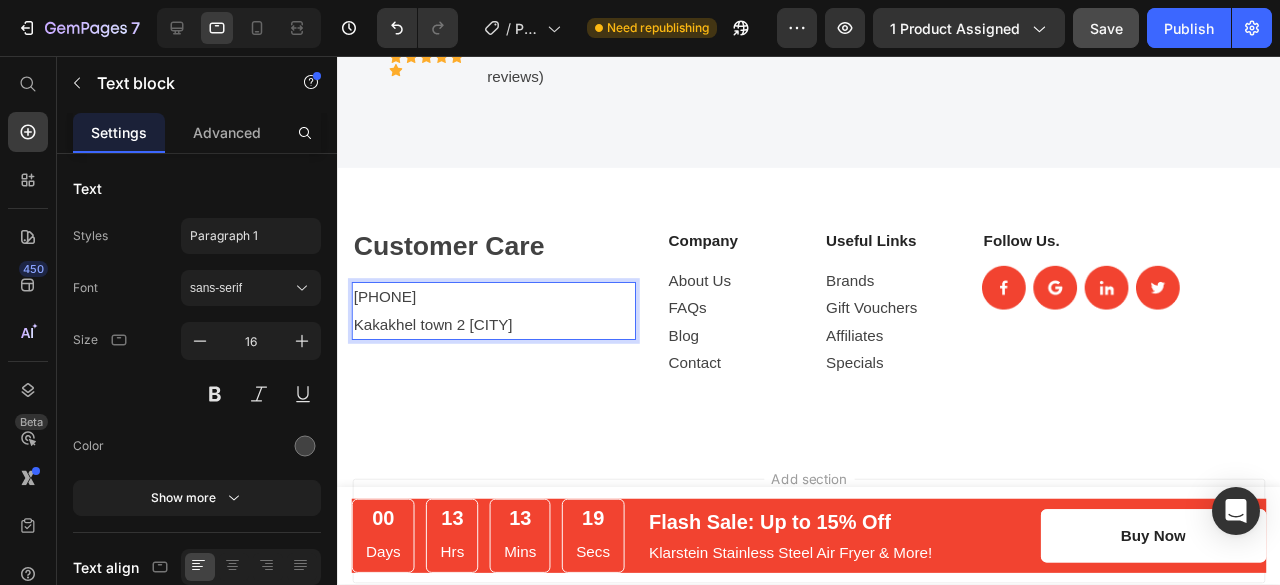 scroll, scrollTop: 5478, scrollLeft: 0, axis: vertical 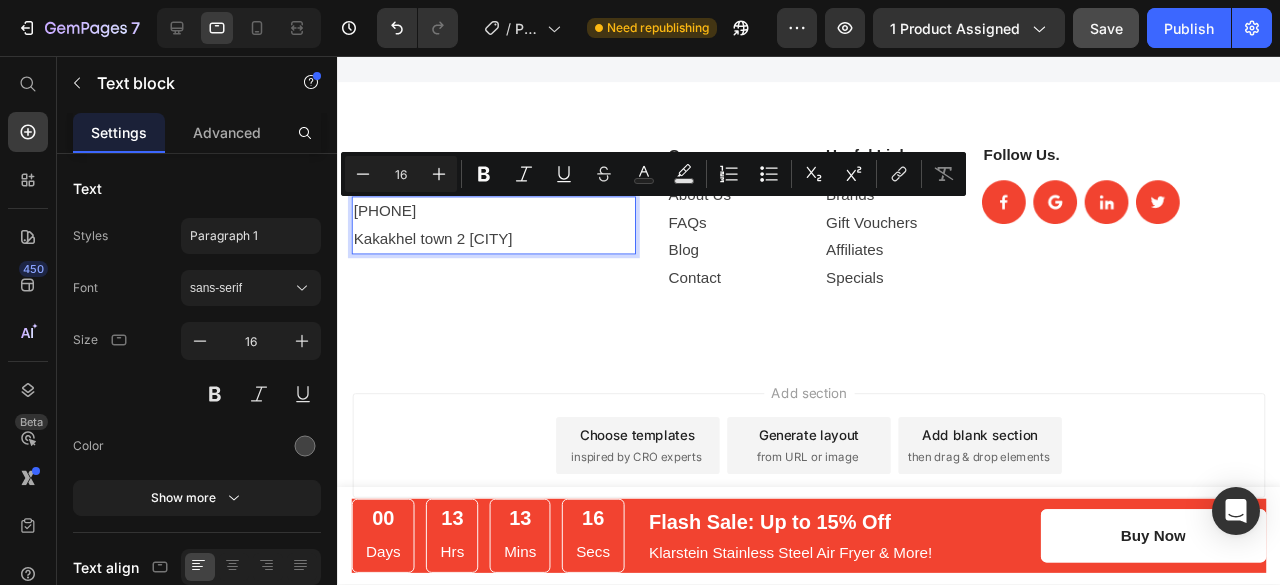 drag, startPoint x: 448, startPoint y: 218, endPoint x: 356, endPoint y: 205, distance: 92.91394 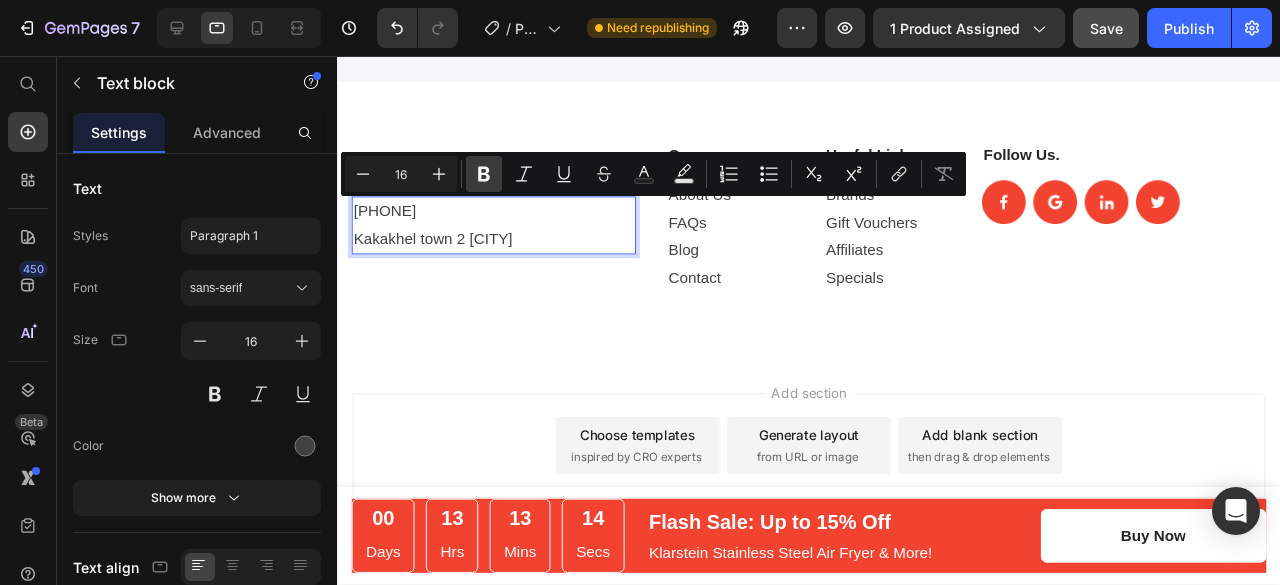 click 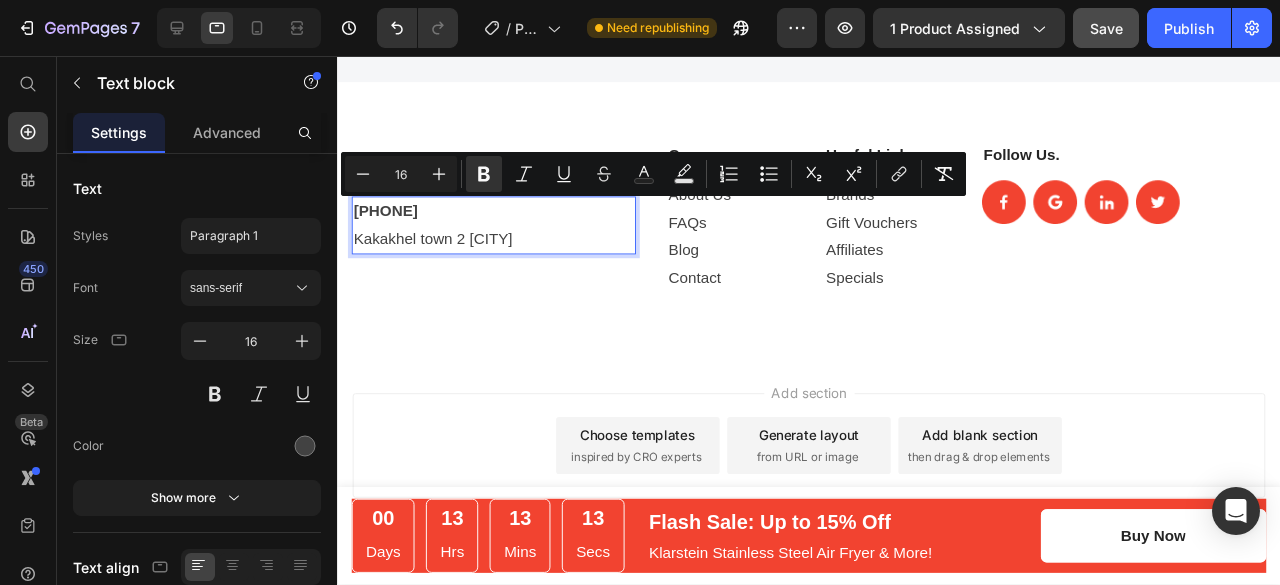 click on "[PHONE]" at bounding box center [501, 220] 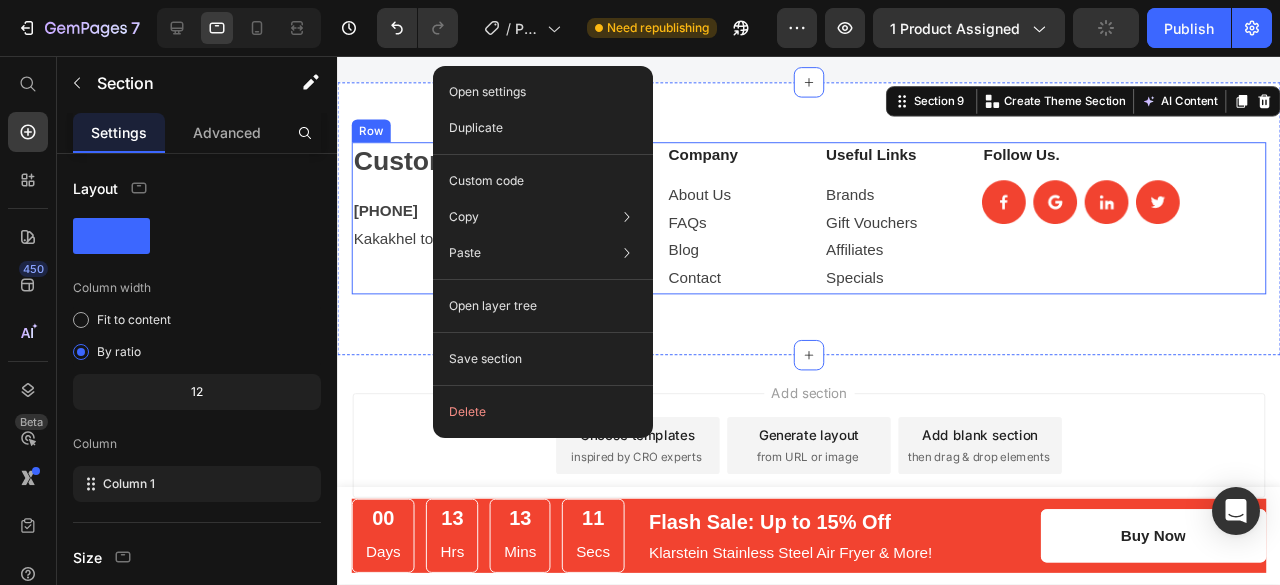 click on "[PHONE] [LAST] [CITY] [NUMBER]" at bounding box center [501, 226] 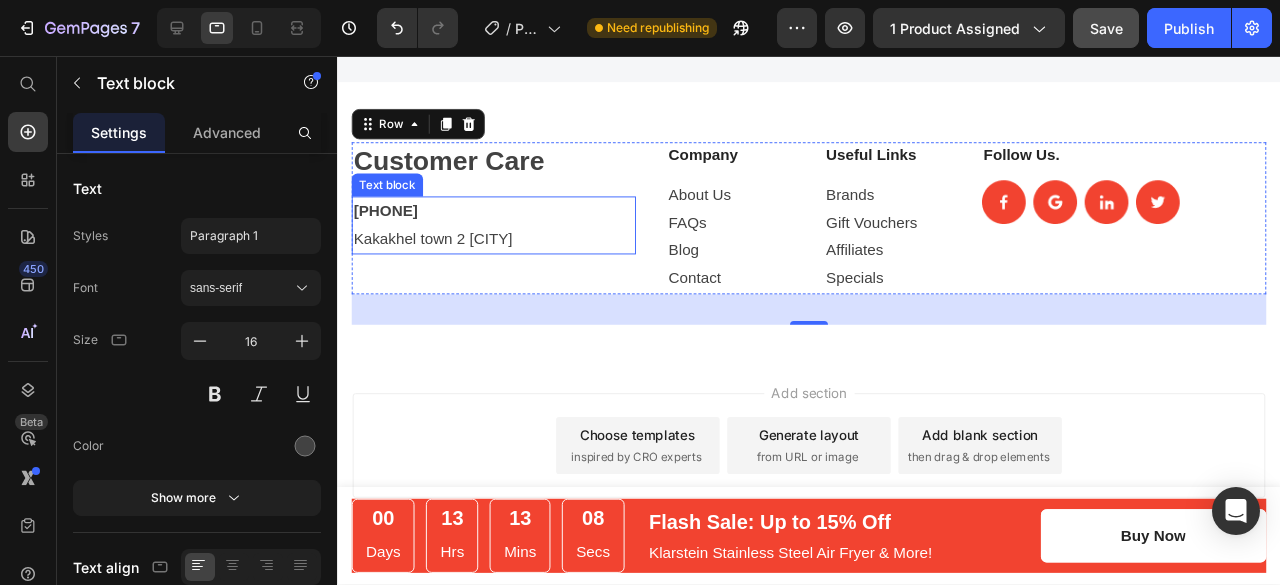 click on "[PHONE]" at bounding box center [501, 220] 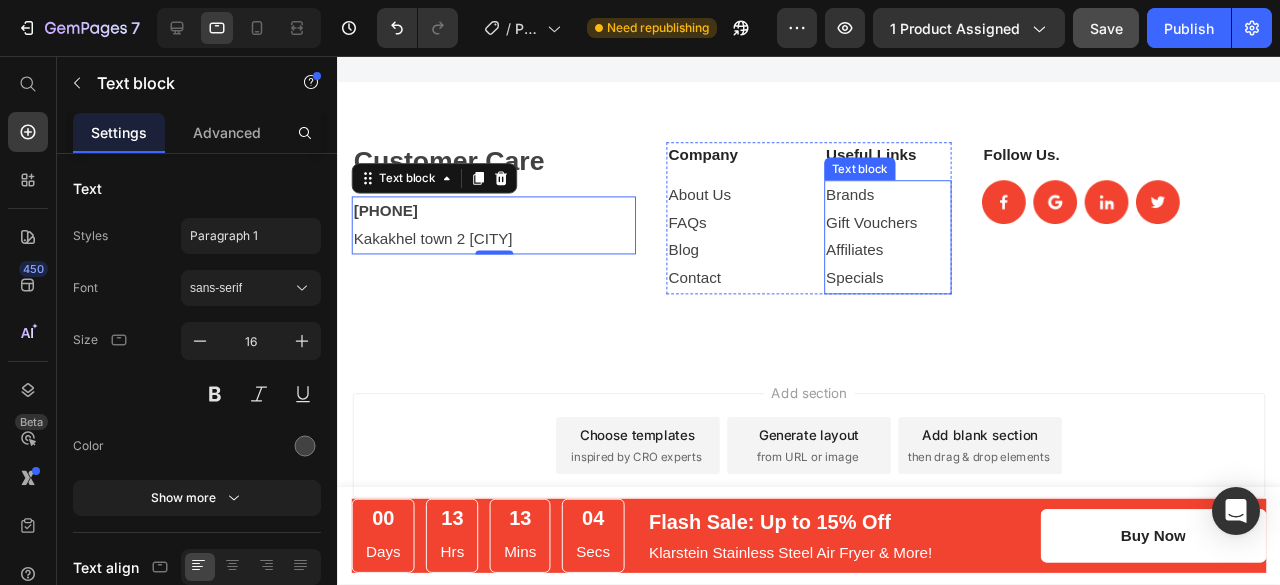 click on "Brands Gift Vouchers Affiliates Specials" at bounding box center (916, 246) 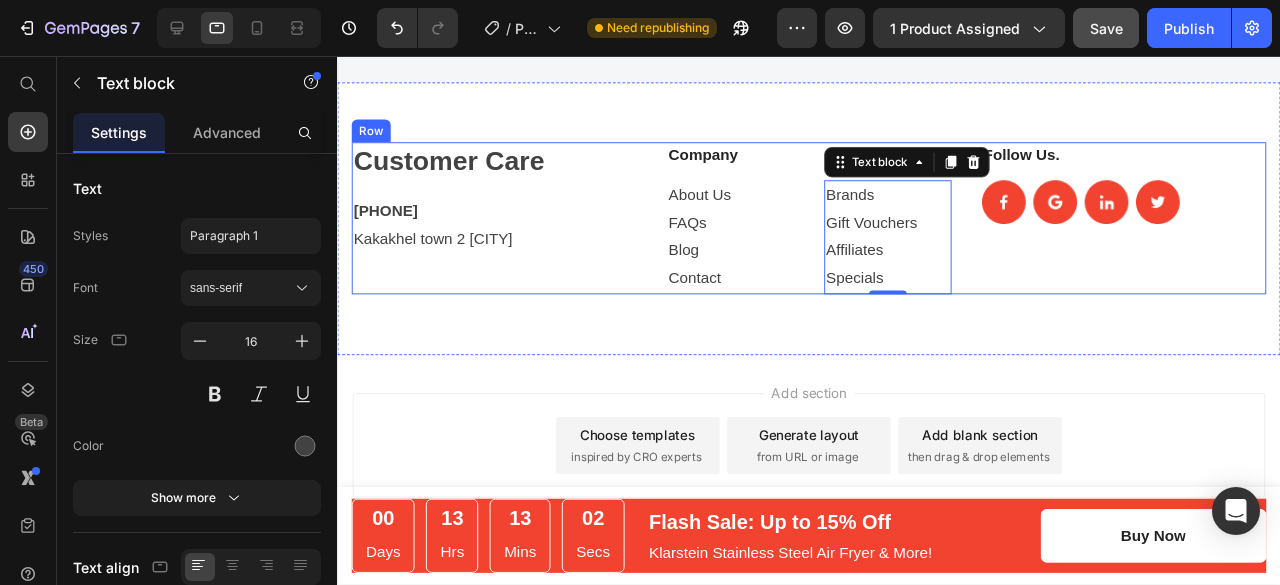click on "Customer Care Heading [PHONE] Kakakhel town 2 [CITY] Text block Company Text block About Us FAQs Blog Contact Text block Useful Links Text block Brands Gift Vouchers Affiliates Specials Text block 0 Row Follow Us. Text block Image Image Image Image Row Row" at bounding box center [833, 226] 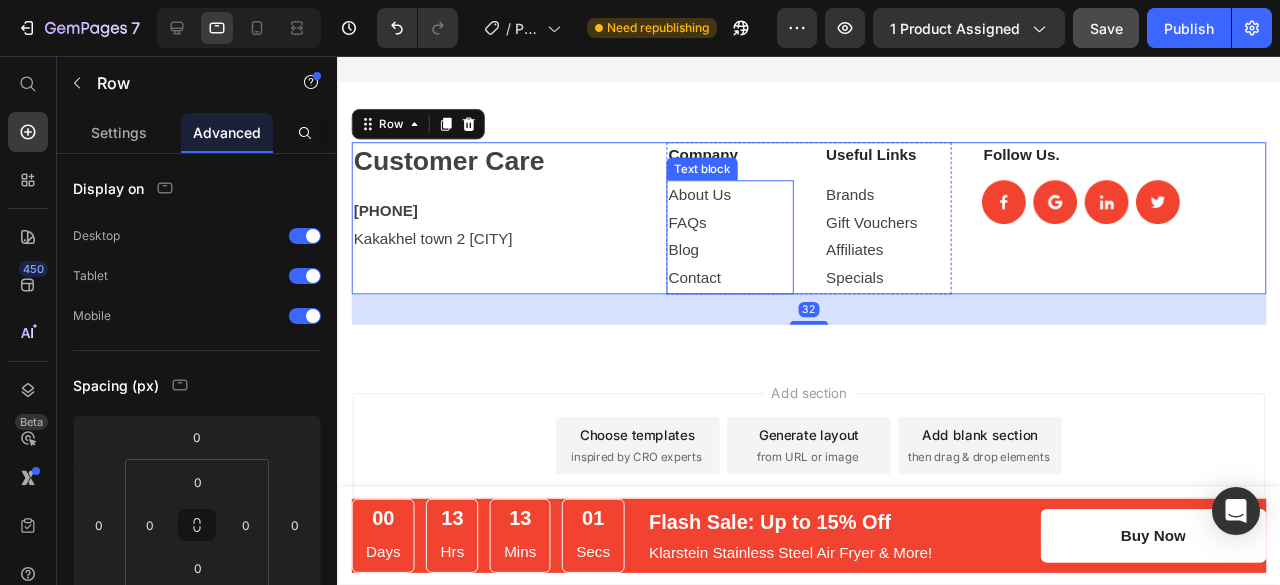click on "About Us FAQs Blog Contact" at bounding box center [750, 246] 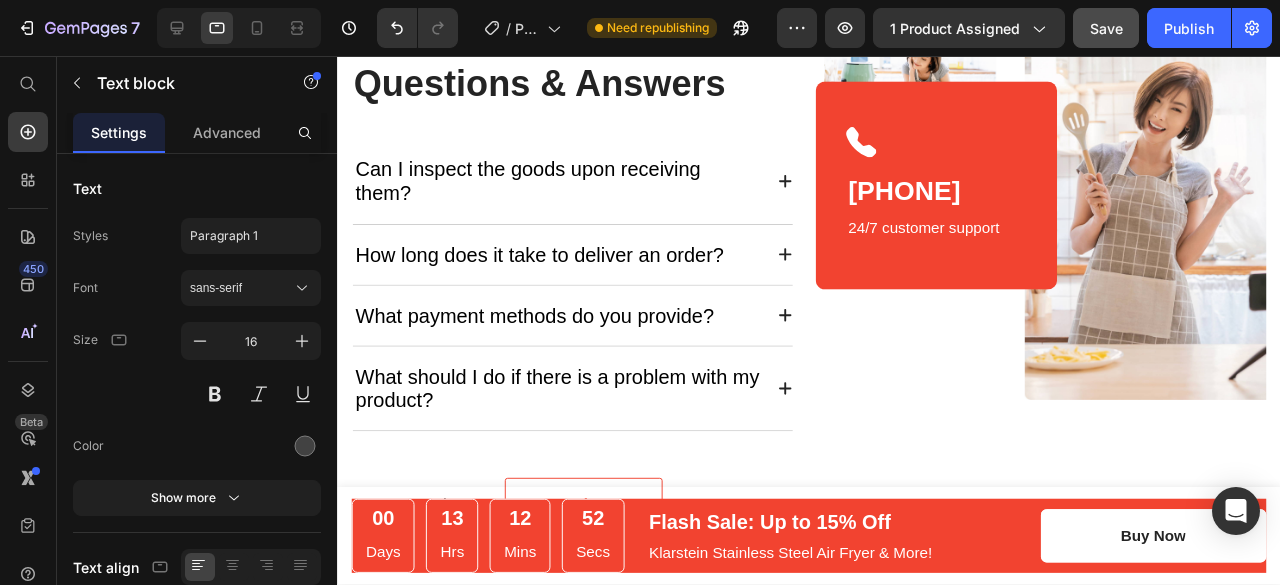 scroll, scrollTop: 4287, scrollLeft: 0, axis: vertical 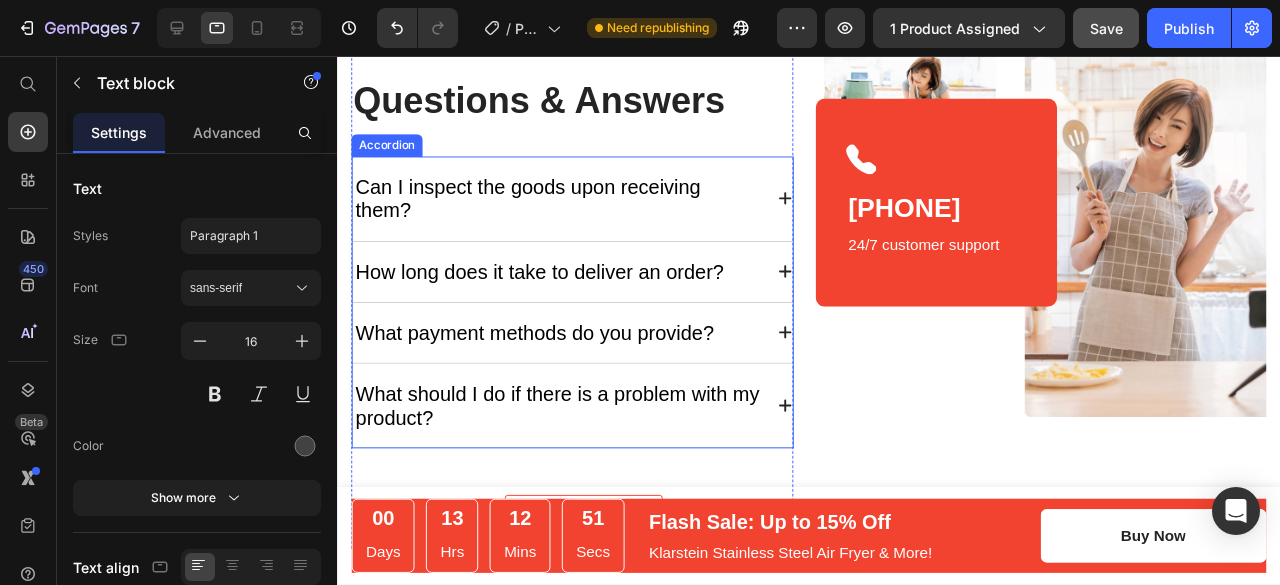 click on "Can I inspect the goods upon receiving them?" at bounding box center (584, 206) 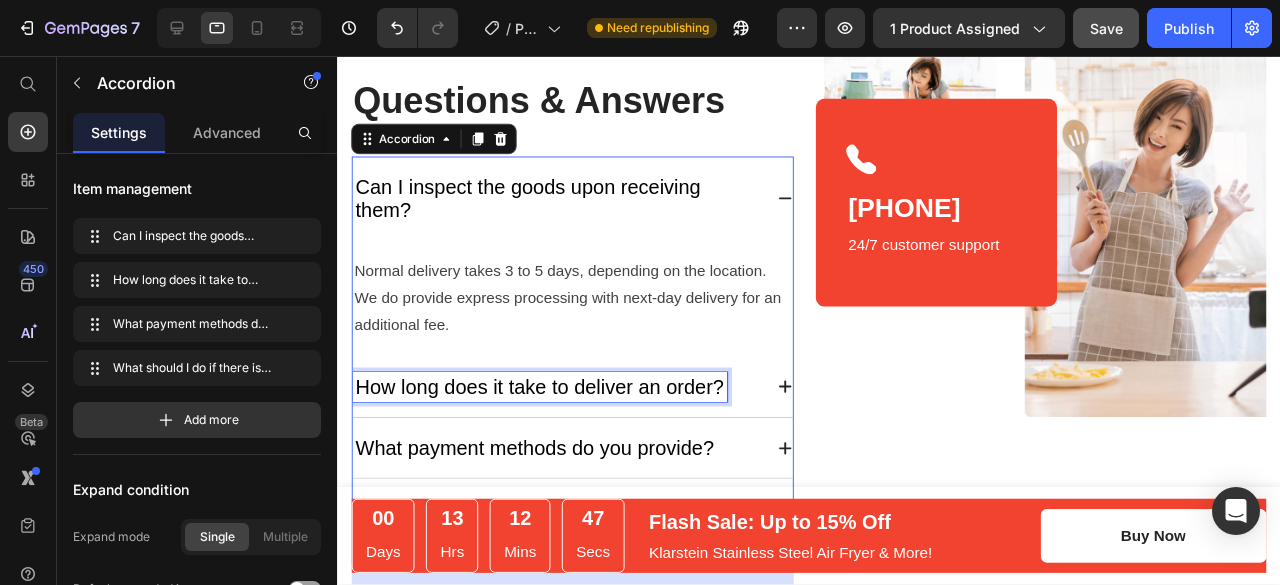 click on "How long does it take to deliver an order?" at bounding box center [550, 404] 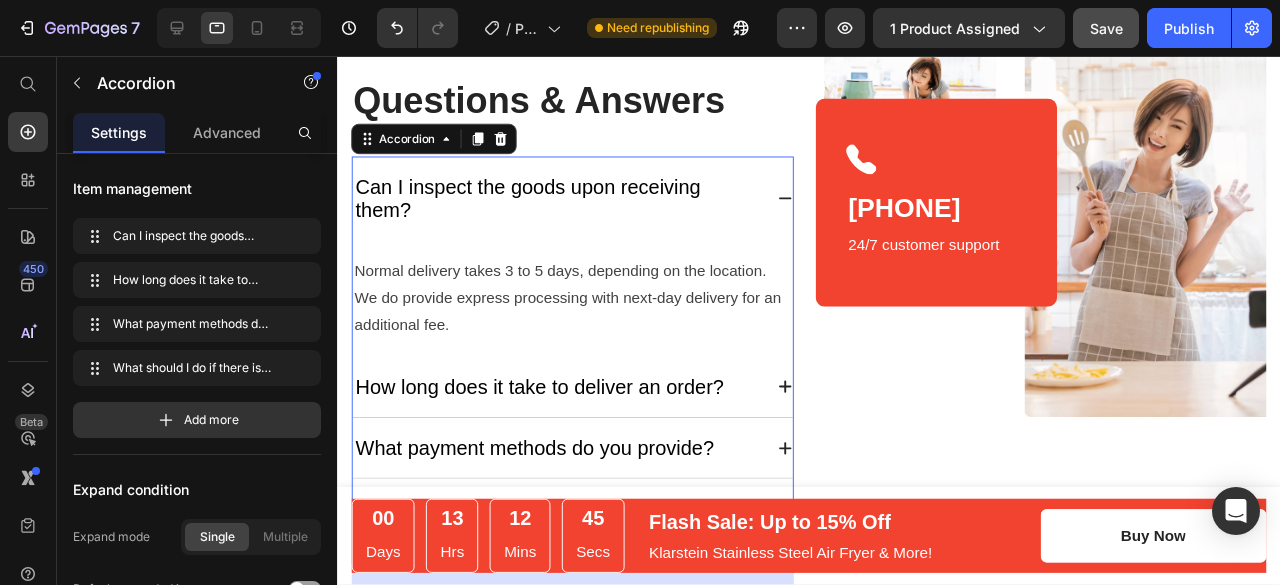 click 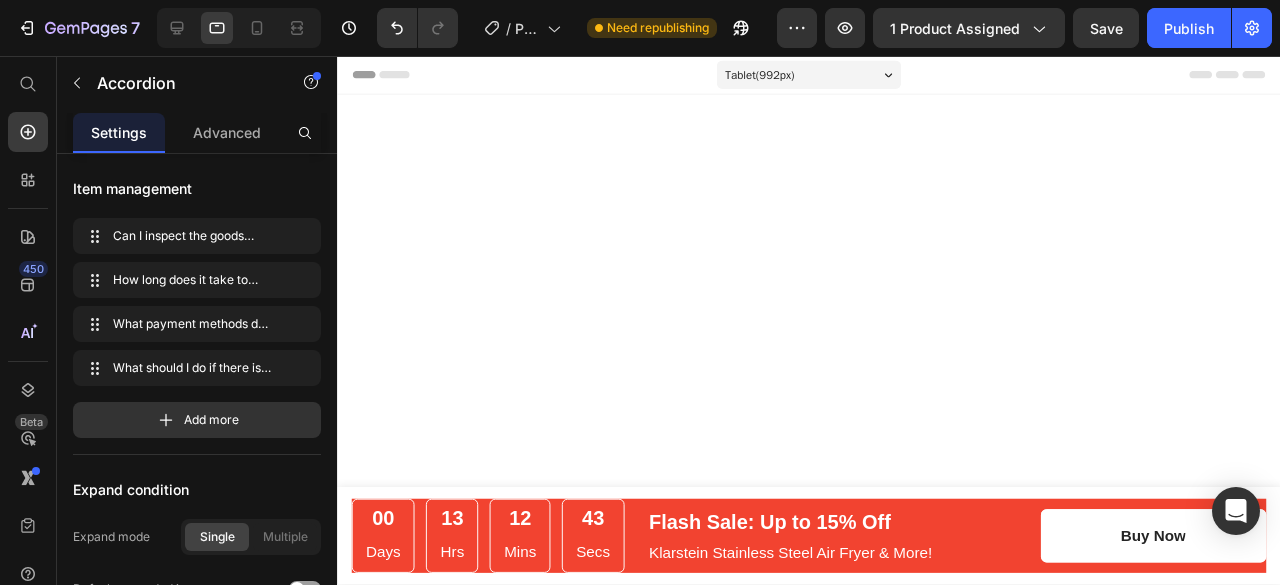 scroll, scrollTop: 4287, scrollLeft: 0, axis: vertical 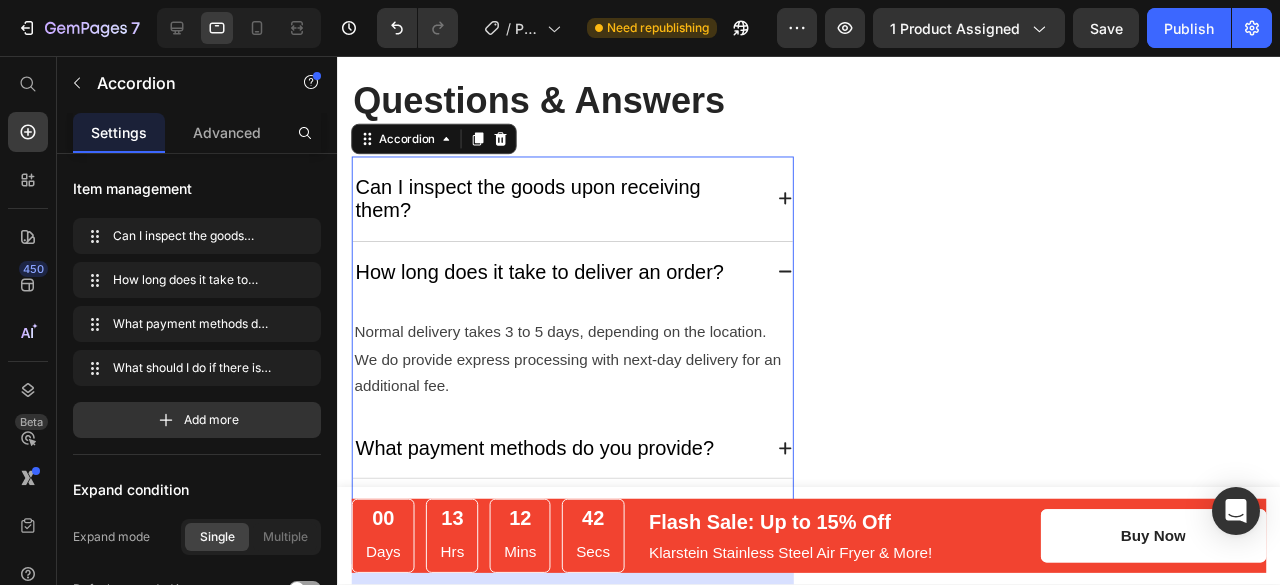 click 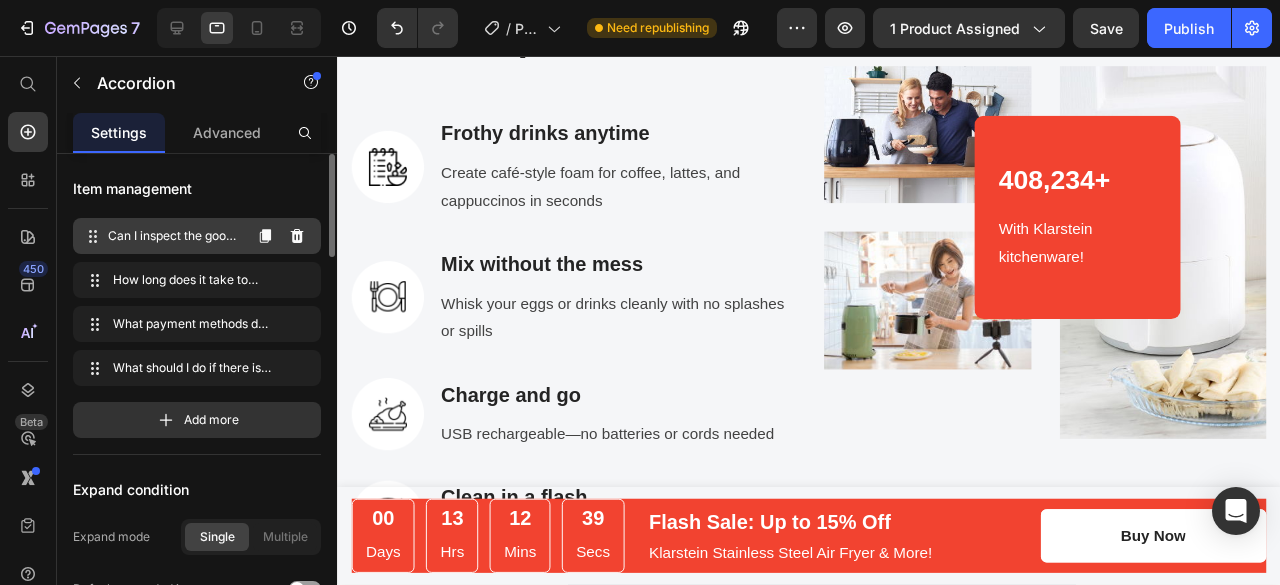 scroll, scrollTop: 2568, scrollLeft: 0, axis: vertical 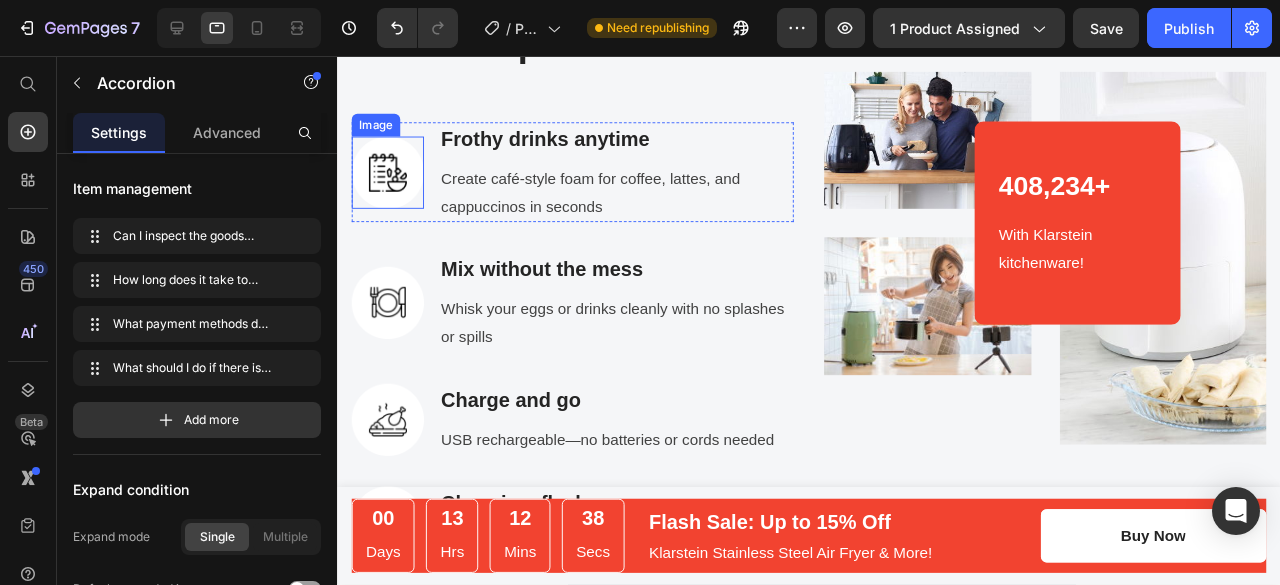 click at bounding box center [390, 179] 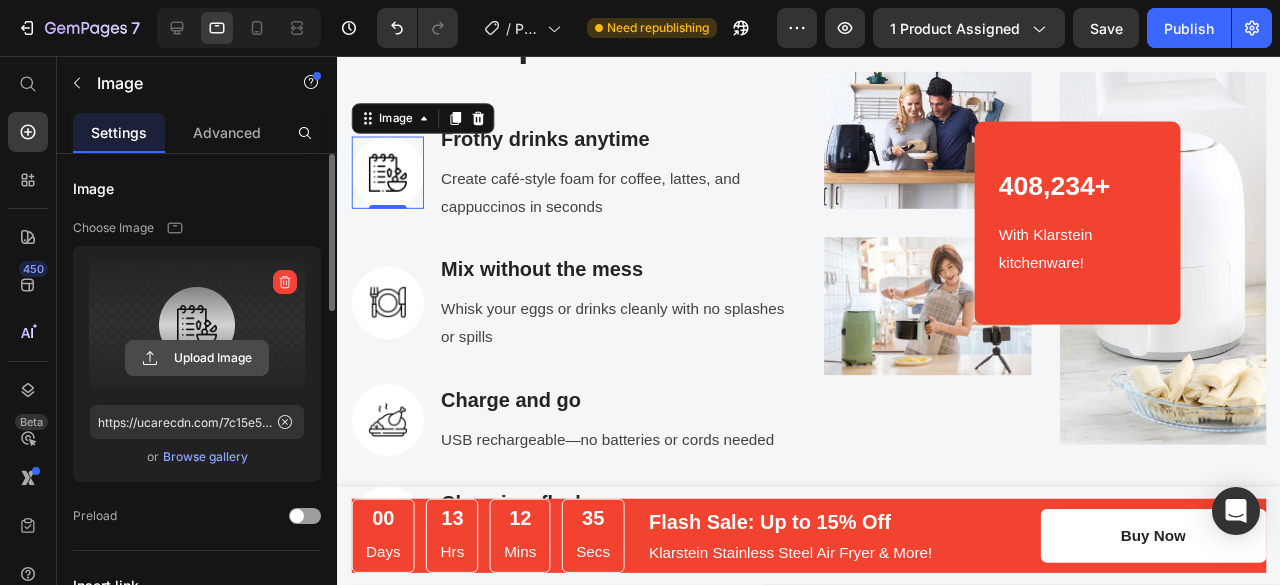 click 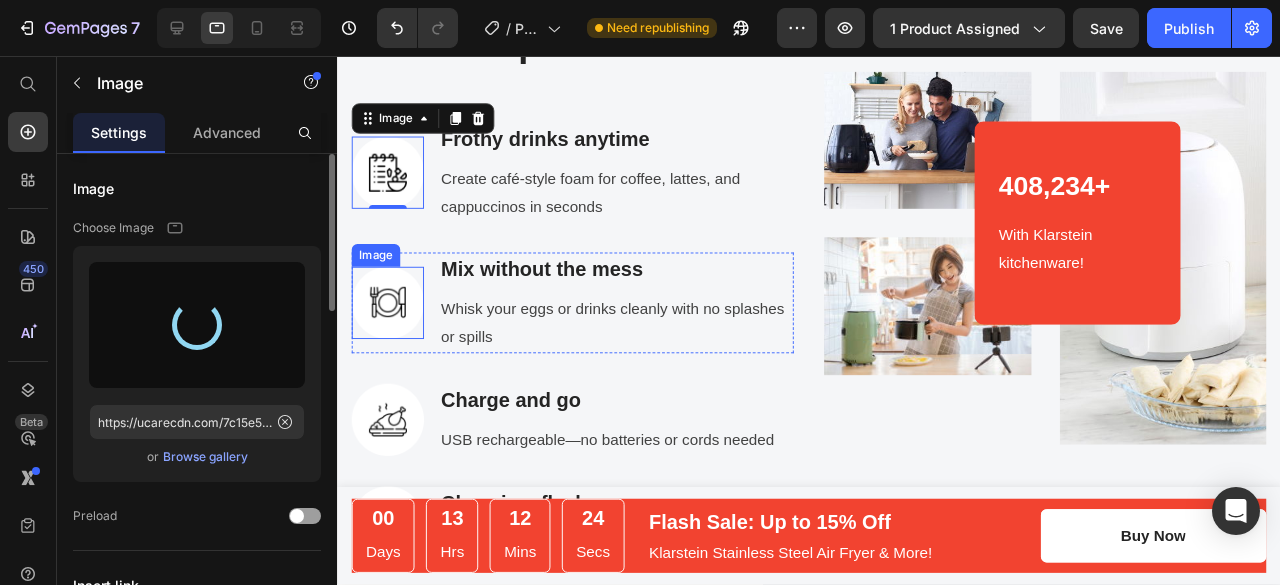 type on "https://cdn.shopify.com/s/files/1/0706/1857/9129/files/gempages_575009767479575664-d7768bf3-20da-4008-a0f9-3e1ebb3aeb59.webp" 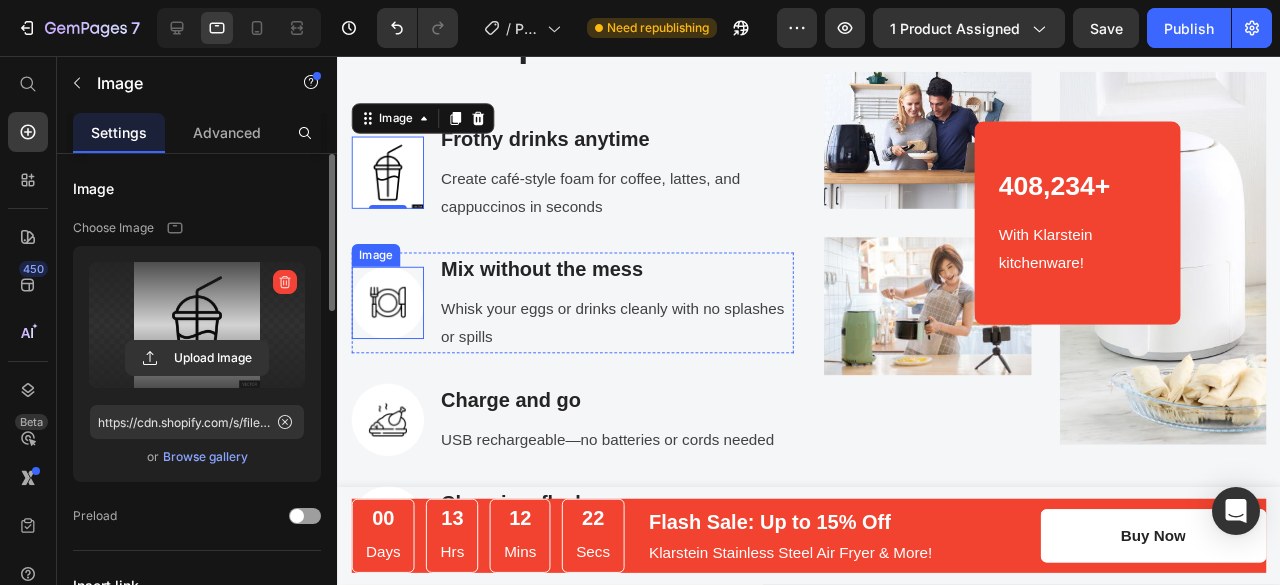 click at bounding box center (390, 316) 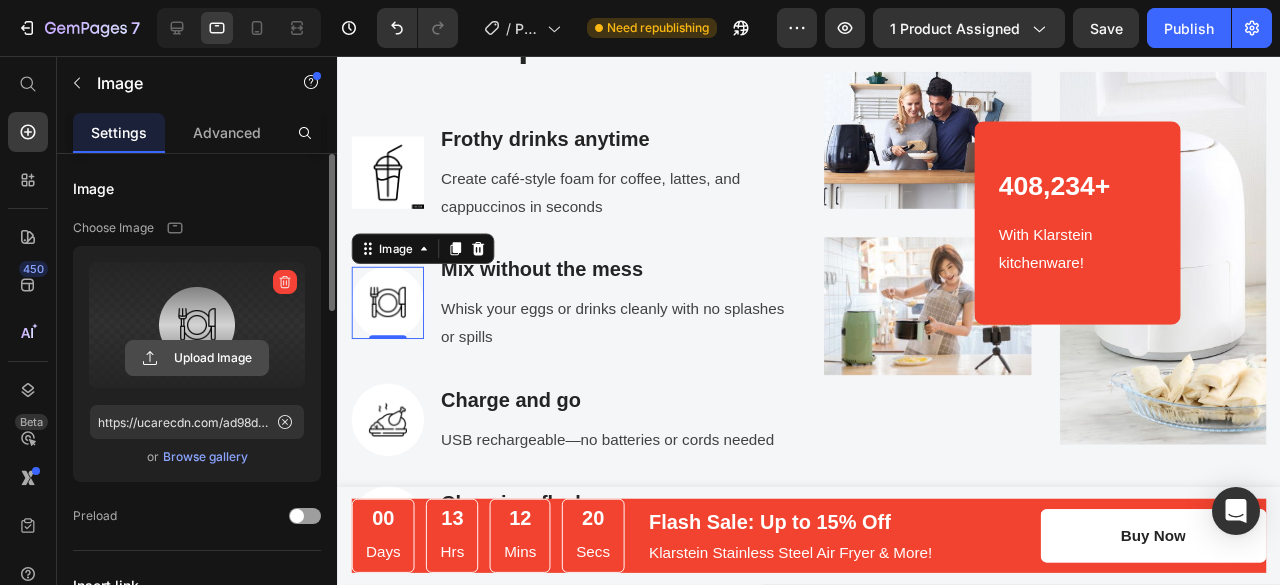 click 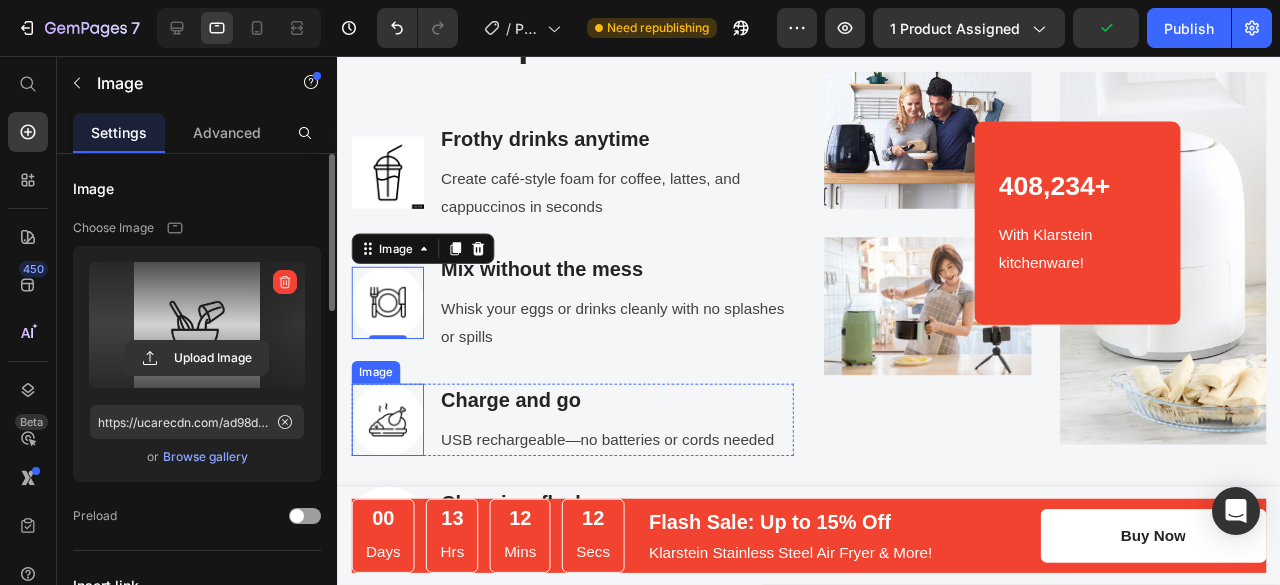 type on "https://cdn.shopify.com/s/files/1/0706/1857/9129/files/gempages_575009767479575664-f00ec8be-e156-4f81-bd09-71da26c1e7b6.jpg" 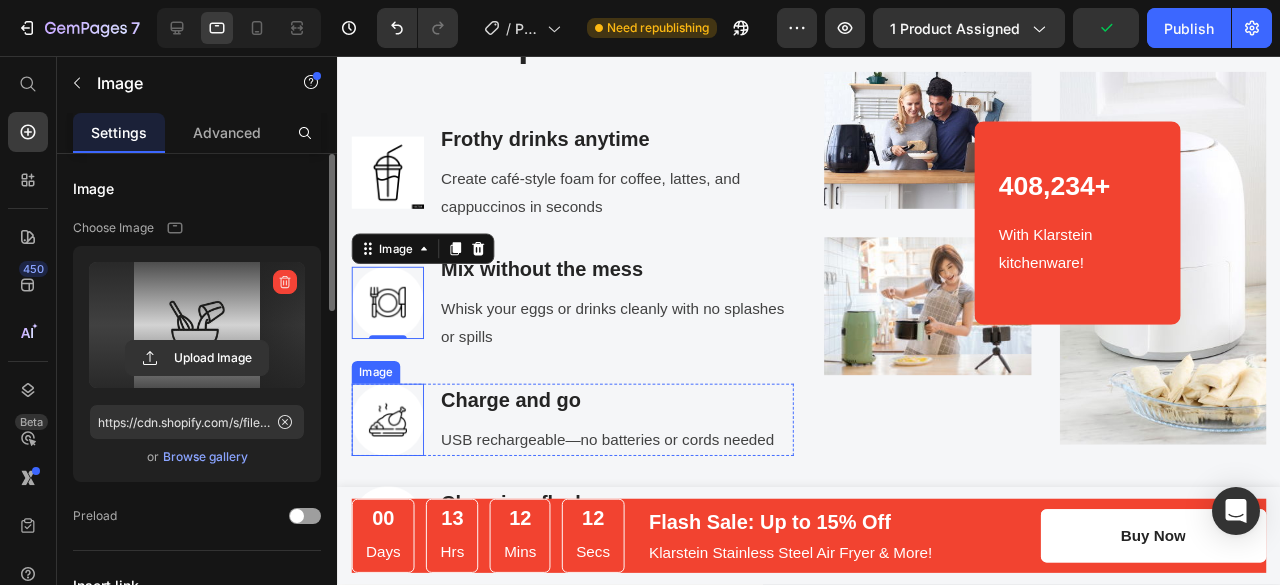 scroll, scrollTop: 2684, scrollLeft: 0, axis: vertical 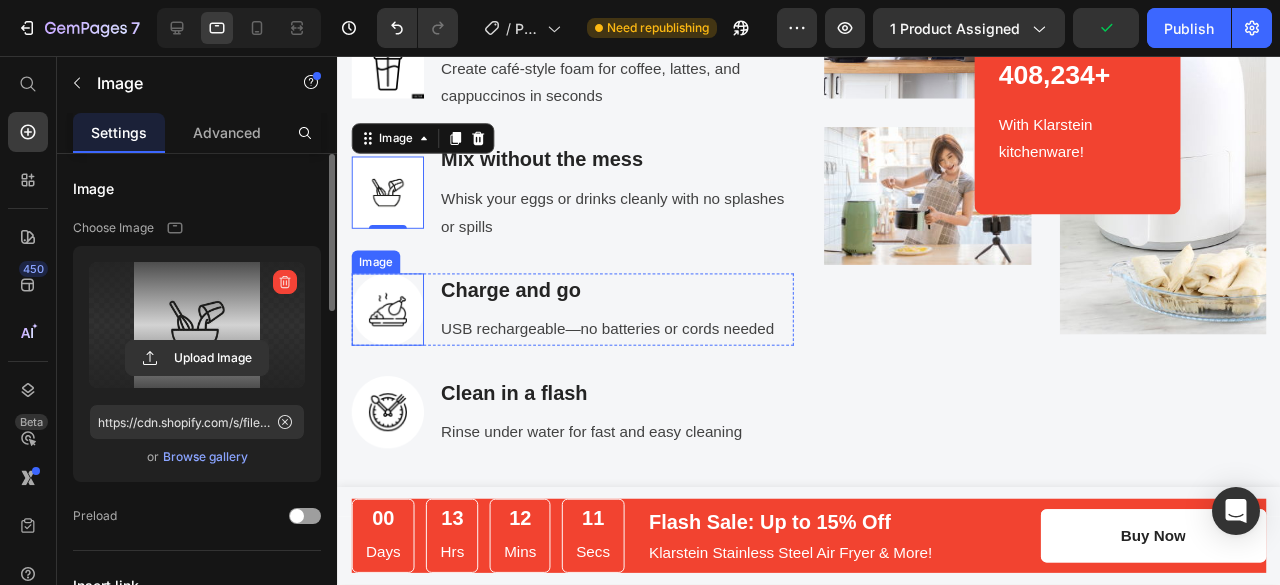 click at bounding box center [390, 323] 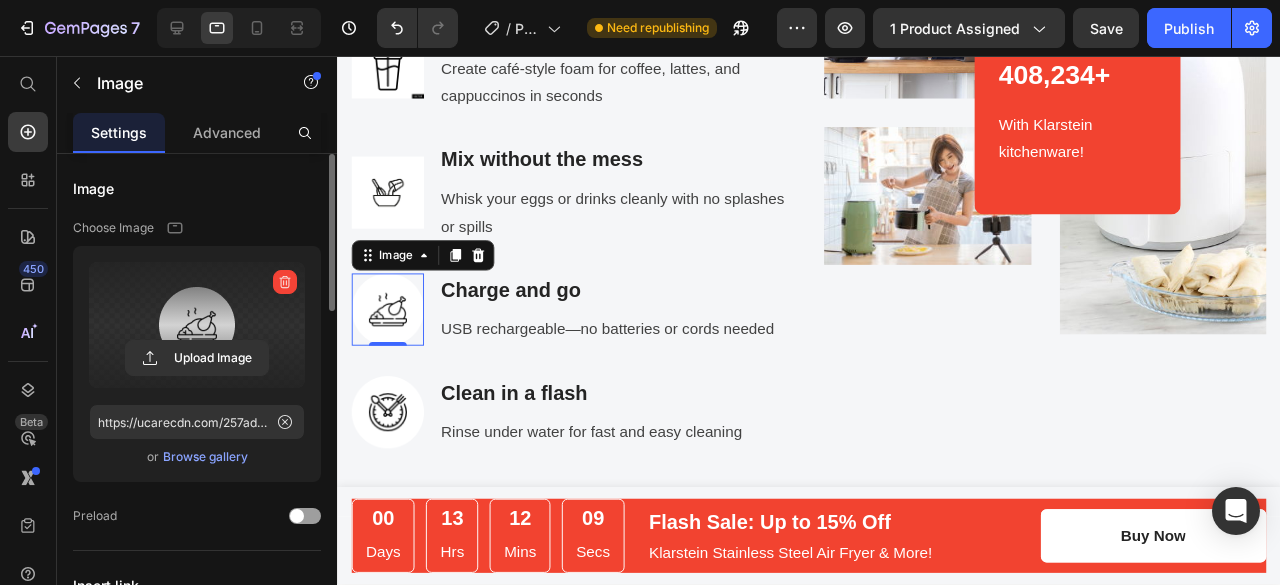 click at bounding box center [197, 325] 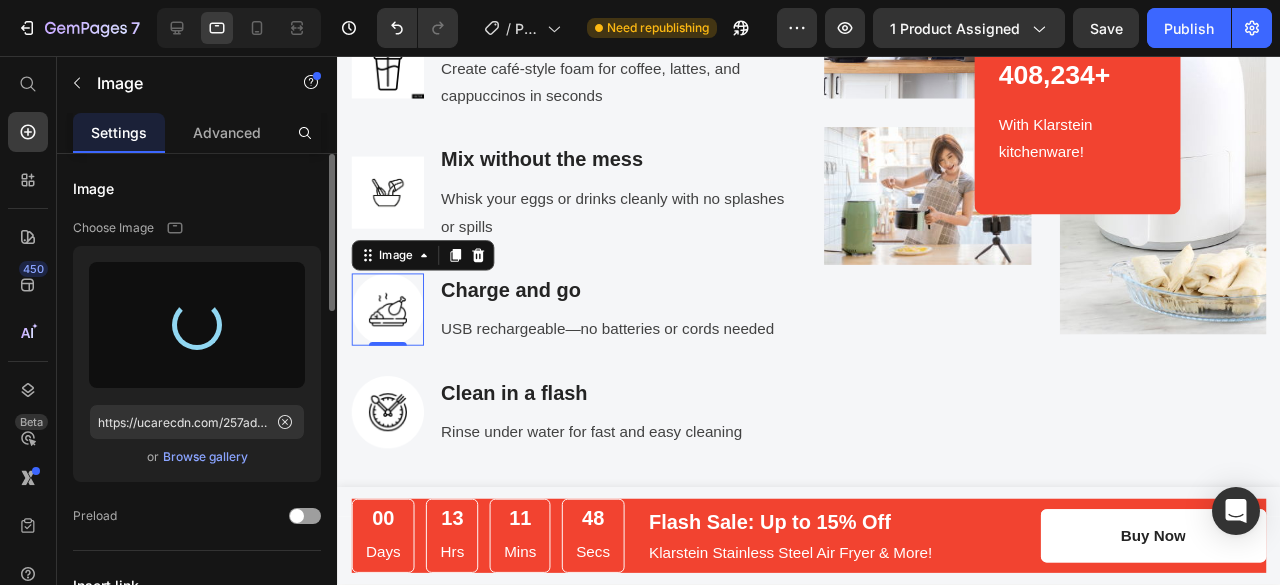 type on "https://cdn.shopify.com/s/files/1/0706/1857/9129/files/gempages_575009767479575664-c7affb31-0243-4214-b4e8-a7df8c43818b.png" 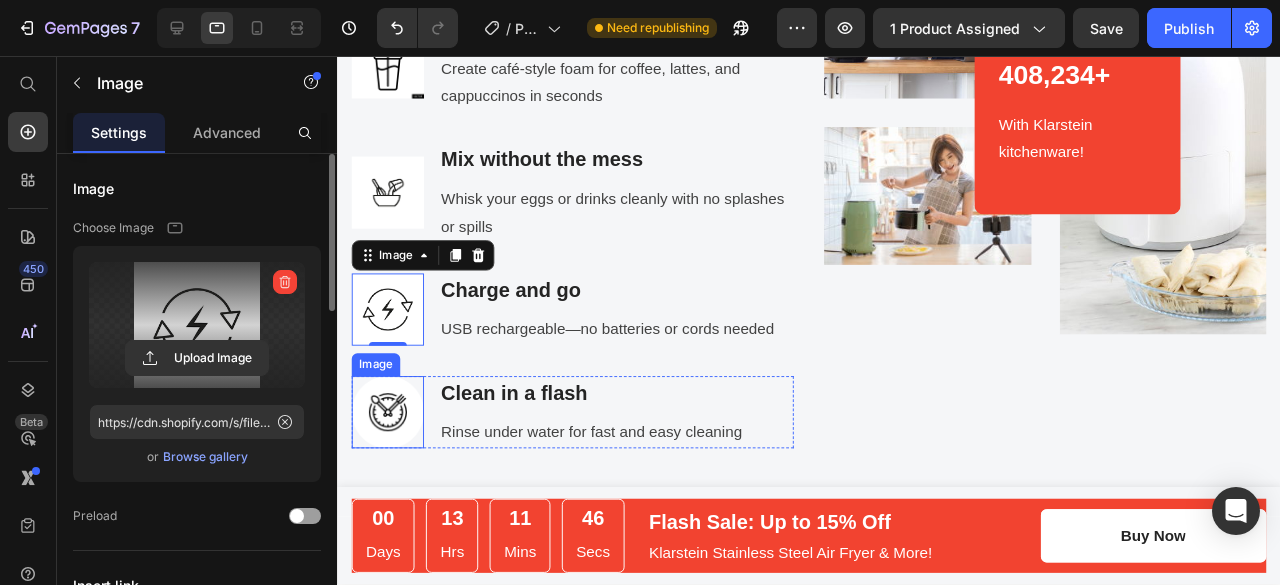 click at bounding box center (390, 431) 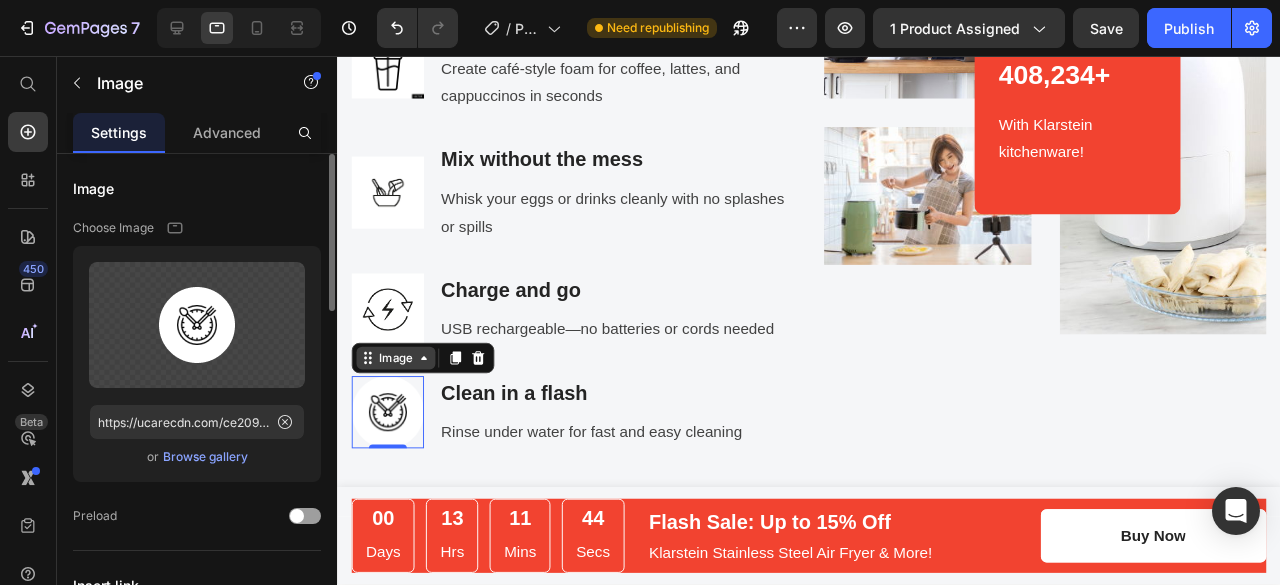 click on "Image" at bounding box center [398, 374] 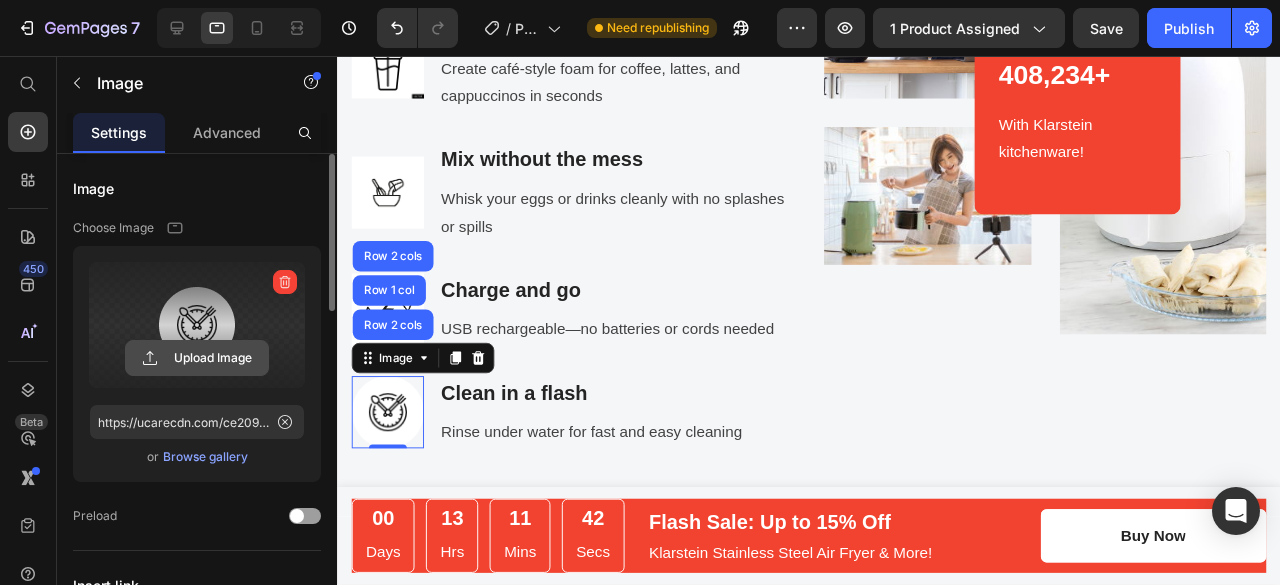 click 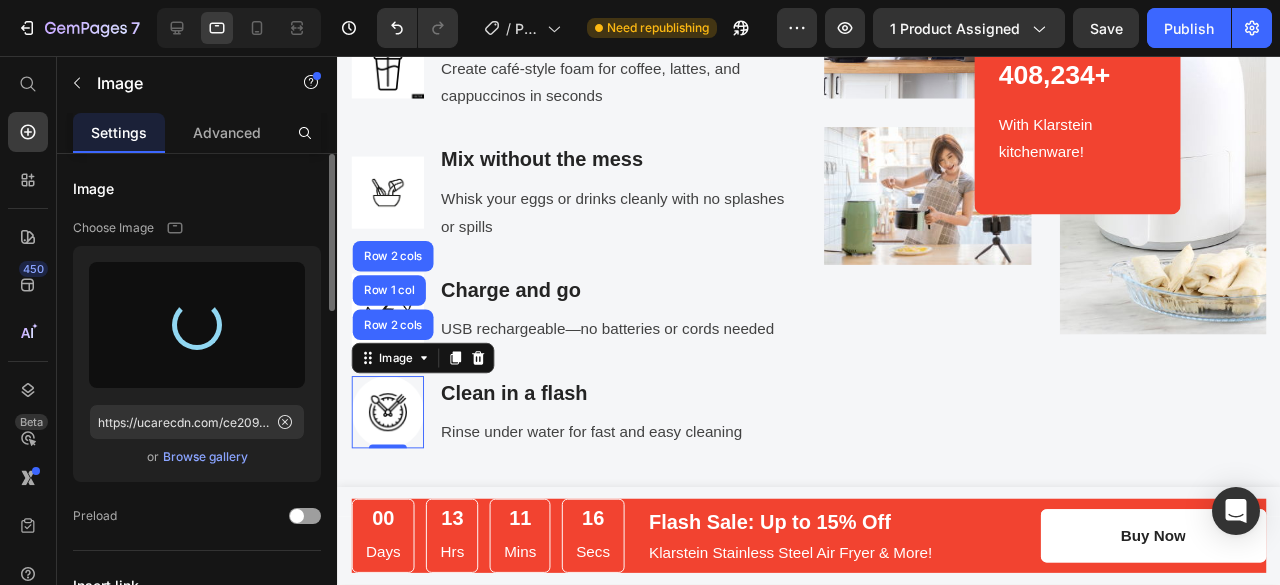 type on "https://cdn.shopify.com/s/files/1/0706/1857/9129/files/gempages_575009767479575664-9c45a647-fd7b-49a3-9735-8c8d0748cbbd.jpg" 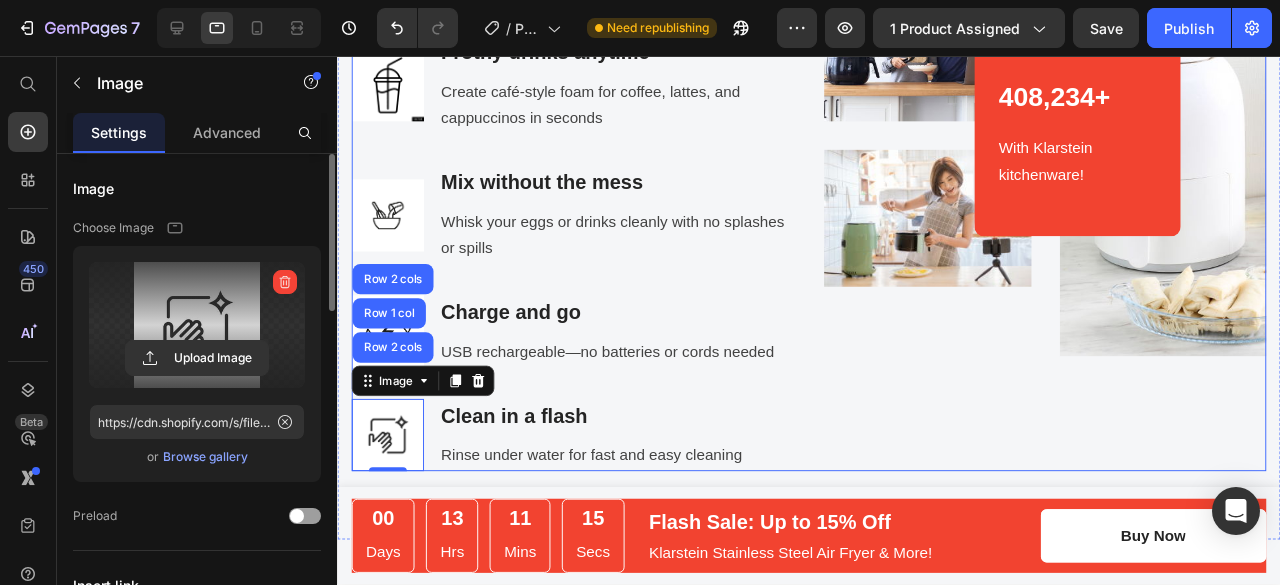 click on "Image Image 408,234+ Heading With Klarstein kitchenware!  Text block Row 408,234+ Heading With Klarstein kitchenware!  Text block Row Image Row Row" at bounding box center (1081, 184) 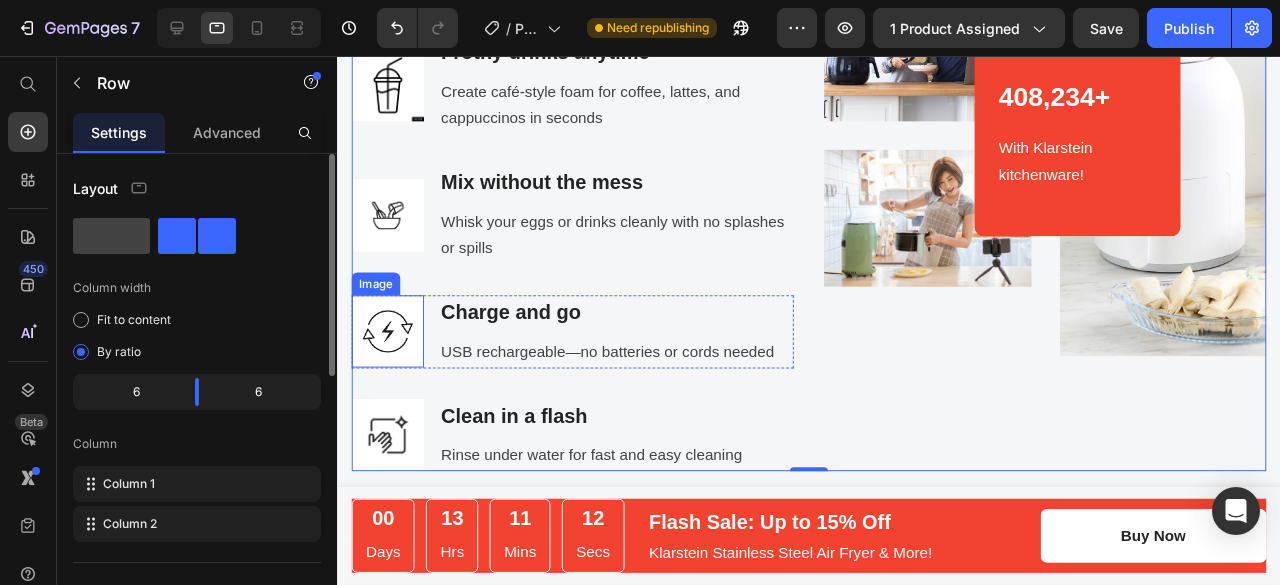 click at bounding box center [390, 346] 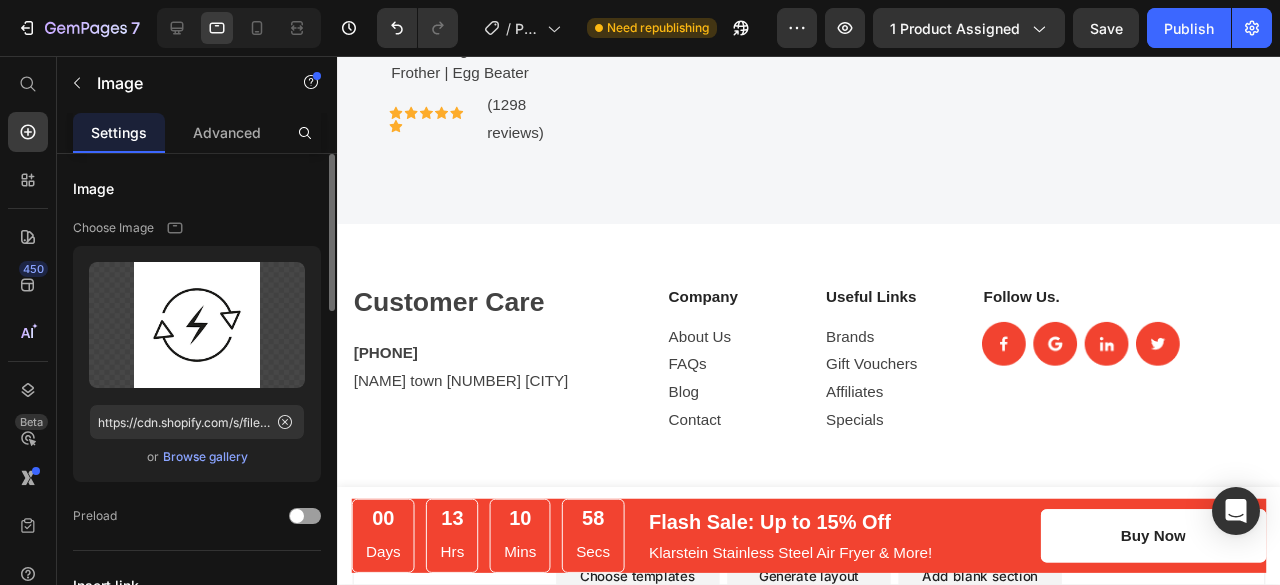 scroll, scrollTop: 5522, scrollLeft: 0, axis: vertical 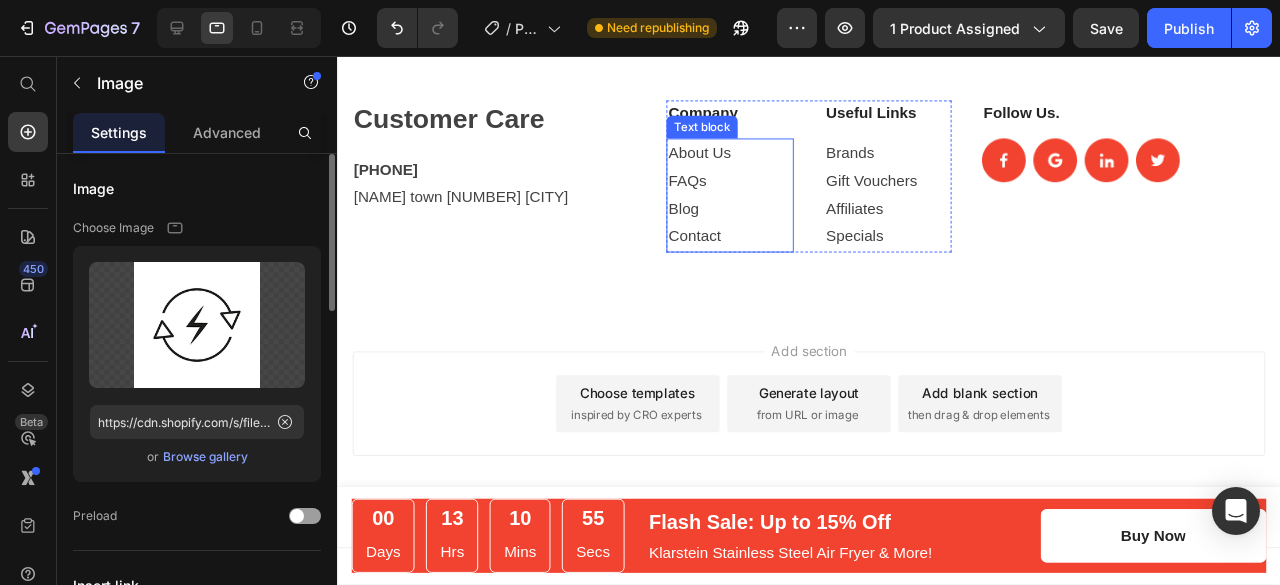click on "About Us FAQs Blog Contact" at bounding box center [750, 202] 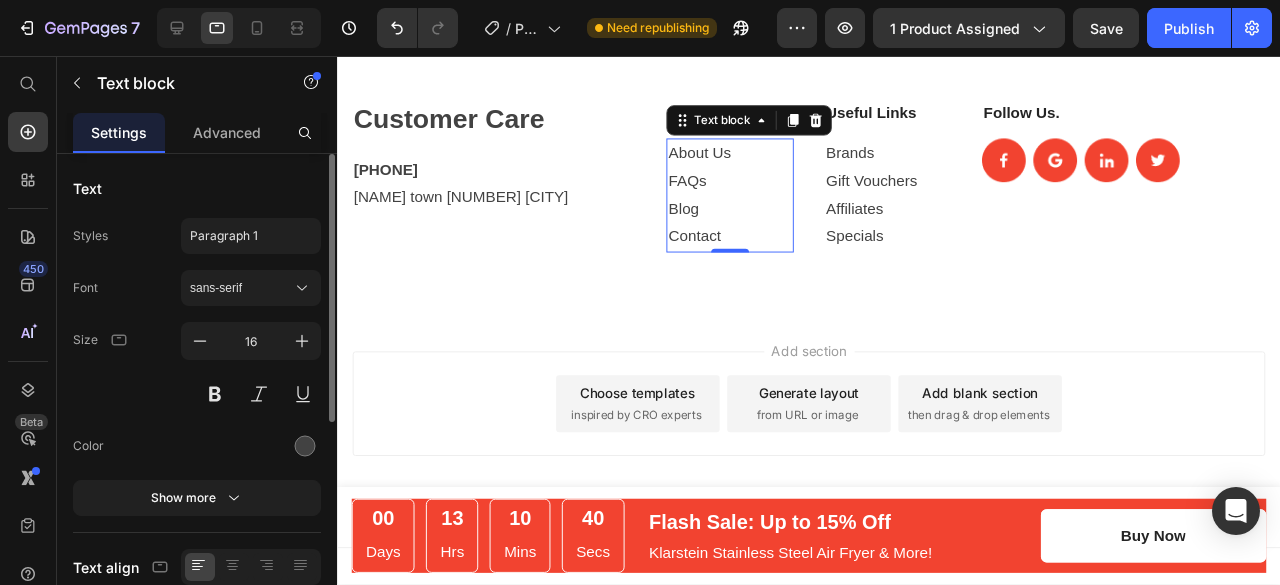 click on "About Us FAQs Blog Contact" at bounding box center [750, 202] 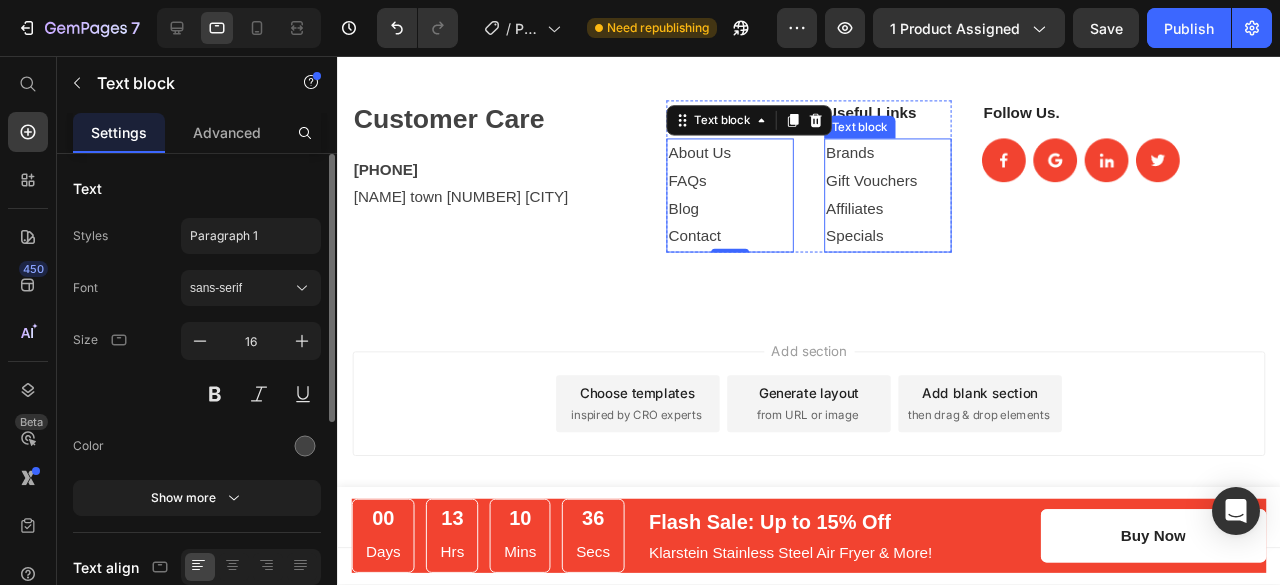 scroll, scrollTop: 5482, scrollLeft: 0, axis: vertical 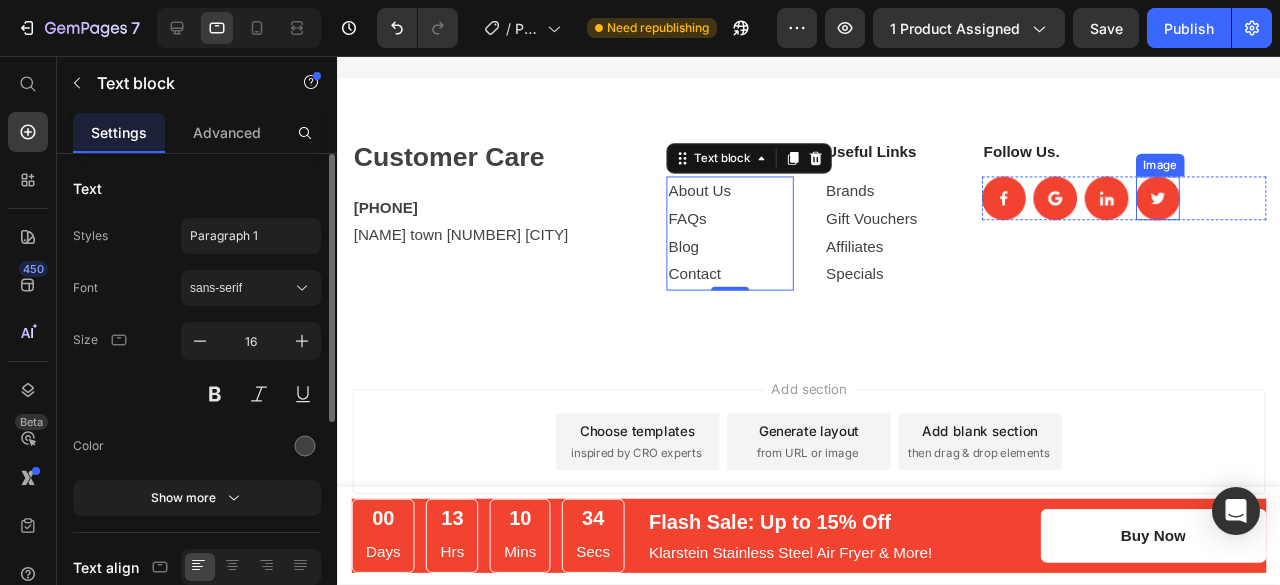 click at bounding box center (1200, 206) 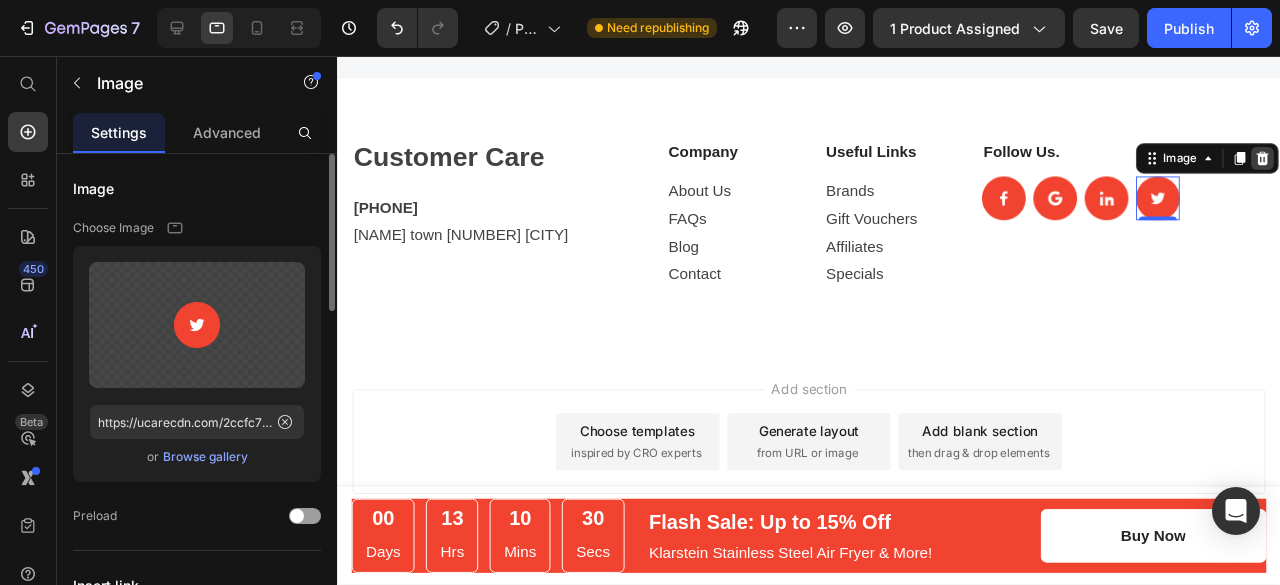 click 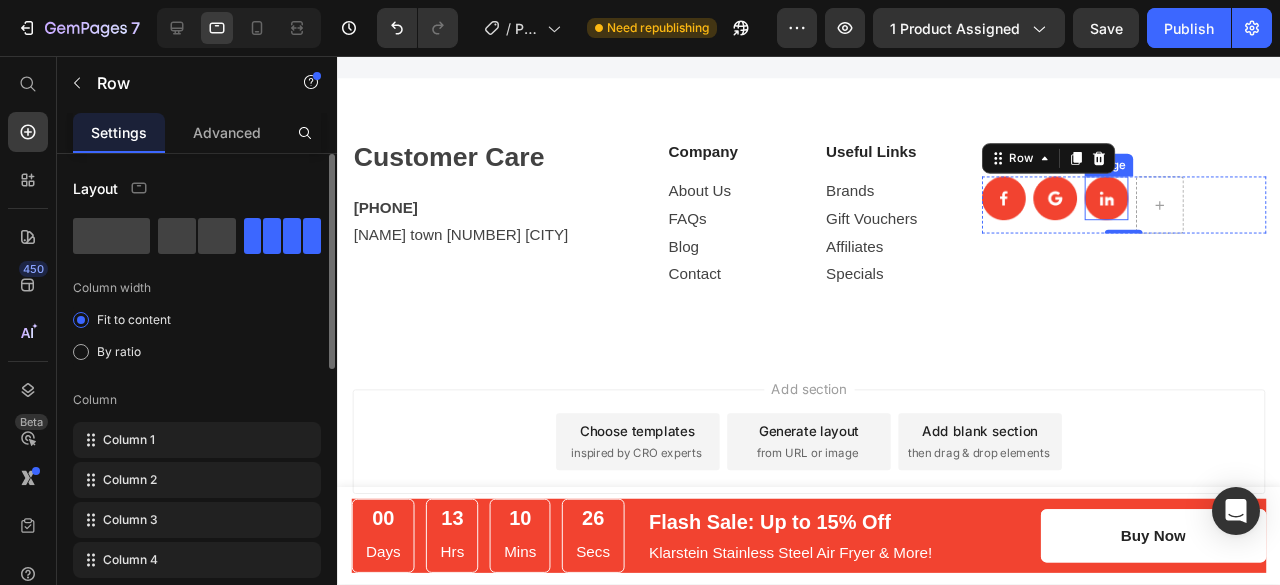 click at bounding box center [1146, 206] 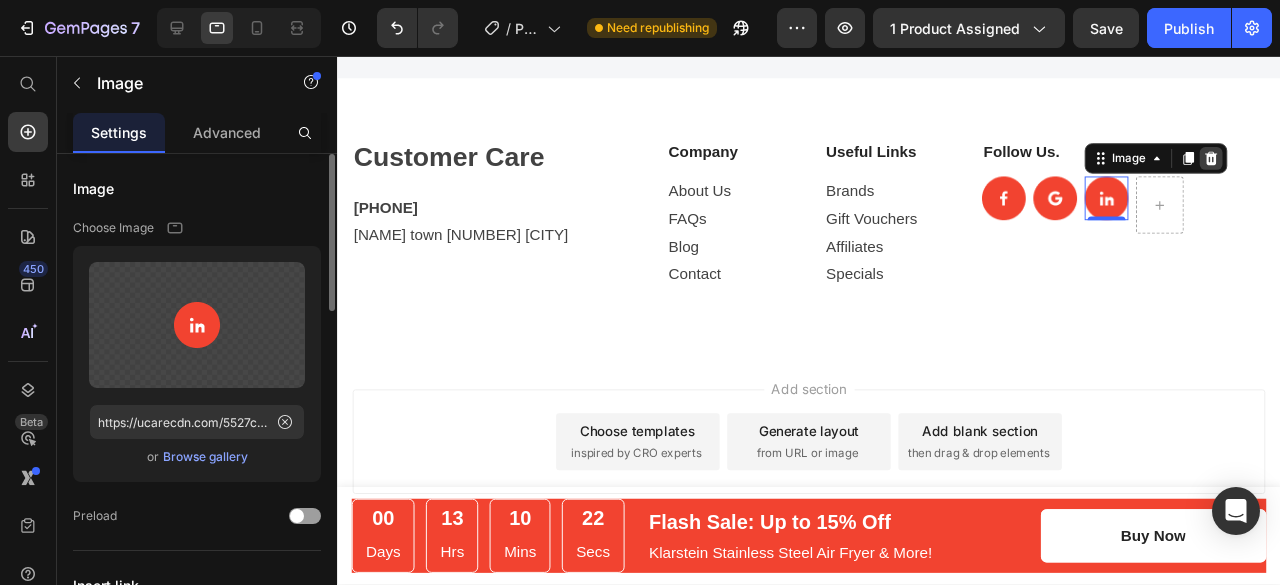 click 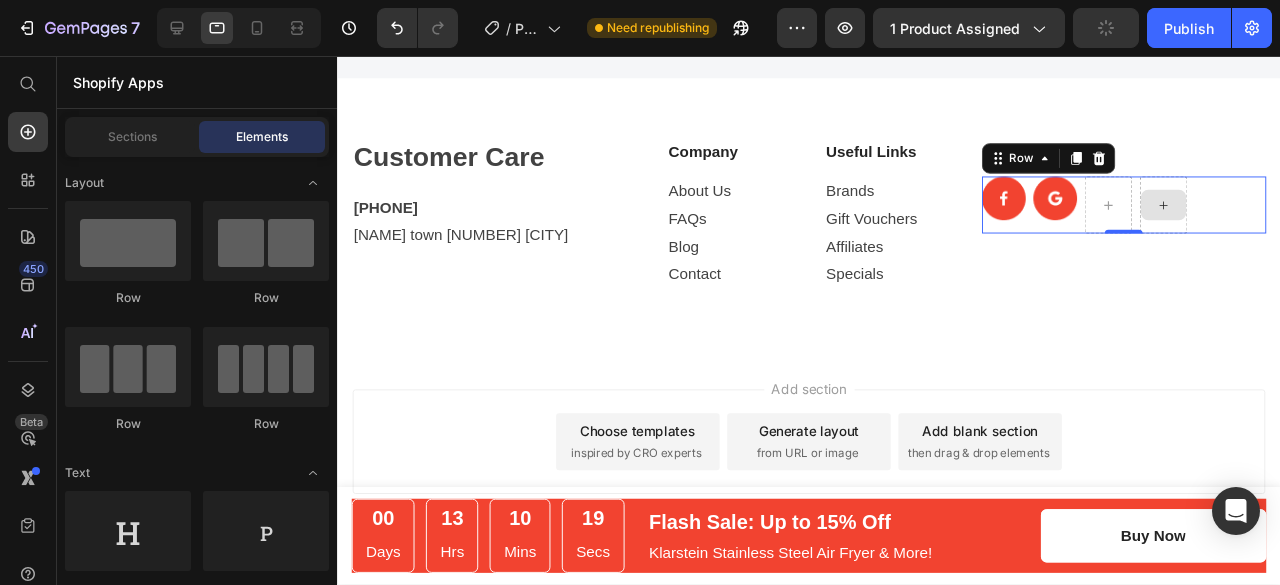 click at bounding box center [1206, 213] 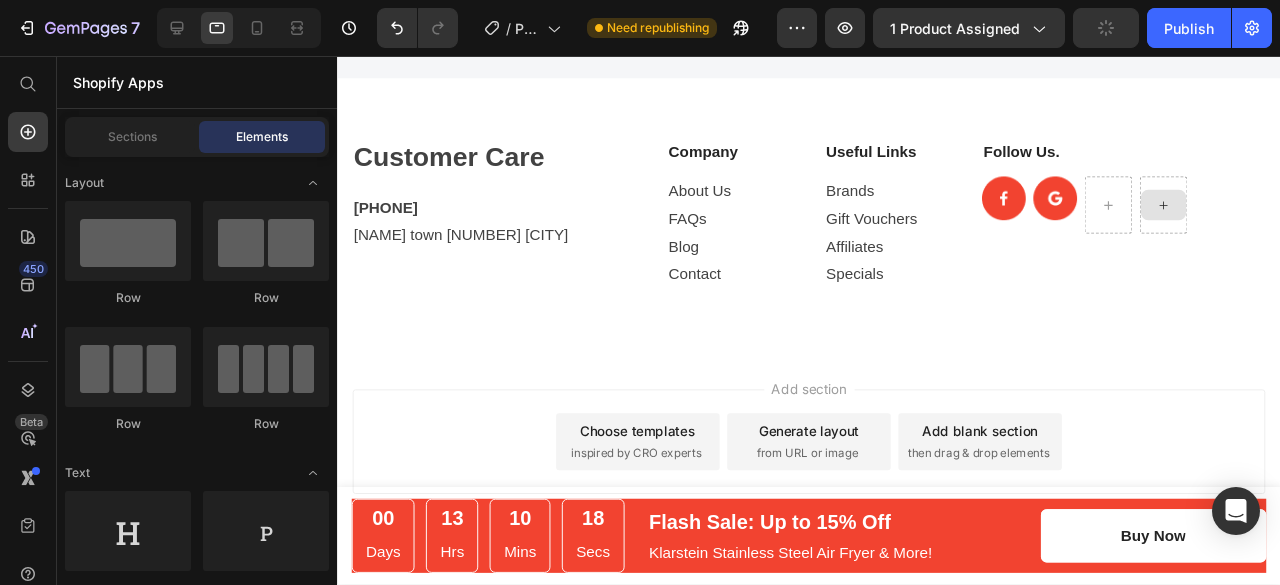 click at bounding box center [1206, 213] 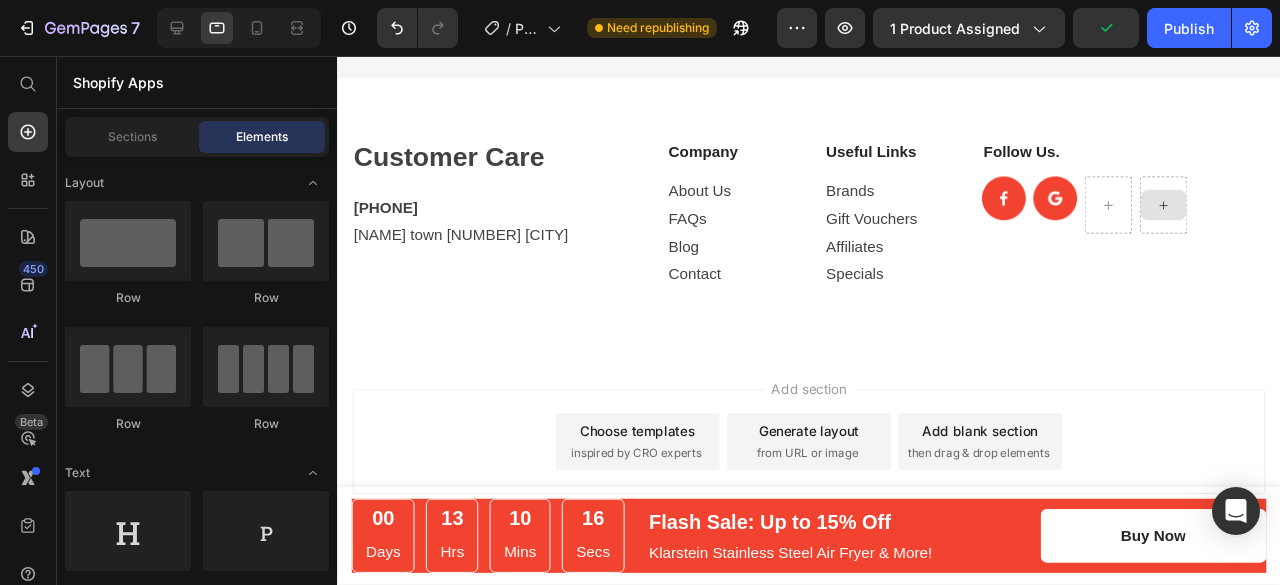click 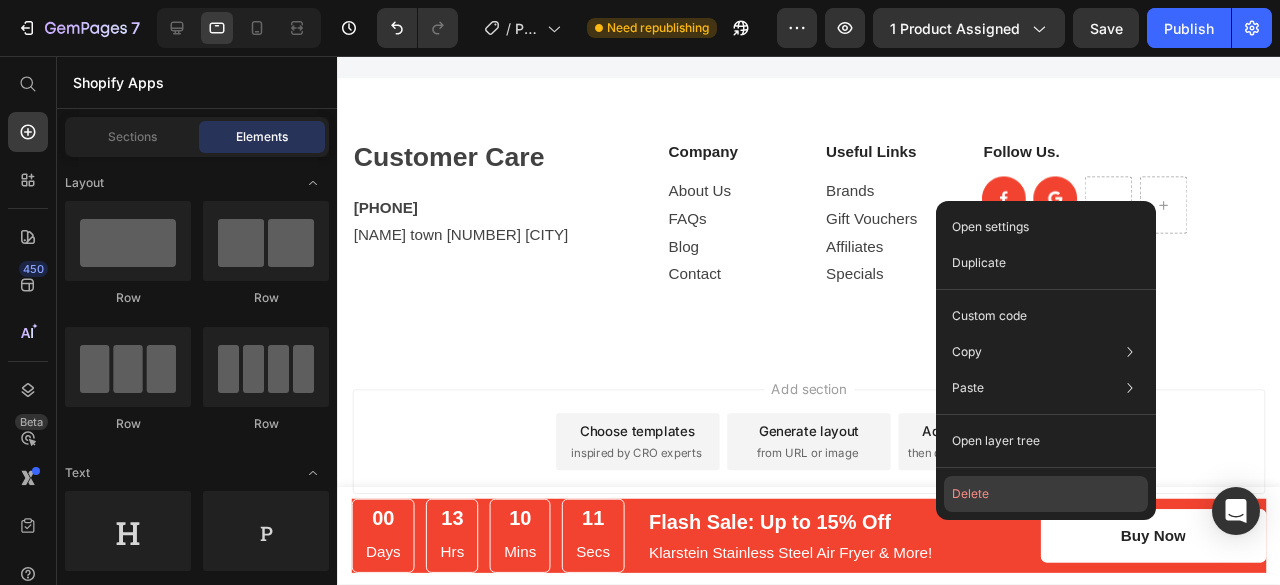 click on "Delete" 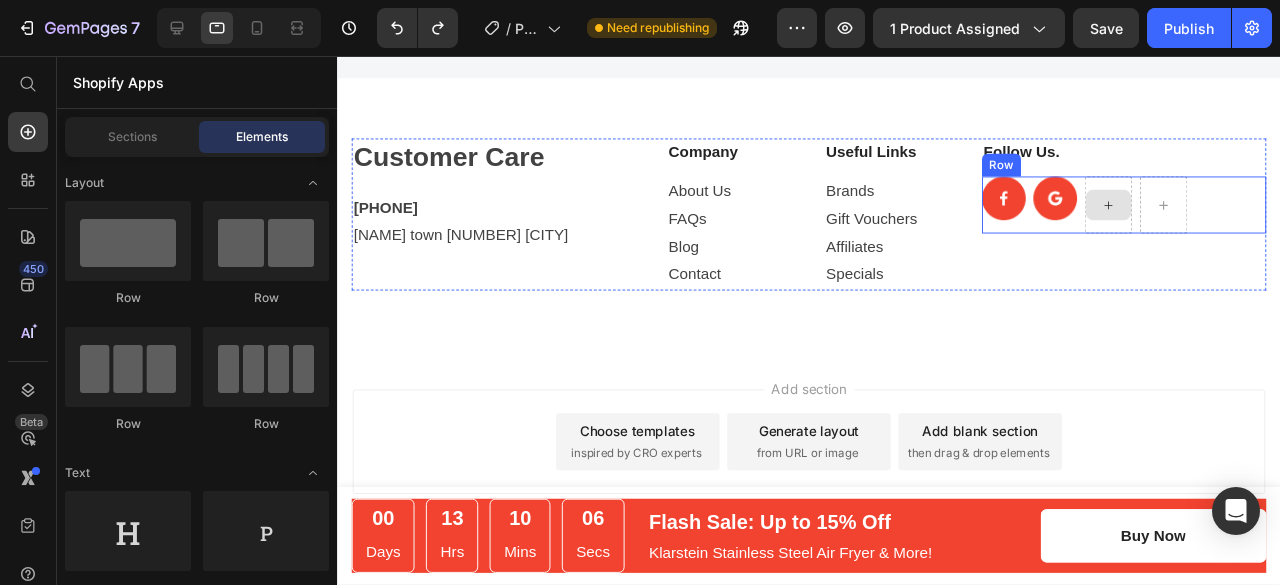 click at bounding box center [1148, 213] 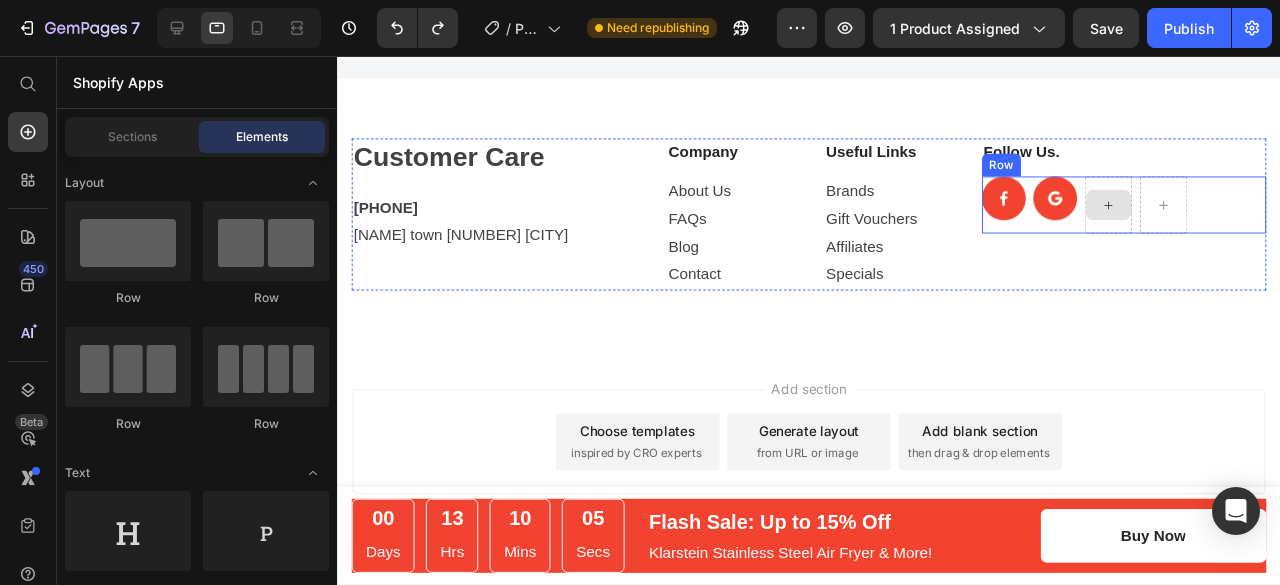 click at bounding box center (1148, 213) 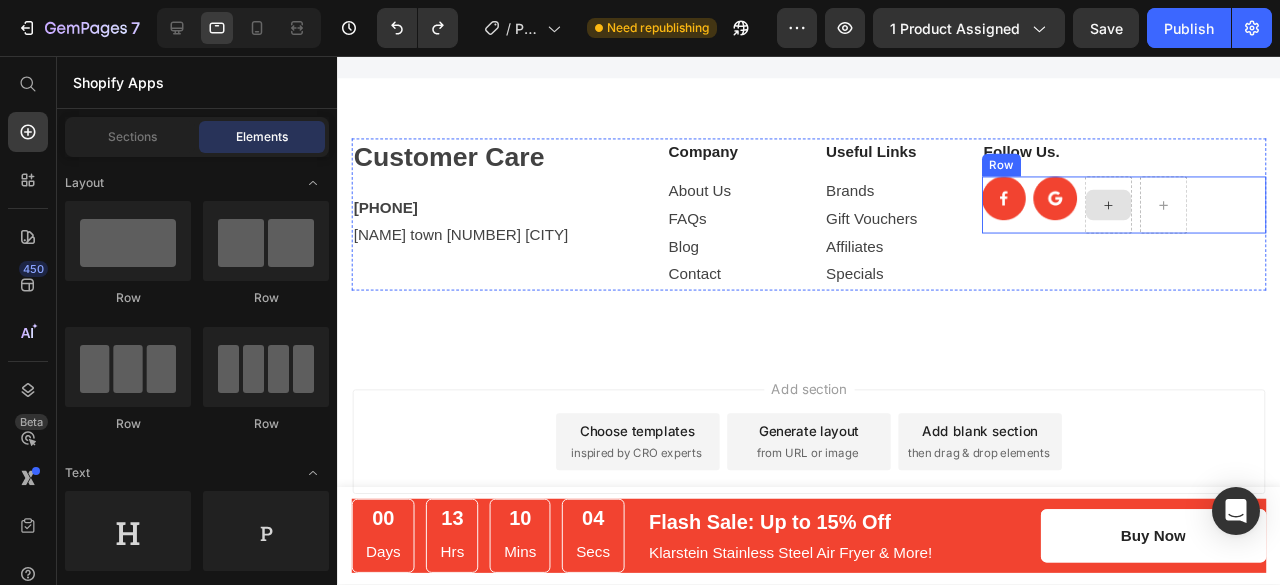 click at bounding box center (1148, 213) 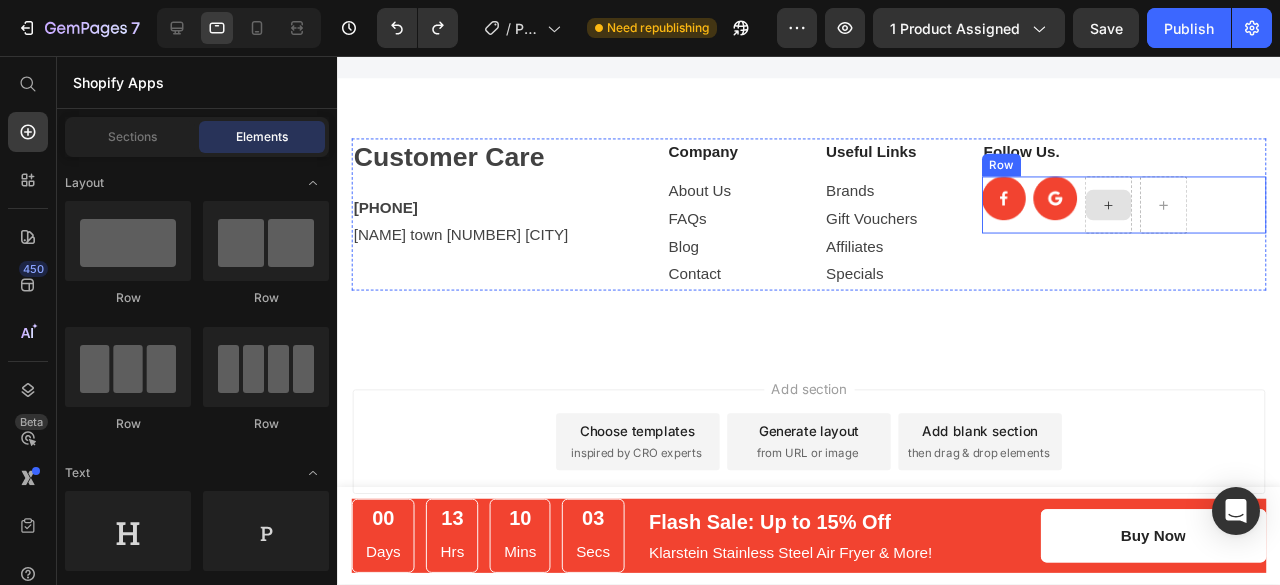 click at bounding box center (1148, 213) 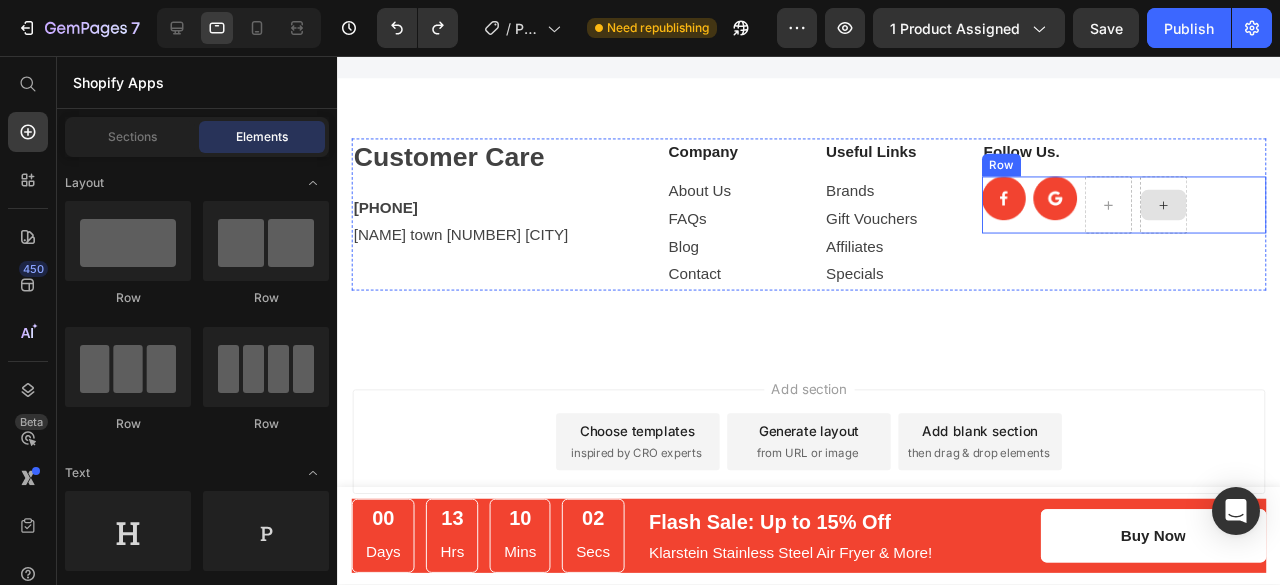 click 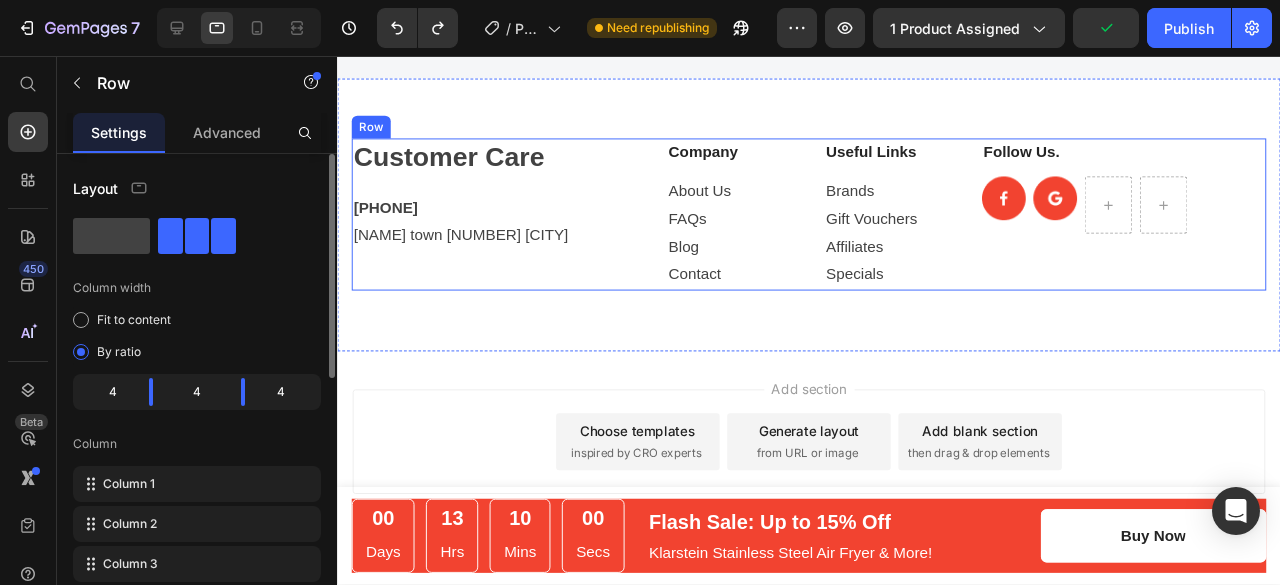 click on "Follow Us. Text block Image Image
Row" at bounding box center (1164, 222) 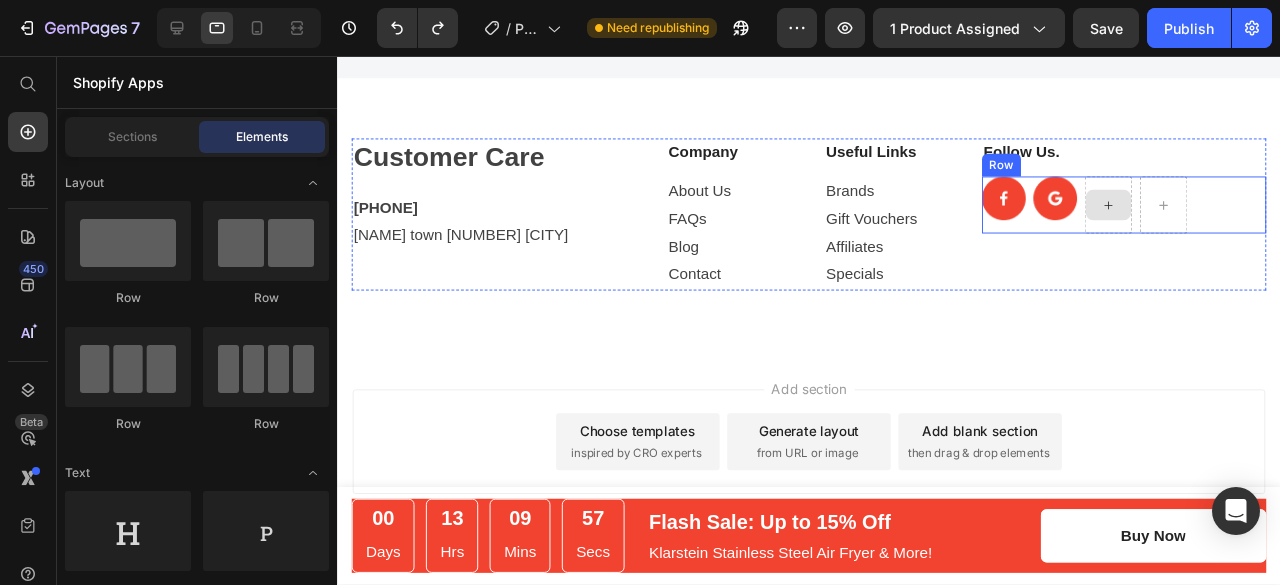 click 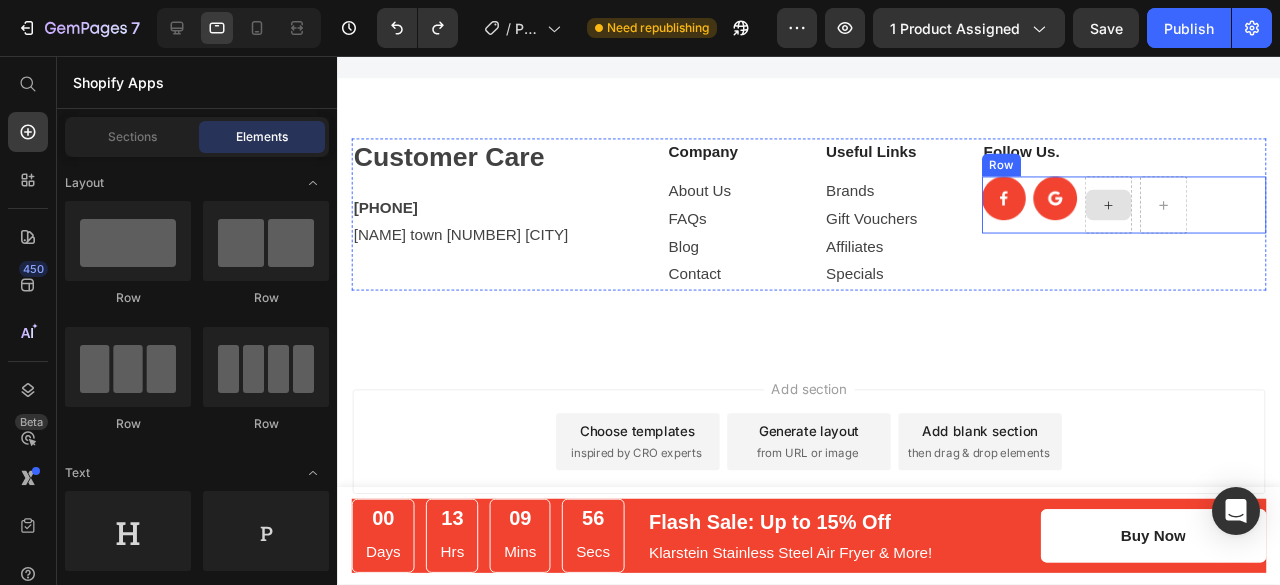click 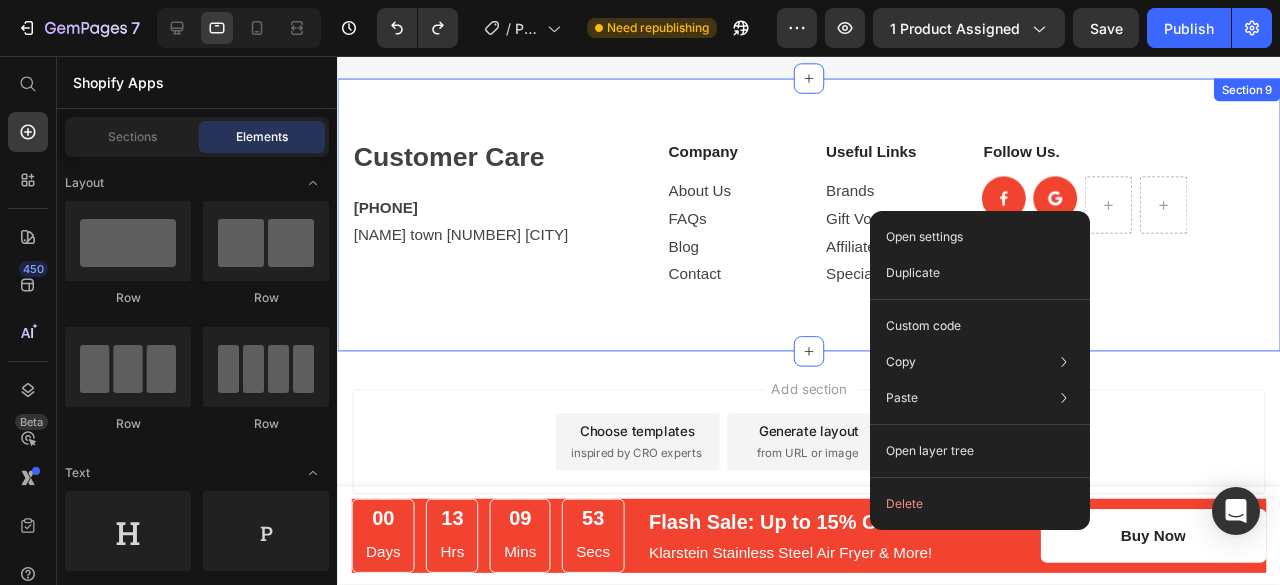 click on "Customer Care Heading 03066046667 Kakakhel town 2 Peshawar Text block Company Text block About Us FAQs Blog Contact Text block Useful Links Text block Brands Gift Vouchers Affiliates Specials Text block Row Follow Us. Text block Image Image
Row Row Section 9" at bounding box center (833, 223) 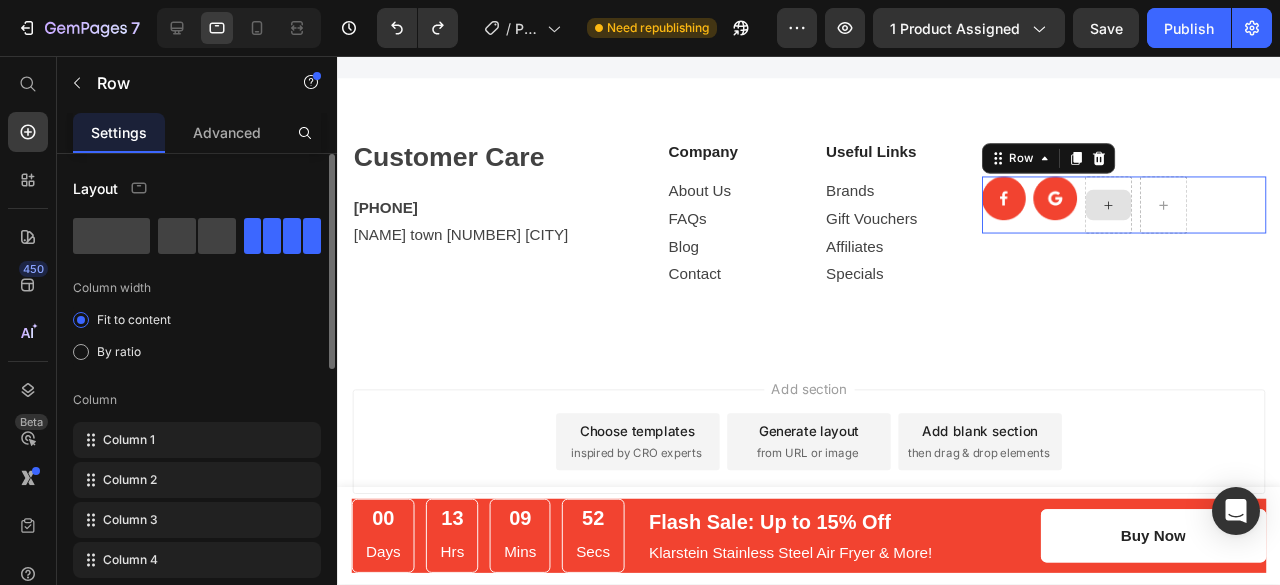 click at bounding box center (1148, 213) 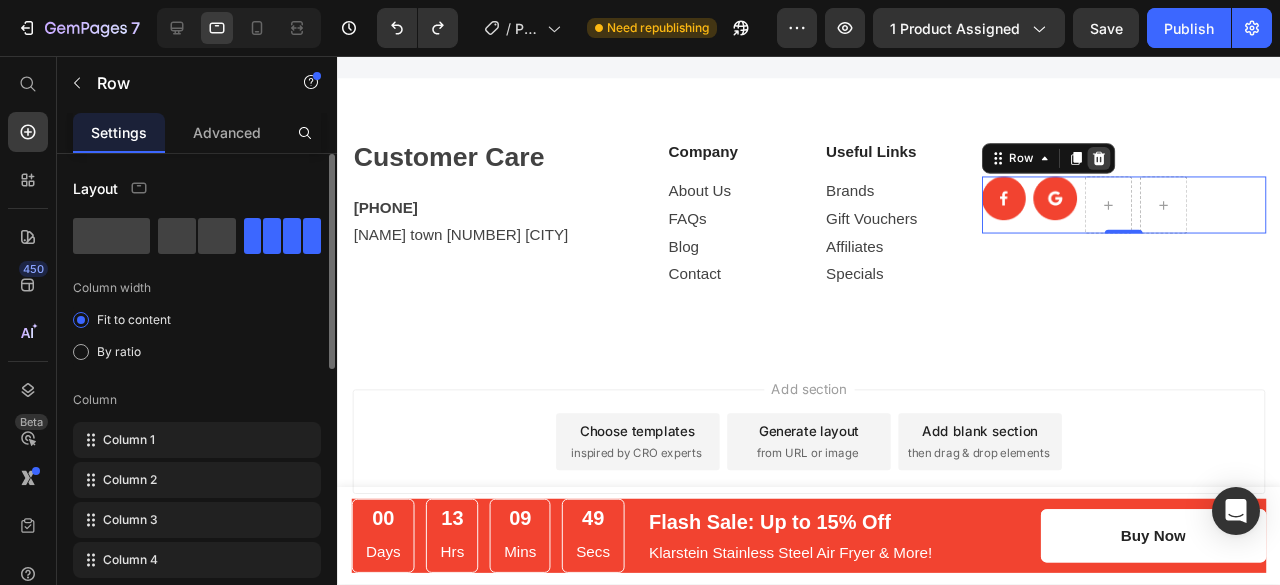 click 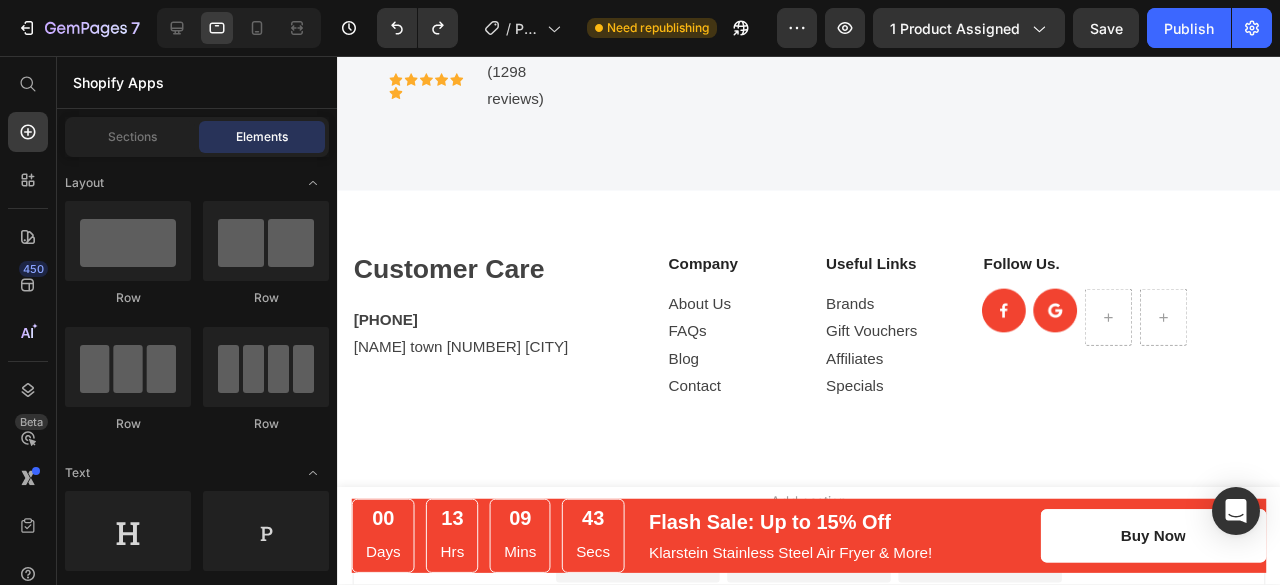scroll, scrollTop: 5362, scrollLeft: 0, axis: vertical 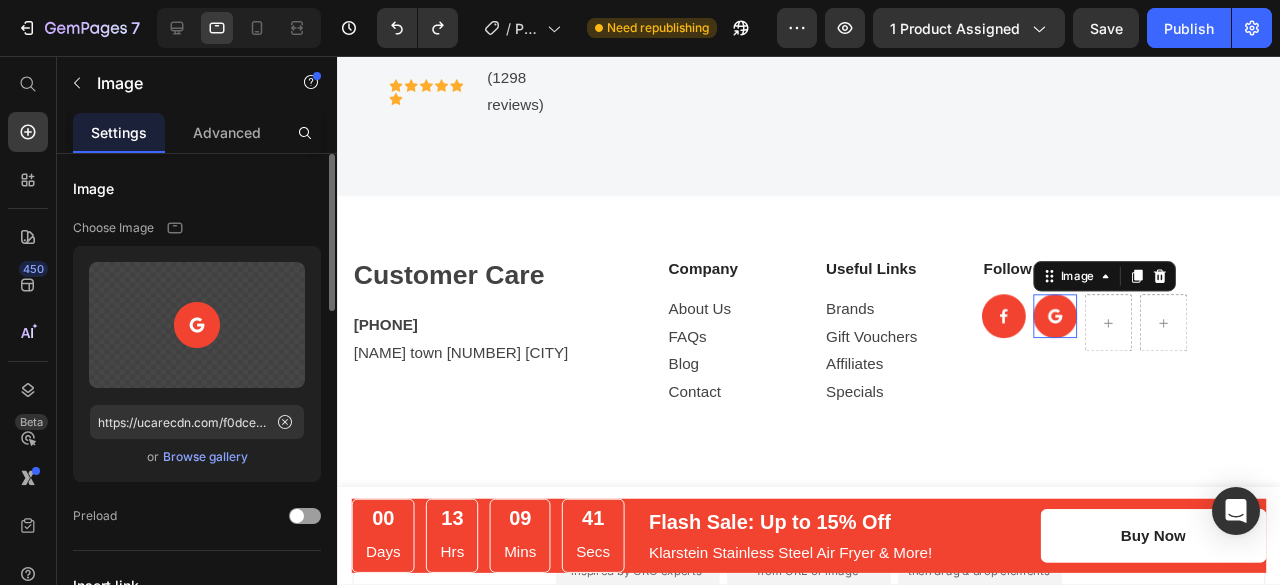 click at bounding box center [1092, 330] 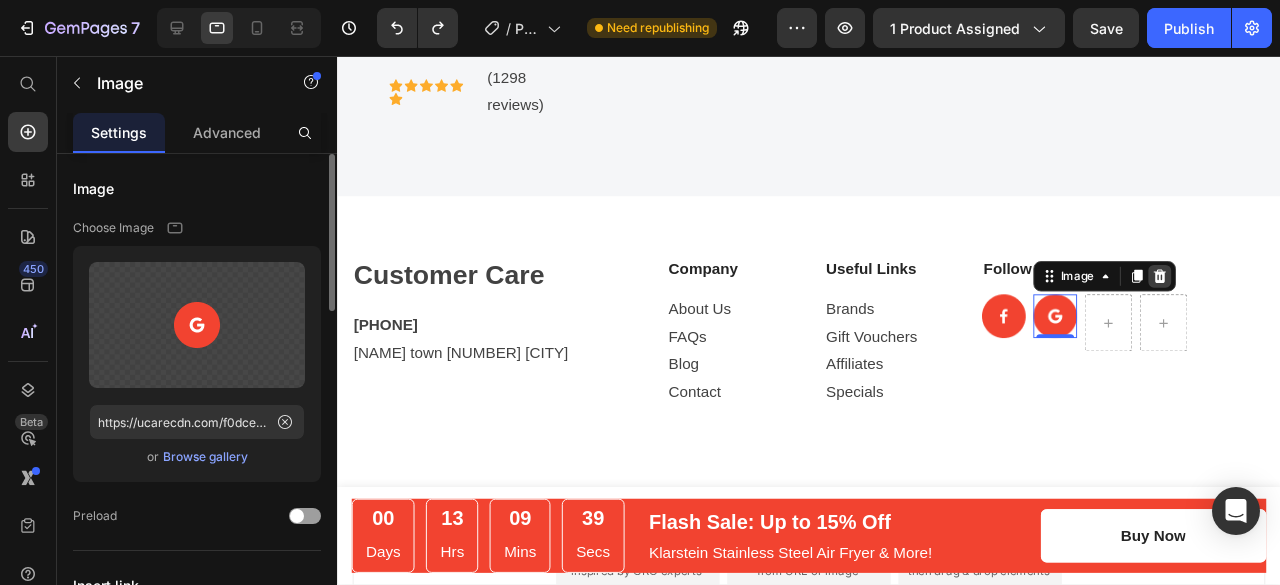 click 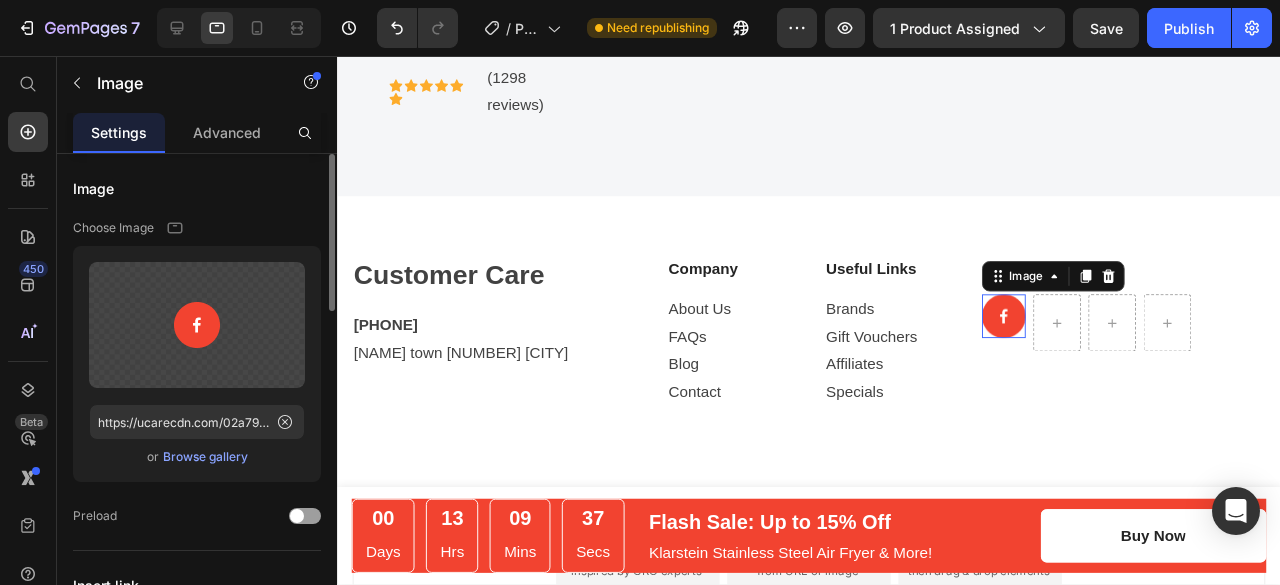 click at bounding box center (1038, 330) 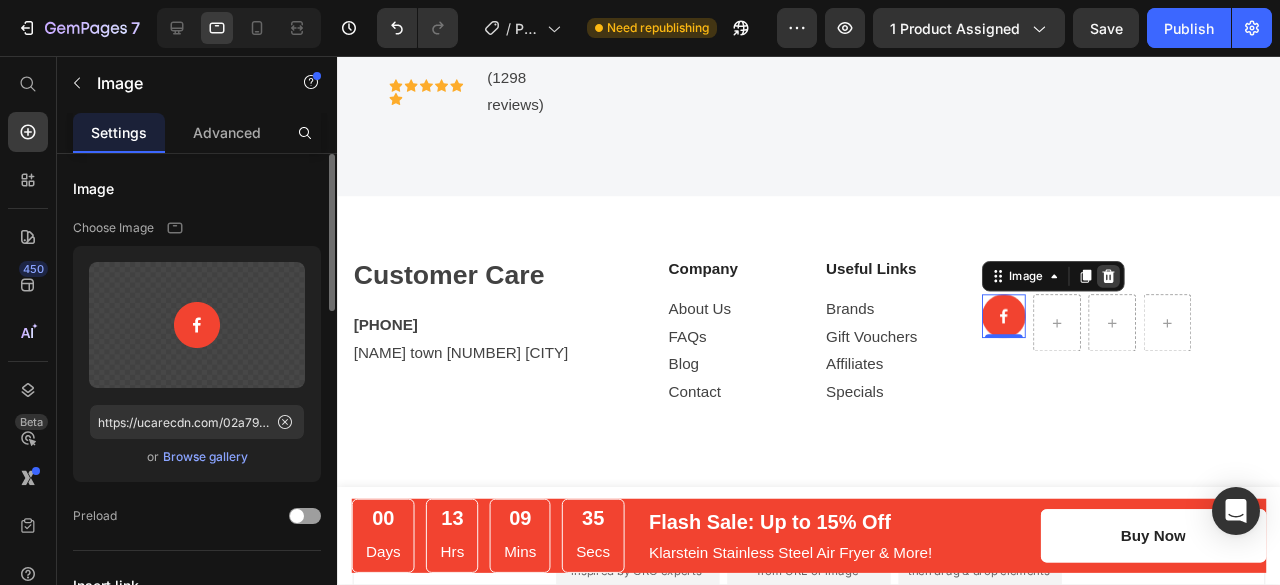 click 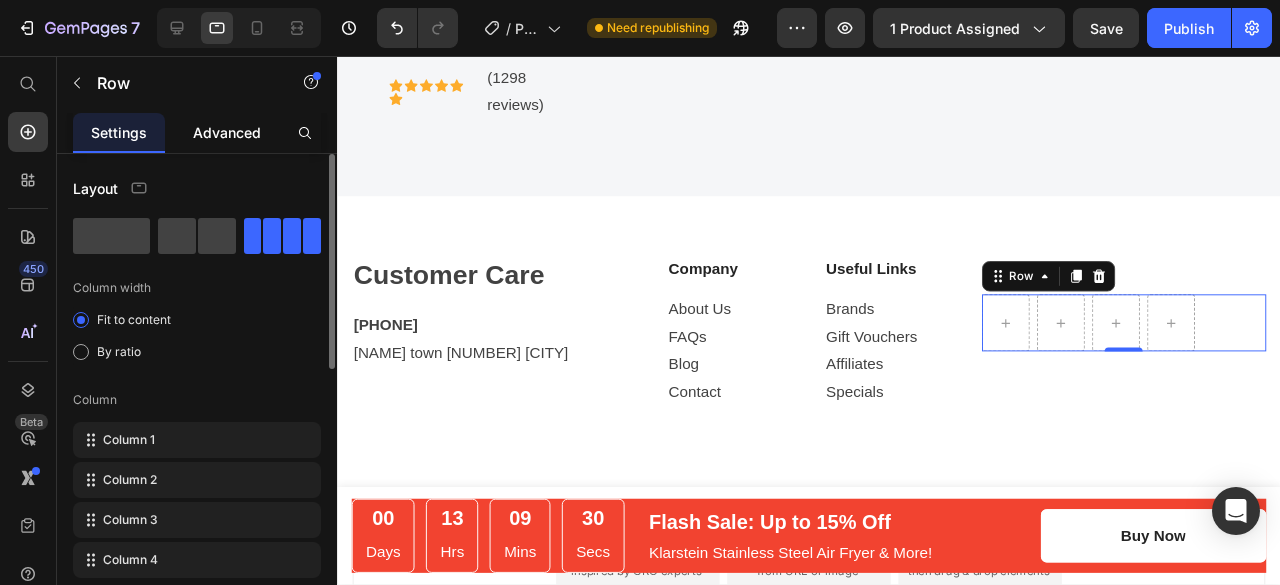 click on "Advanced" at bounding box center [227, 132] 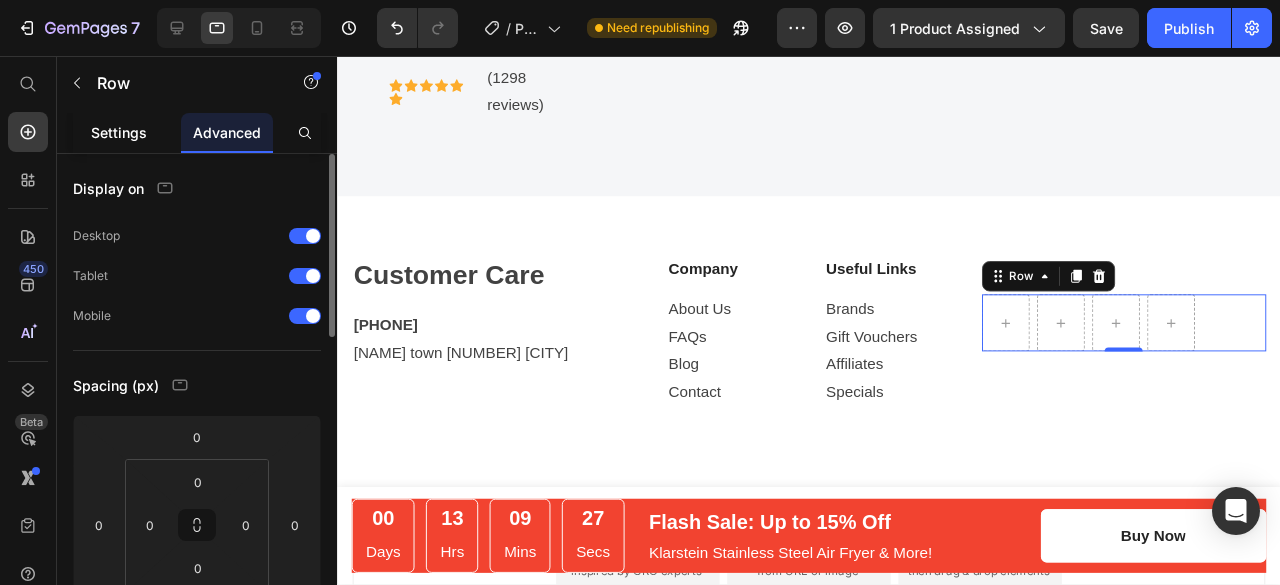 click on "Settings" at bounding box center [119, 132] 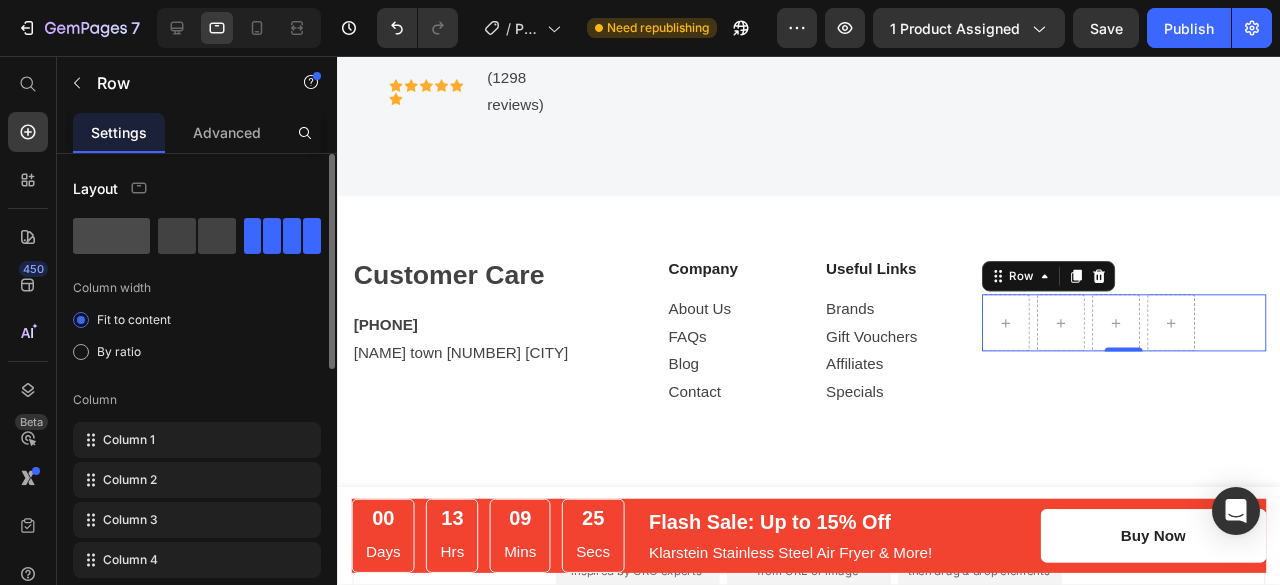 click 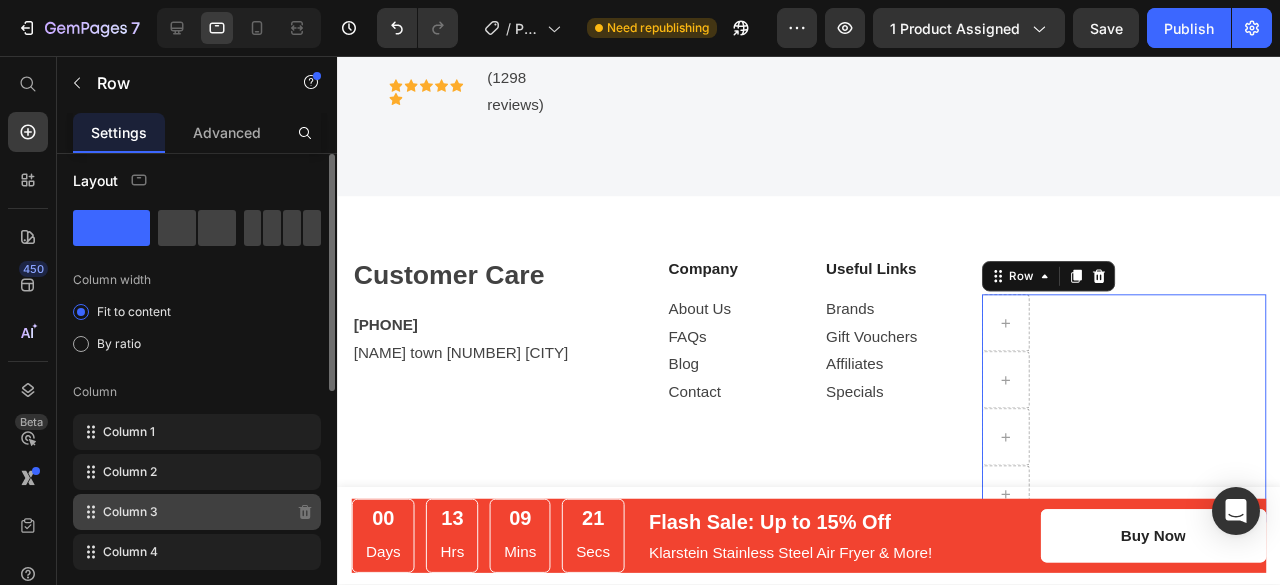 scroll, scrollTop: 6, scrollLeft: 0, axis: vertical 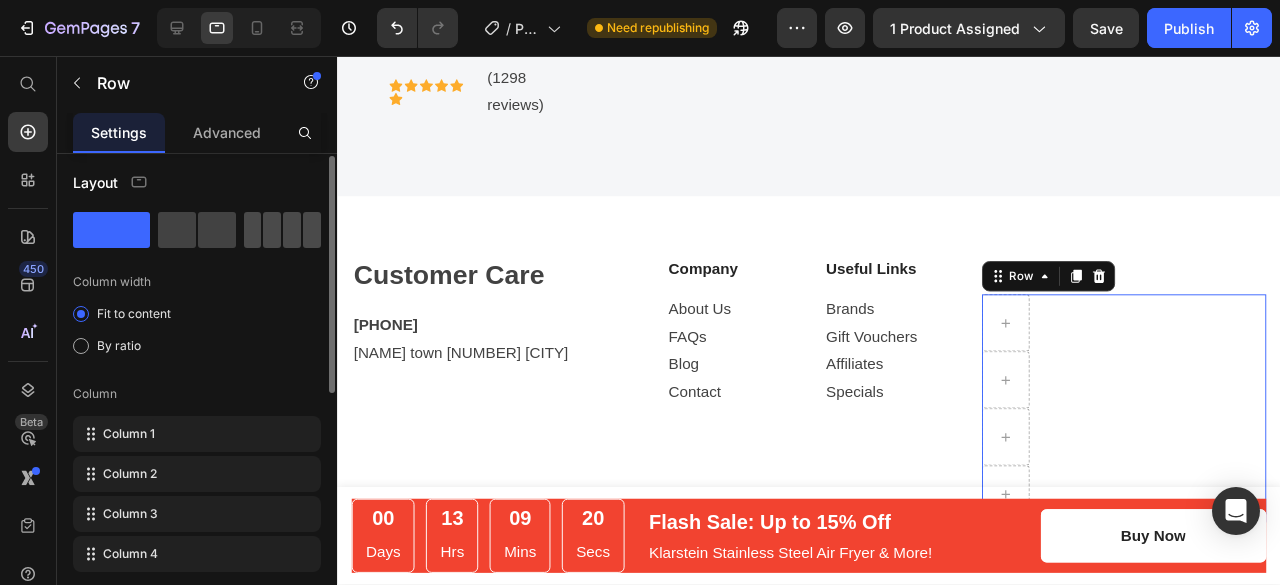 click 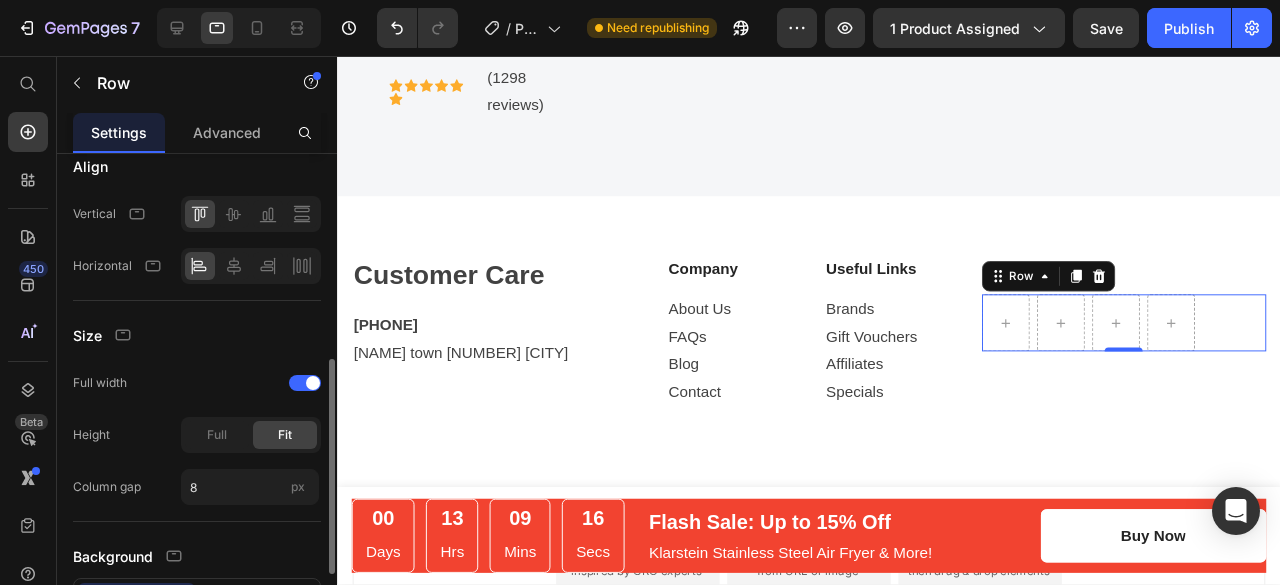scroll, scrollTop: 474, scrollLeft: 0, axis: vertical 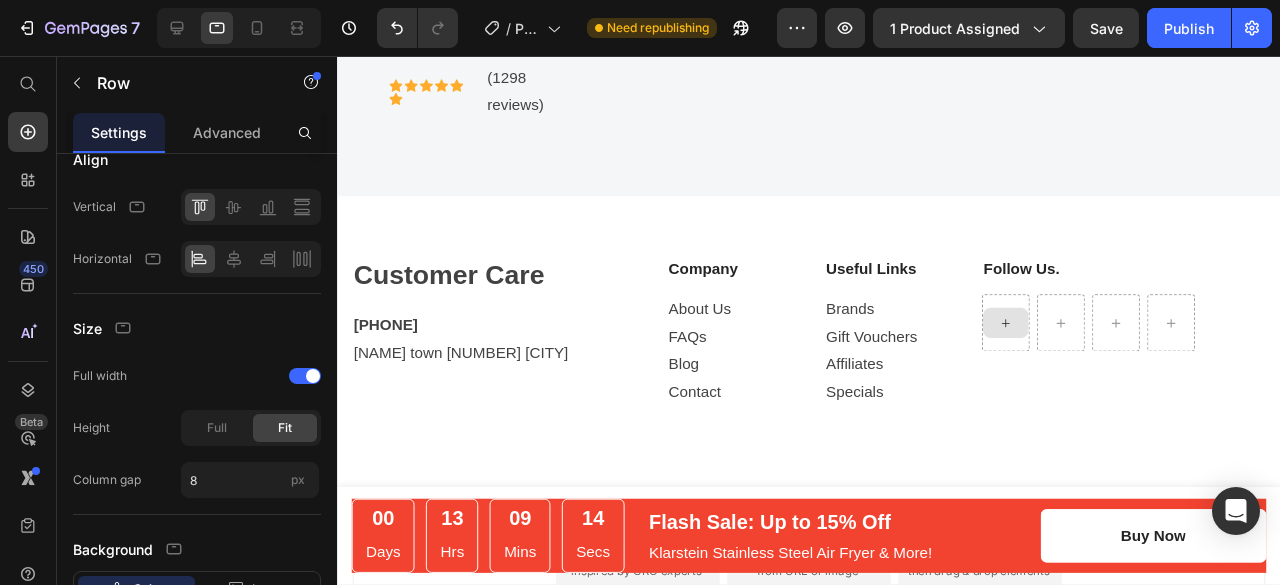click 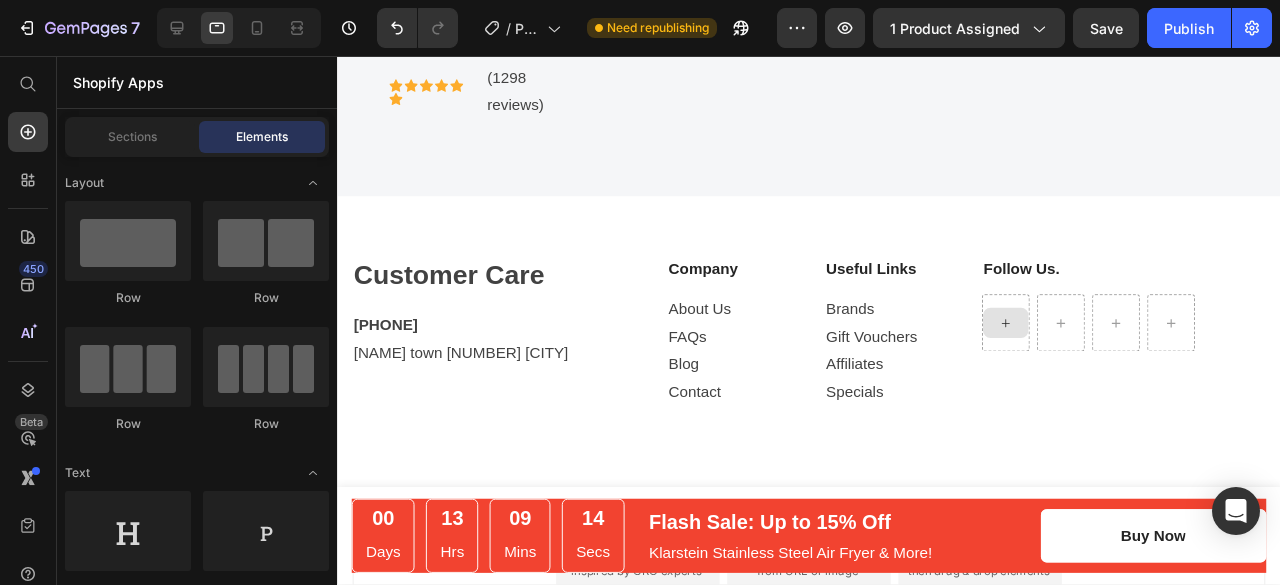 click 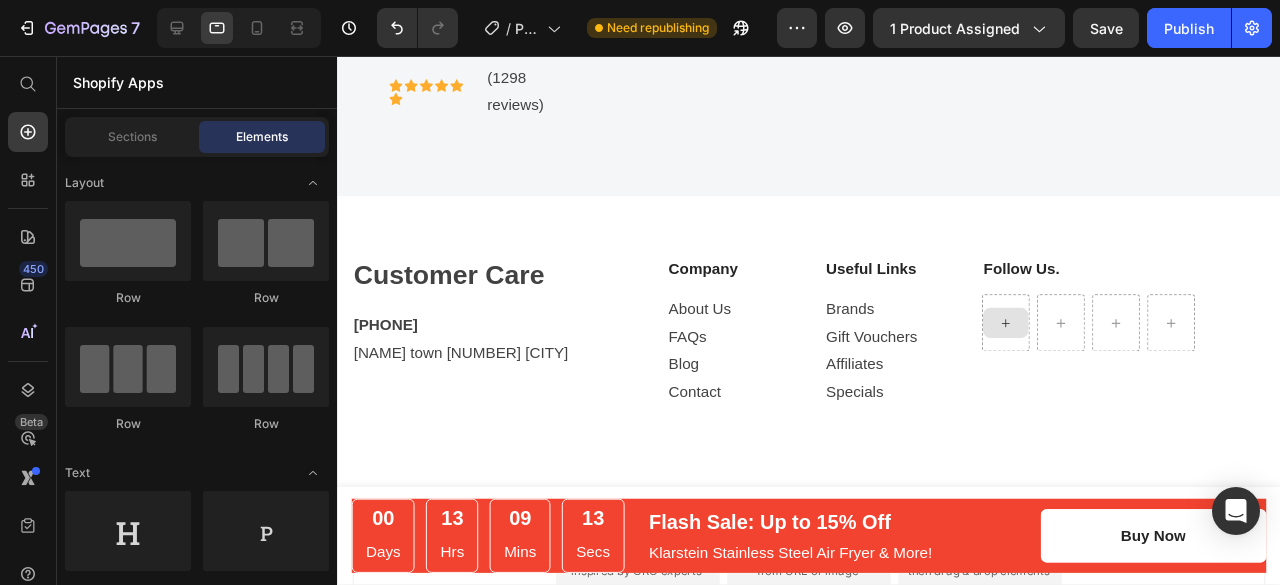 click 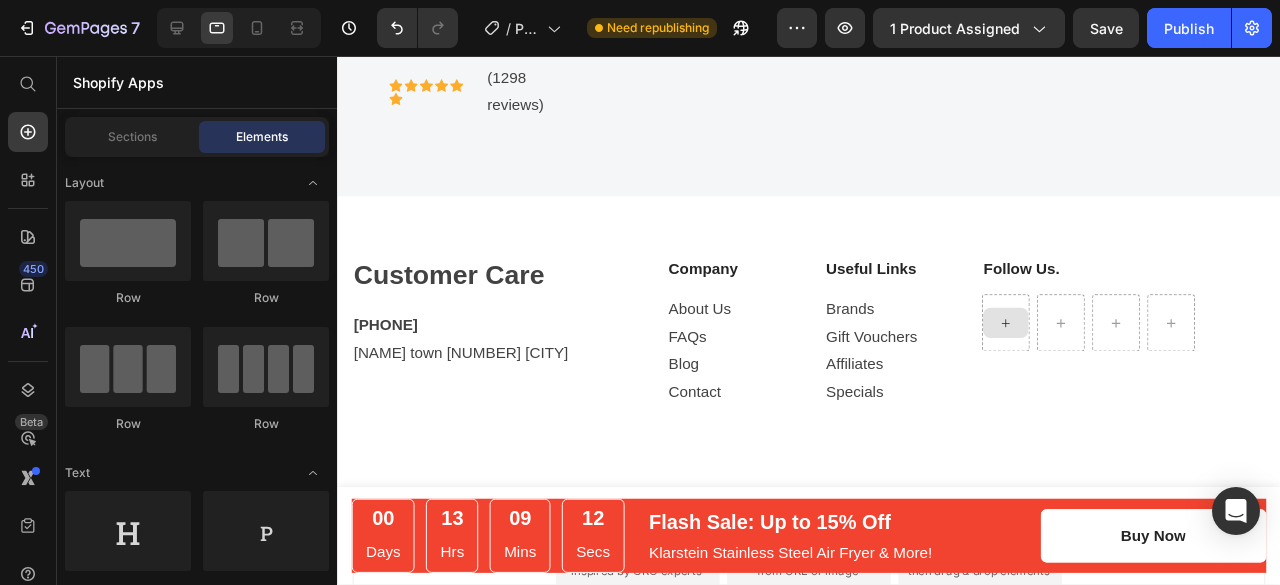 click 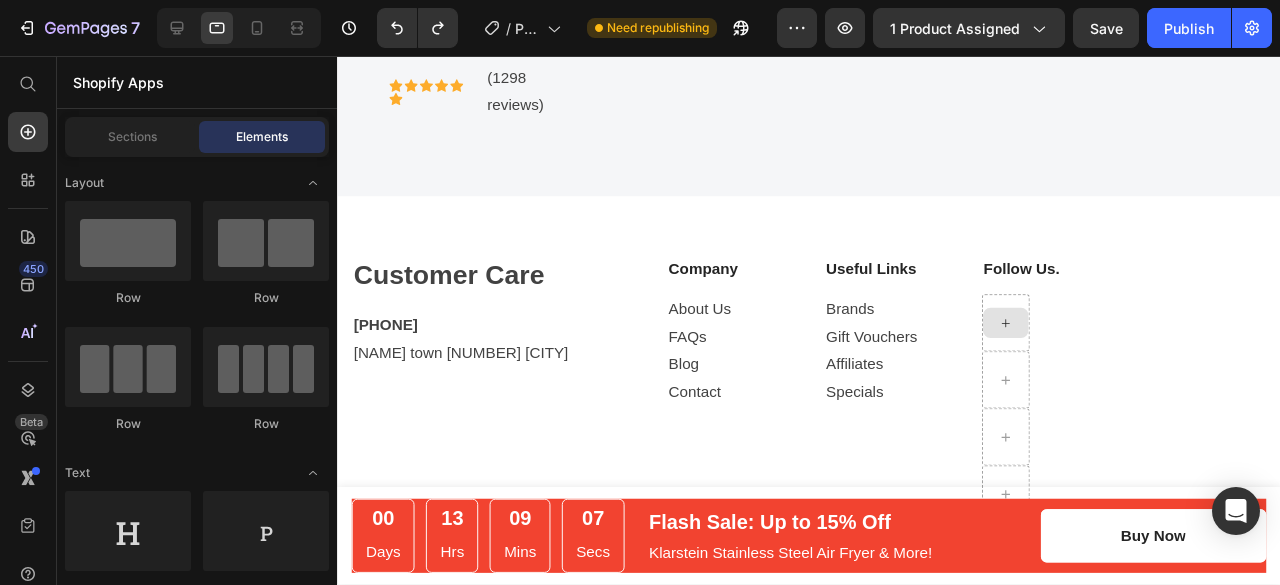 click 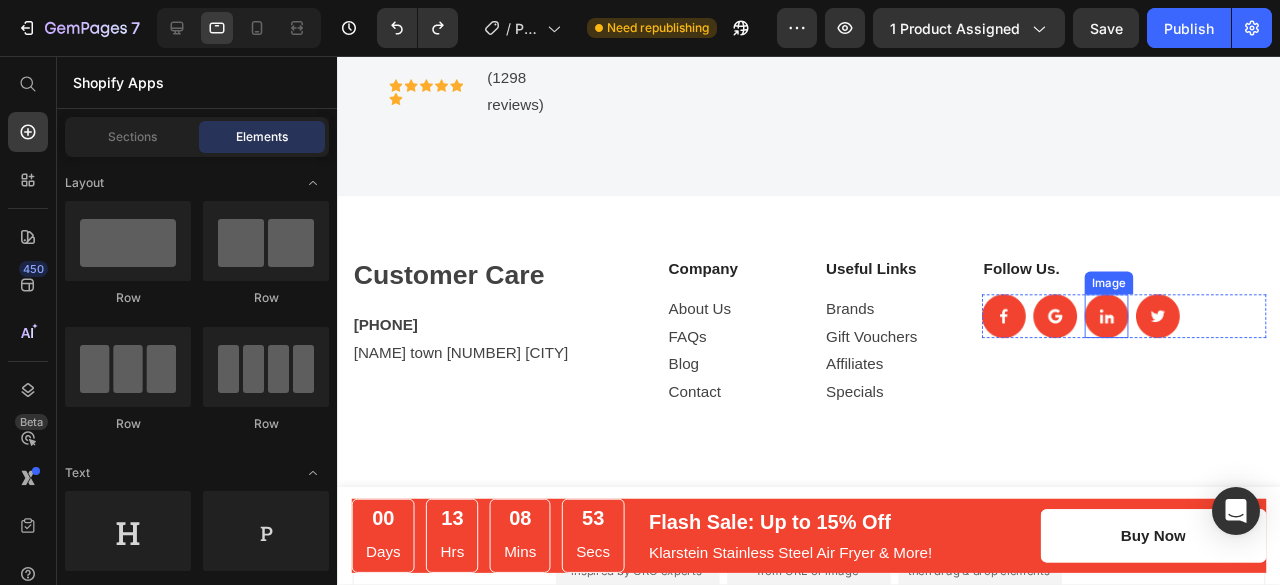 click at bounding box center (1146, 330) 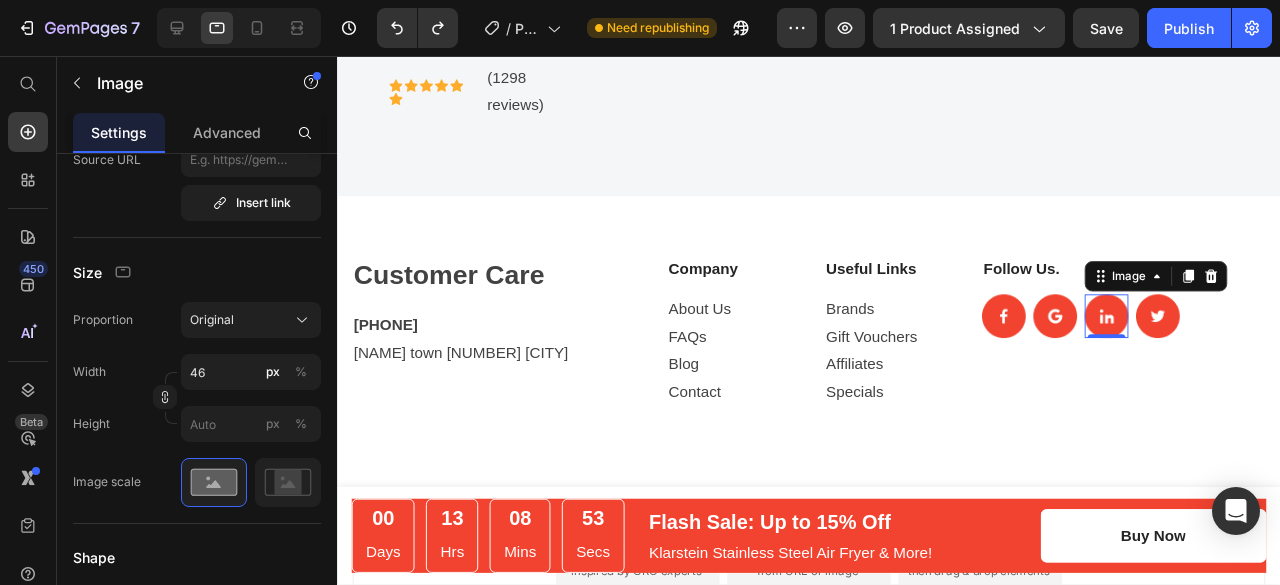 scroll, scrollTop: 0, scrollLeft: 0, axis: both 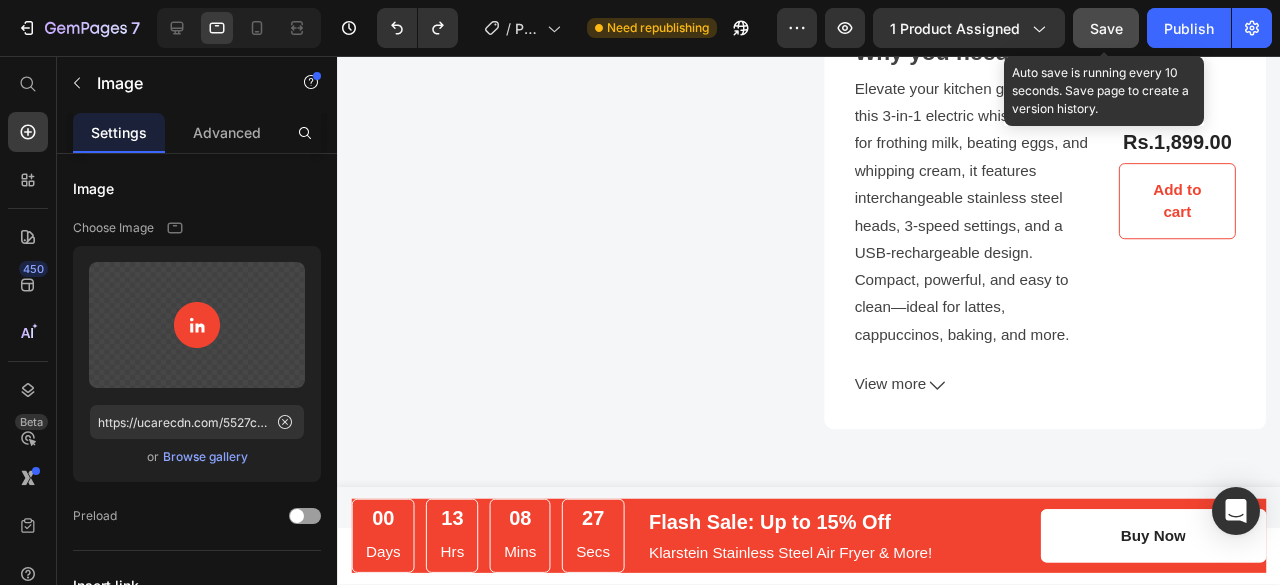 click on "Save" at bounding box center [1106, 28] 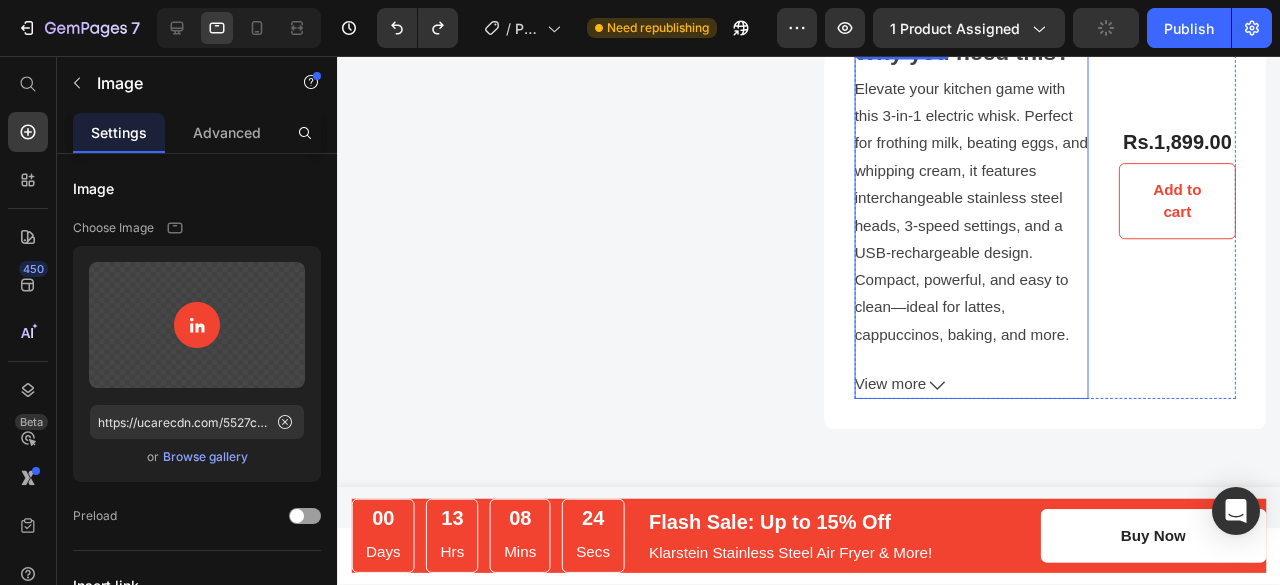 scroll, scrollTop: 3586, scrollLeft: 0, axis: vertical 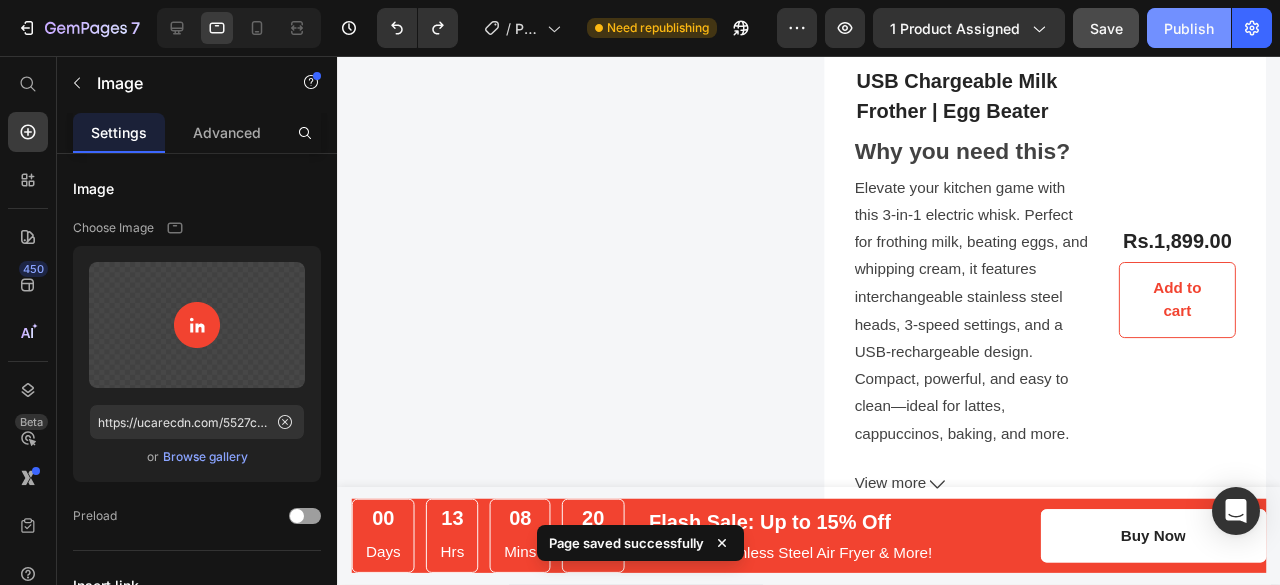 click on "Publish" at bounding box center [1189, 28] 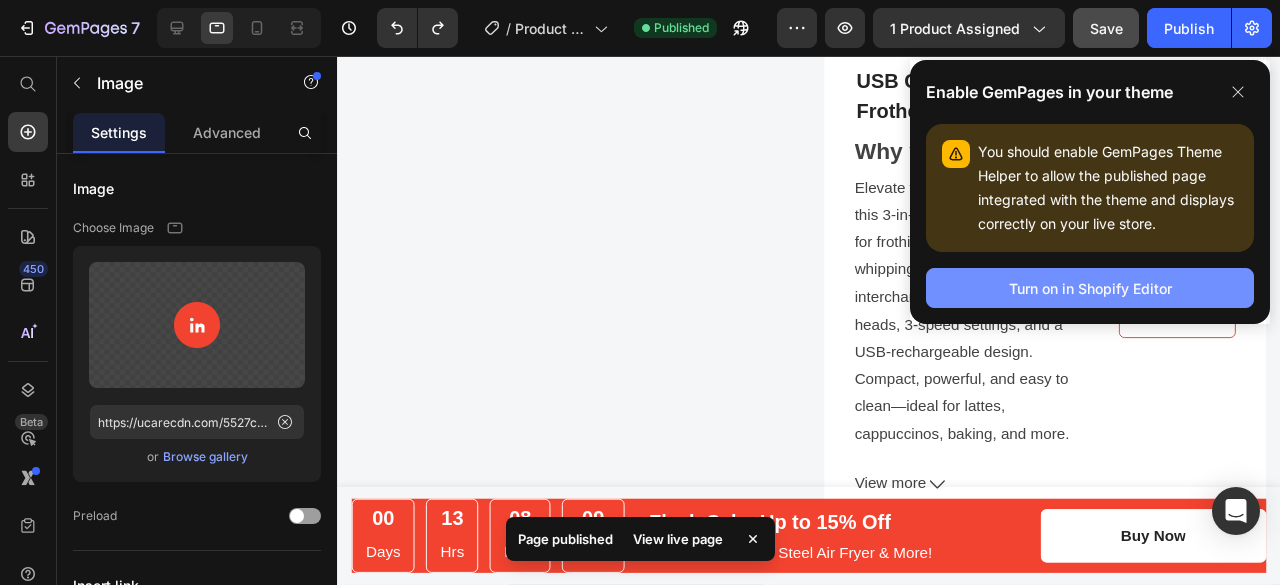 click on "Turn on in Shopify Editor" at bounding box center [1090, 288] 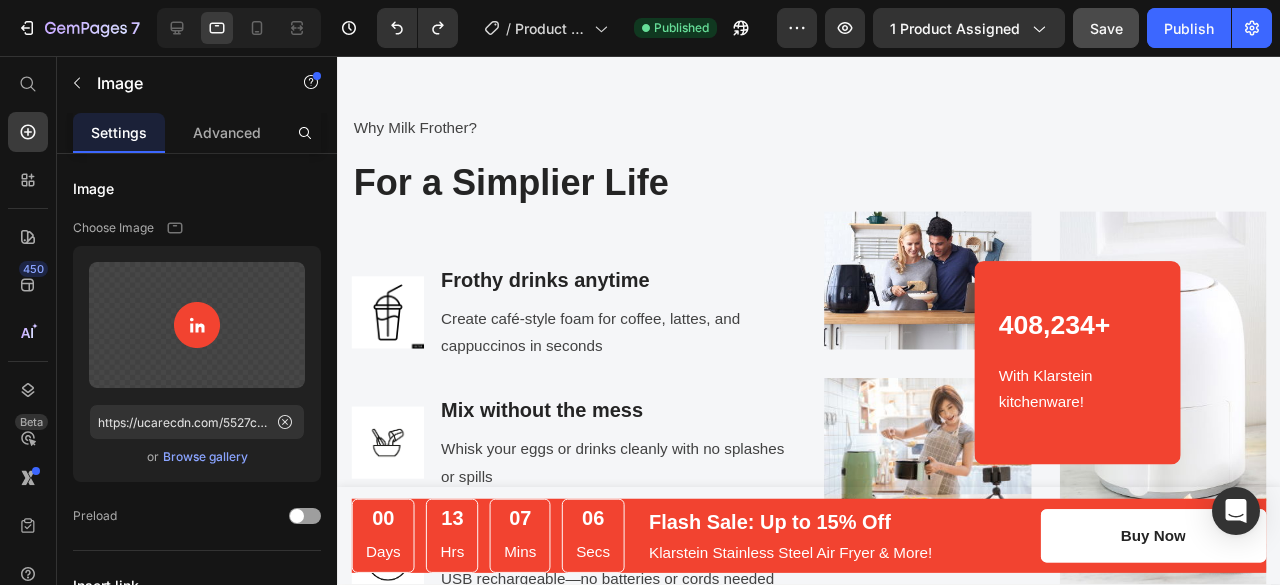 scroll, scrollTop: 2481, scrollLeft: 0, axis: vertical 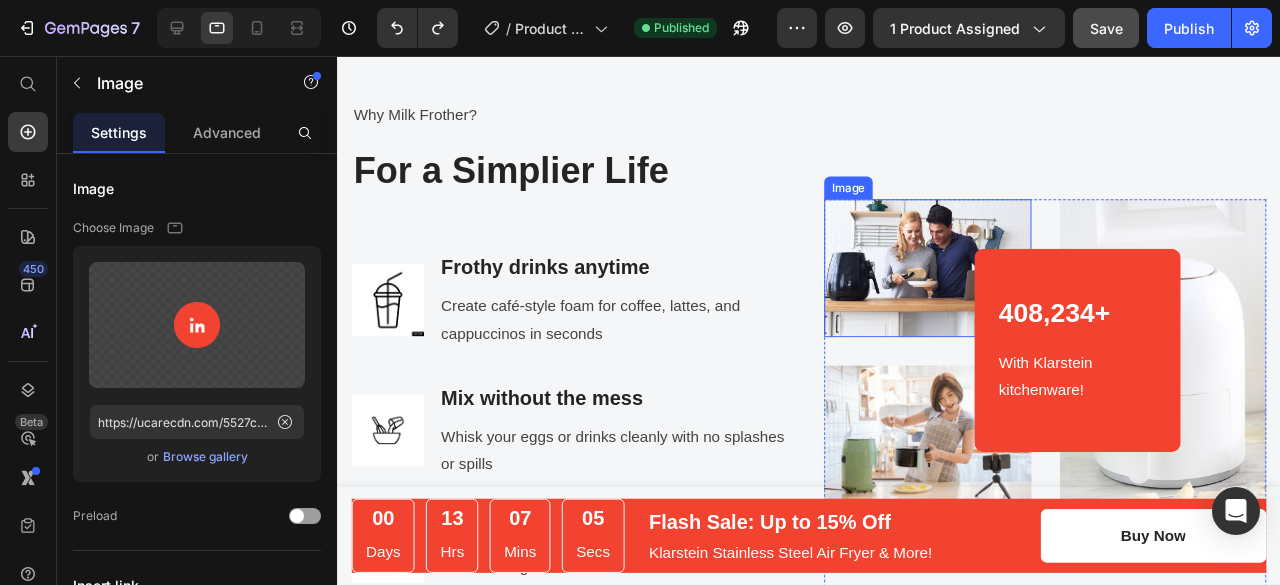 click at bounding box center (958, 279) 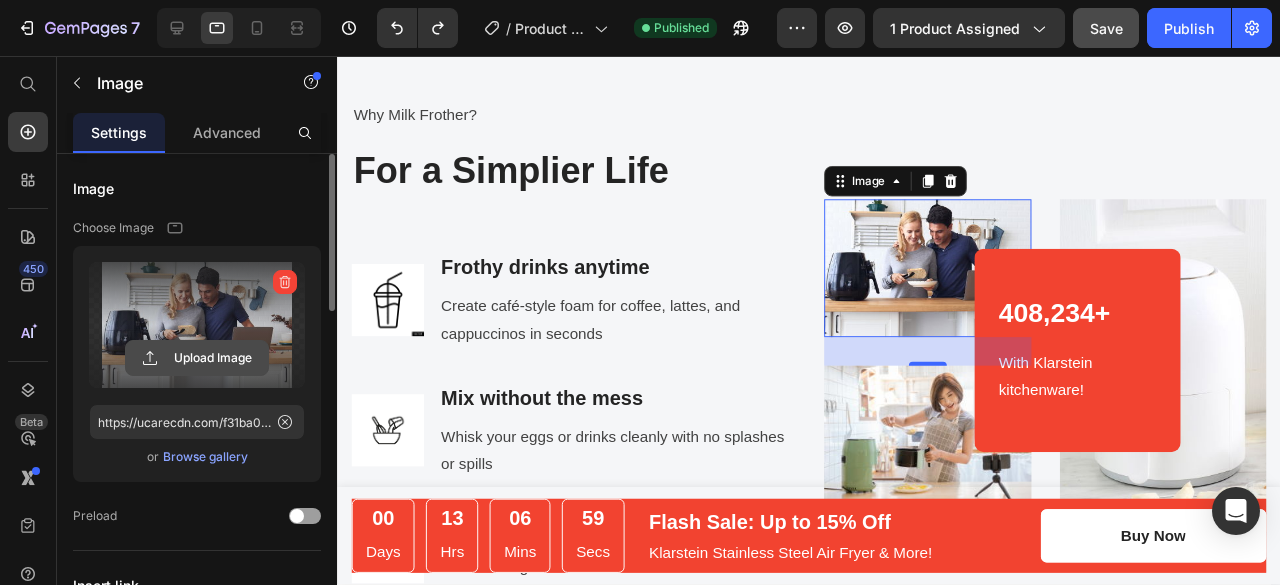 click 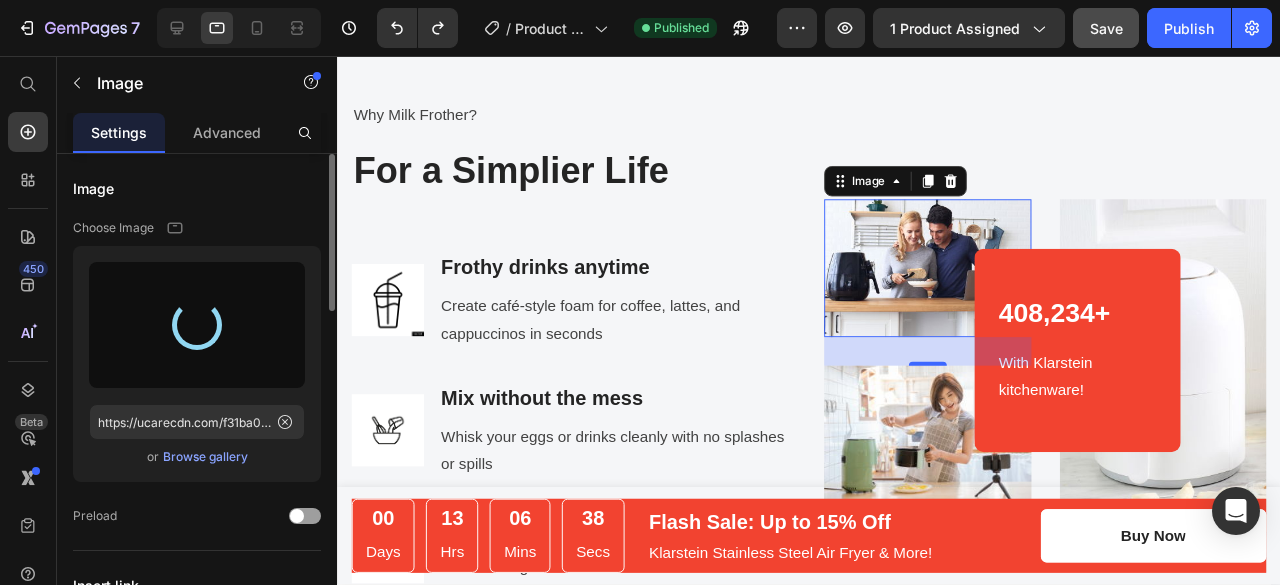 type on "https://cdn.shopify.com/s/files/1/0706/1857/9129/files/gempages_575009767479575664-212a0bc5-a4f7-4a65-8f5f-ec9fe7faaa94.jpg" 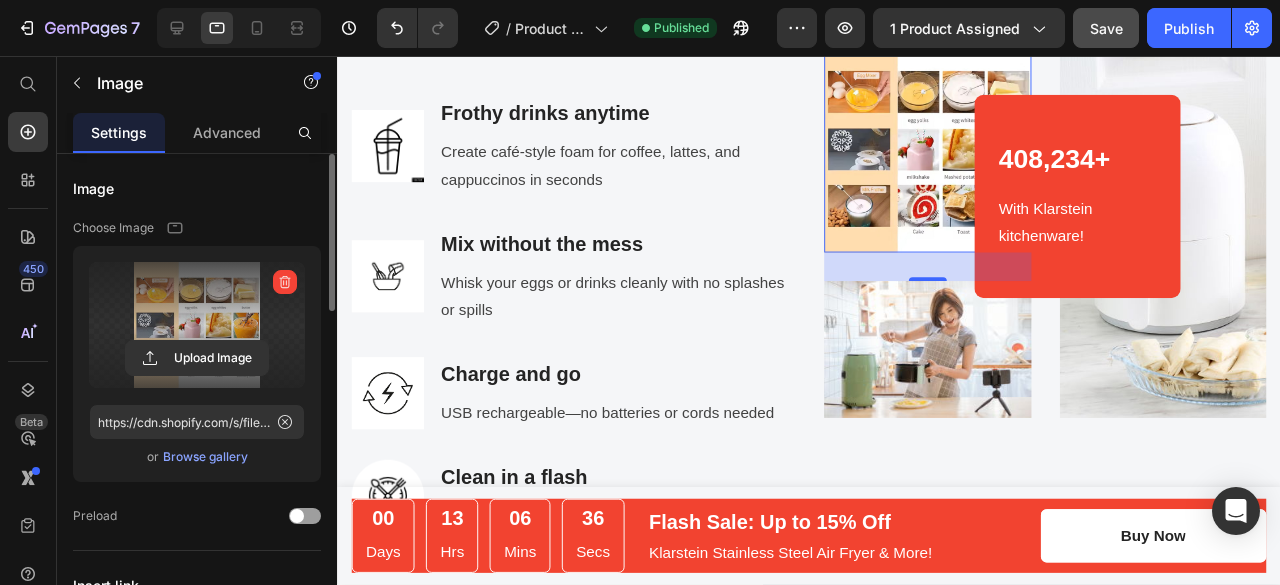 scroll, scrollTop: 2744, scrollLeft: 0, axis: vertical 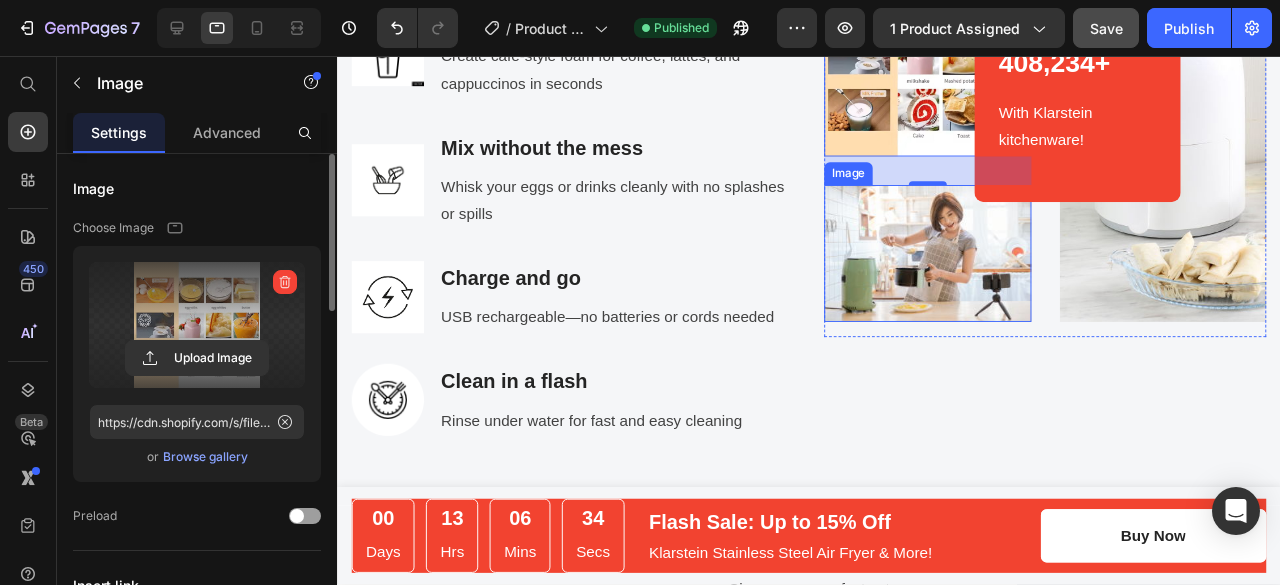 click at bounding box center (958, 264) 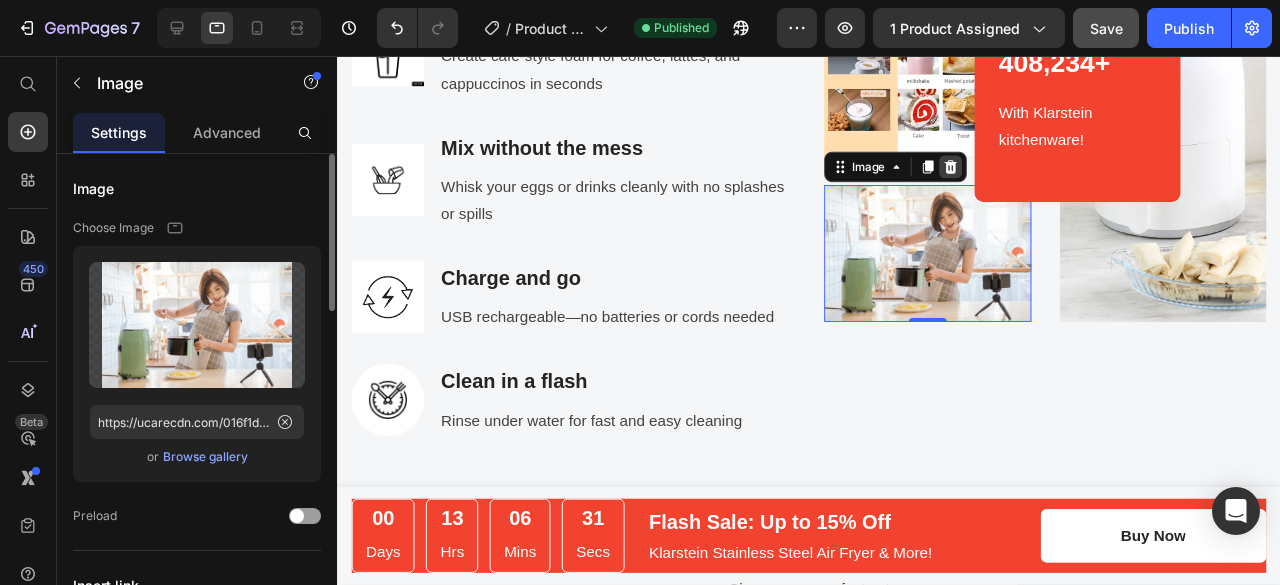 click at bounding box center (982, 173) 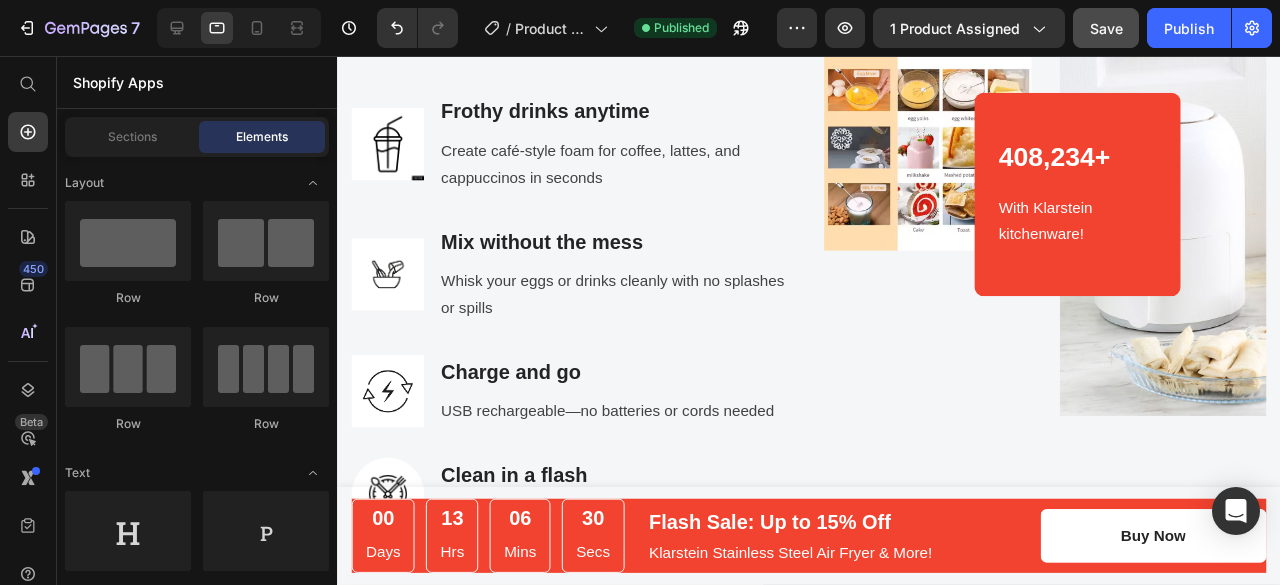 scroll, scrollTop: 2644, scrollLeft: 0, axis: vertical 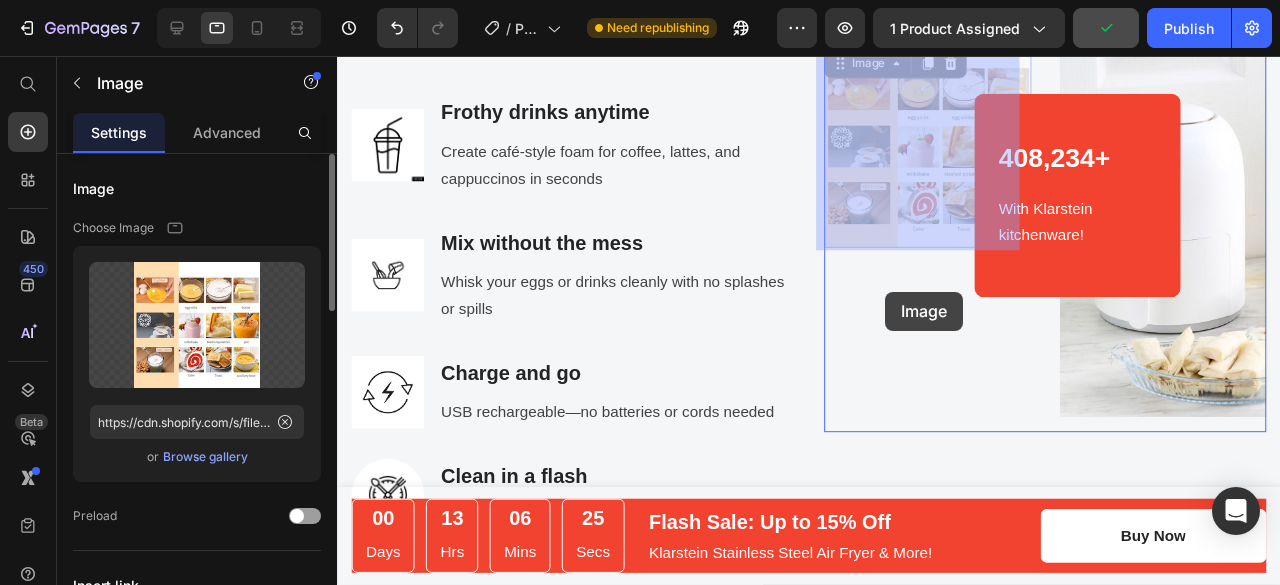 drag, startPoint x: 934, startPoint y: 164, endPoint x: 914, endPoint y: 304, distance: 141.42136 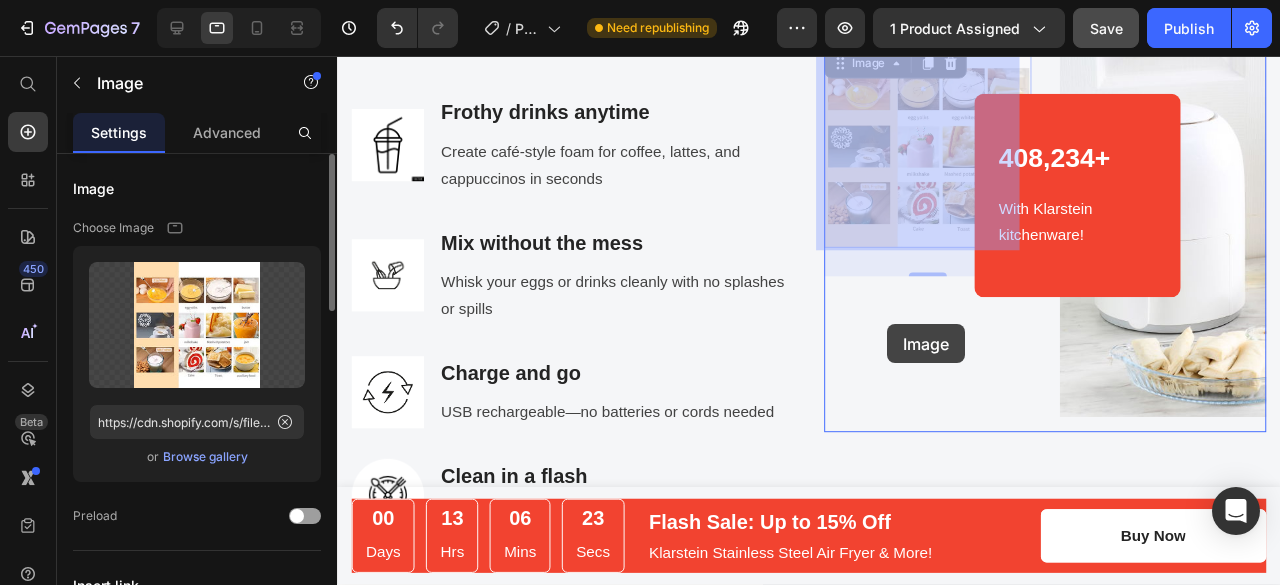 drag, startPoint x: 922, startPoint y: 217, endPoint x: 916, endPoint y: 338, distance: 121.14867 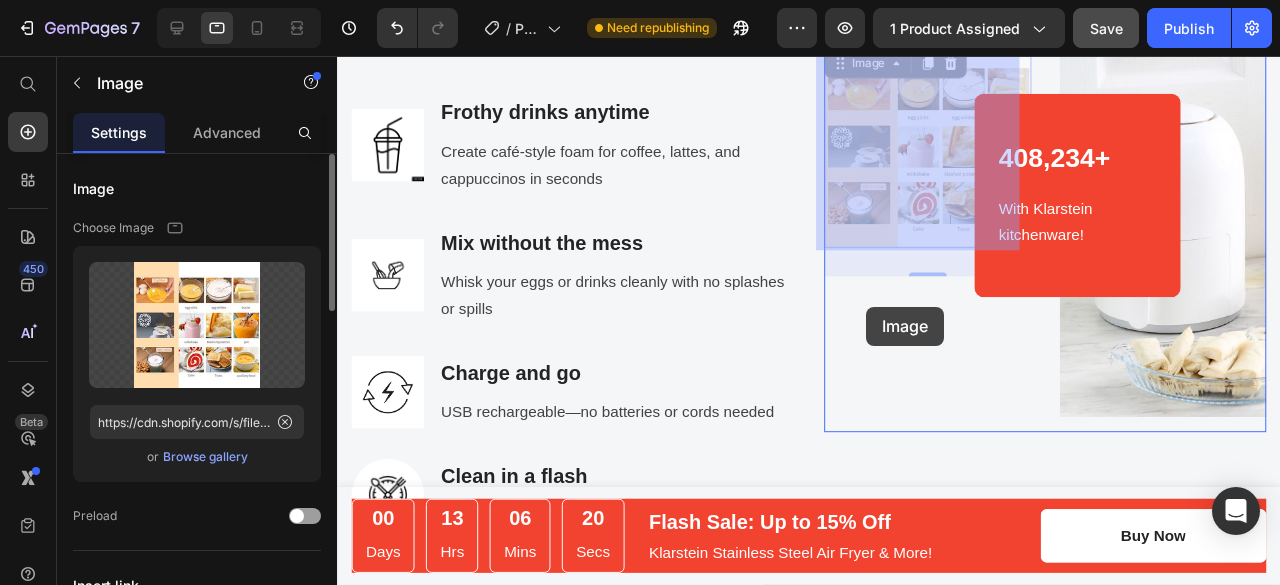 drag, startPoint x: 916, startPoint y: 127, endPoint x: 894, endPoint y: 323, distance: 197.23083 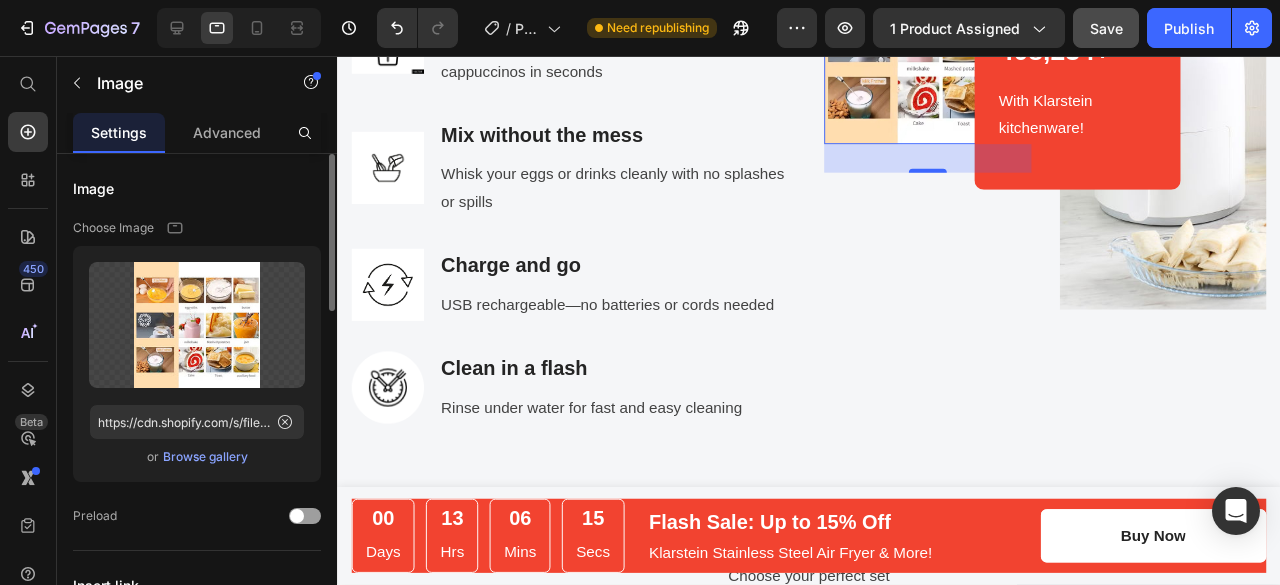 scroll, scrollTop: 2758, scrollLeft: 0, axis: vertical 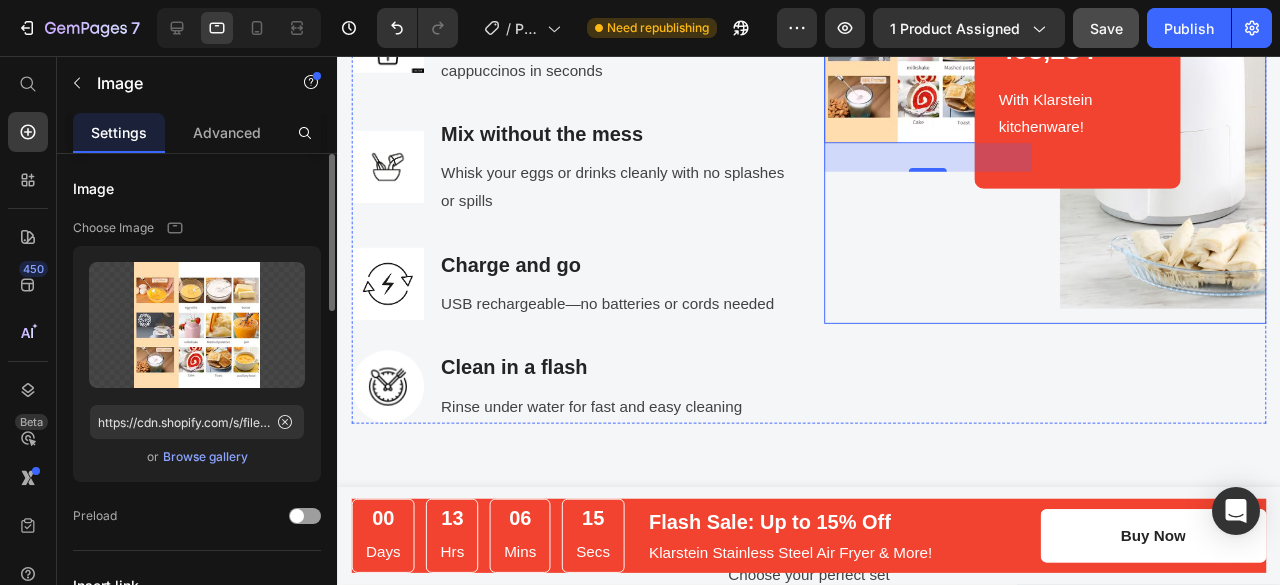 click on "Image   0" at bounding box center (958, 134) 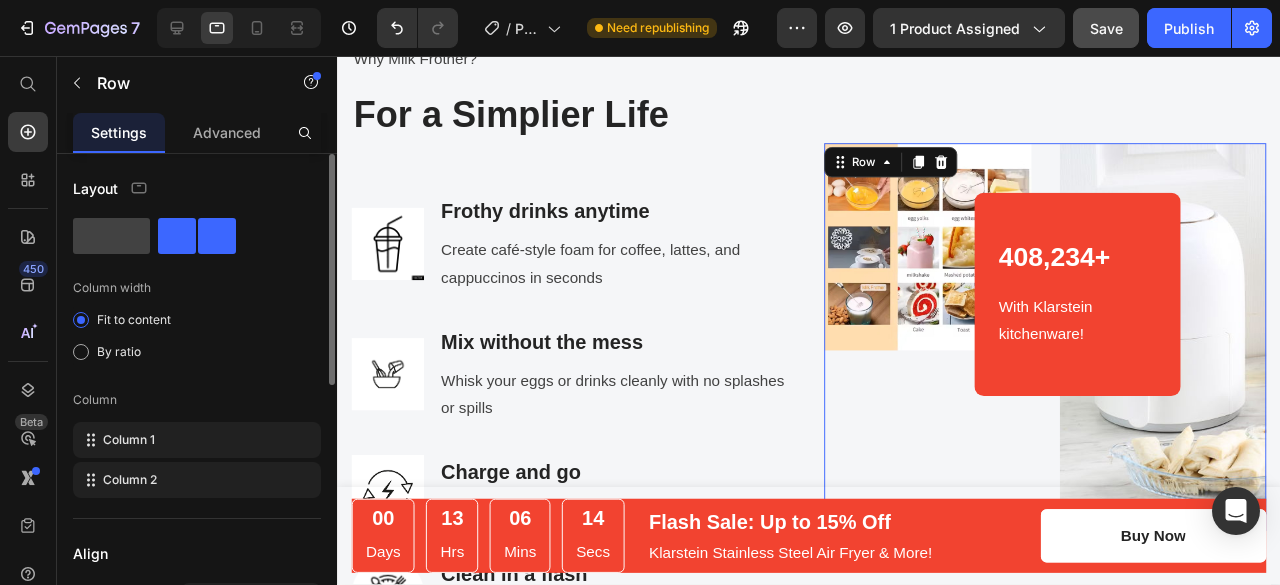 scroll, scrollTop: 2534, scrollLeft: 0, axis: vertical 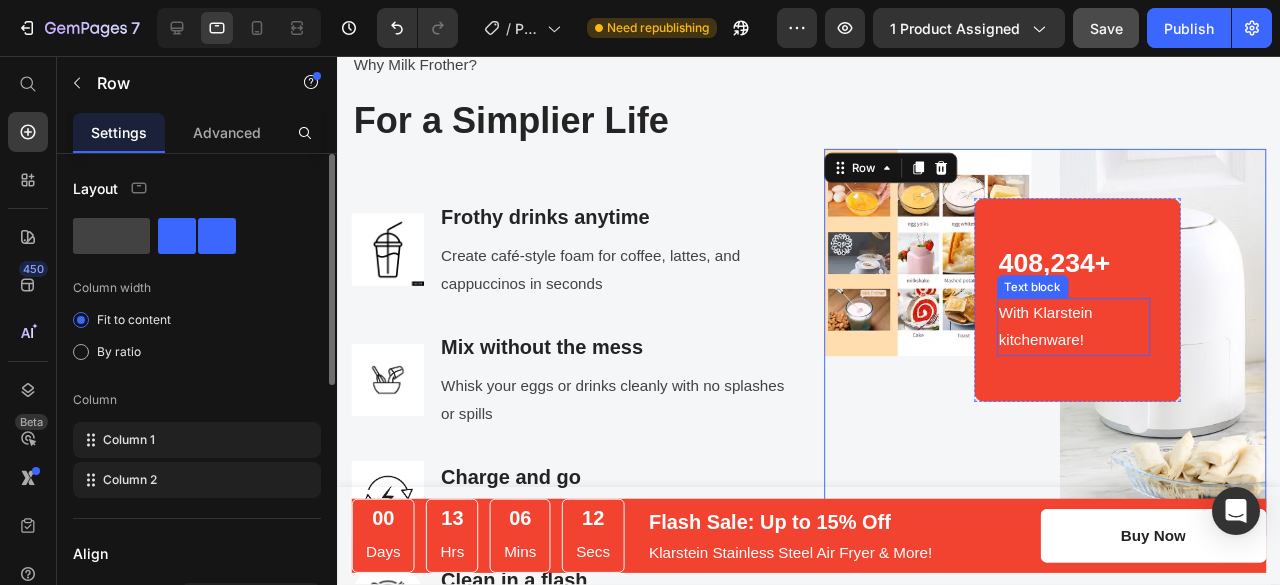 click on "With Klarstein kitchenware!" at bounding box center [1112, 342] 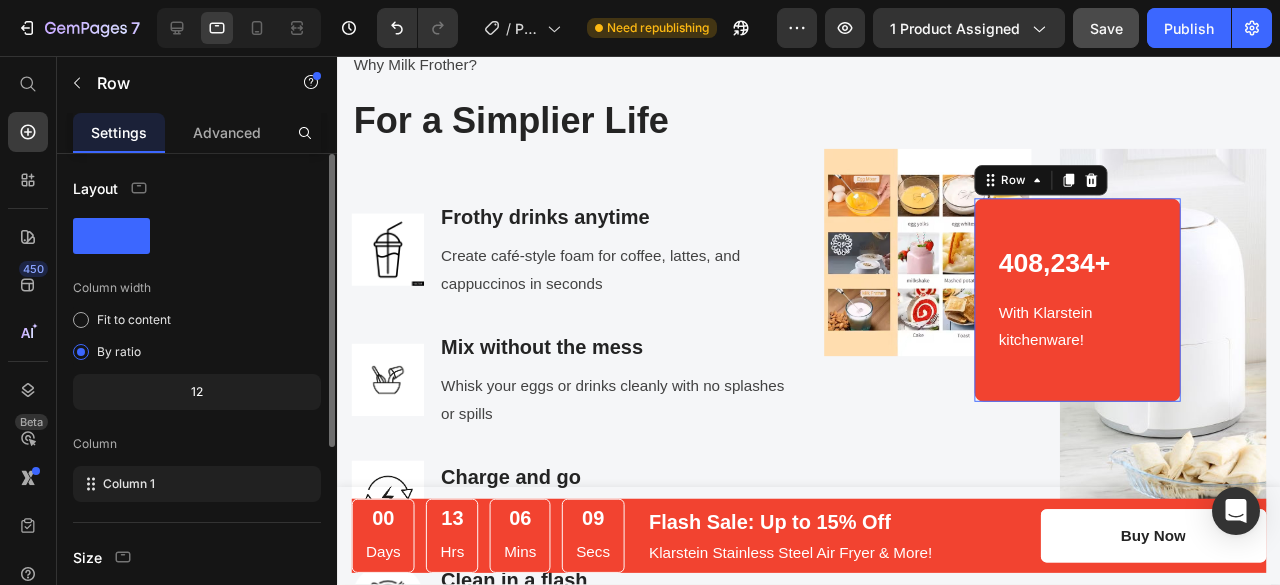 click on "408,234+ Heading With Klarstein kitchenware!  Text block Row   0" at bounding box center [1116, 313] 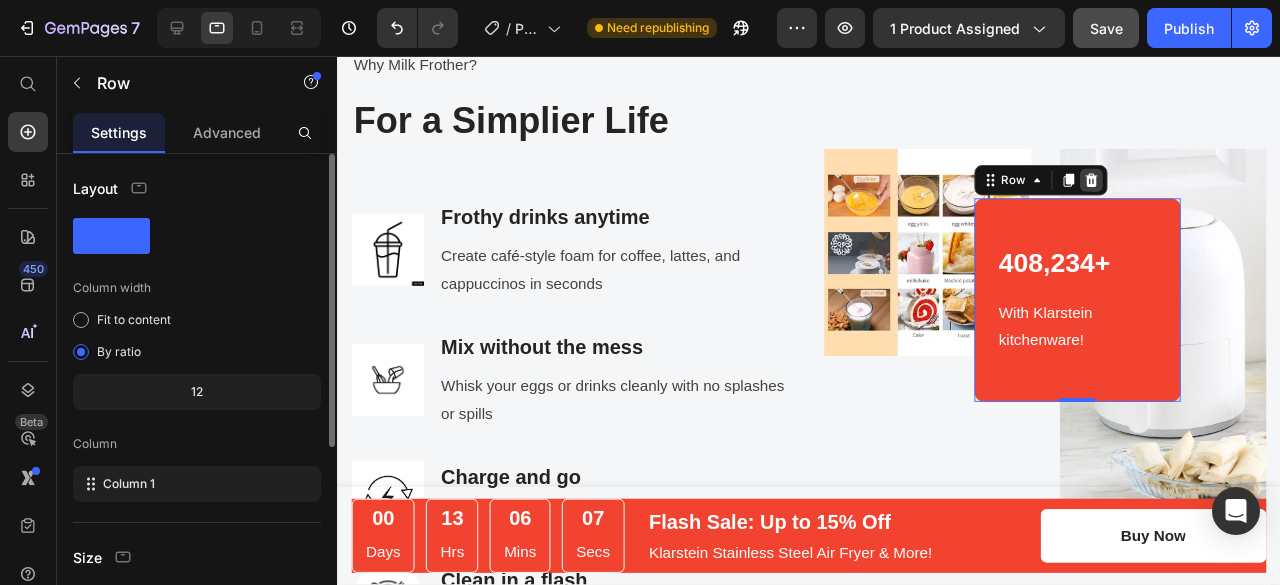 click at bounding box center (1130, 187) 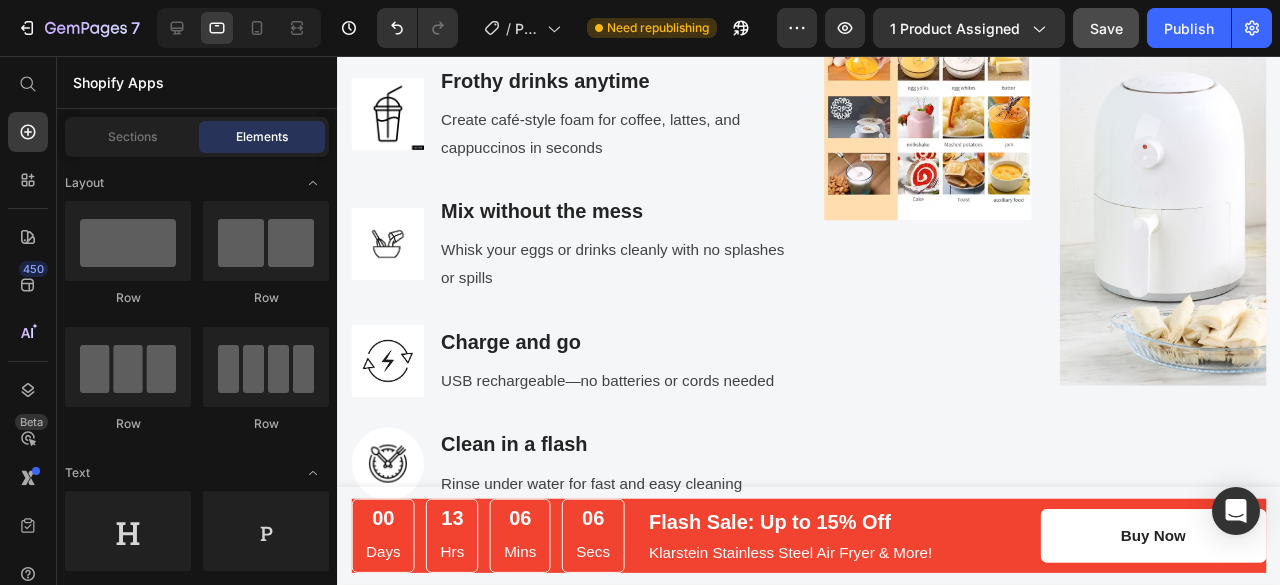 scroll, scrollTop: 2680, scrollLeft: 0, axis: vertical 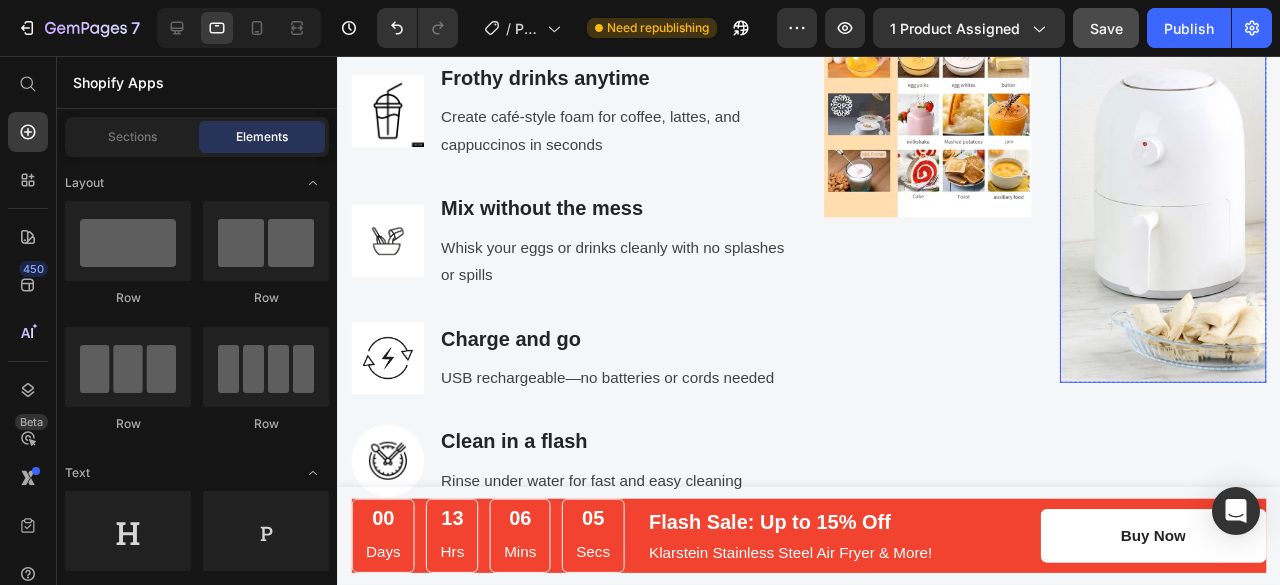 click at bounding box center (1206, 204) 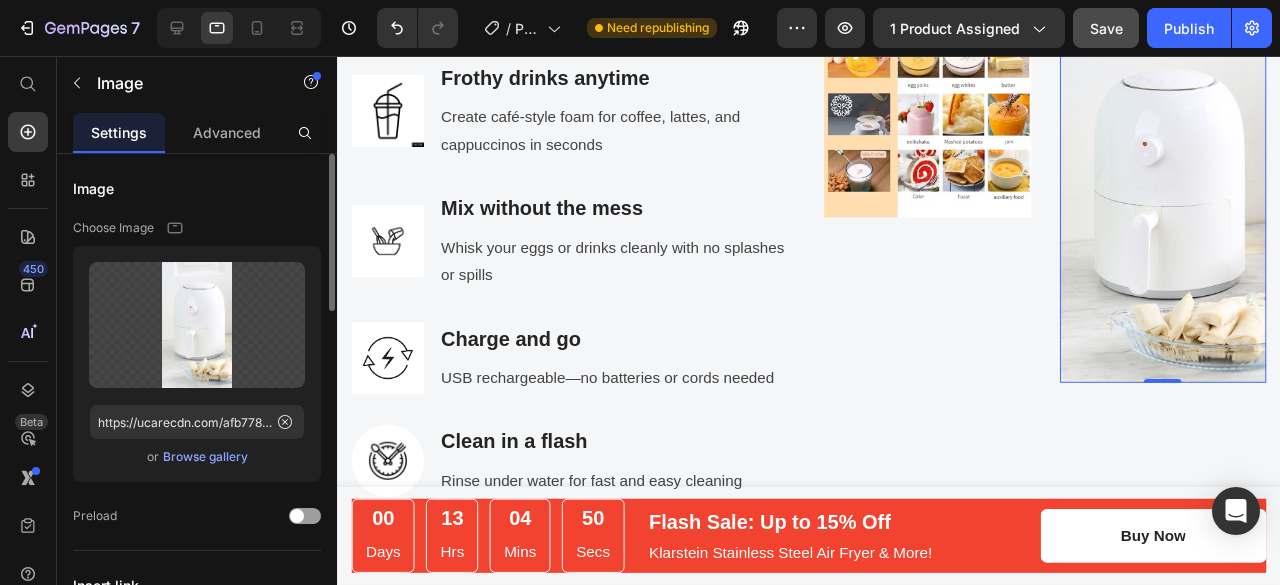 click at bounding box center [1206, 204] 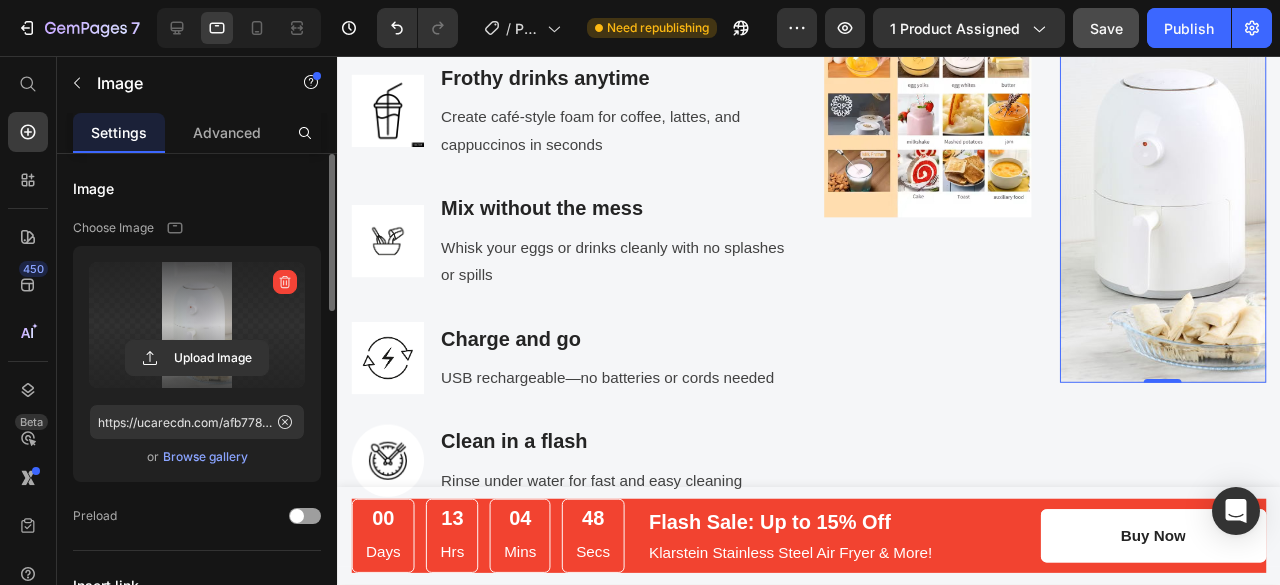 click at bounding box center (197, 325) 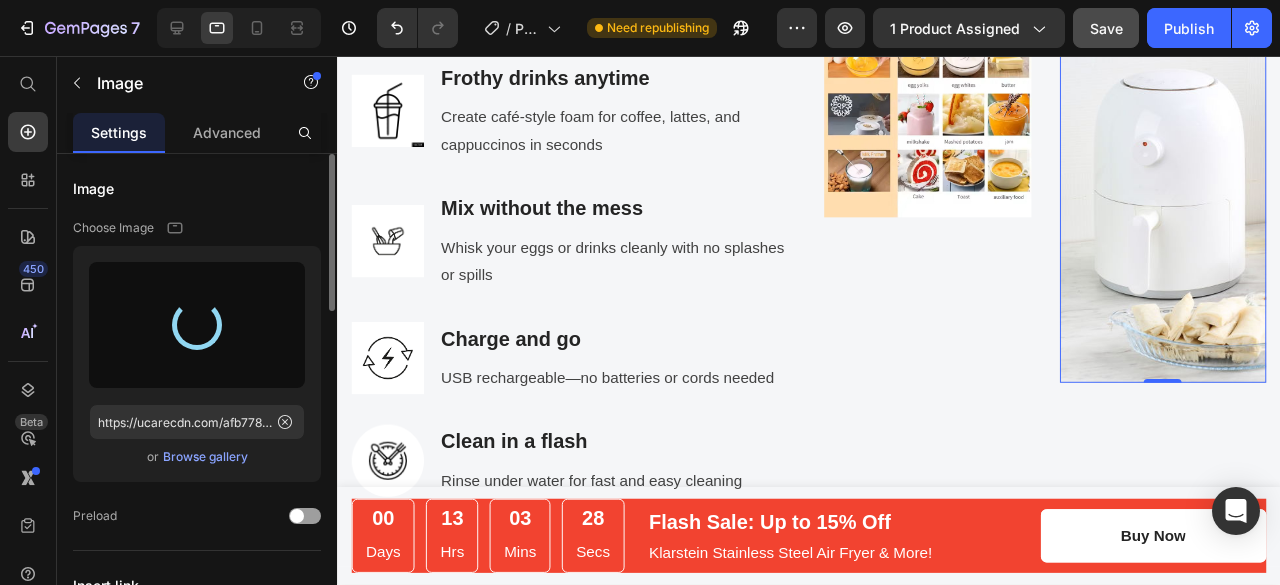 type on "https://cdn.shopify.com/s/files/1/0706/1857/9129/files/gempages_575009767479575664-08272606-7e56-4094-9011-c436dab575dc.png" 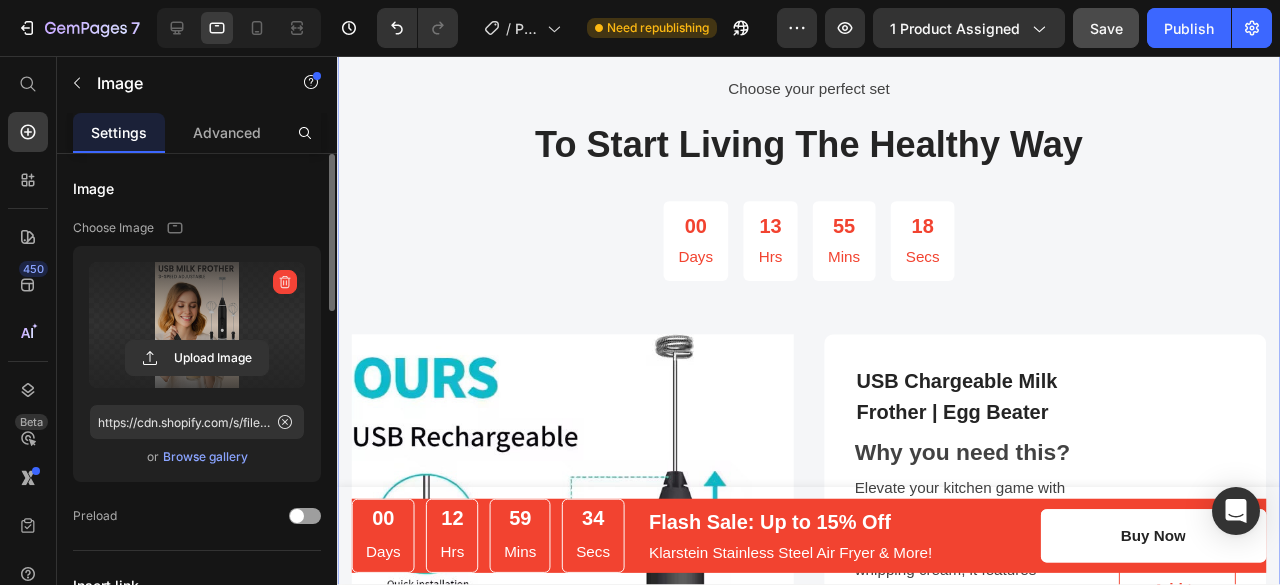scroll, scrollTop: 3588, scrollLeft: 0, axis: vertical 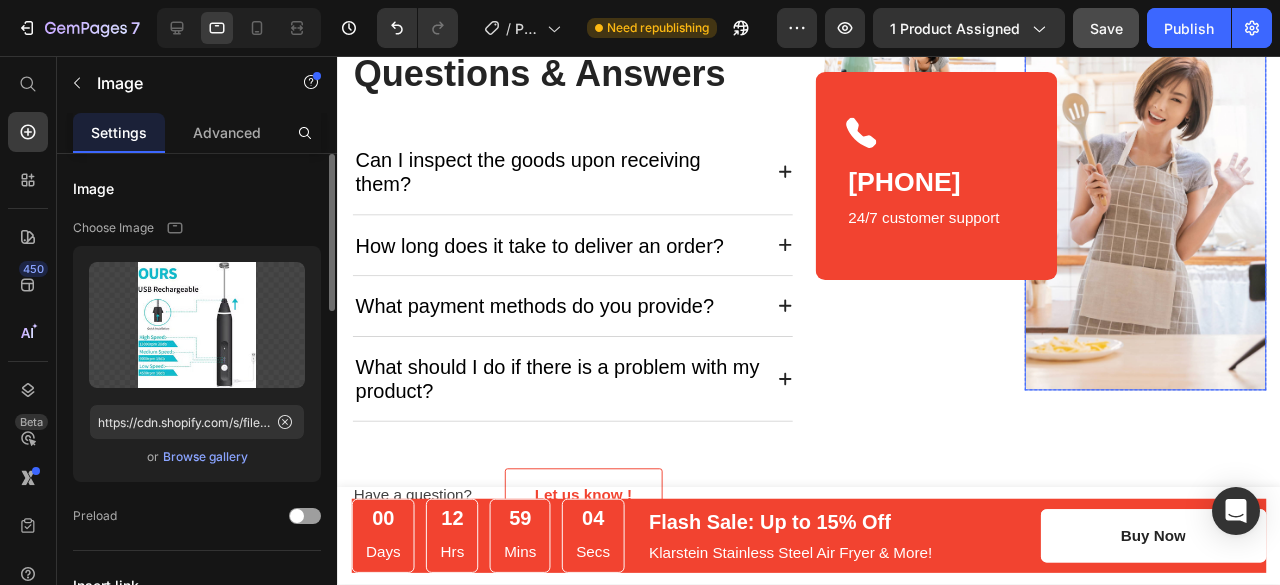 click at bounding box center [1187, 204] 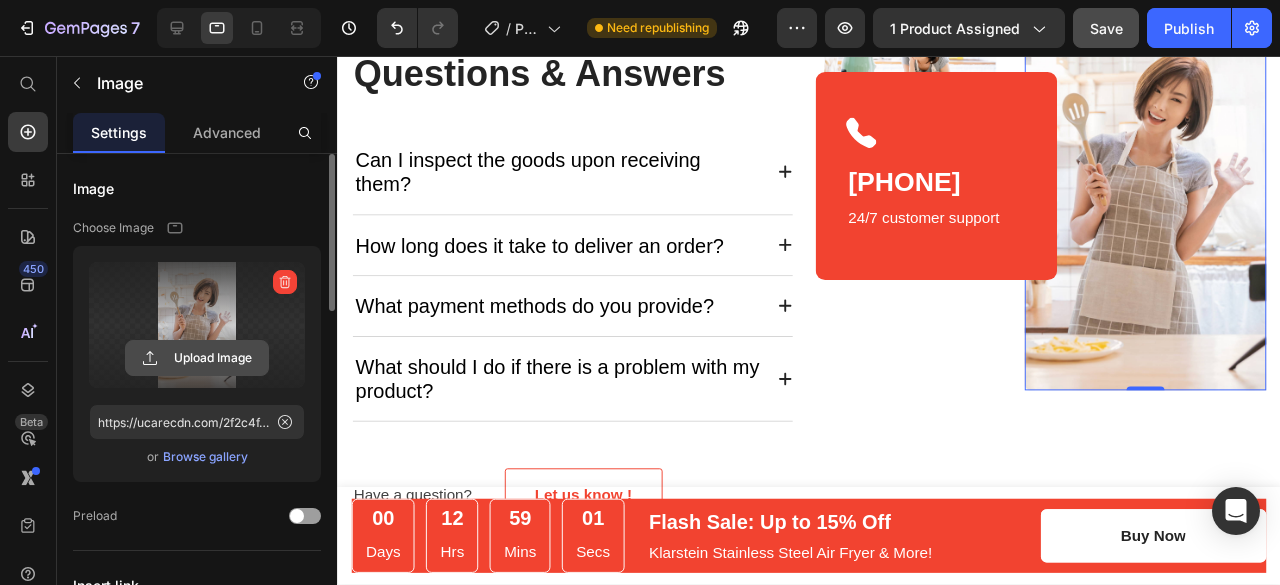 click 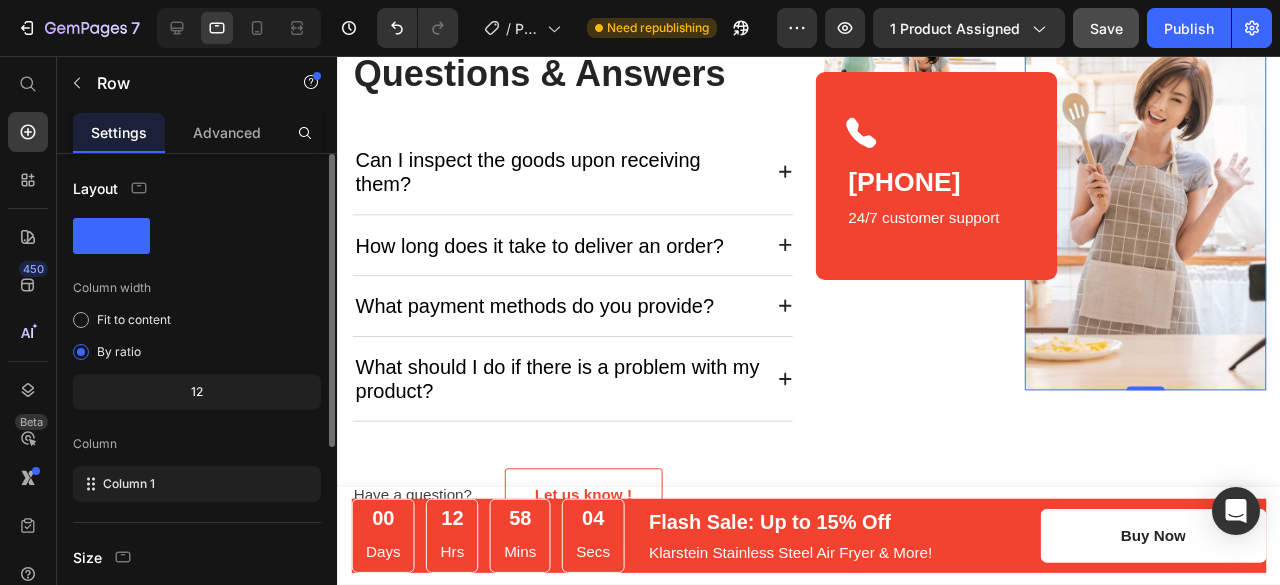 click on "Icon 03066046667 Heading 24/7 customer support Text block" at bounding box center [967, 182] 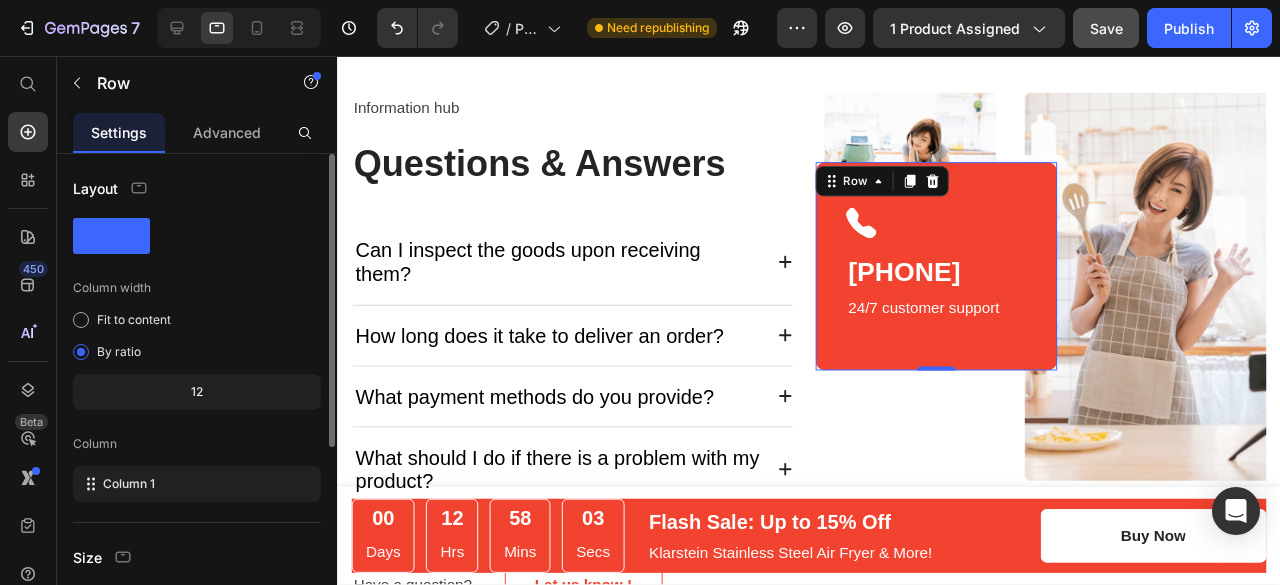 scroll, scrollTop: 4188, scrollLeft: 0, axis: vertical 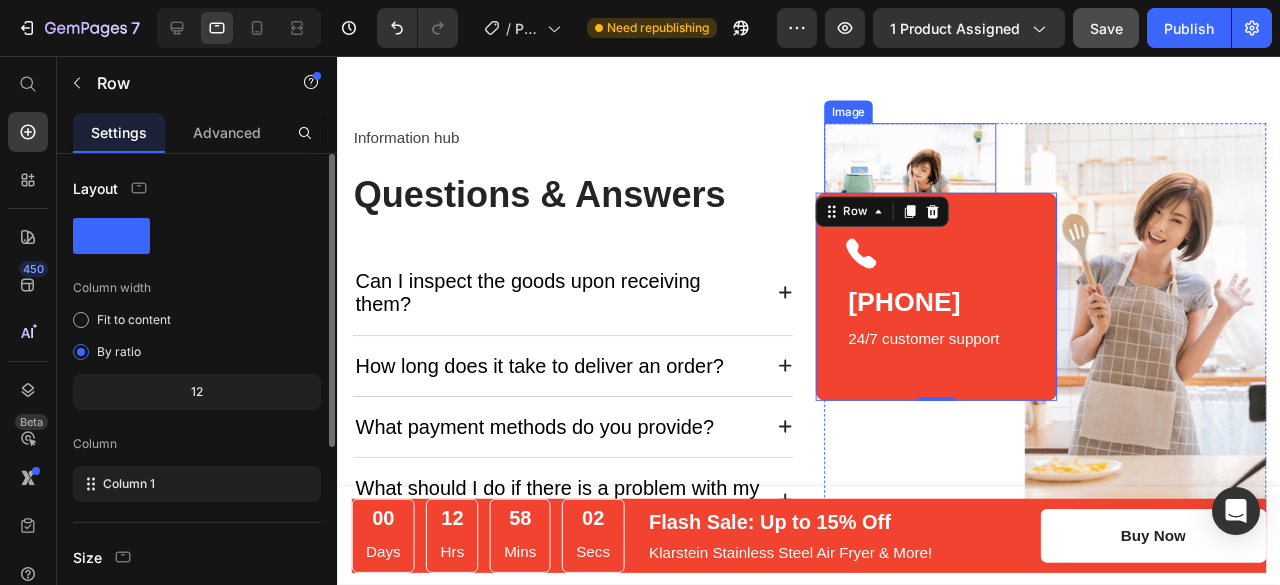 click at bounding box center [939, 187] 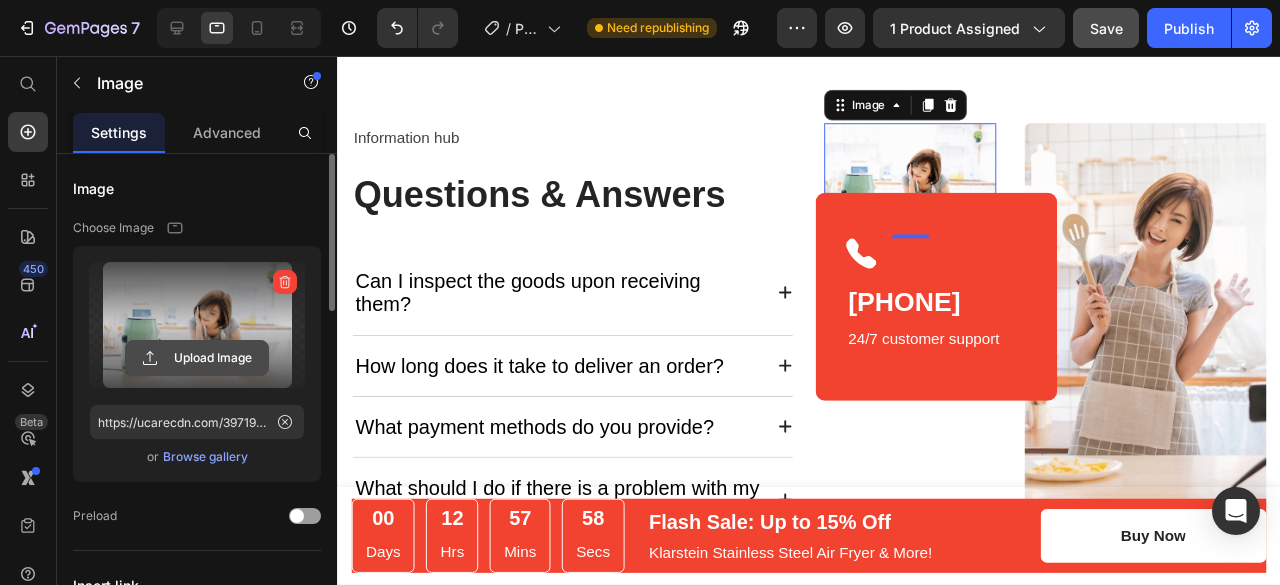 click 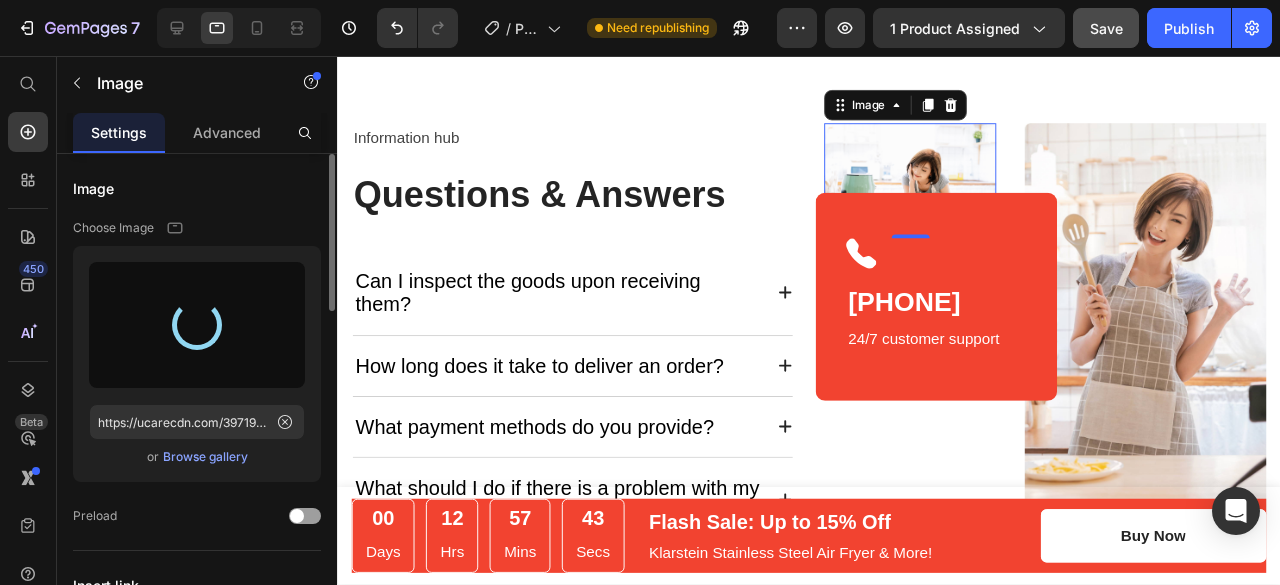 scroll, scrollTop: 4312, scrollLeft: 0, axis: vertical 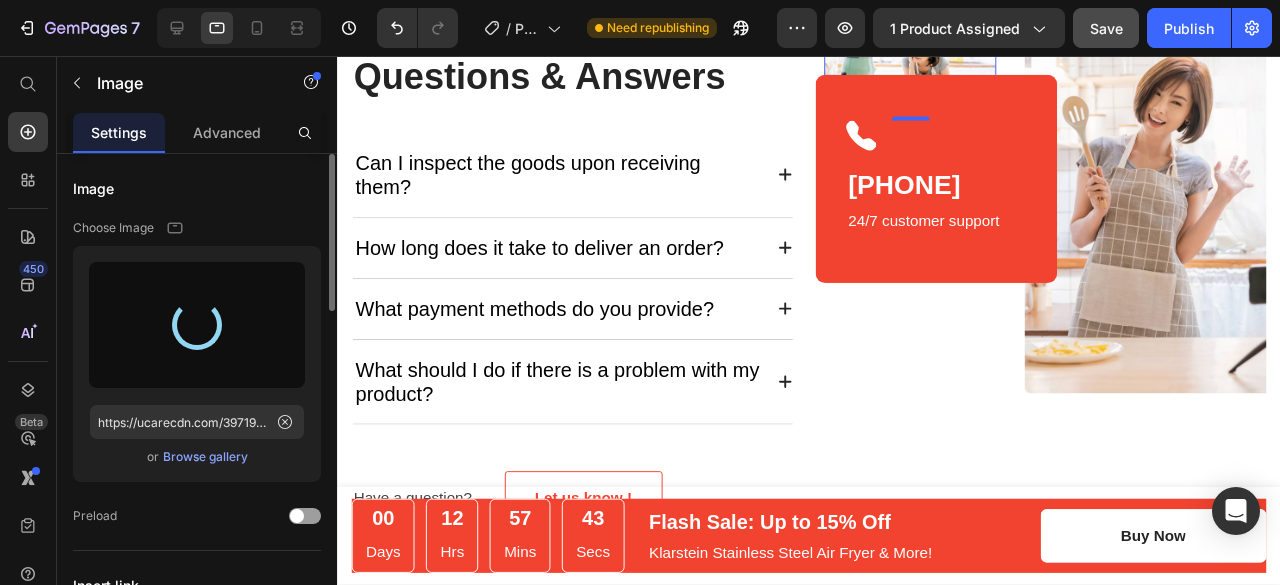 type on "https://cdn.shopify.com/s/files/1/0706/1857/9129/files/gempages_575009767479575664-df867900-f982-48a5-bddc-d9ecde8f6390.jpg" 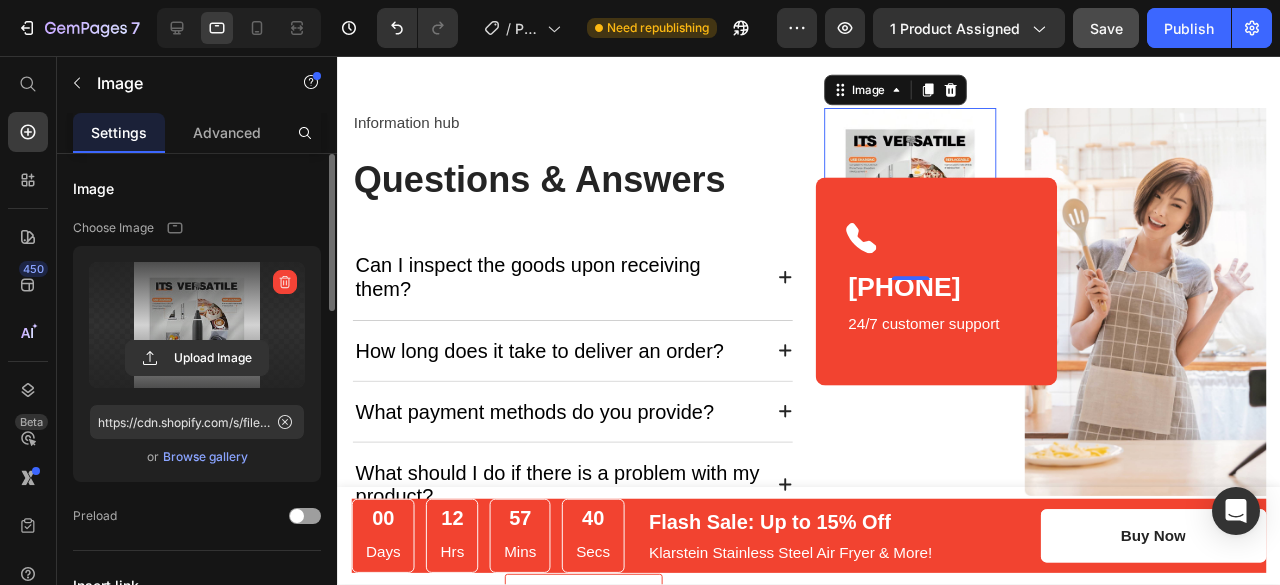 scroll, scrollTop: 4194, scrollLeft: 0, axis: vertical 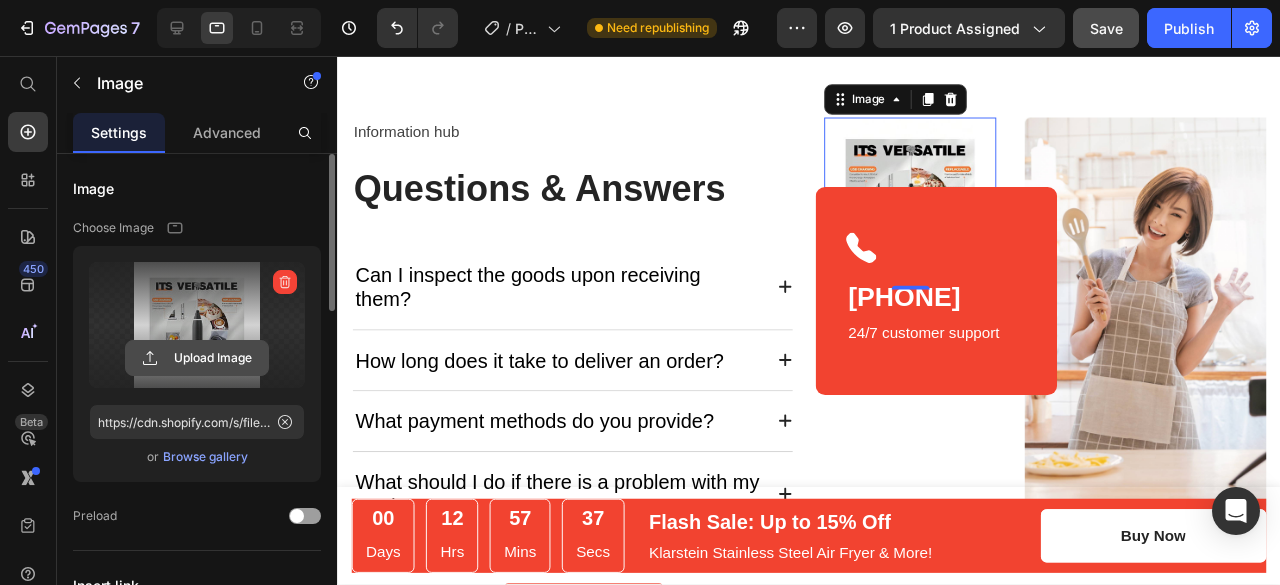 click 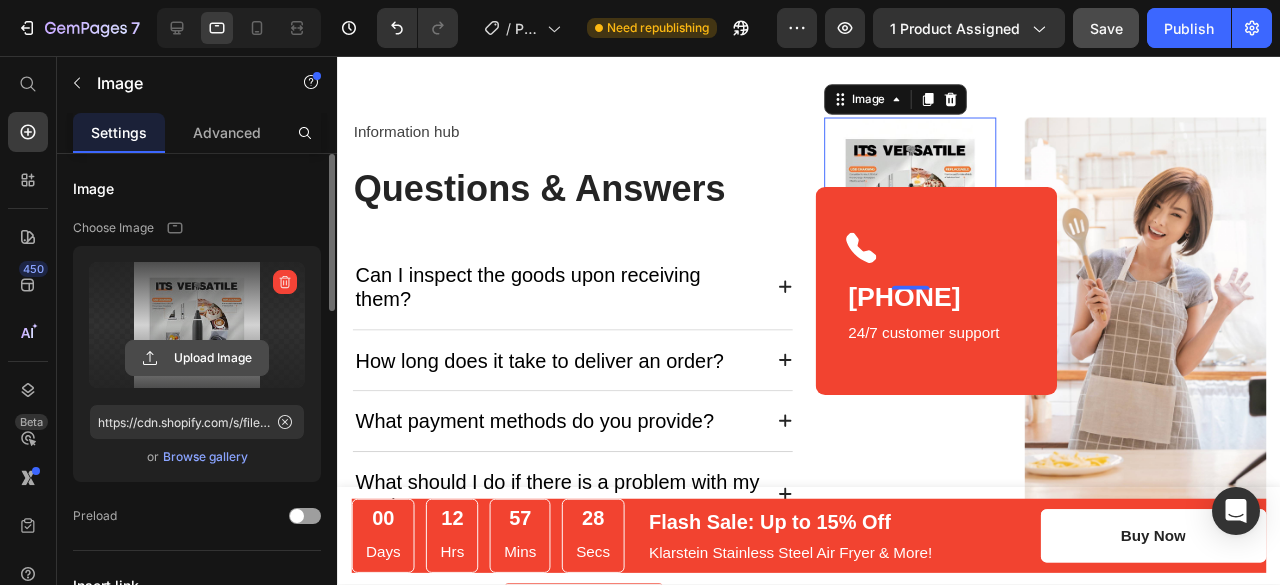 type on "C:\fakepath\H91e9c69d36014f32b7bd778de39bdce3j.jpg_720x720q50.avif" 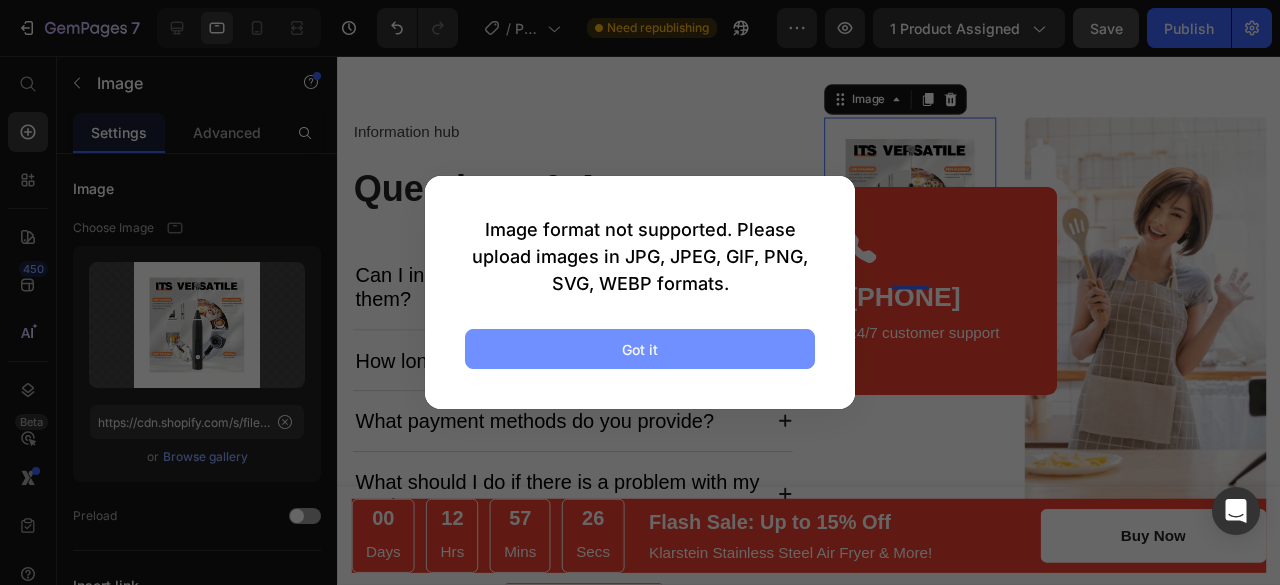 drag, startPoint x: 701, startPoint y: 370, endPoint x: 724, endPoint y: 343, distance: 35.468296 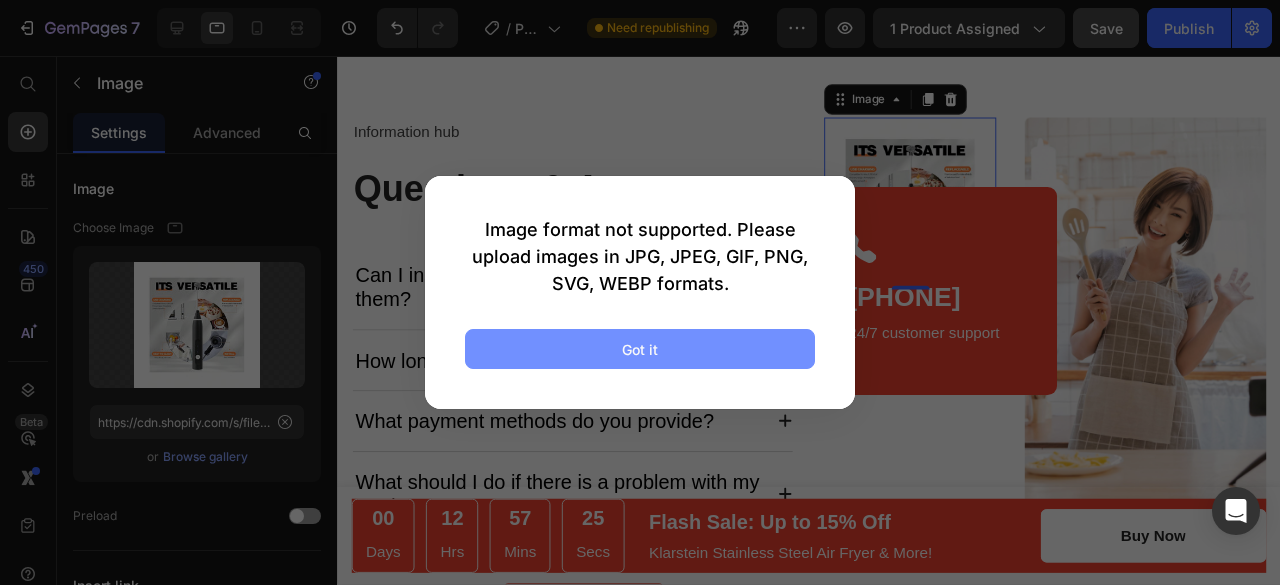 click on "Got it" at bounding box center [640, 349] 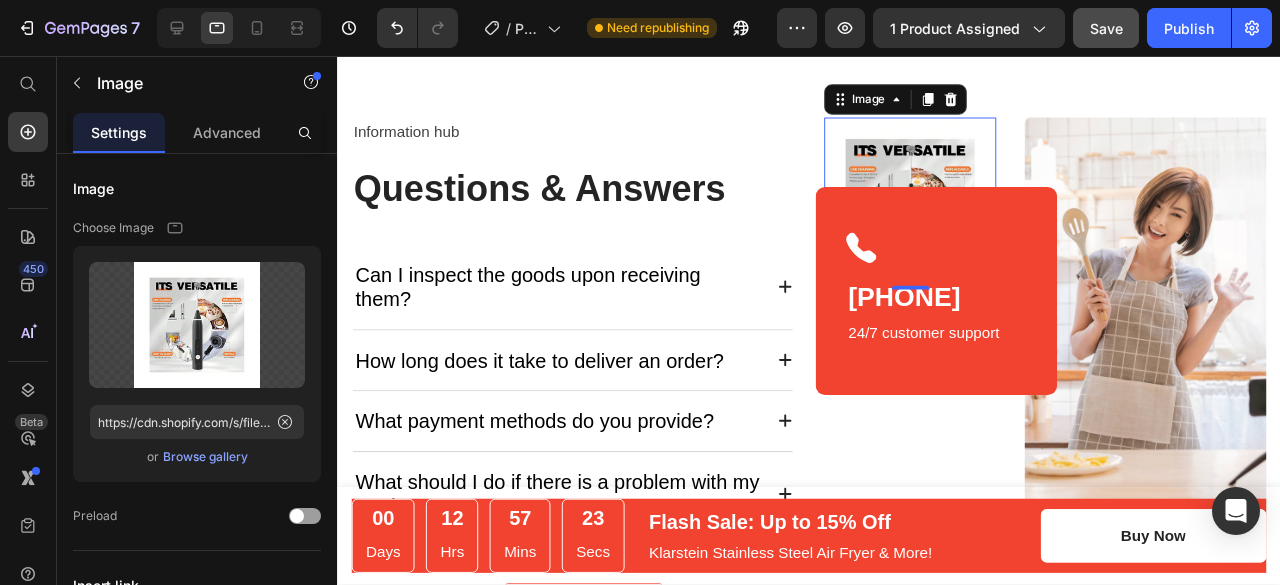 click at bounding box center [939, 211] 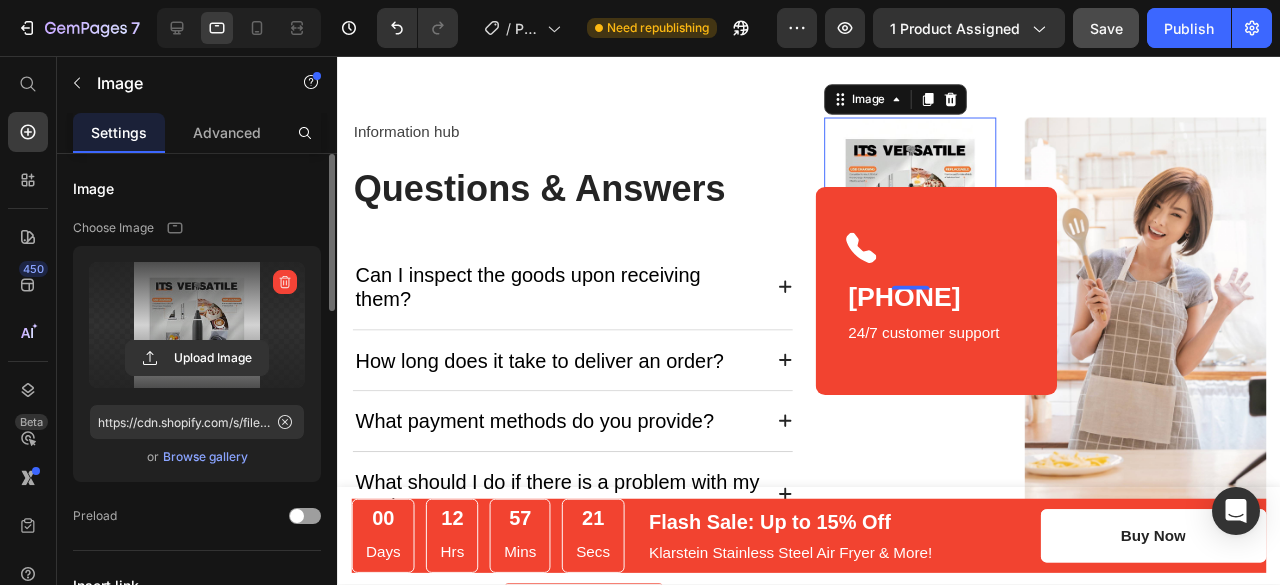 click at bounding box center [197, 325] 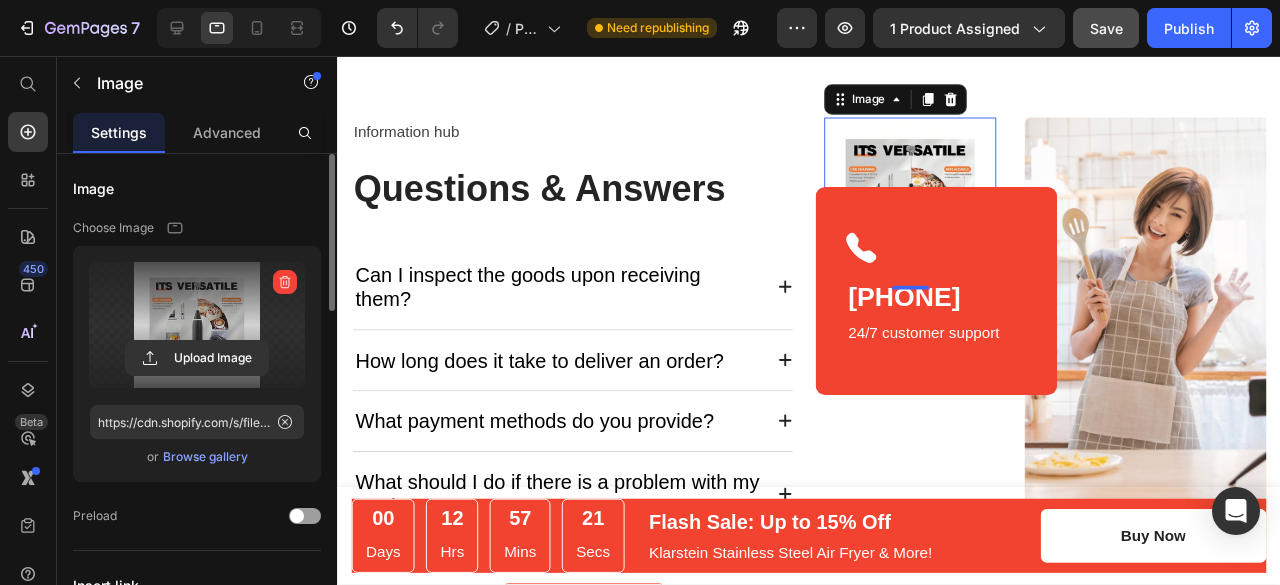 click 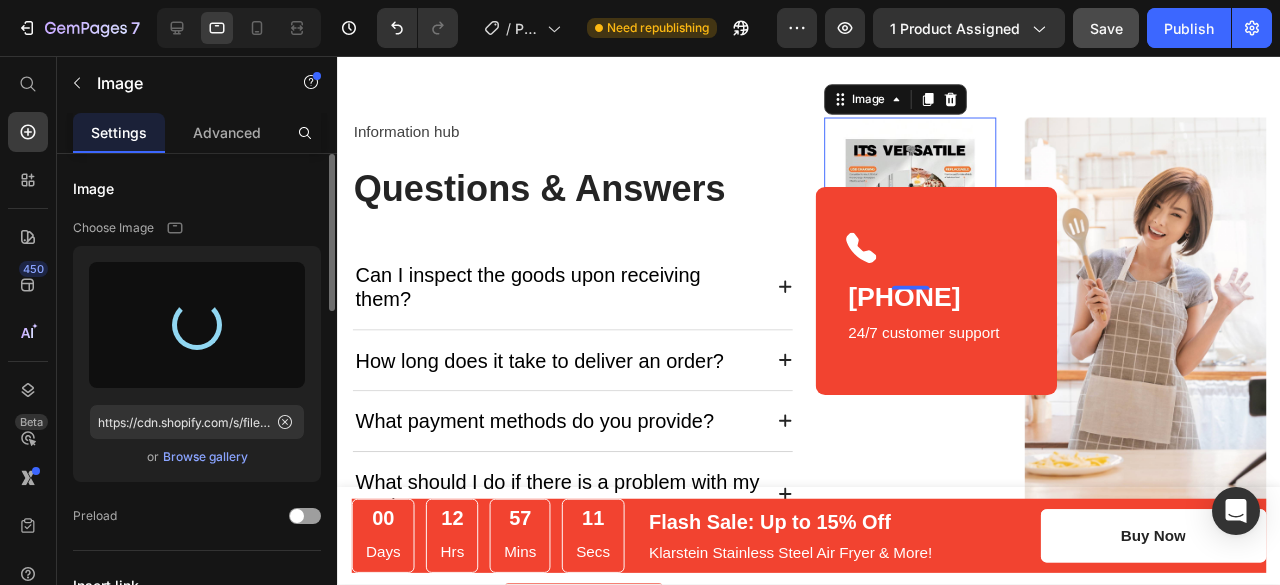 type on "https://cdn.shopify.com/s/files/1/0706/1857/9129/files/gempages_575009767479575664-03557313-c81c-4212-8636-0df57b76db9e.jpg" 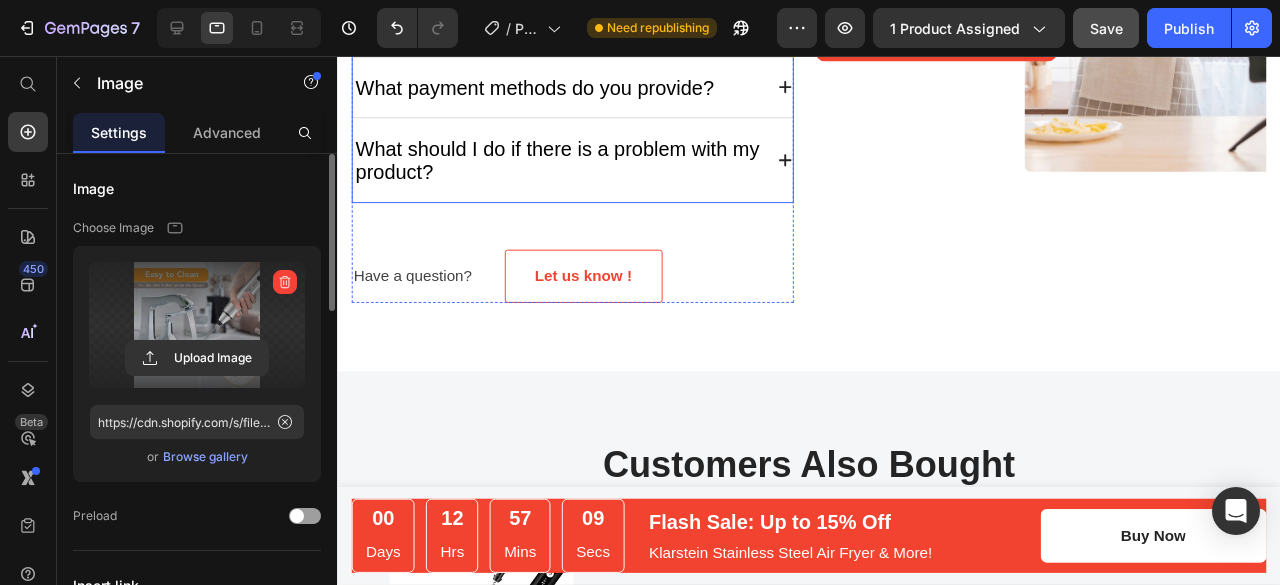 scroll, scrollTop: 4551, scrollLeft: 0, axis: vertical 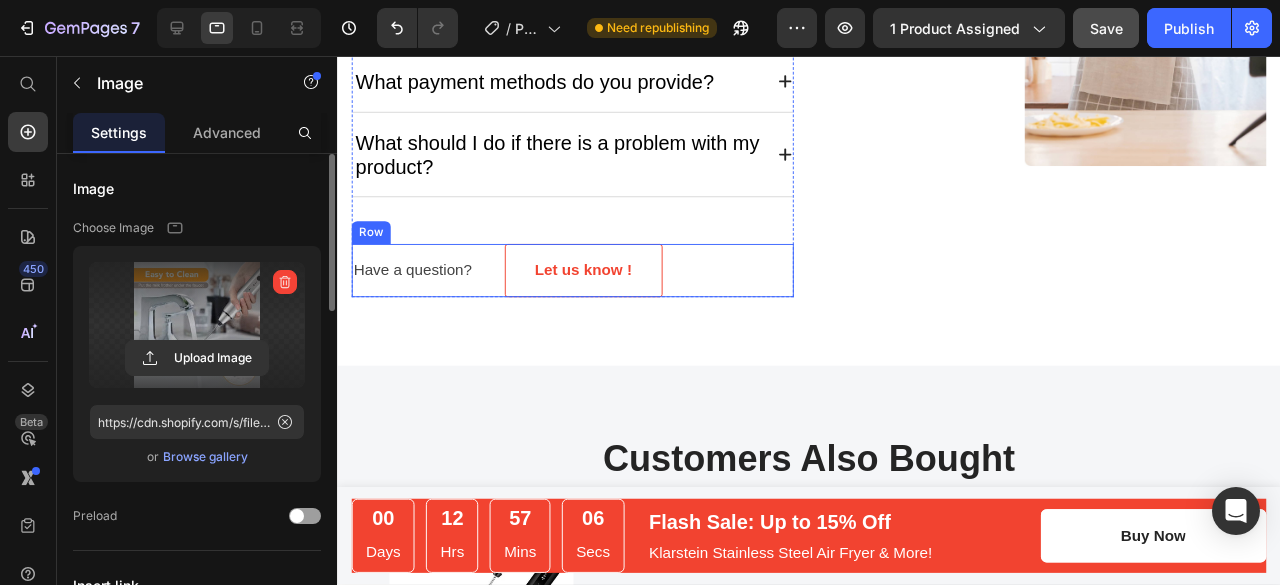 click on "Have a question?  Text block Let us know ! Button Row" at bounding box center (584, 282) 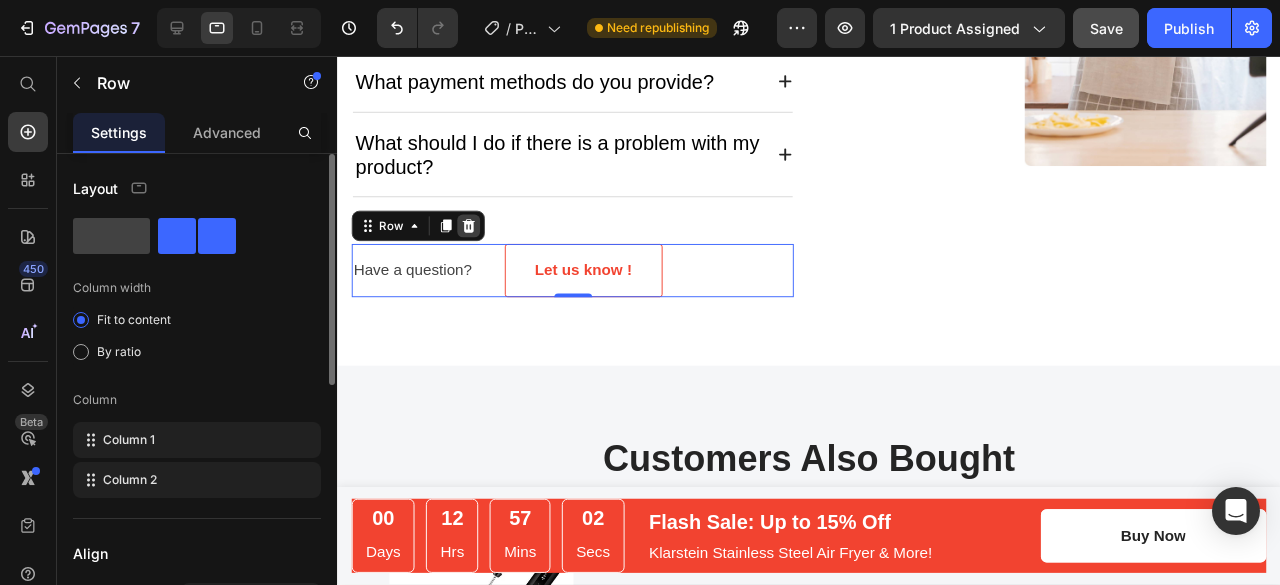 click at bounding box center [475, 235] 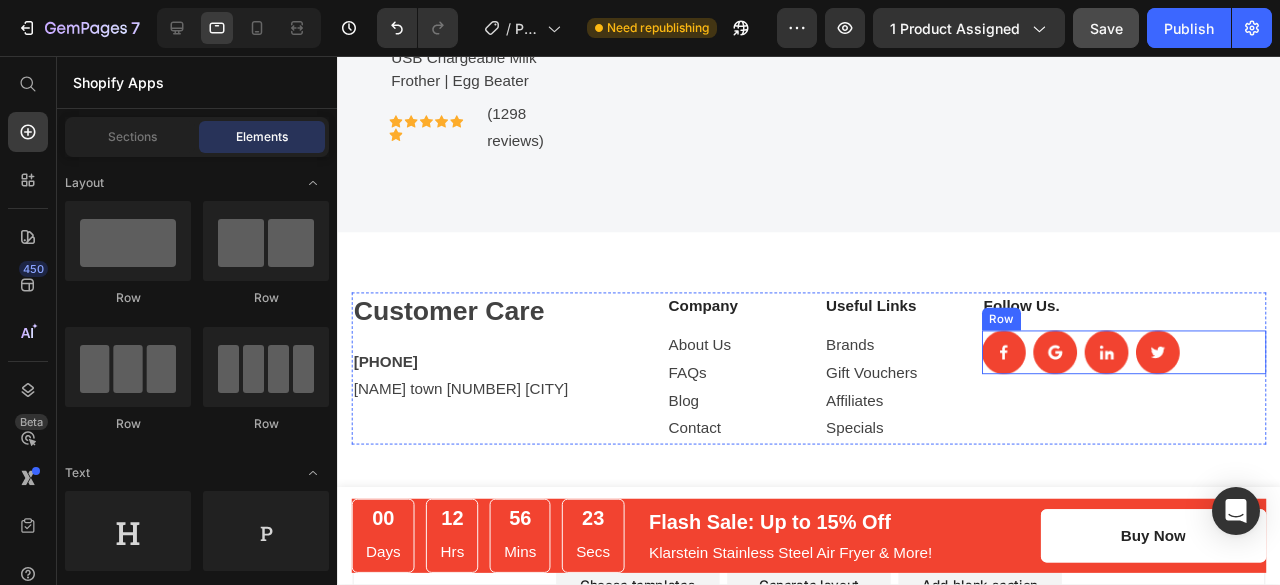 scroll, scrollTop: 5286, scrollLeft: 0, axis: vertical 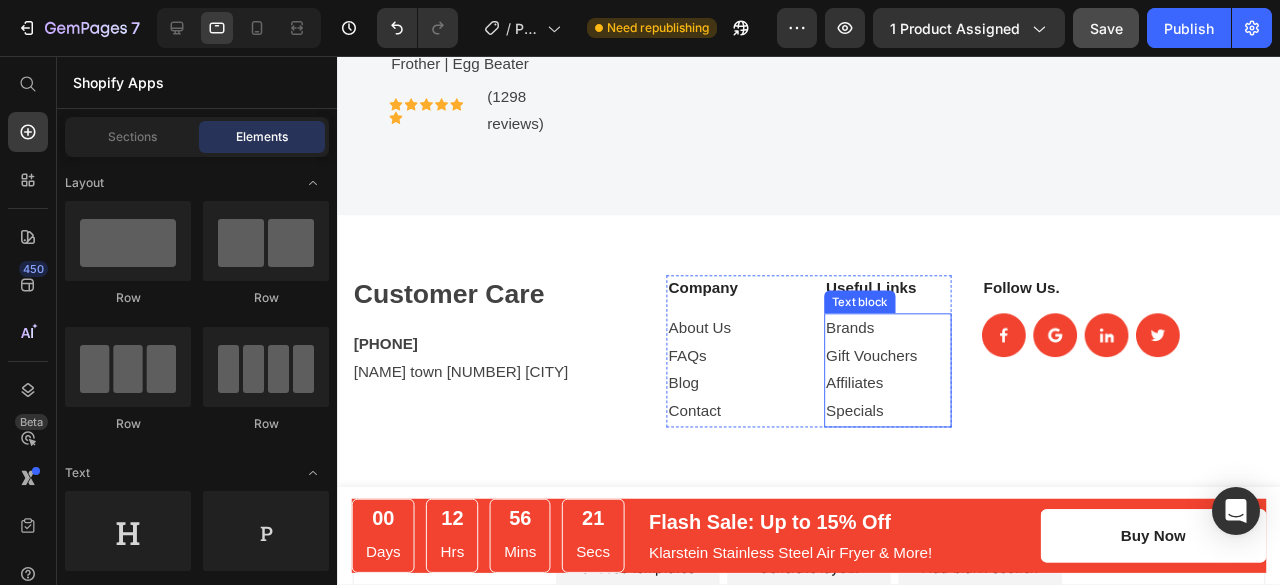 click on "Brands Gift Vouchers Affiliates Specials" at bounding box center (916, 386) 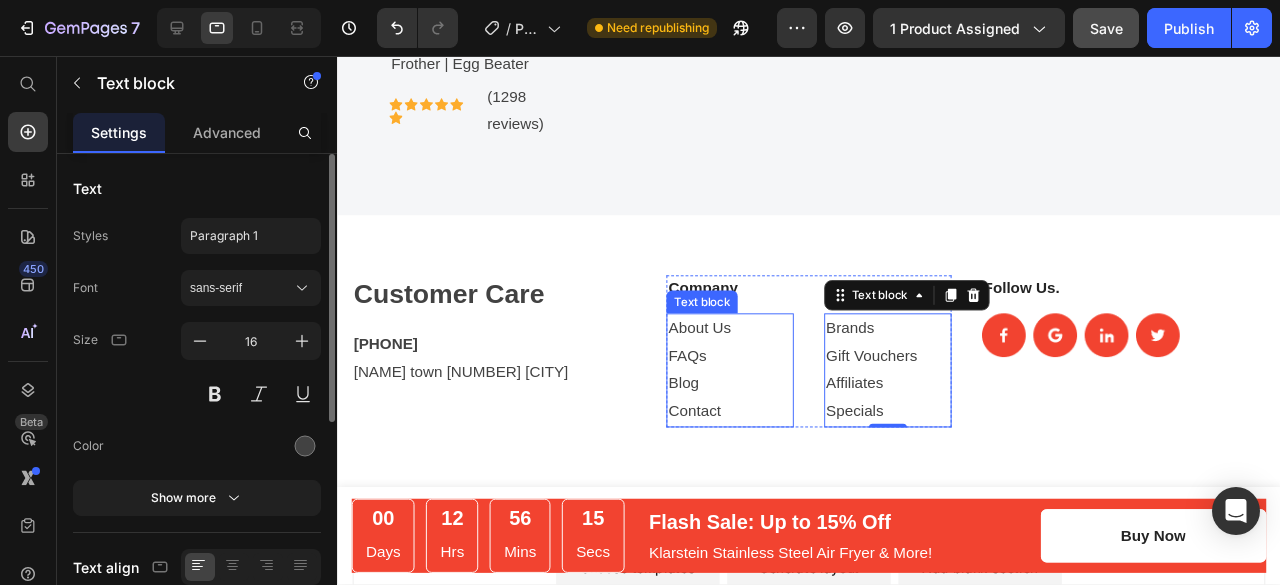 click on "About Us FAQs Blog Contact" at bounding box center (750, 386) 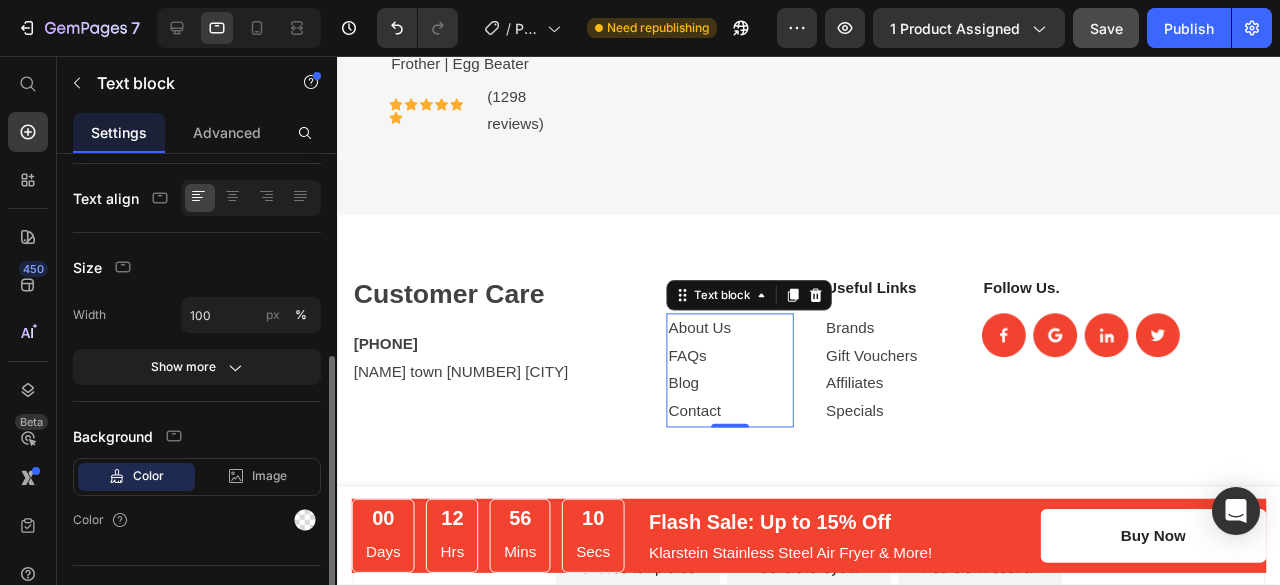 scroll, scrollTop: 404, scrollLeft: 0, axis: vertical 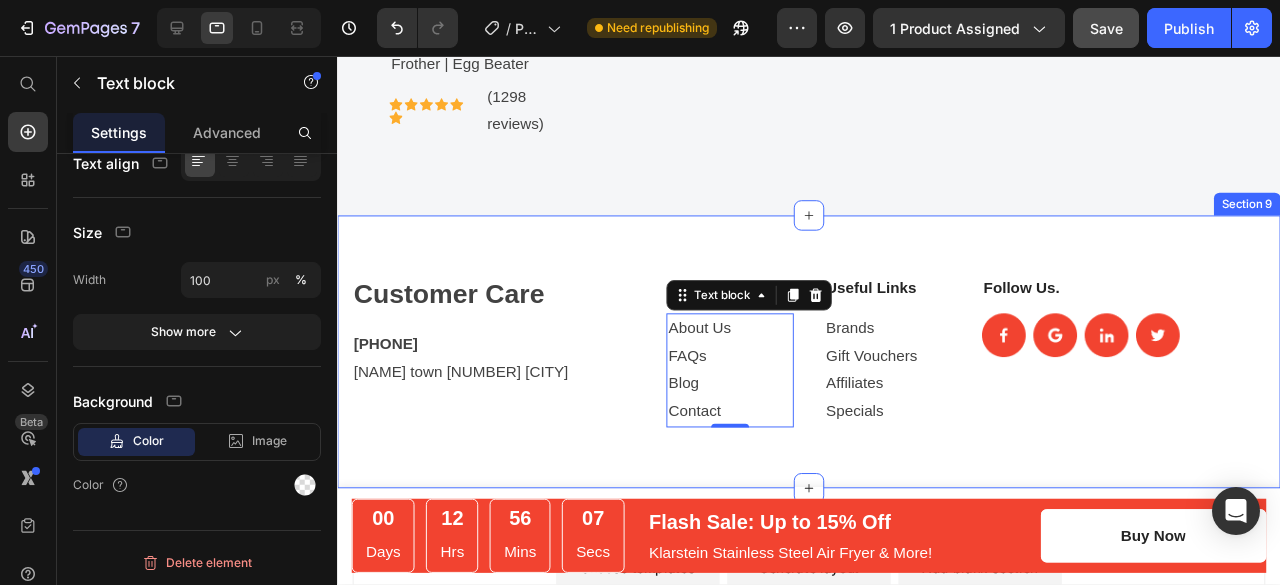 click on "Customer Care Heading 03066046667 Kakakhel town 2 Peshawar Text block Company Text block About Us FAQs Blog Contact Text block   0 Useful Links Text block Brands Gift Vouchers Affiliates Specials Text block Row Follow Us. Text block Image Image Image Image Row Row" at bounding box center (833, 382) 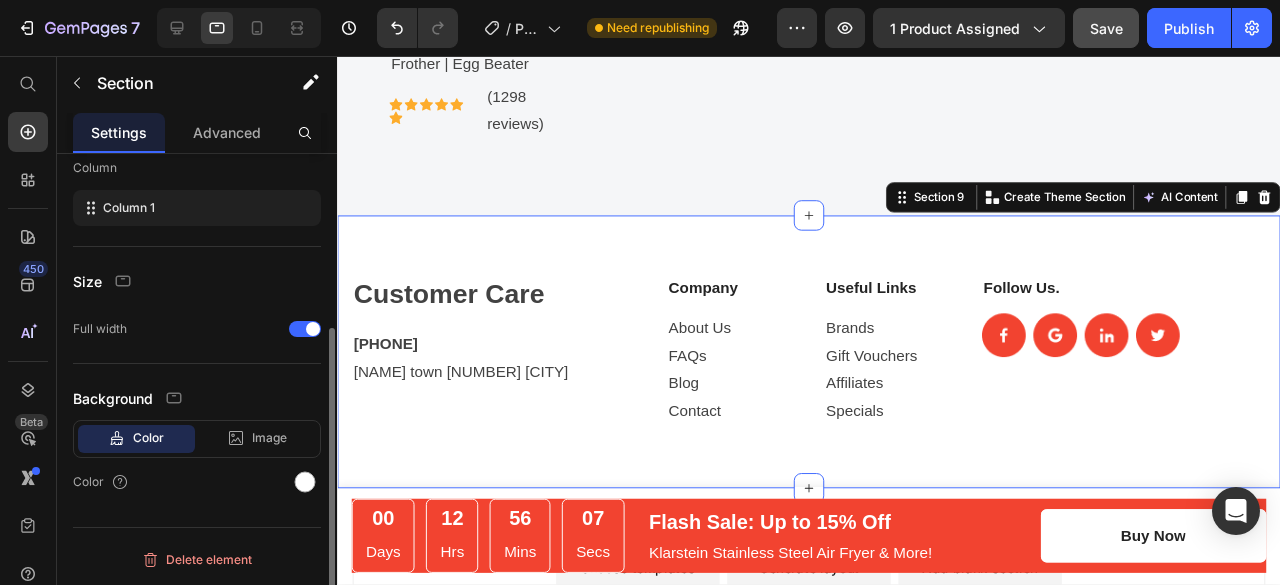 scroll, scrollTop: 0, scrollLeft: 0, axis: both 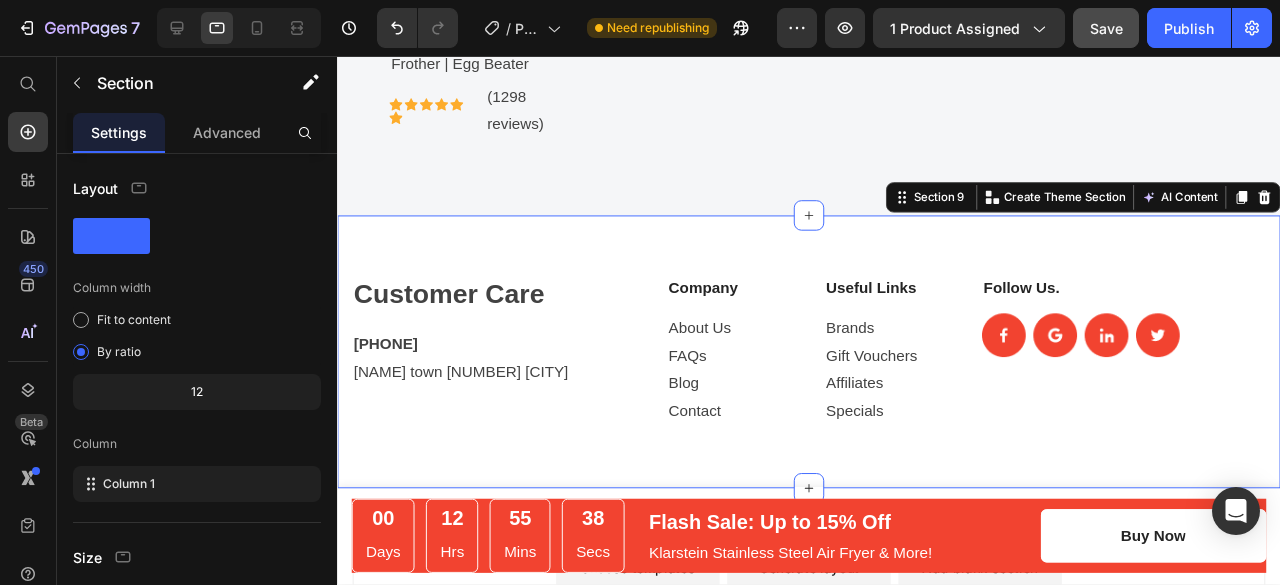 click on "Customer Care Heading 03066046667 Kakakhel town 2 Peshawar Text block Company Text block About Us FAQs Blog Contact Text block Useful Links Text block Brands Gift Vouchers Affiliates Specials Text block Row Follow Us. Text block Image Image Image Image Row Row" at bounding box center (833, 382) 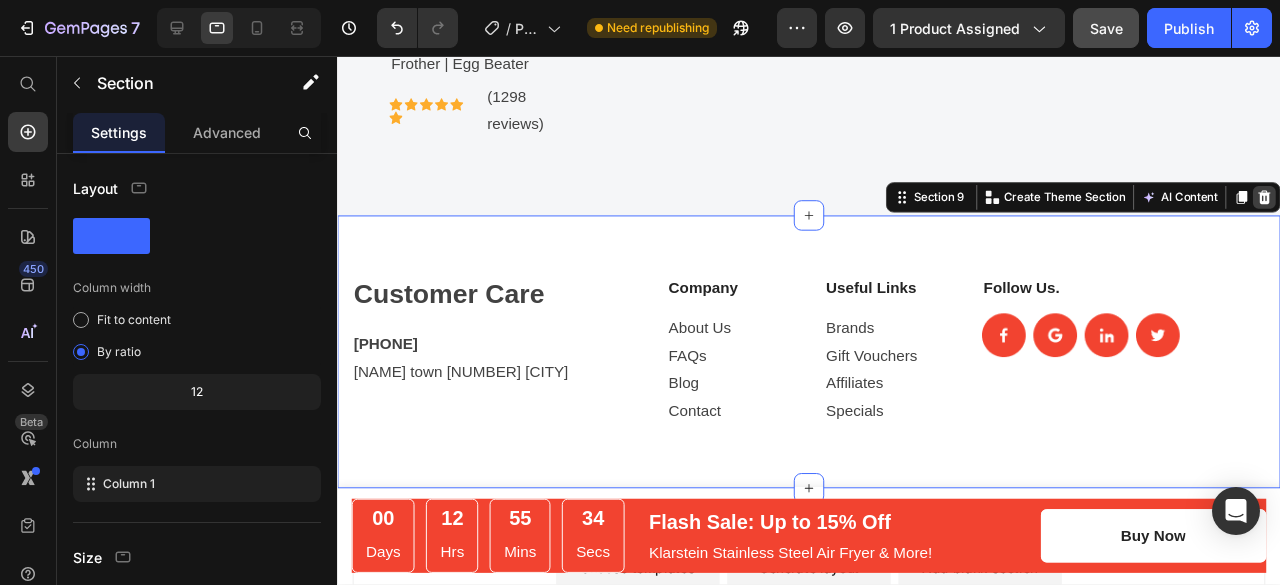 click at bounding box center (1312, 205) 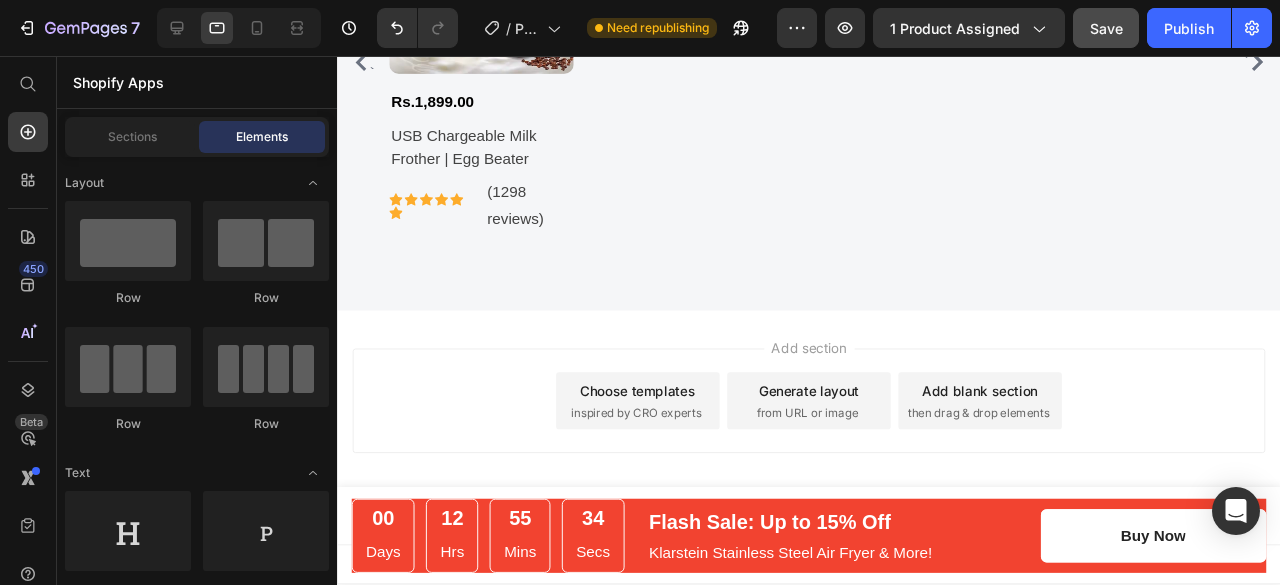 scroll, scrollTop: 5180, scrollLeft: 0, axis: vertical 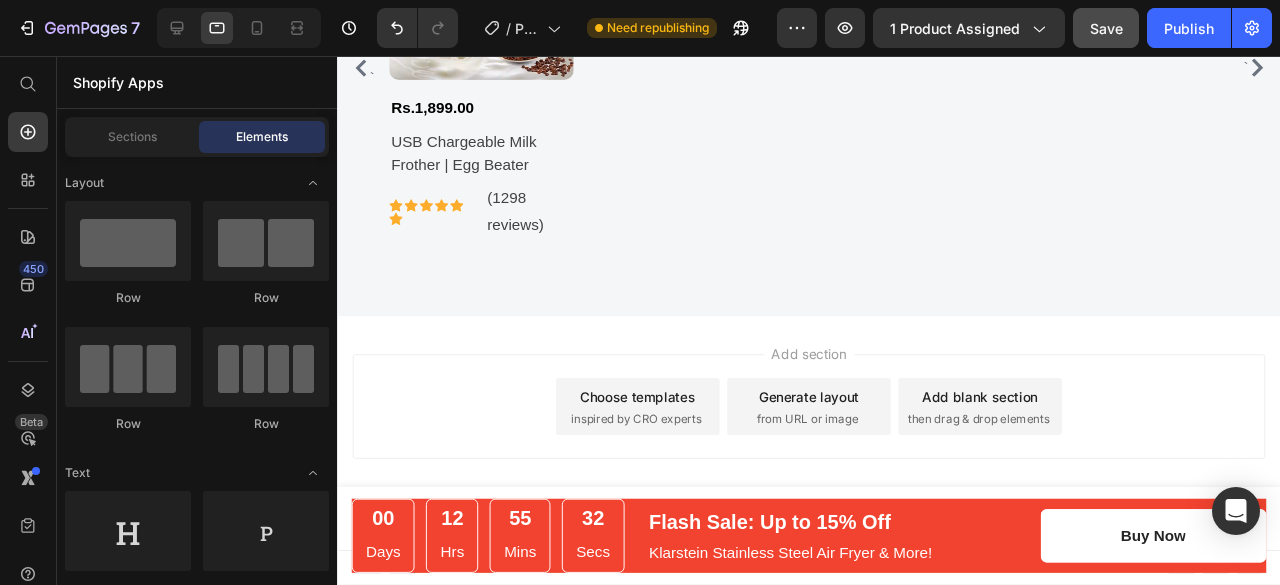 click on "Add section Choose templates inspired by CRO experts Generate layout from URL or image Add blank section then drag & drop elements" at bounding box center (833, 425) 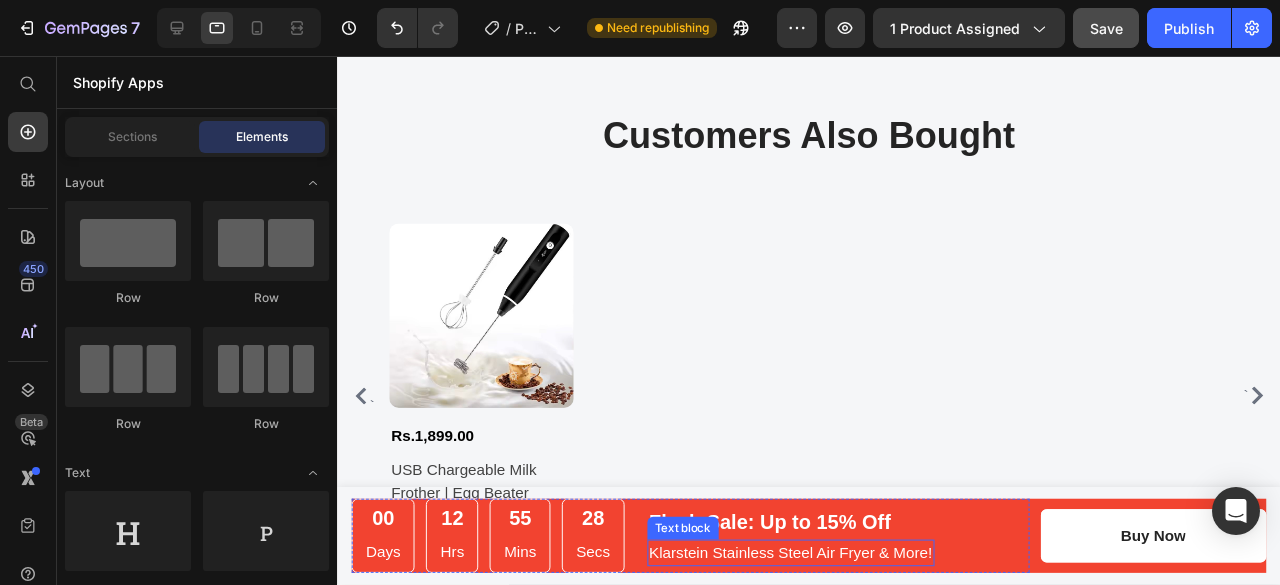 scroll, scrollTop: 4836, scrollLeft: 0, axis: vertical 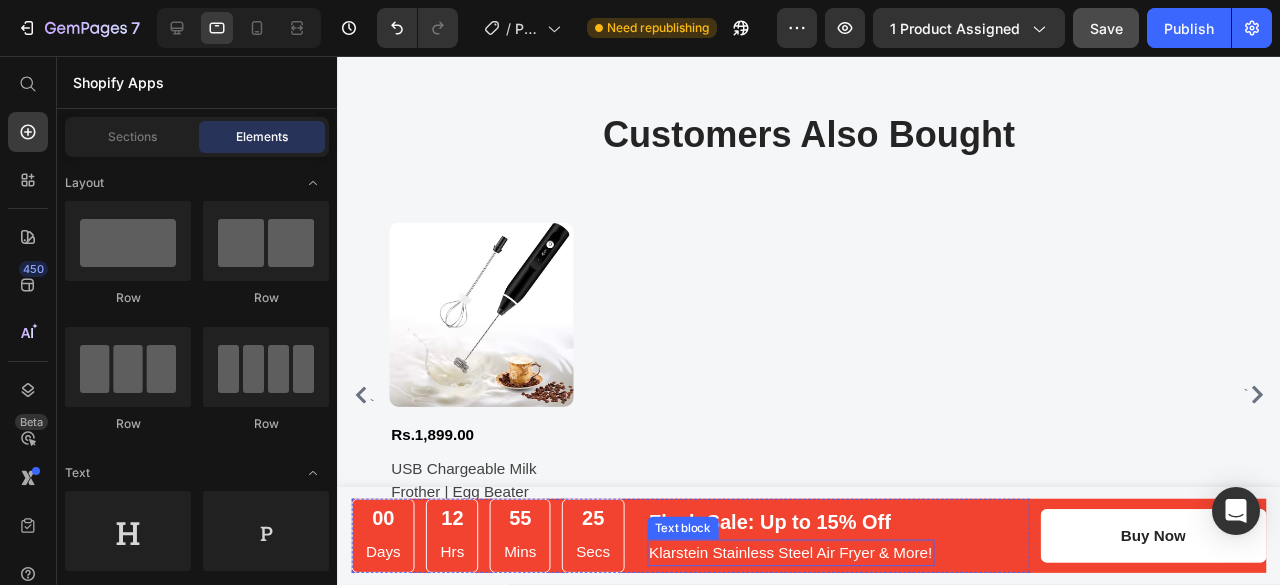 click on "Klarstein Stainless Steel Air Fryer & More!" at bounding box center (814, 579) 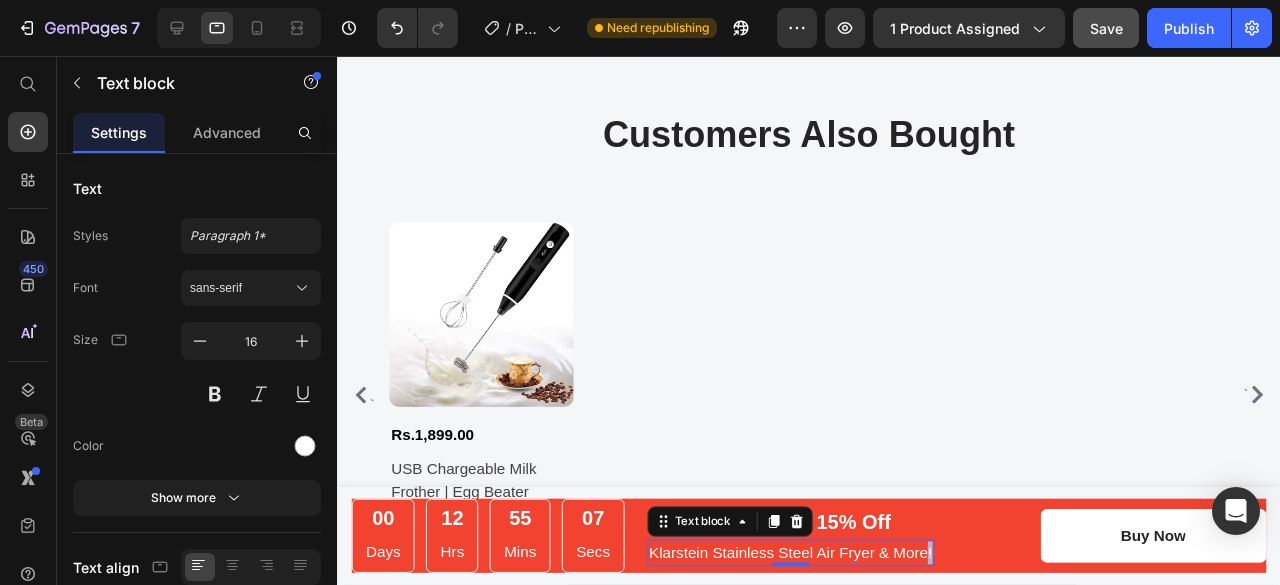 click on "Klarstein Stainless Steel Air Fryer & More!" at bounding box center [814, 579] 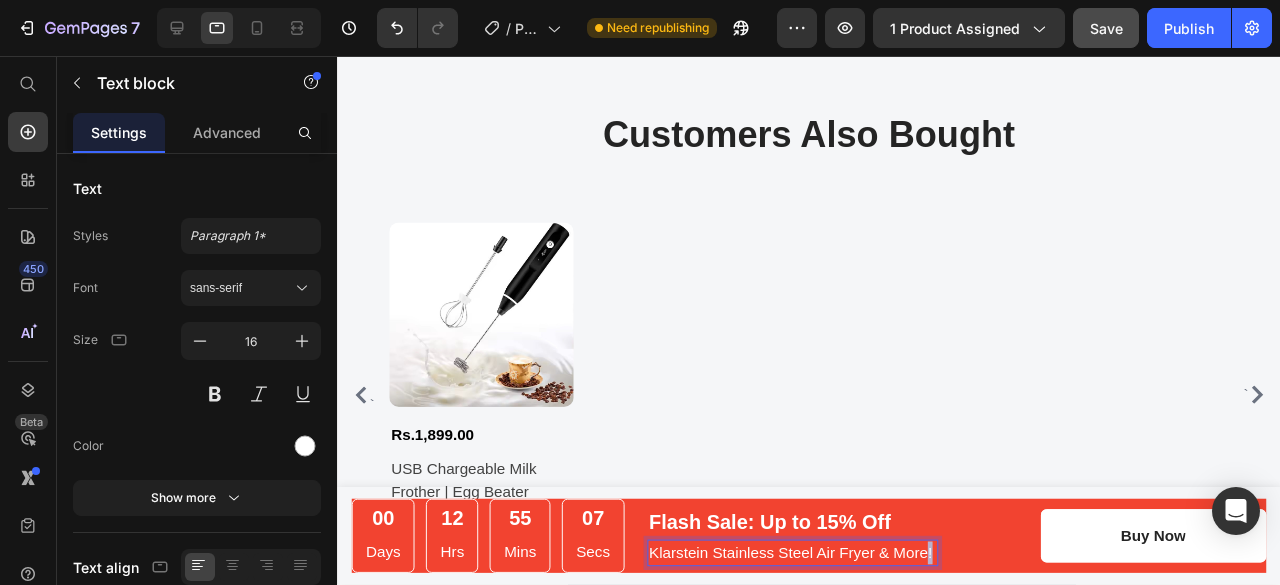 click on "Klarstein Stainless Steel Air Fryer & More!" at bounding box center [814, 579] 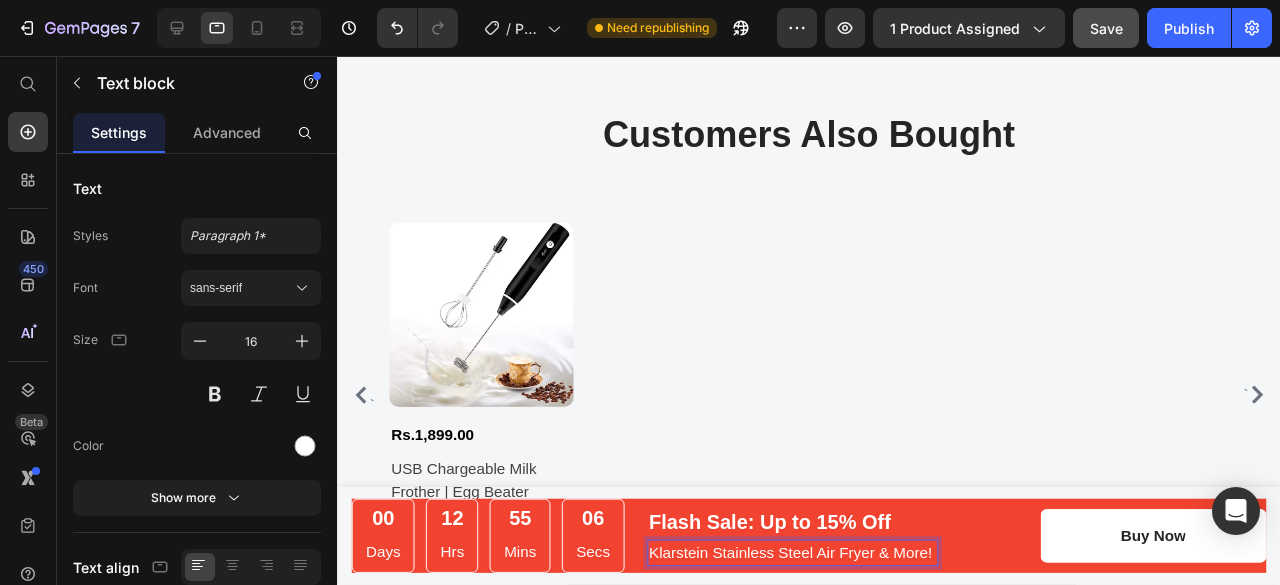 click on "Klarstein Stainless Steel Air Fryer & More!" at bounding box center (814, 579) 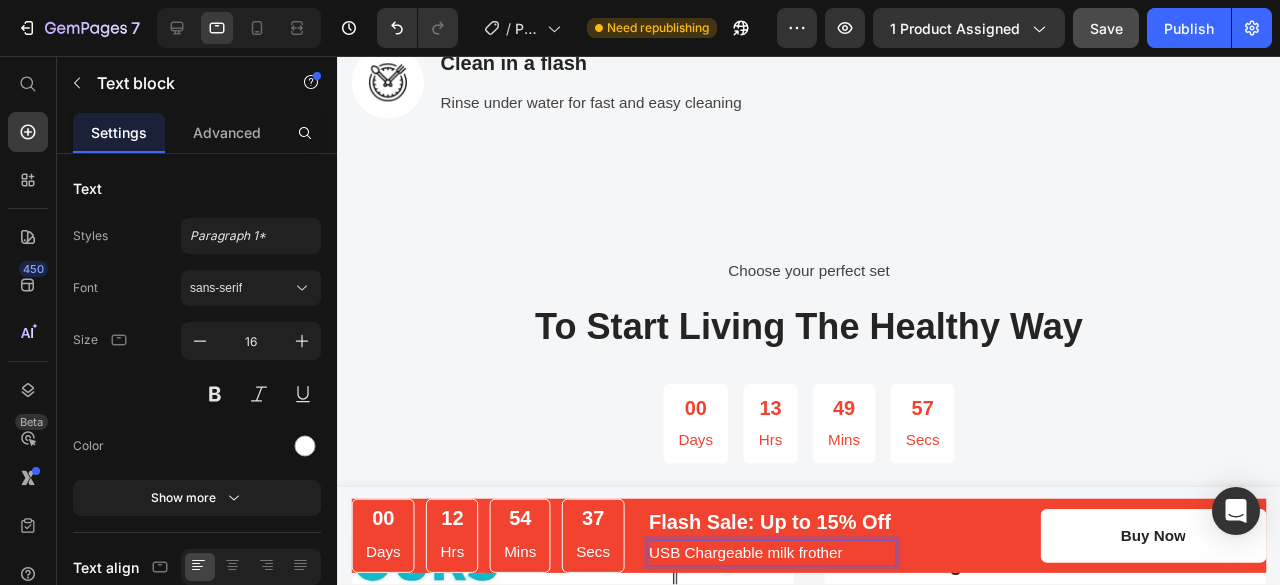 scroll, scrollTop: 3056, scrollLeft: 0, axis: vertical 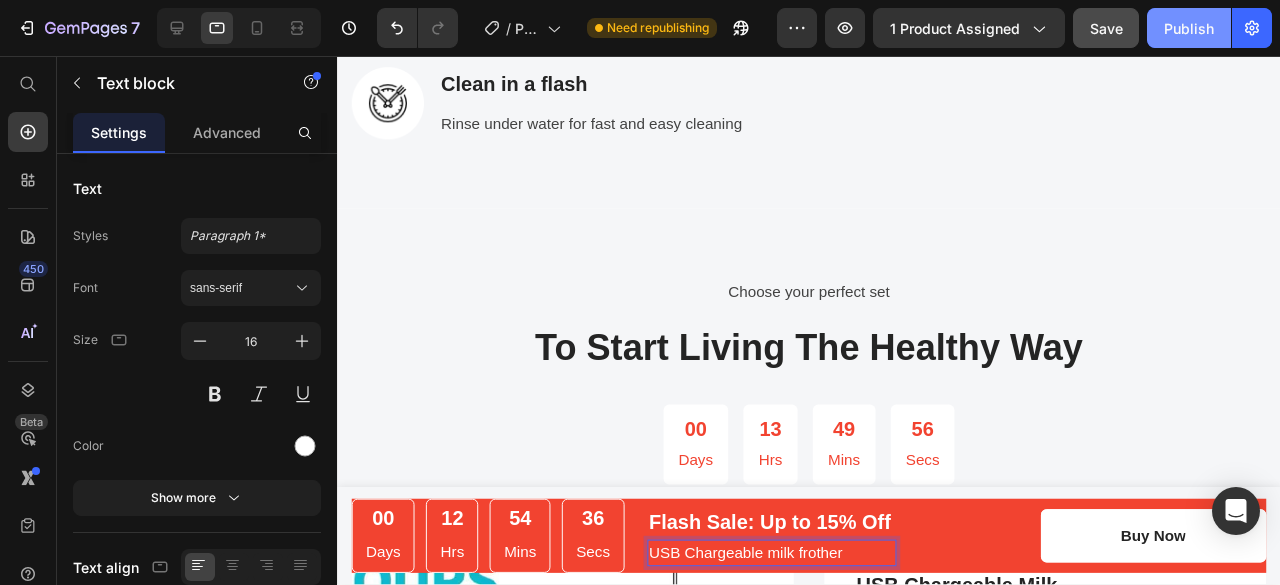 click on "Publish" at bounding box center [1189, 28] 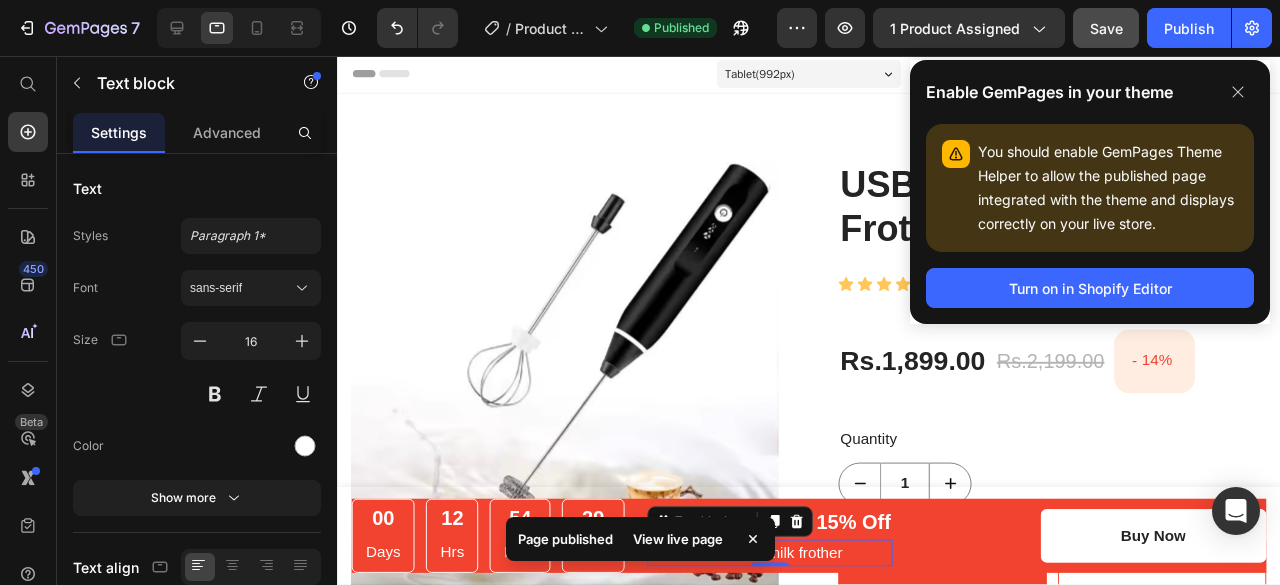 scroll, scrollTop: 183, scrollLeft: 0, axis: vertical 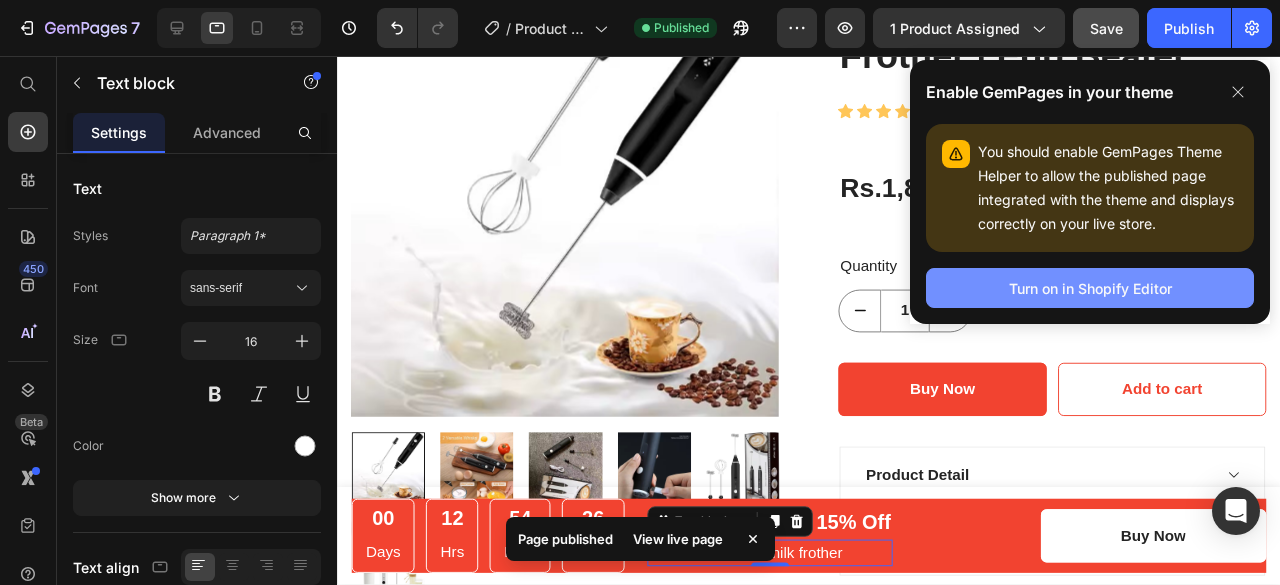 click on "Turn on in Shopify Editor" at bounding box center [1090, 288] 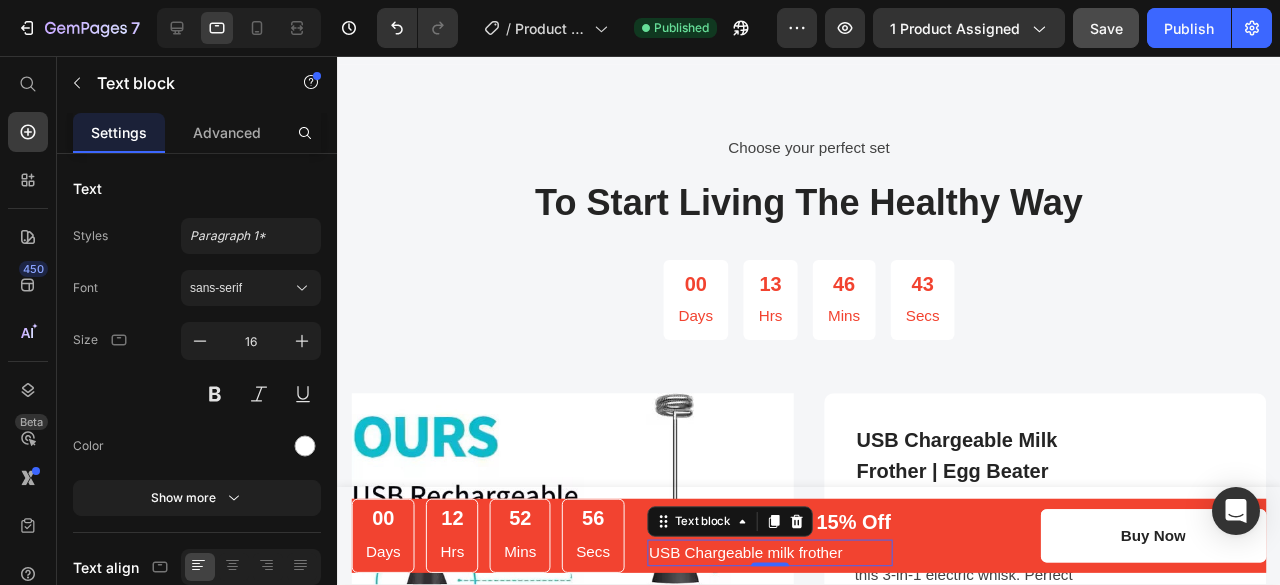 scroll, scrollTop: 3171, scrollLeft: 0, axis: vertical 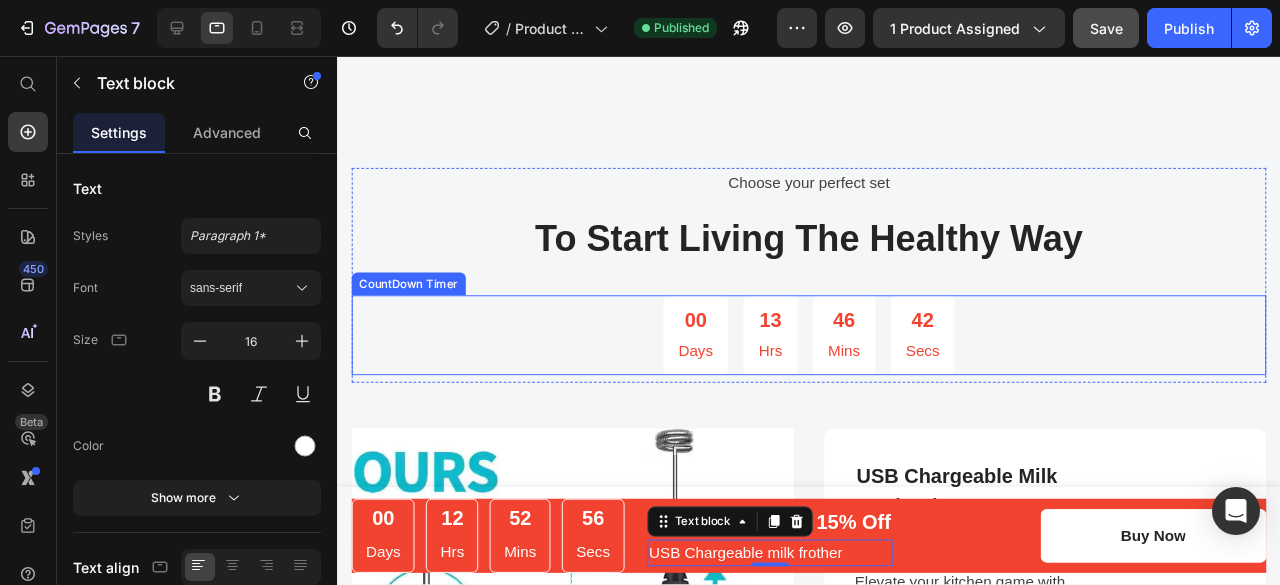 click on "00" at bounding box center (714, 334) 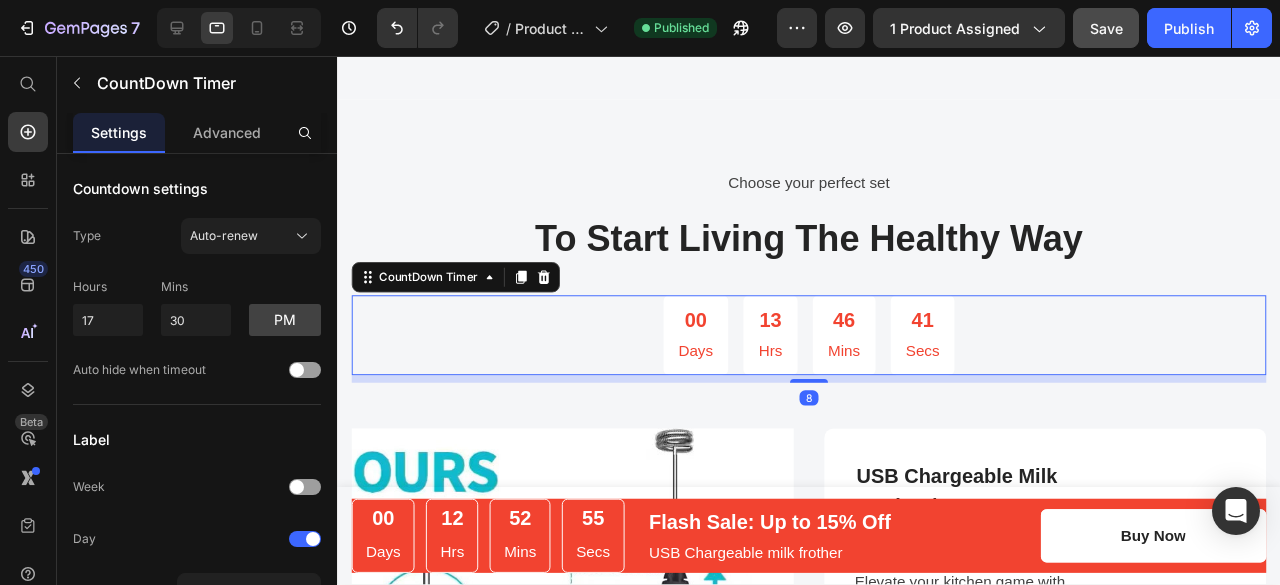 scroll, scrollTop: 0, scrollLeft: 0, axis: both 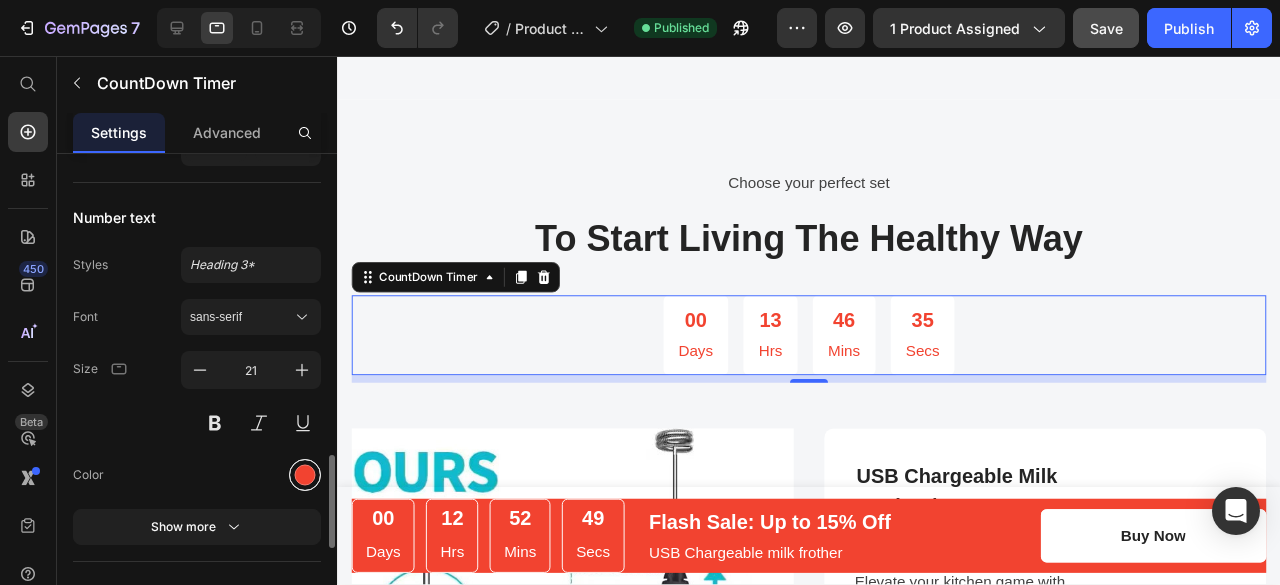 click at bounding box center [305, 475] 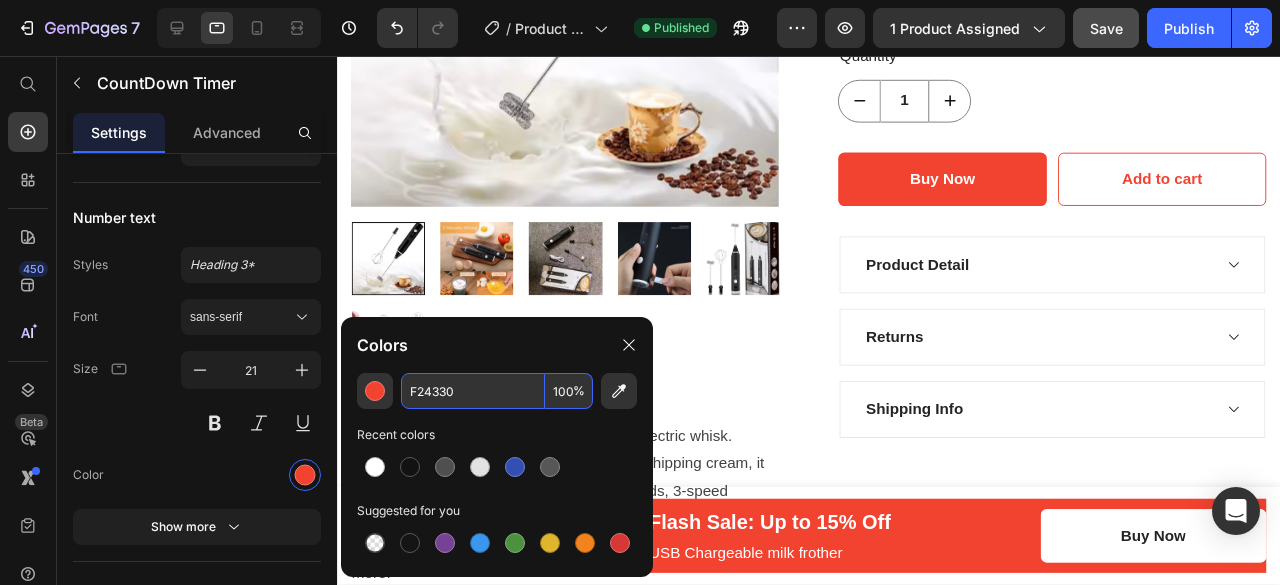 scroll, scrollTop: 0, scrollLeft: 0, axis: both 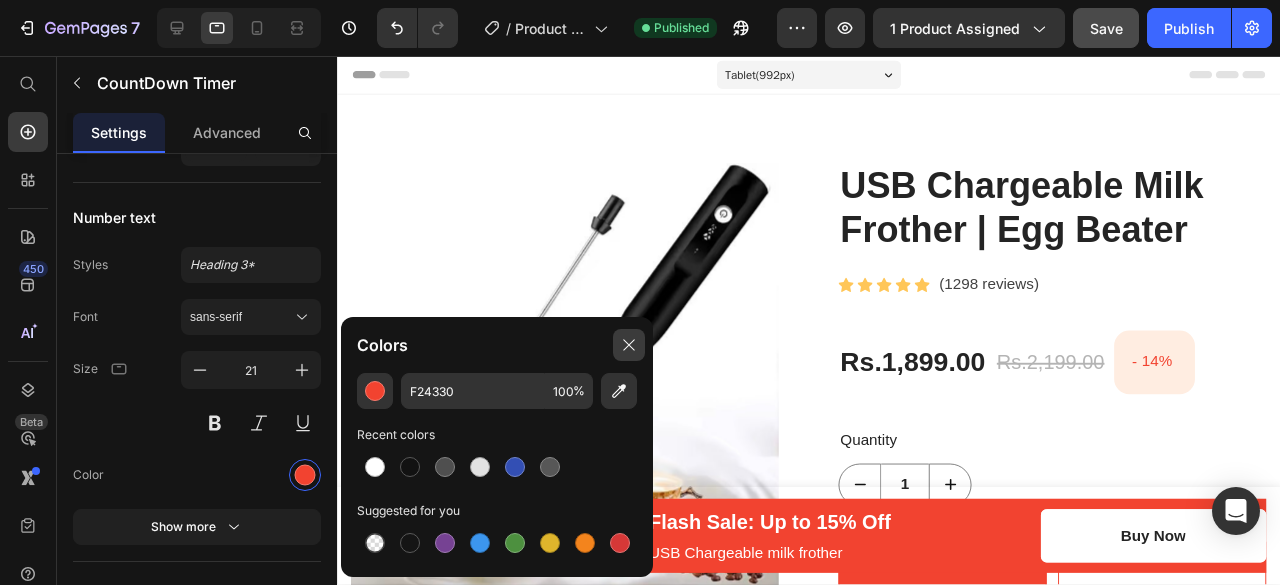 click 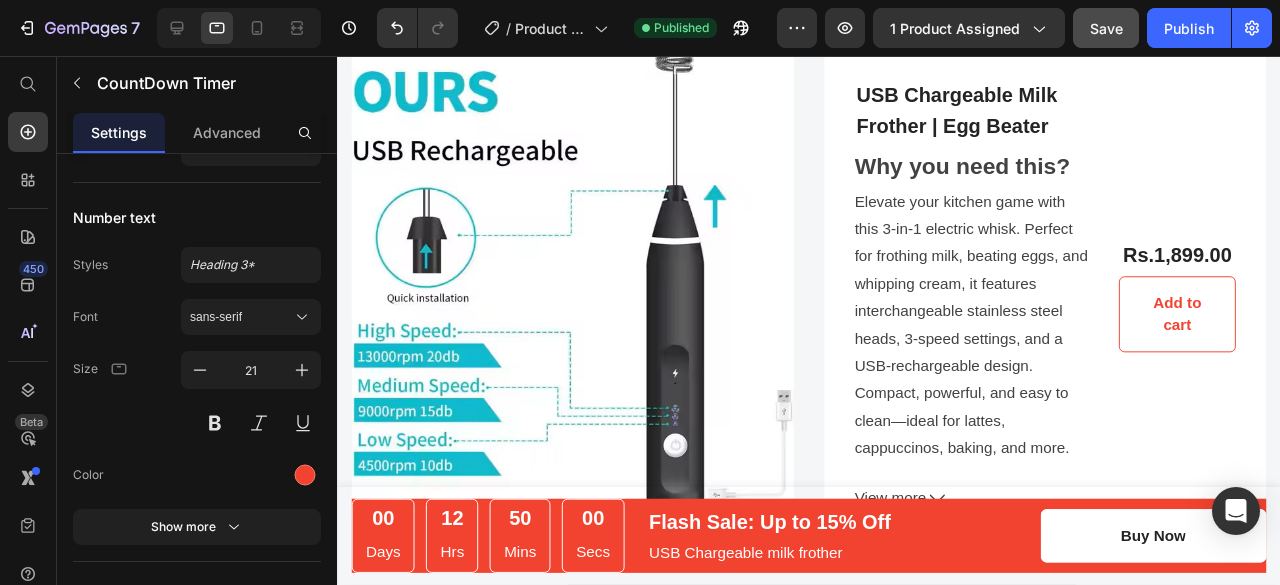 scroll, scrollTop: 3572, scrollLeft: 0, axis: vertical 